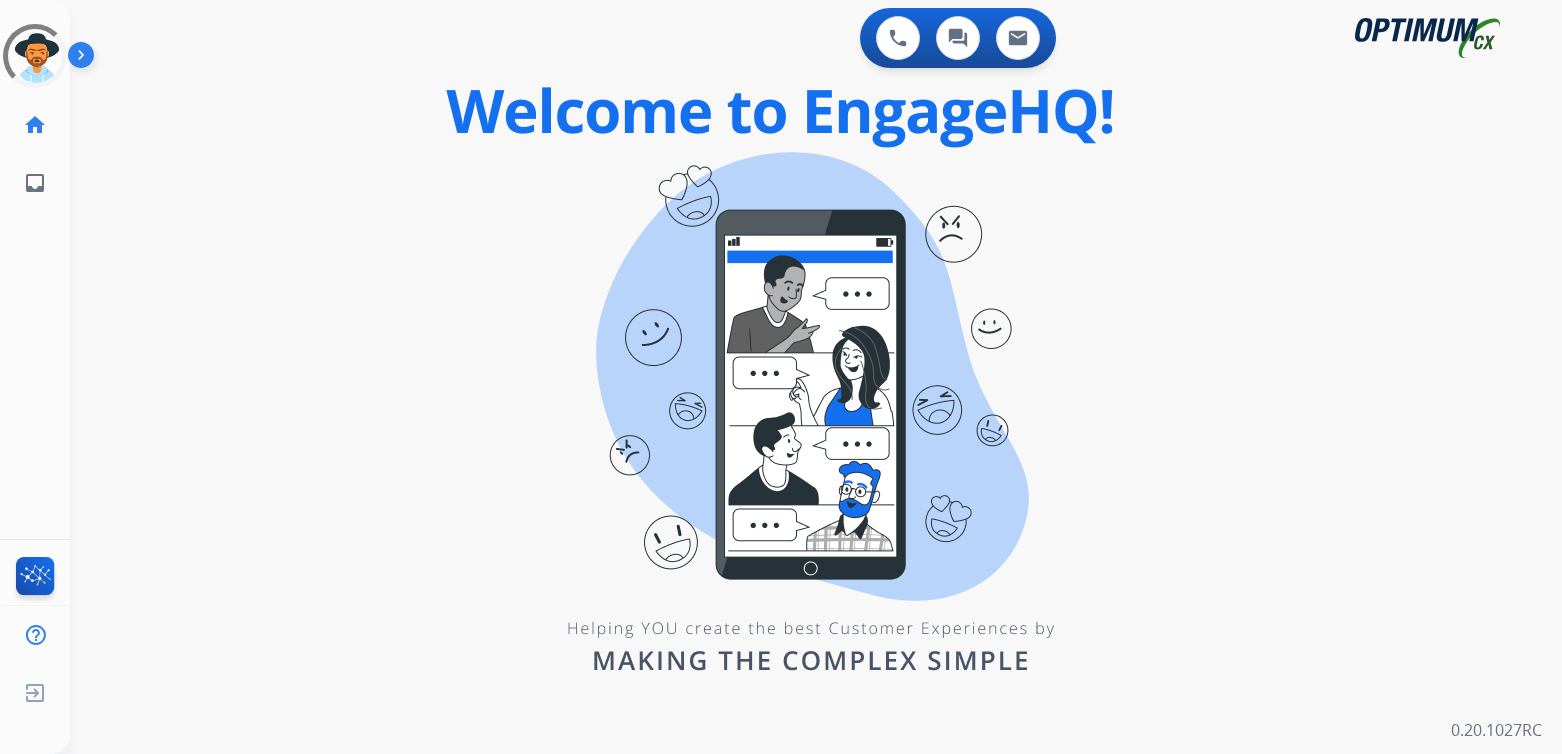 scroll, scrollTop: 0, scrollLeft: 0, axis: both 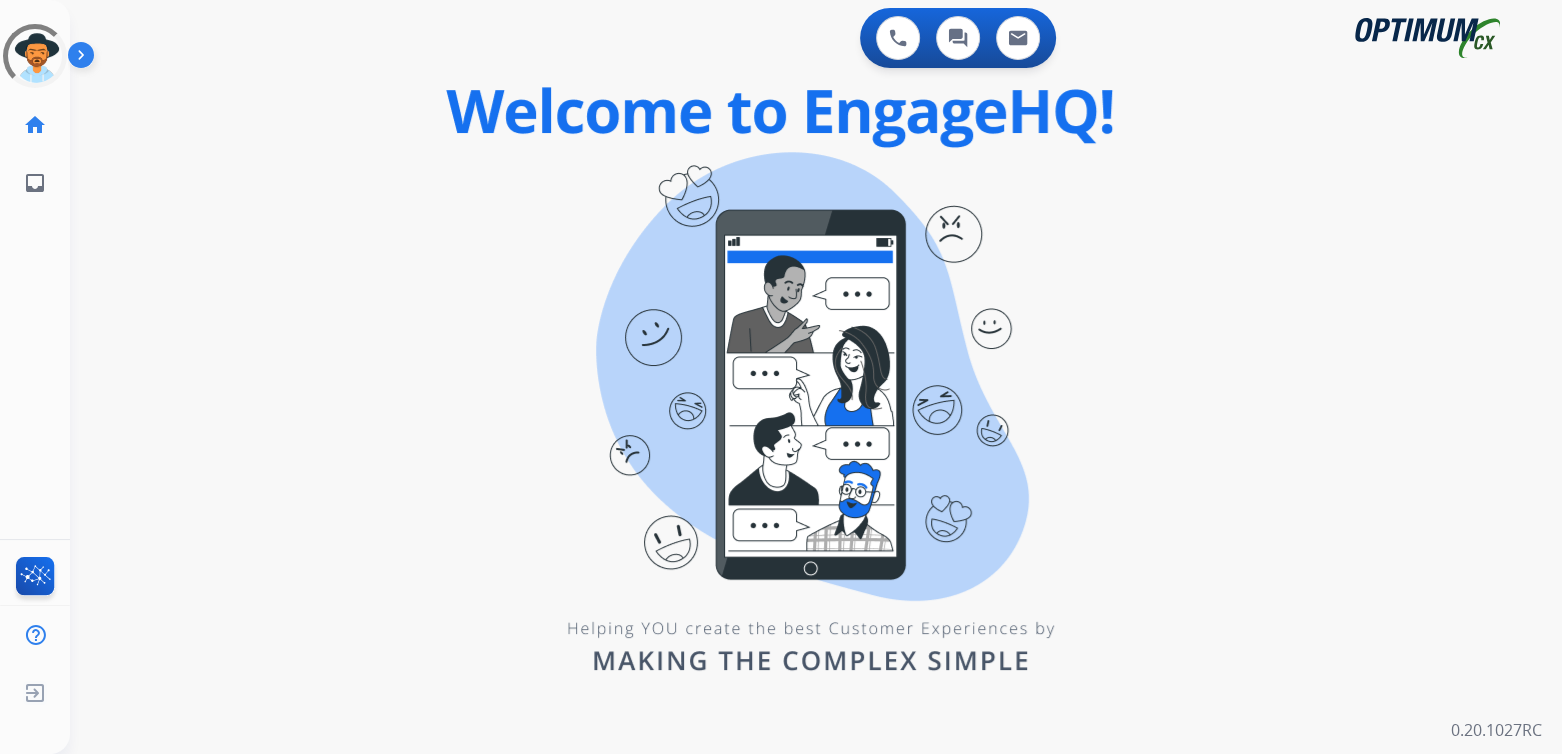 click on "0  Voice Interactions  0  Chat Interactions   0  Email Interactions swap_horiz Break voice bridge close_fullscreen Connect 3-Way Call merge_type Separate 3-Way Call  Interaction Guide   Interaction History  Interaction Guide arrow_drop_up  Welcome to EngageHQ   Internal Queue Transfer: How To  Secure Pad expand_more Clear pad Candidate/Account ID: Contact Notes:                  0.20.1027RC" at bounding box center [816, 377] 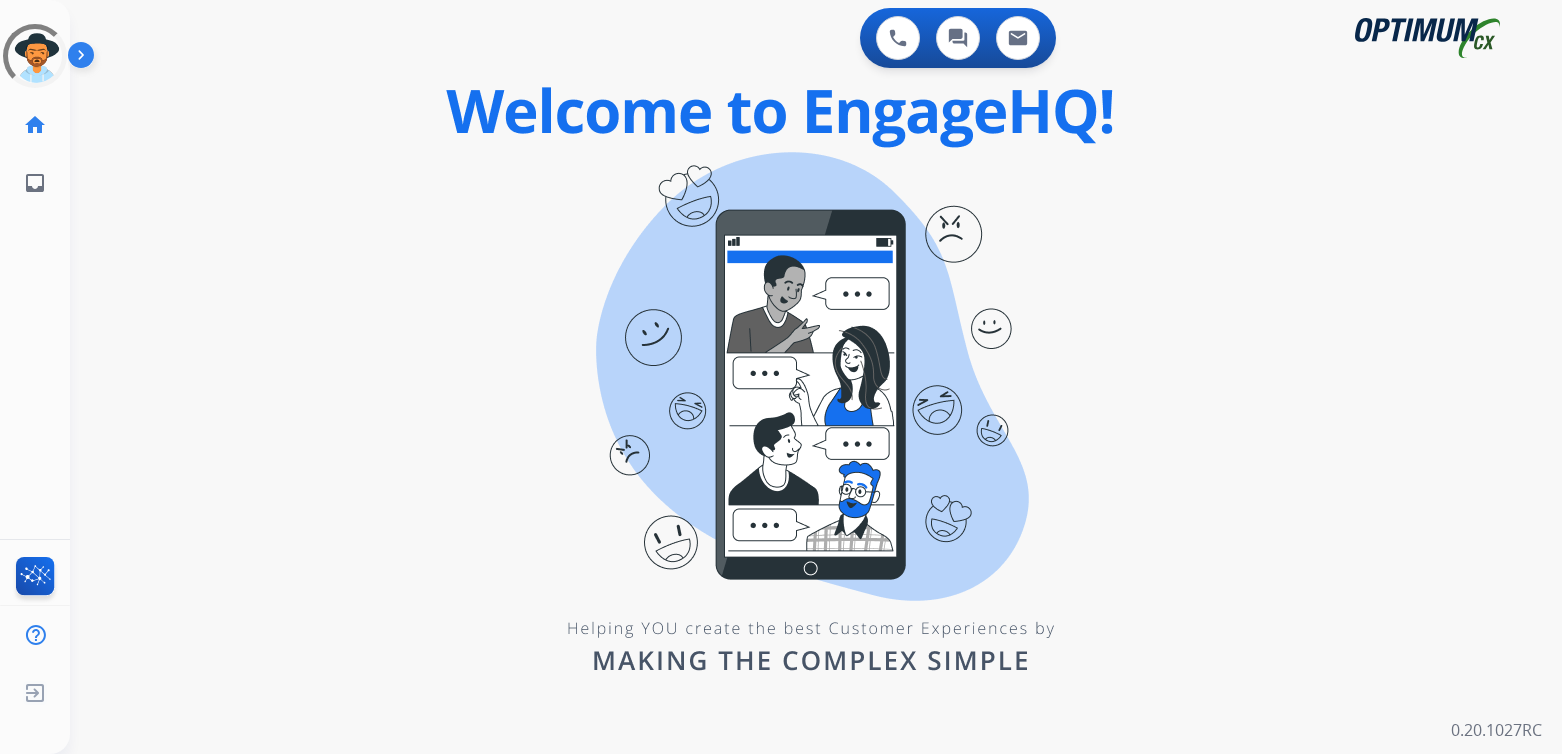 scroll, scrollTop: 0, scrollLeft: 0, axis: both 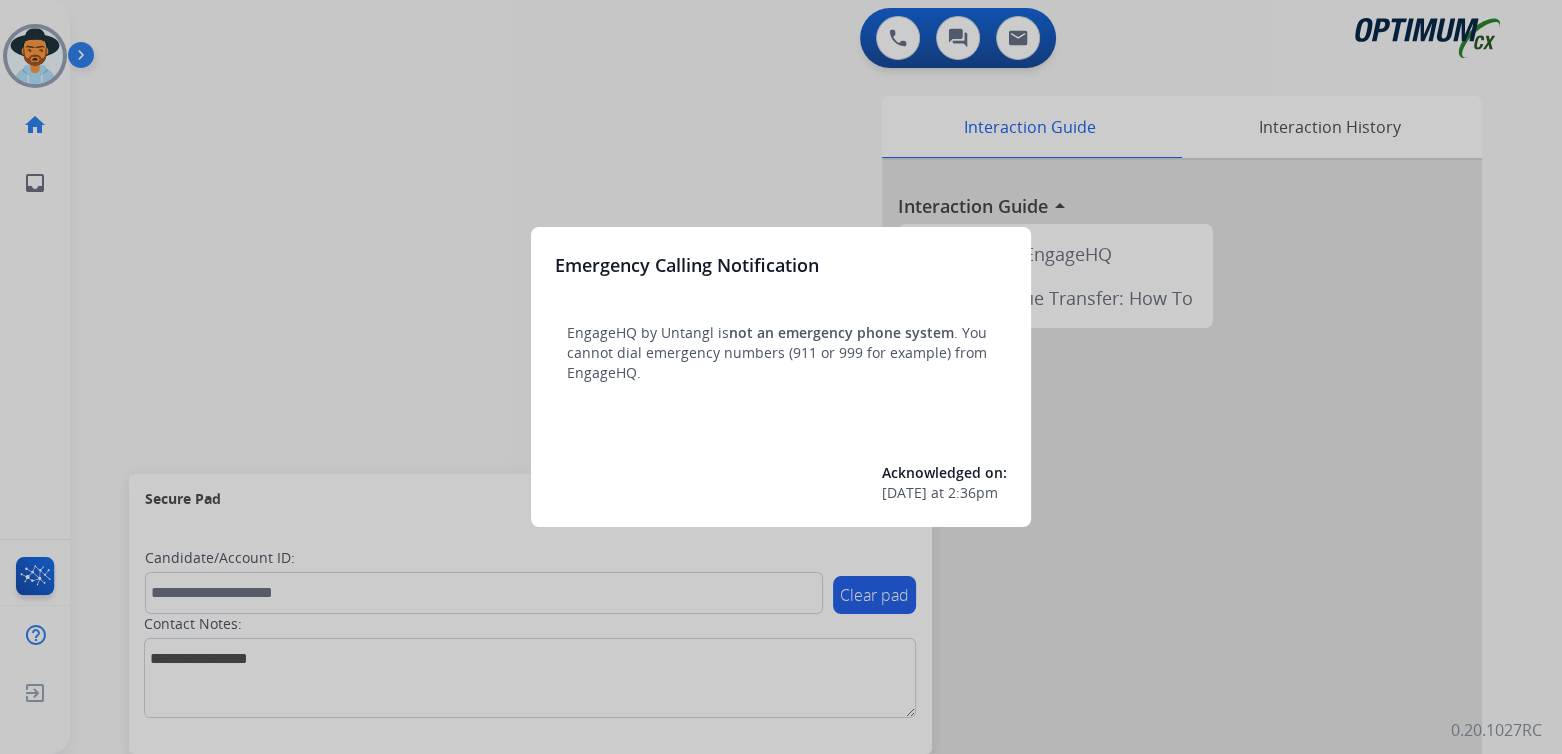 click at bounding box center [781, 377] 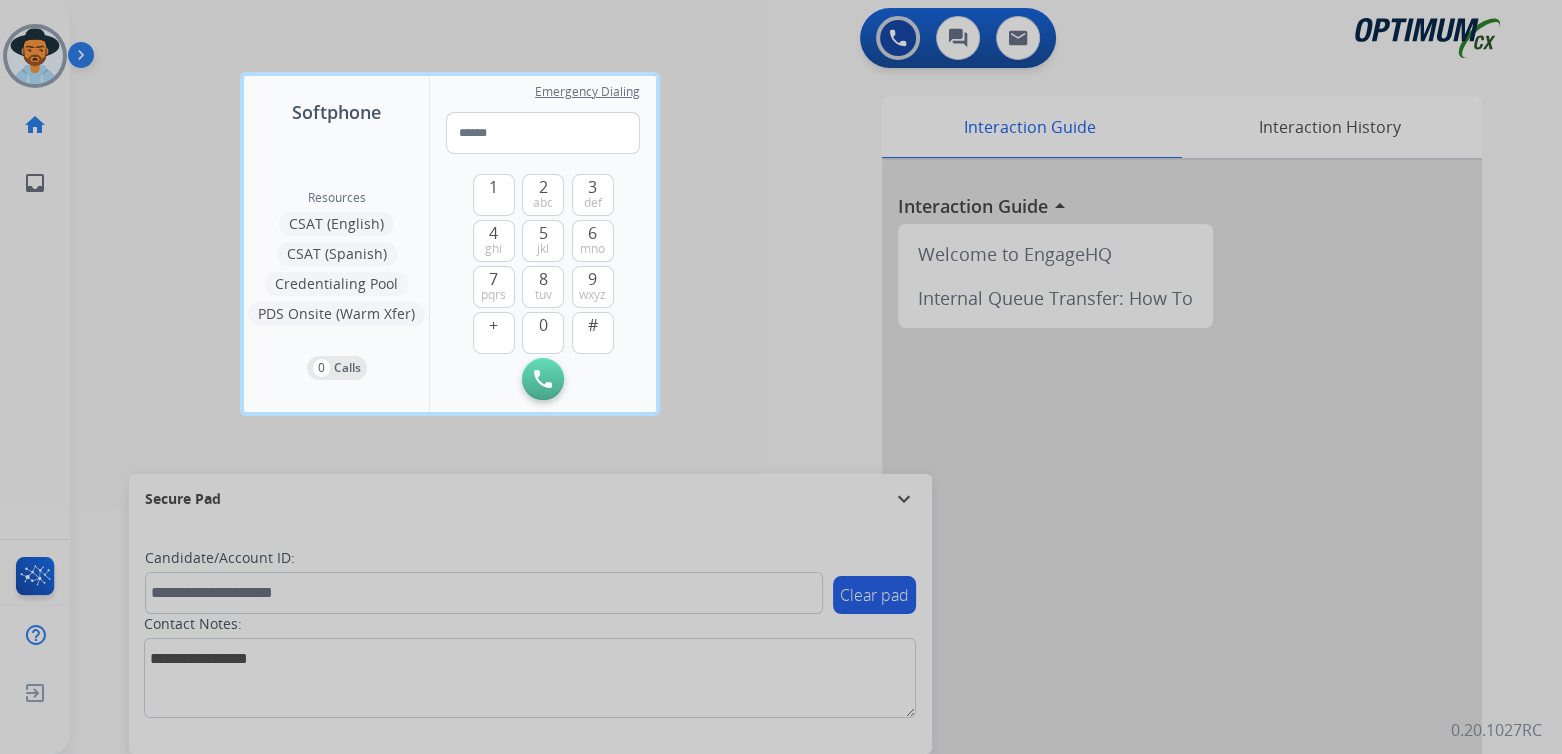 click at bounding box center (781, 377) 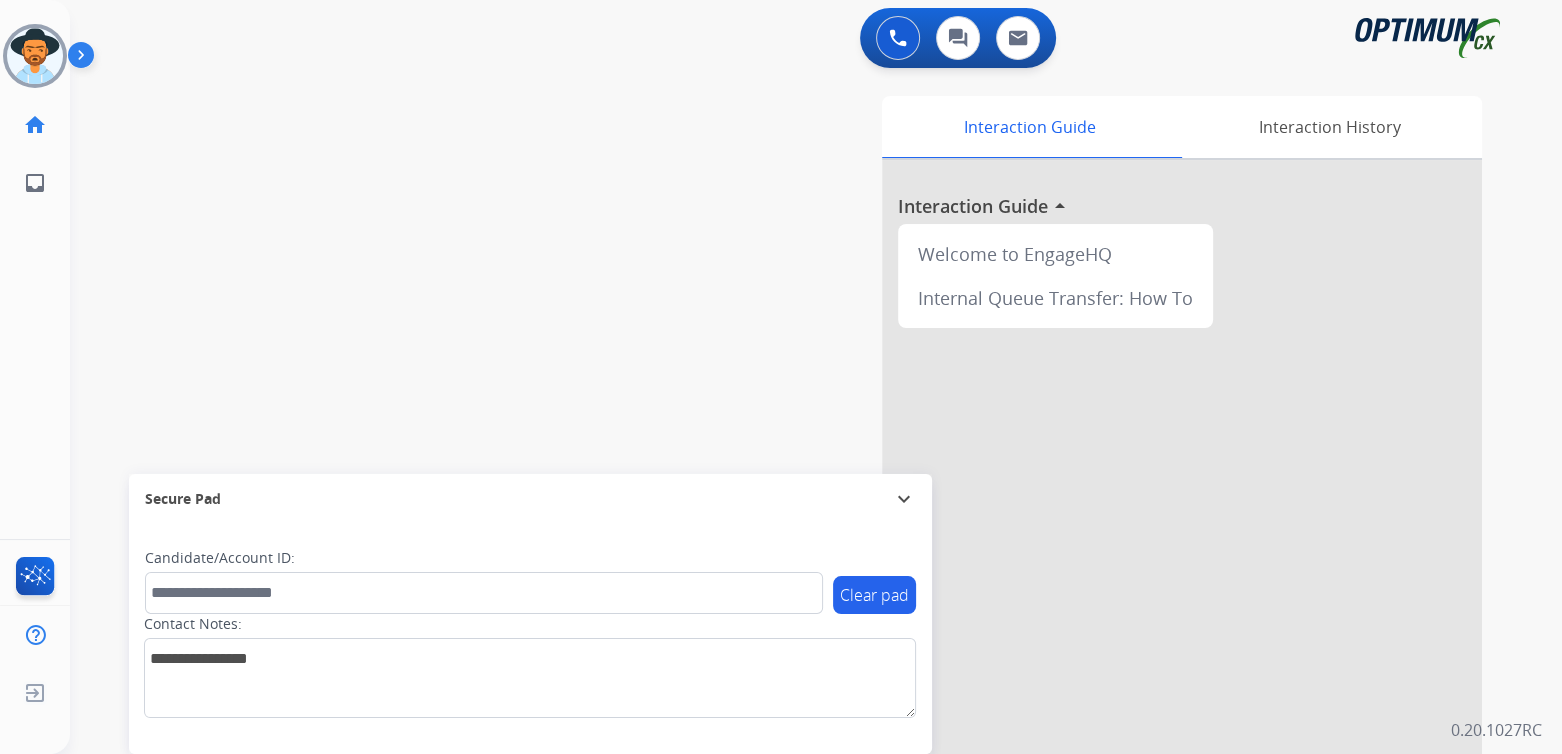 click on "expand_more" at bounding box center (904, 499) 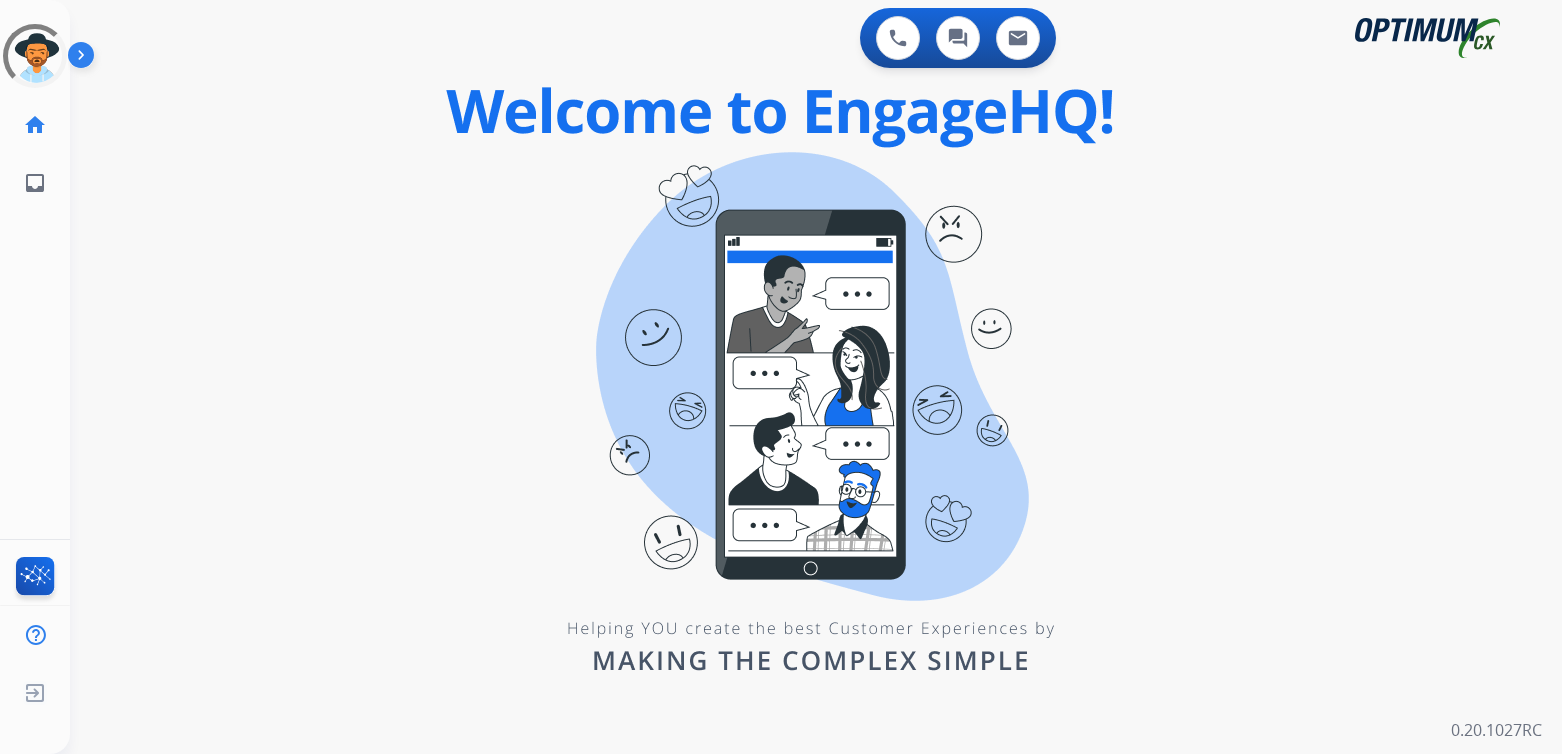 scroll, scrollTop: 0, scrollLeft: 0, axis: both 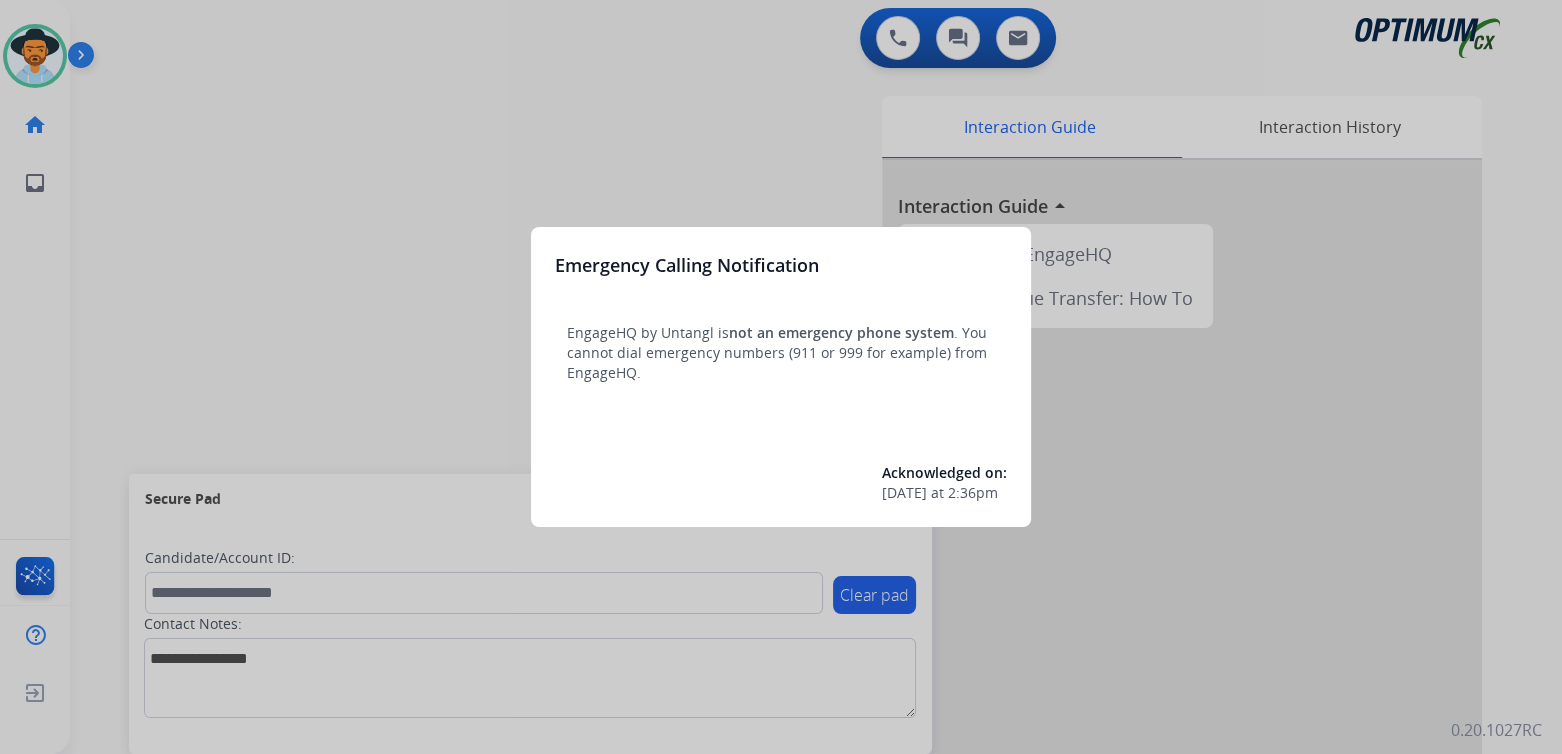 click at bounding box center (781, 377) 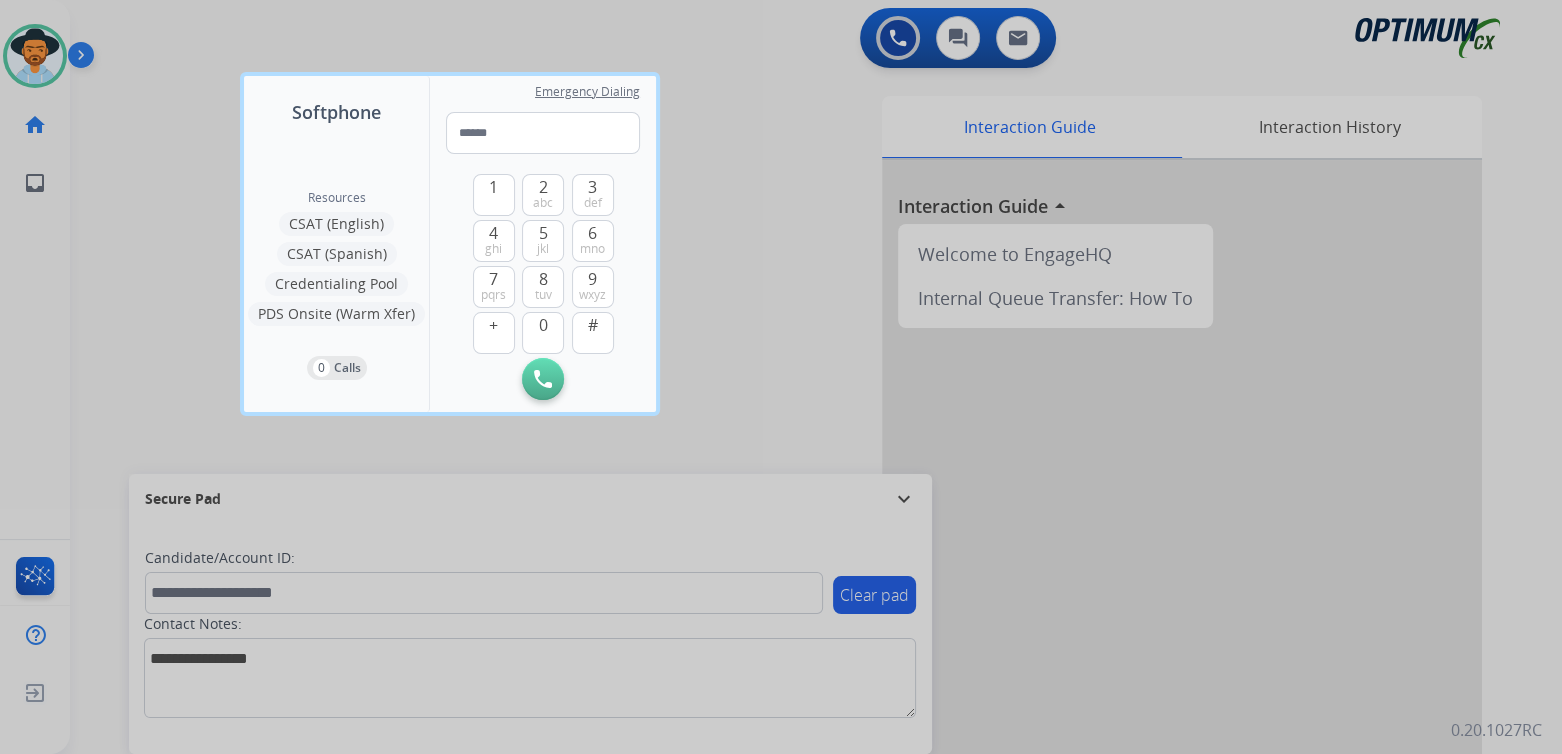 drag, startPoint x: 734, startPoint y: 165, endPoint x: 723, endPoint y: 17, distance: 148.40822 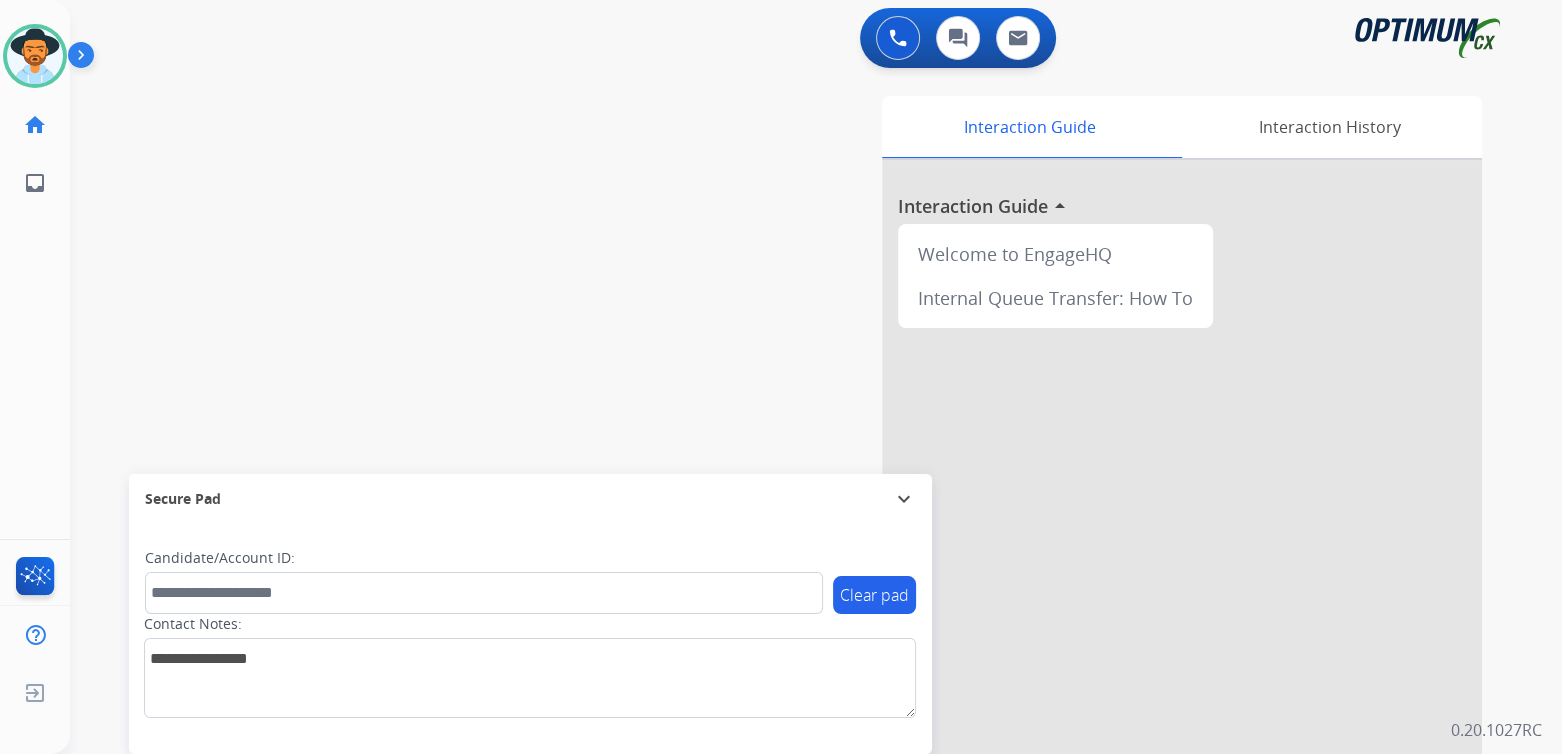 click on "expand_more" at bounding box center [904, 499] 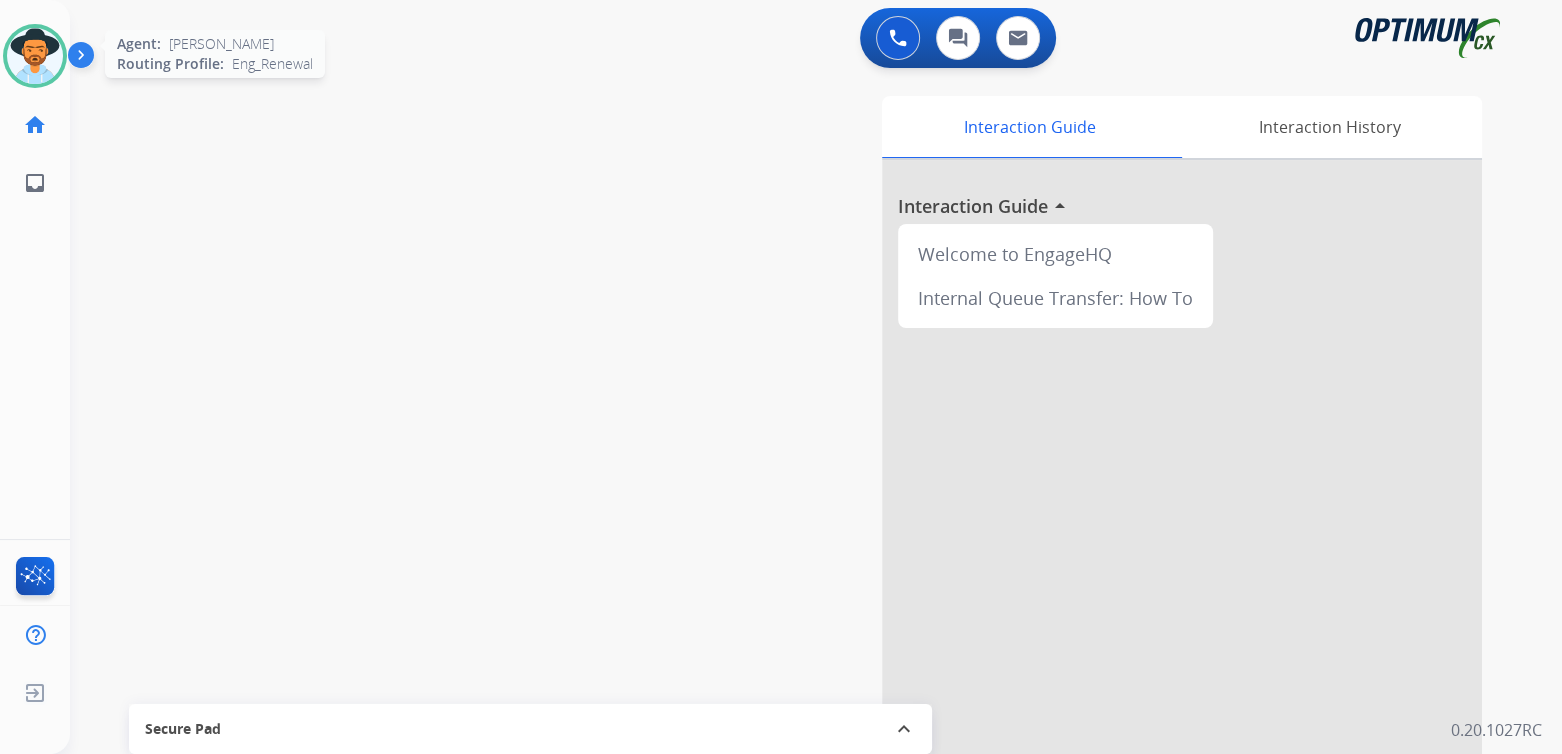 click at bounding box center [35, 56] 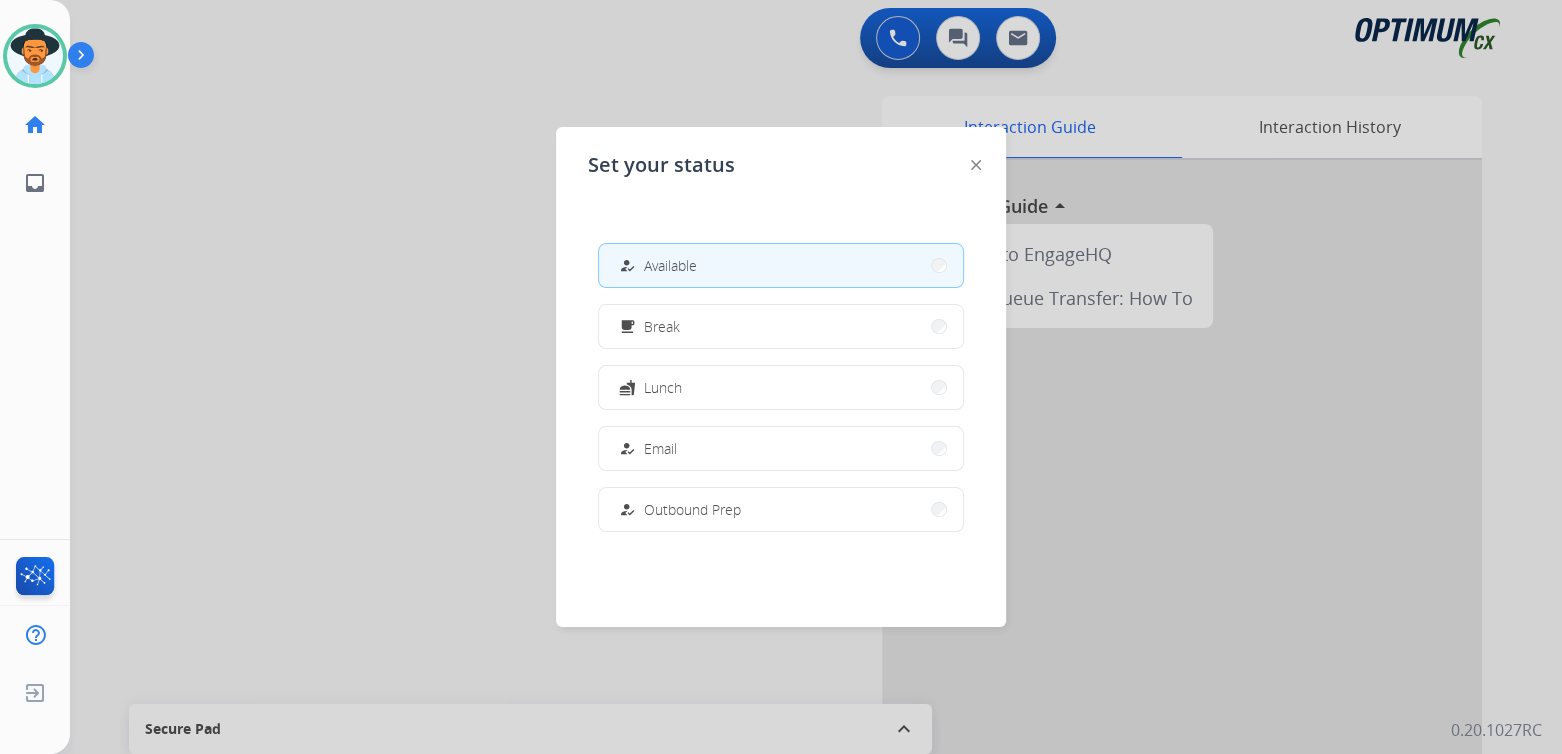 click on "Available" at bounding box center (670, 265) 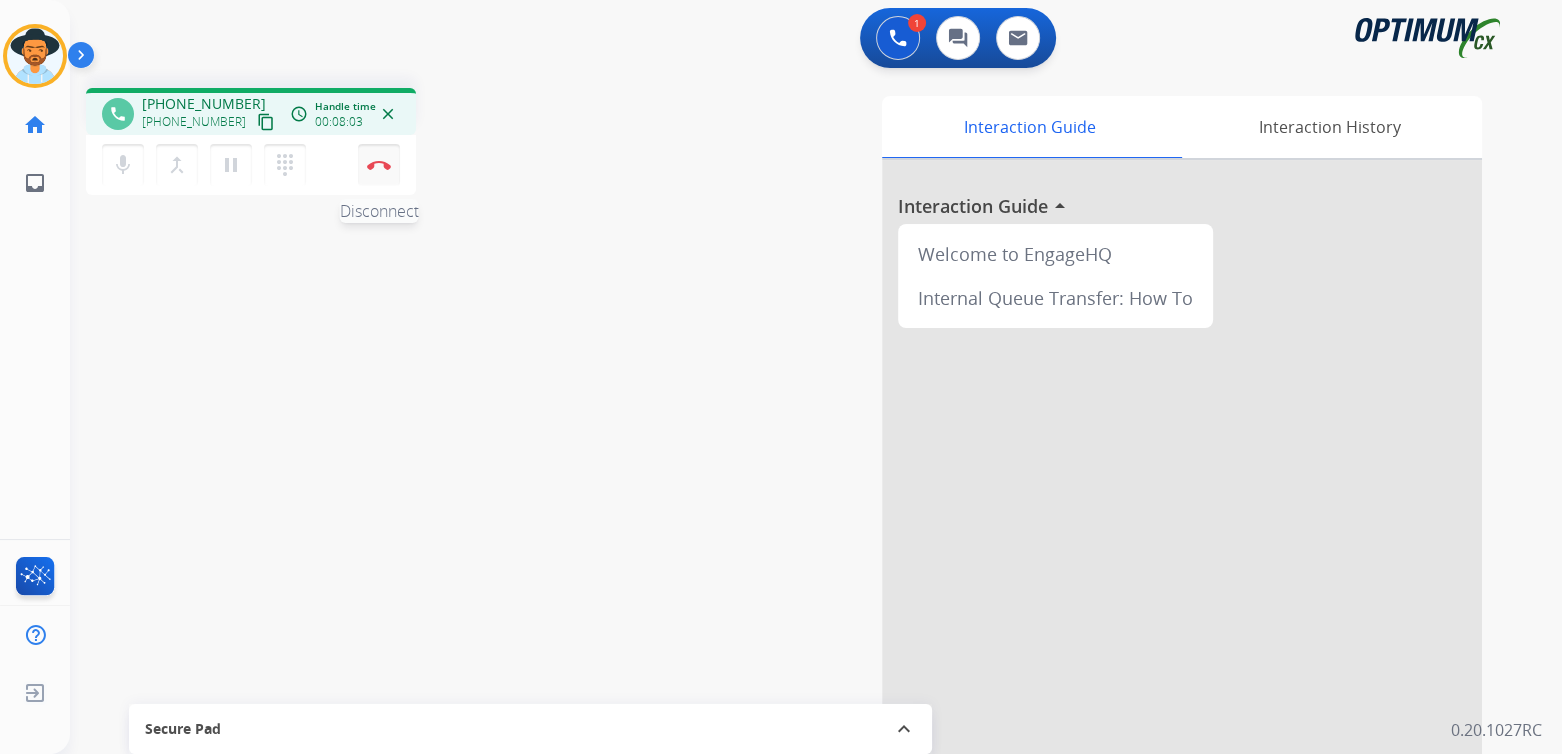 click at bounding box center (379, 165) 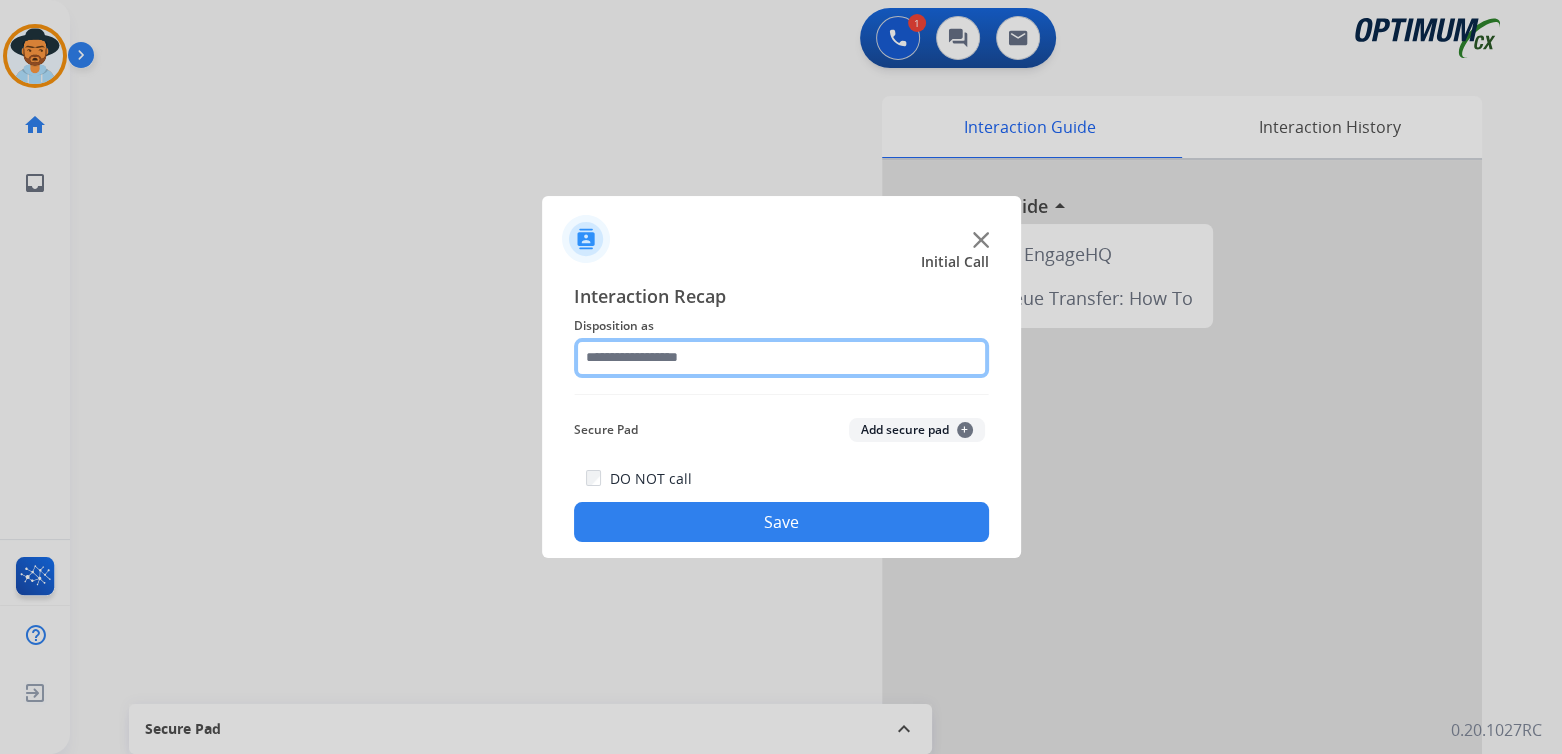 click 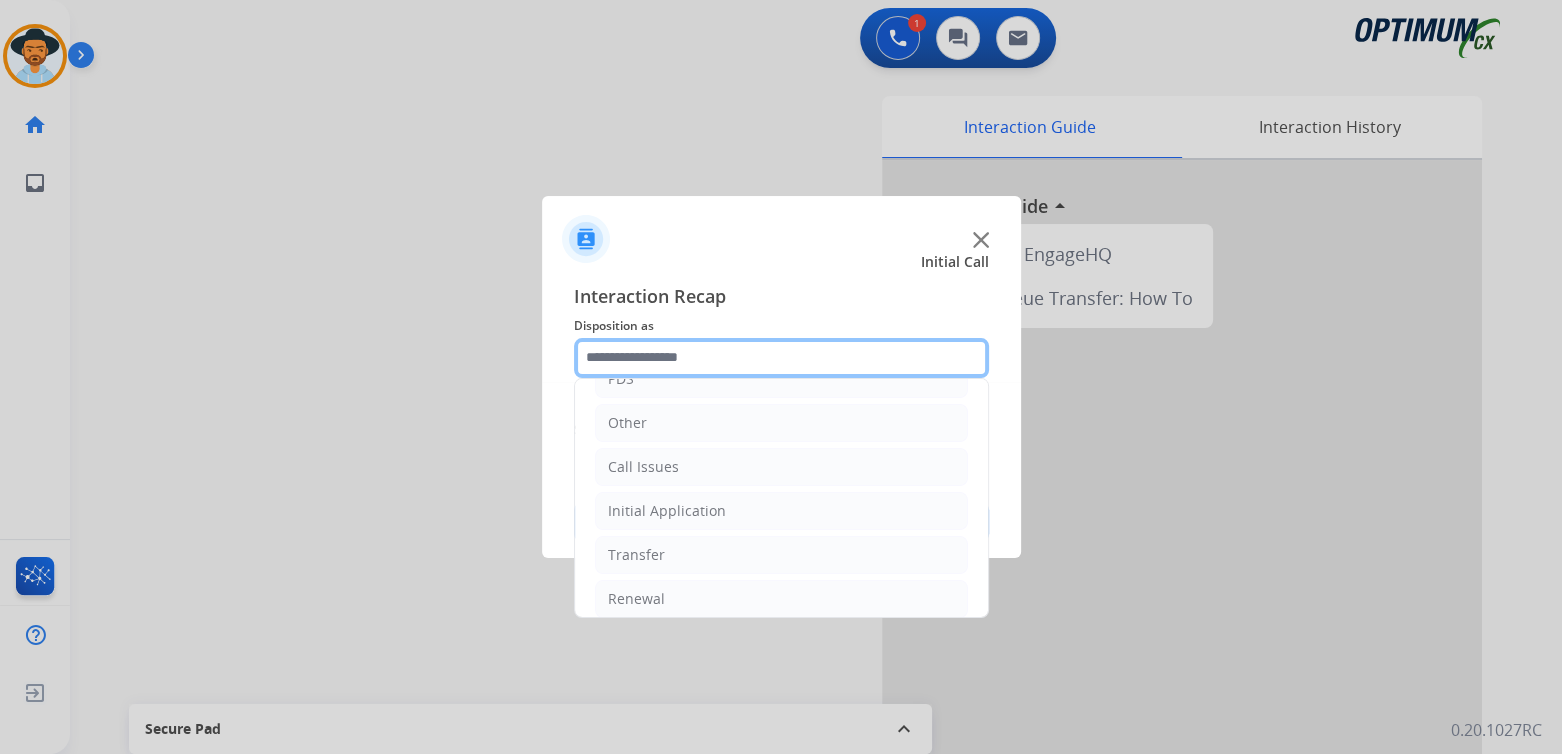 scroll, scrollTop: 132, scrollLeft: 0, axis: vertical 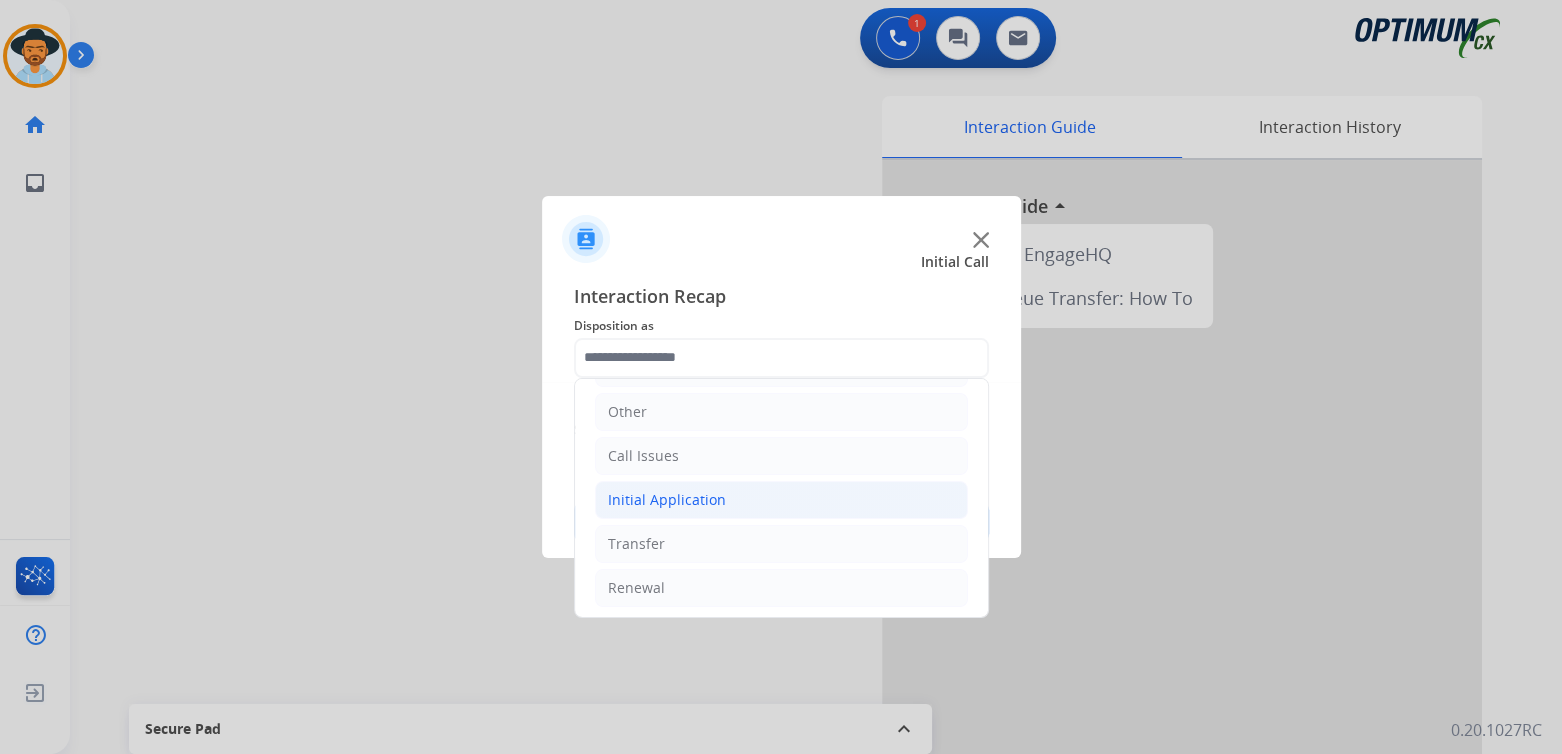 click on "Initial Application" 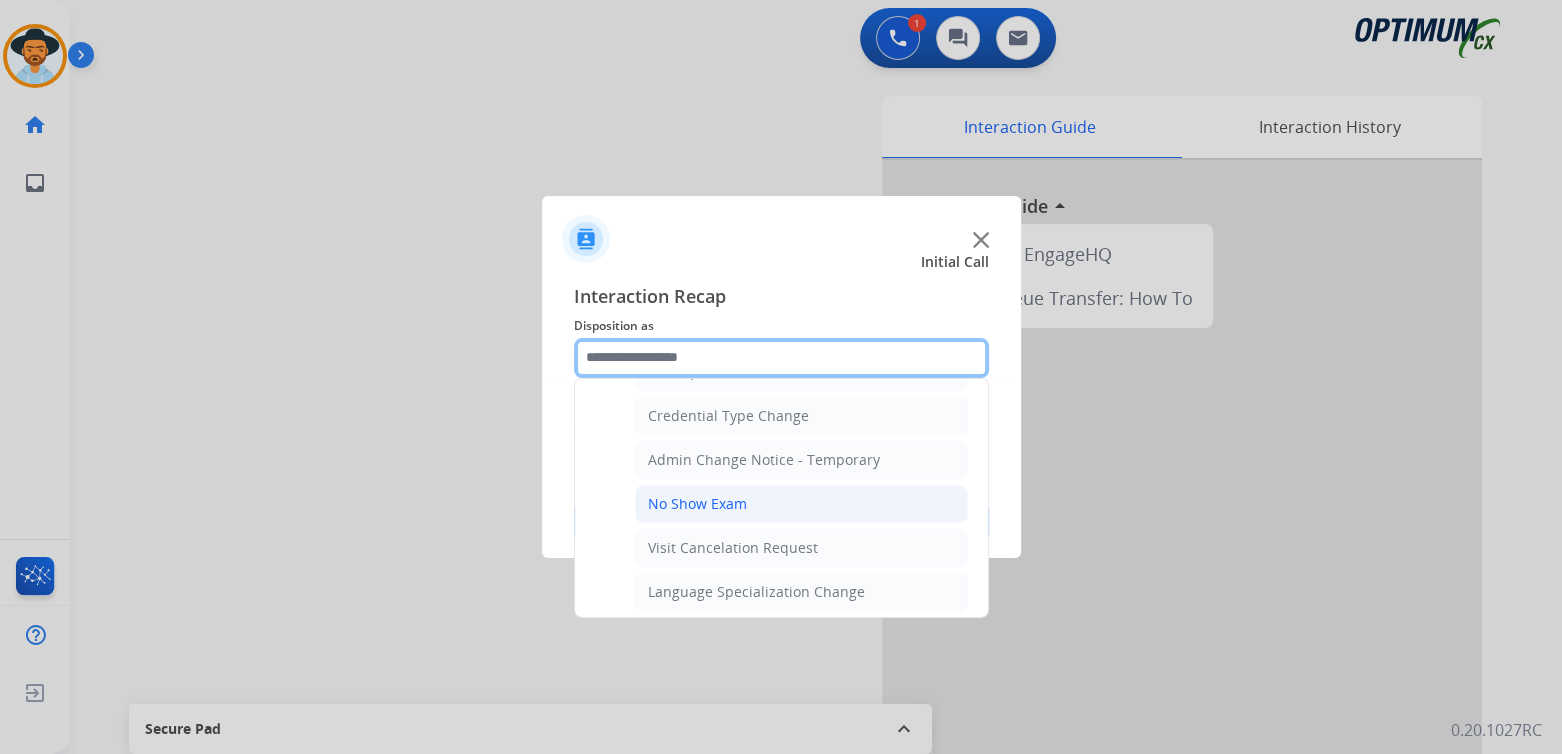 scroll, scrollTop: 811, scrollLeft: 0, axis: vertical 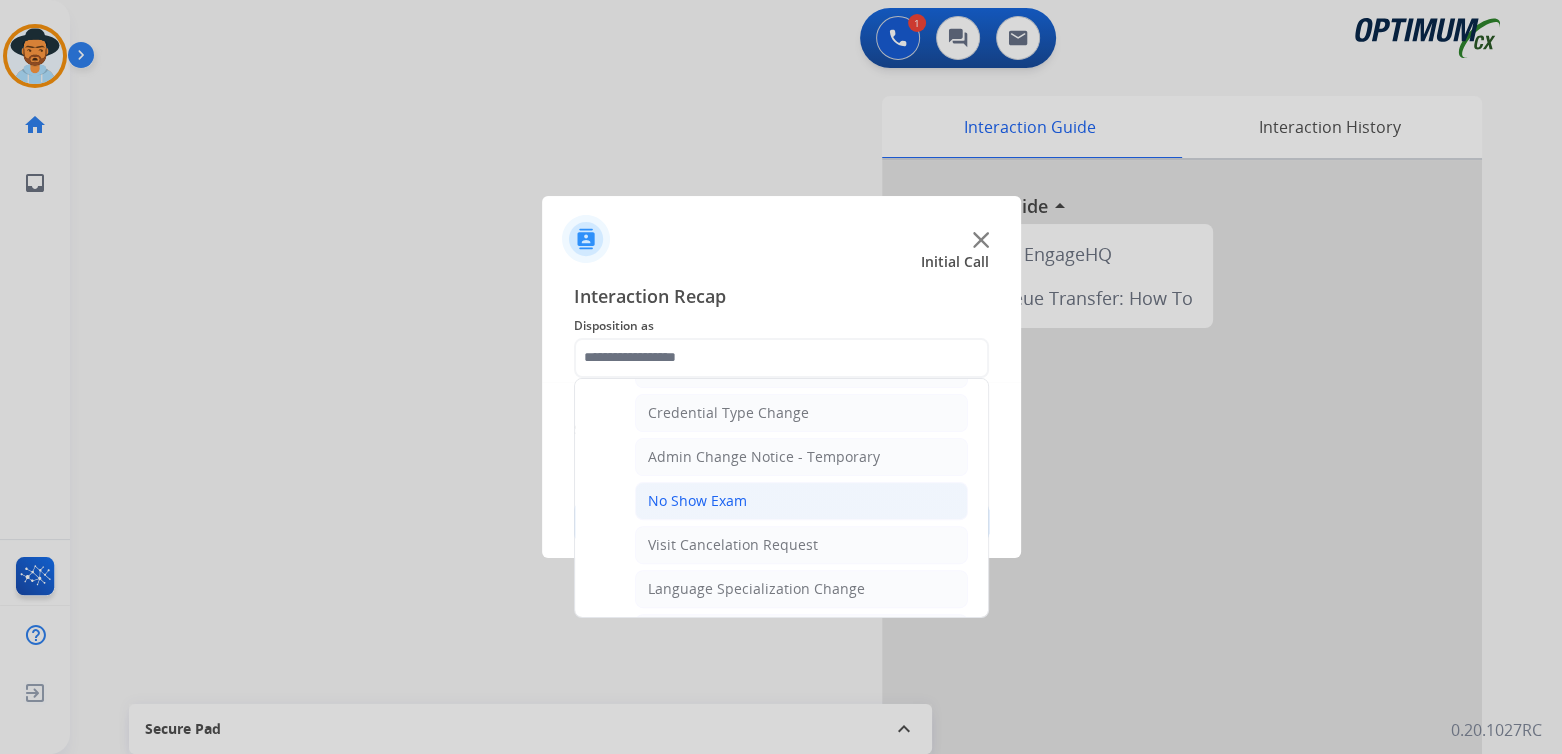 click on "No Show Exam" 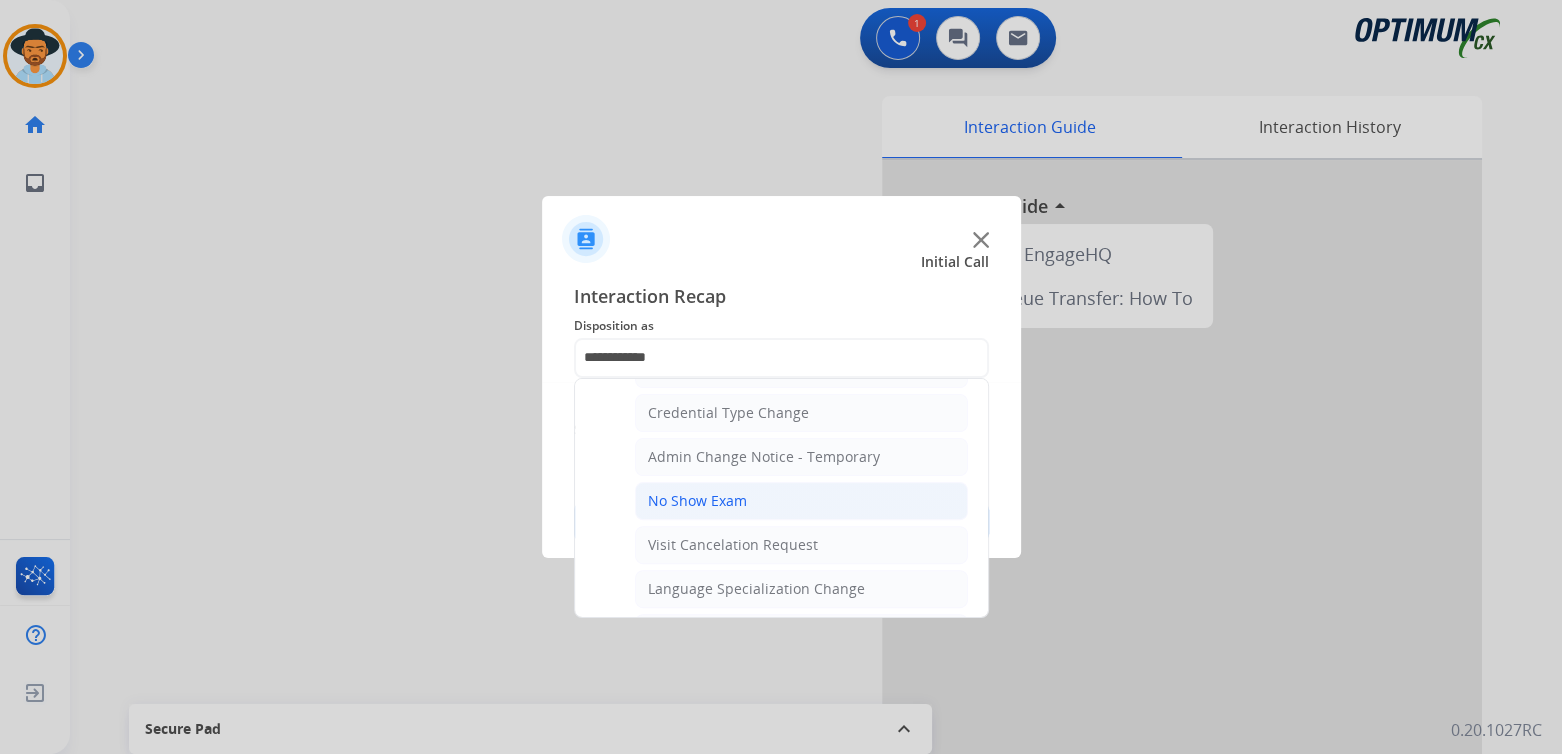 scroll, scrollTop: 0, scrollLeft: 0, axis: both 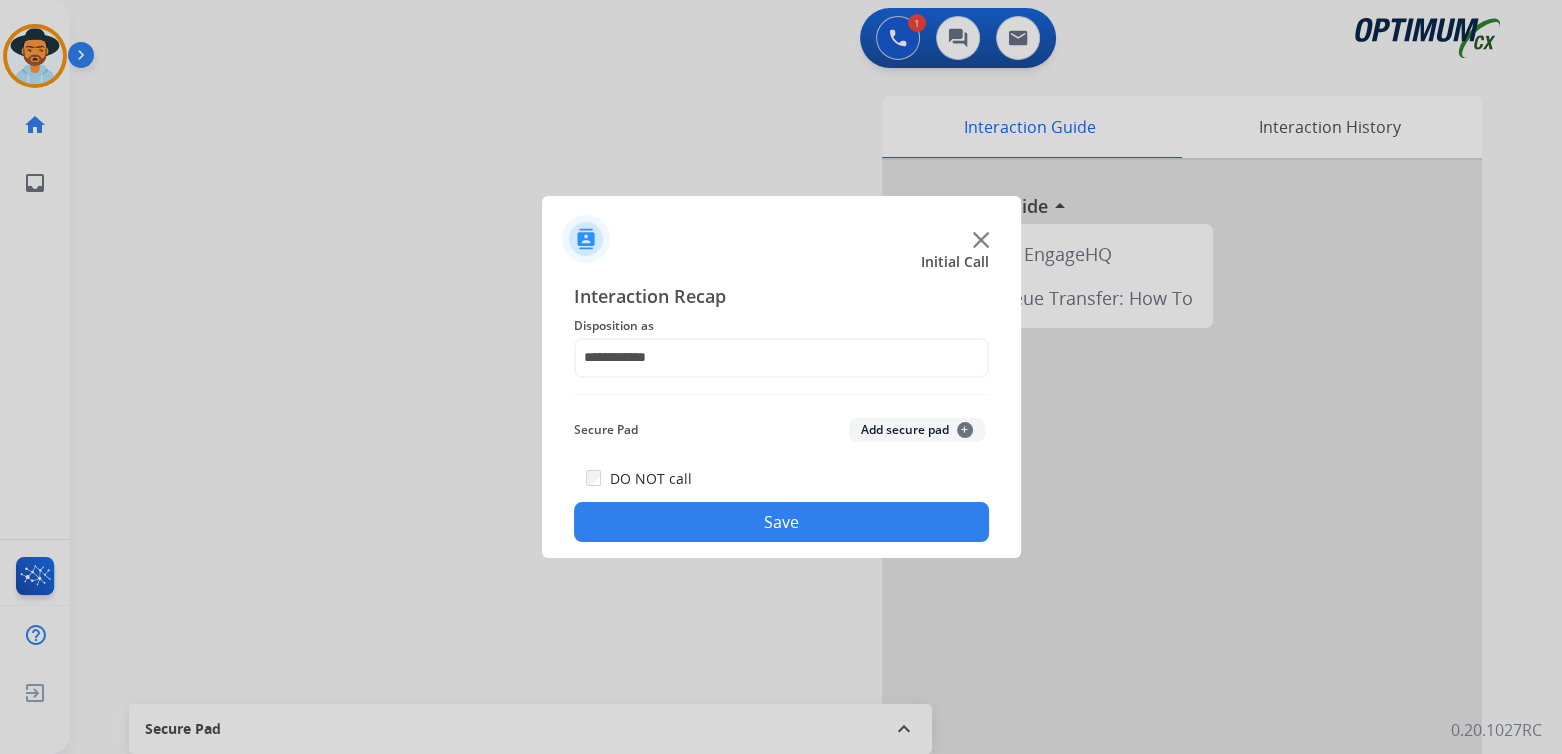 drag, startPoint x: 802, startPoint y: 517, endPoint x: 1063, endPoint y: 587, distance: 270.22397 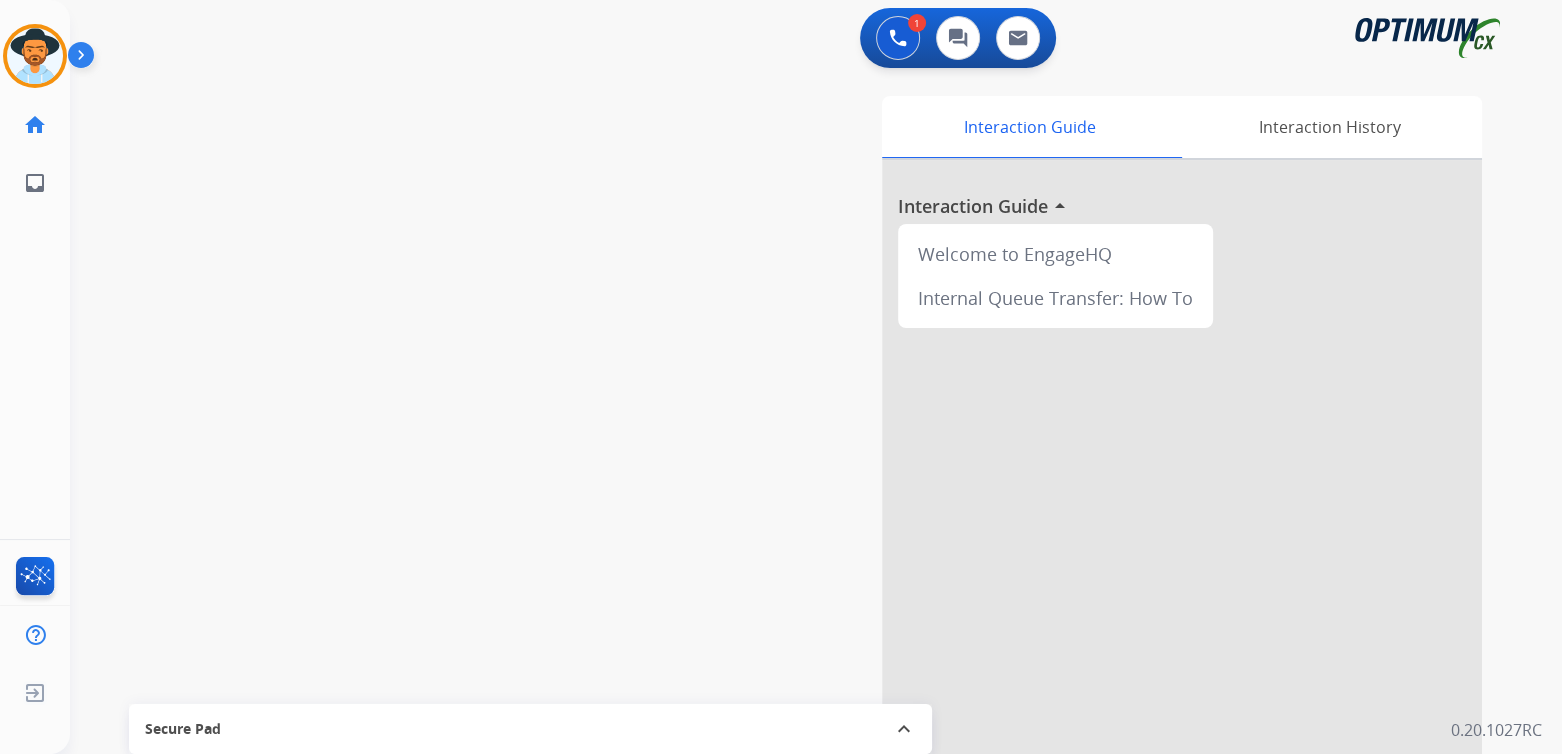 scroll, scrollTop: 2, scrollLeft: 0, axis: vertical 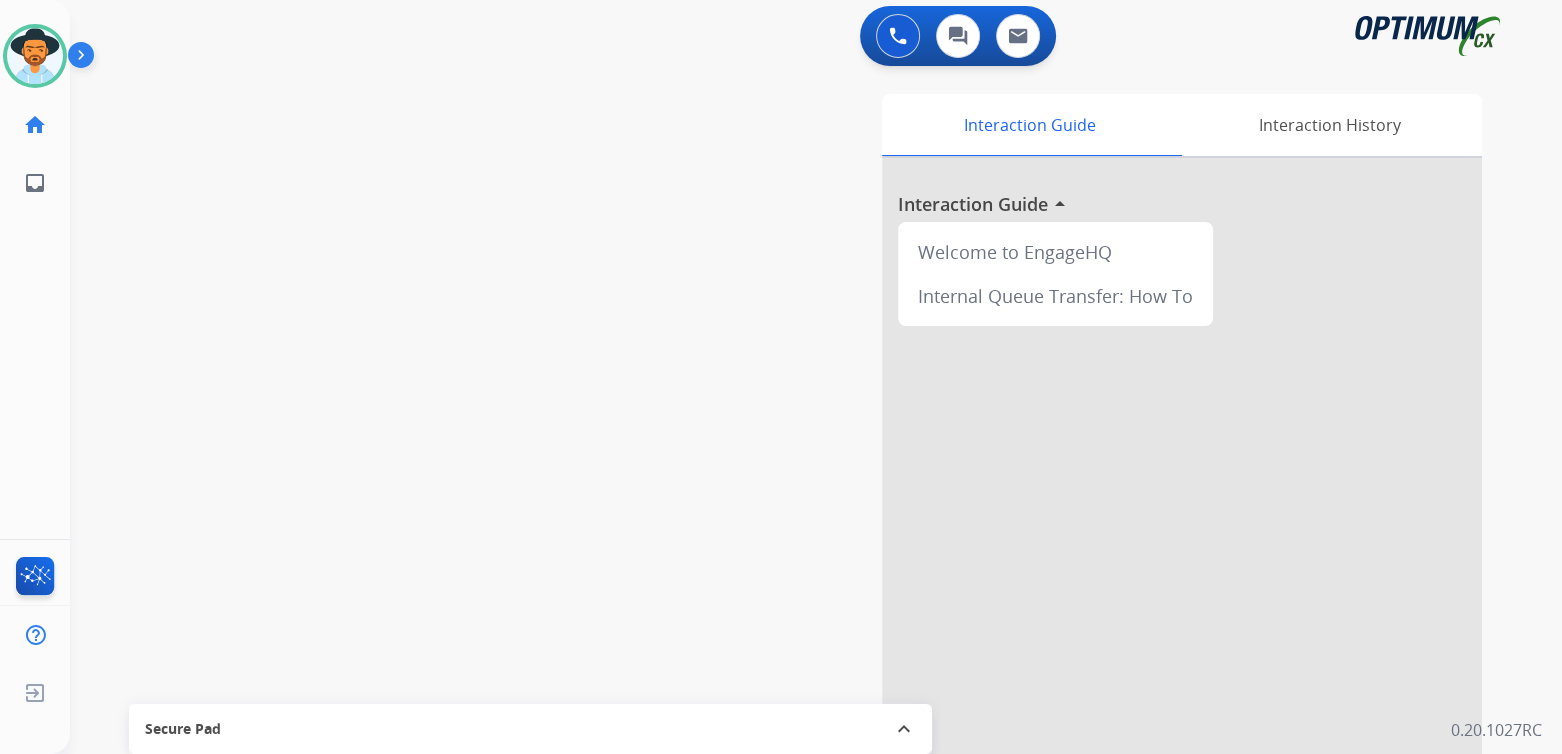 drag, startPoint x: 1069, startPoint y: 395, endPoint x: 1057, endPoint y: 403, distance: 14.422205 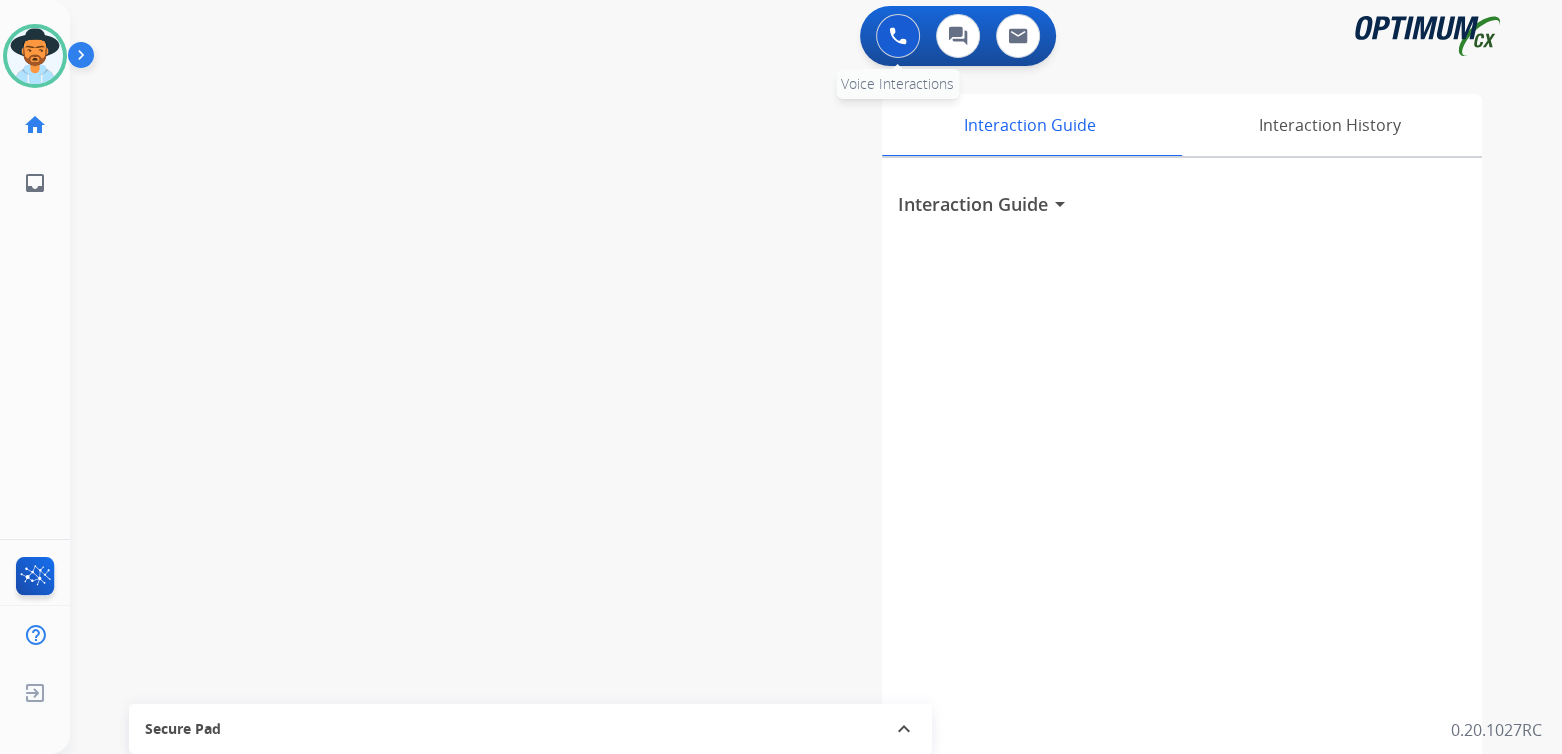click at bounding box center (898, 36) 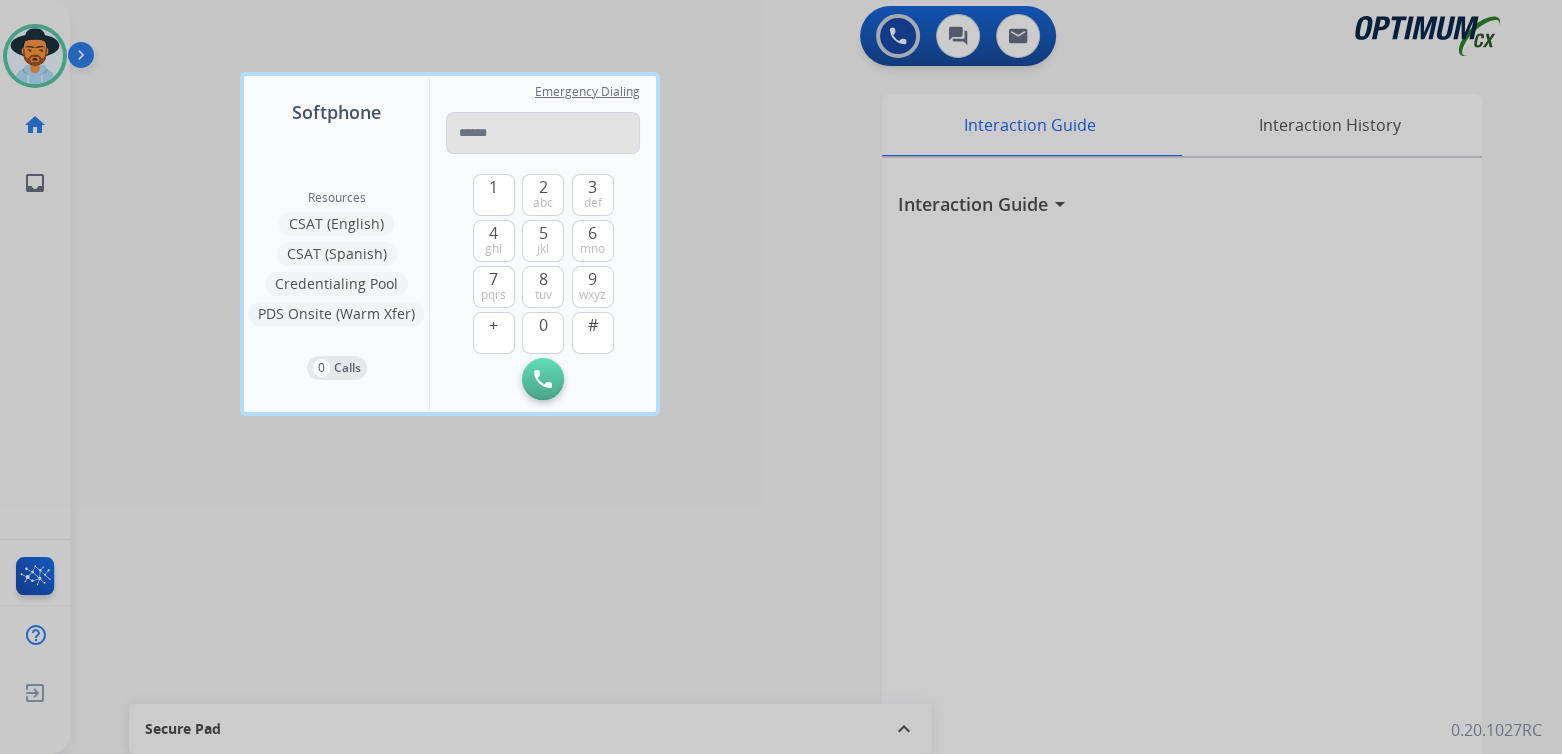 click at bounding box center [543, 133] 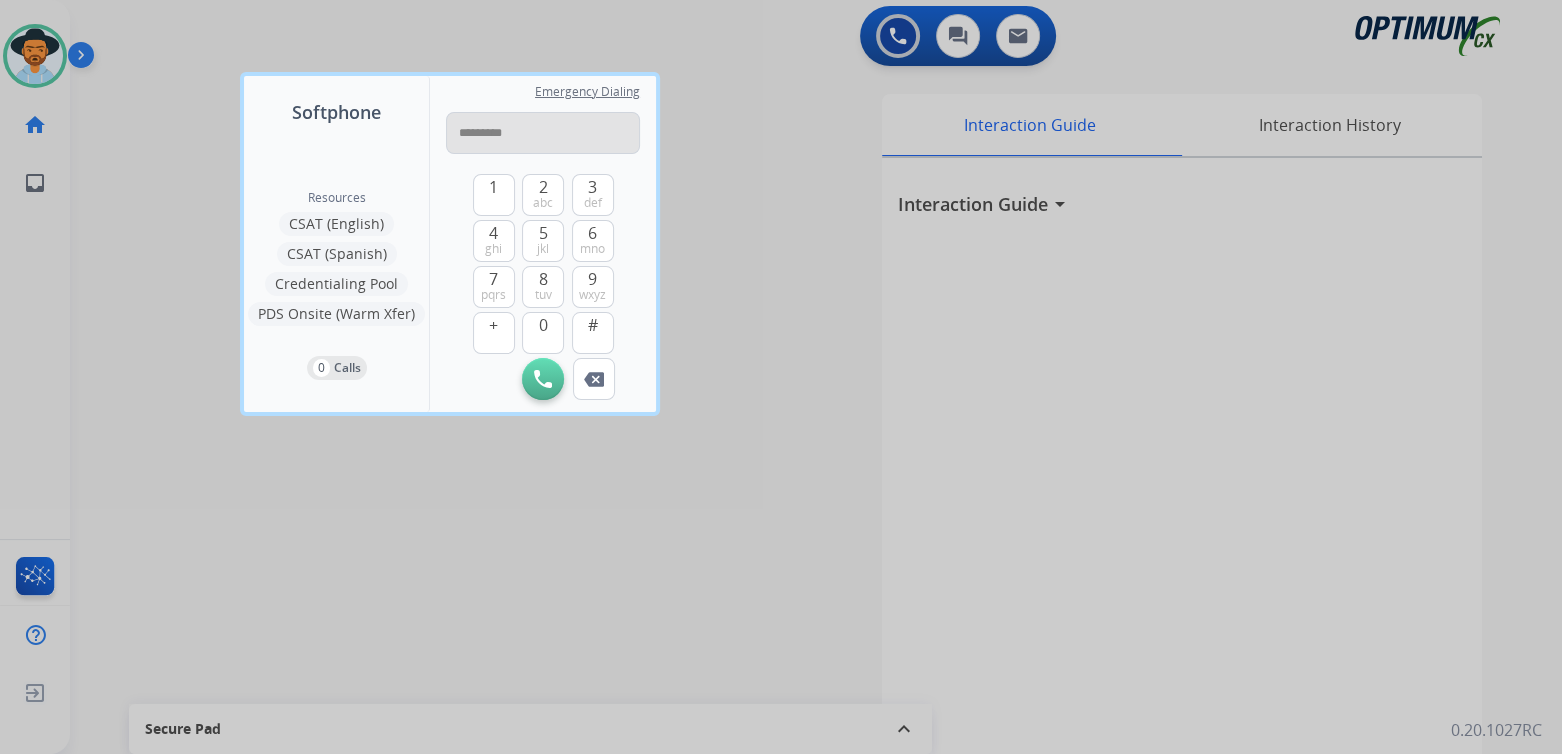type on "**********" 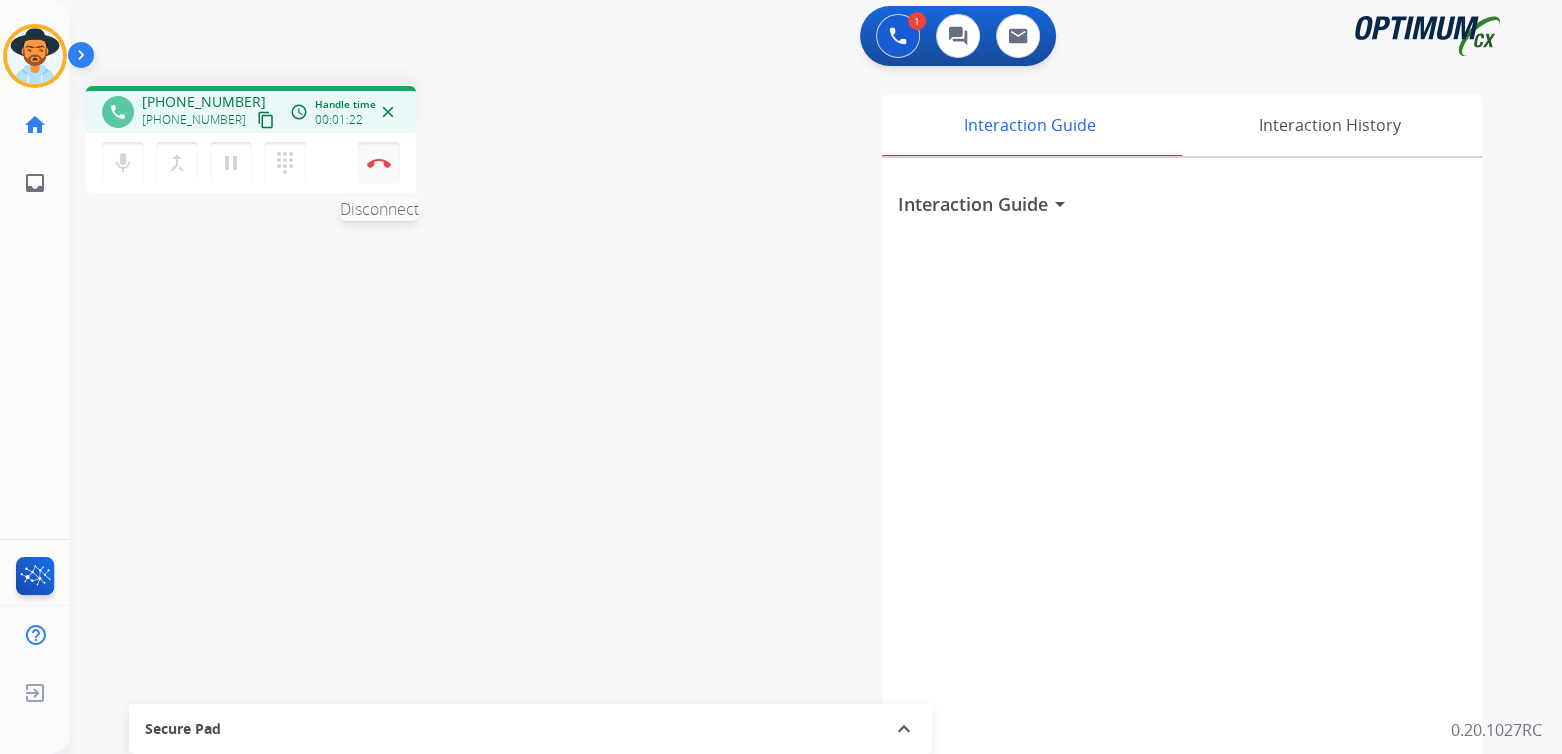 click at bounding box center (379, 163) 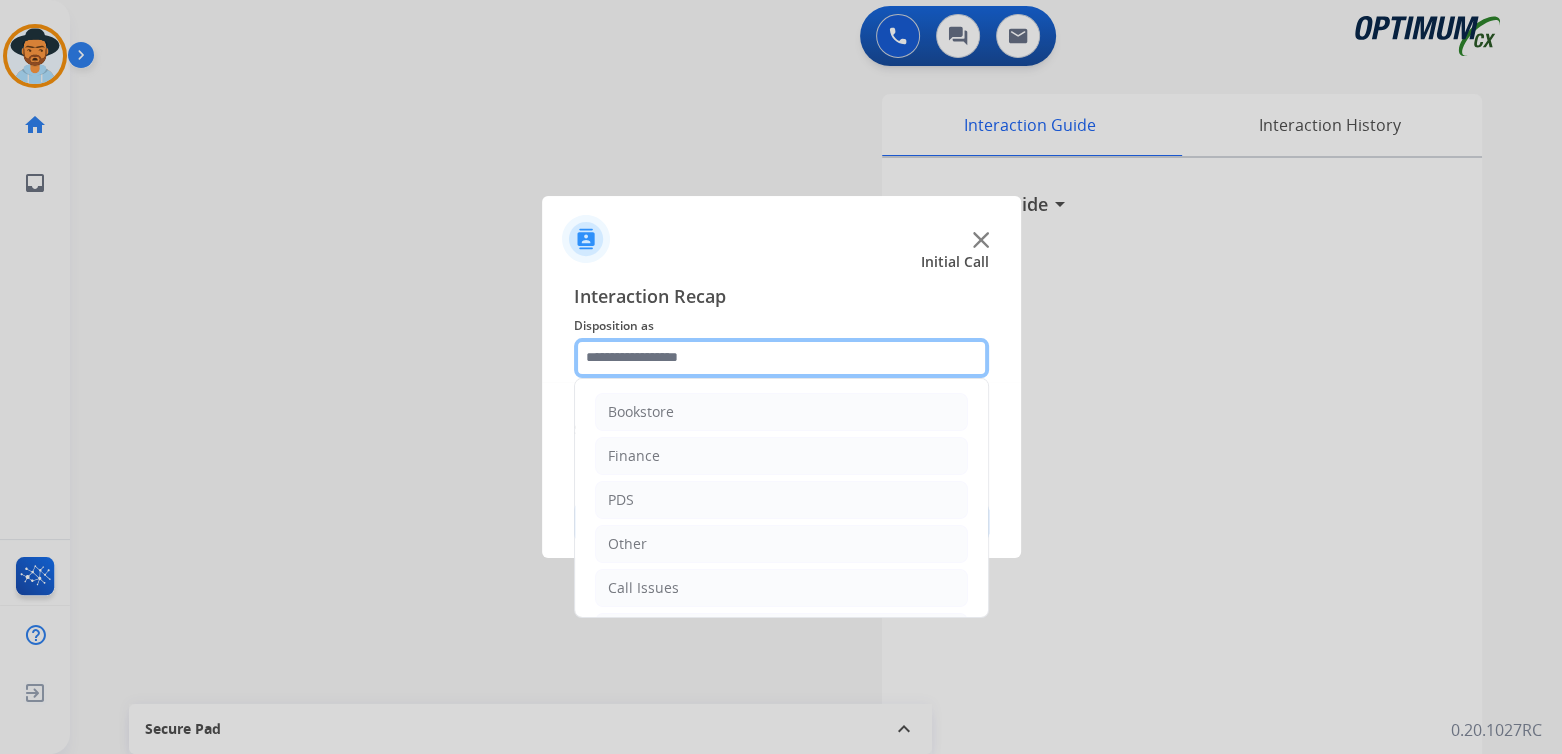 drag, startPoint x: 679, startPoint y: 361, endPoint x: 690, endPoint y: 347, distance: 17.804493 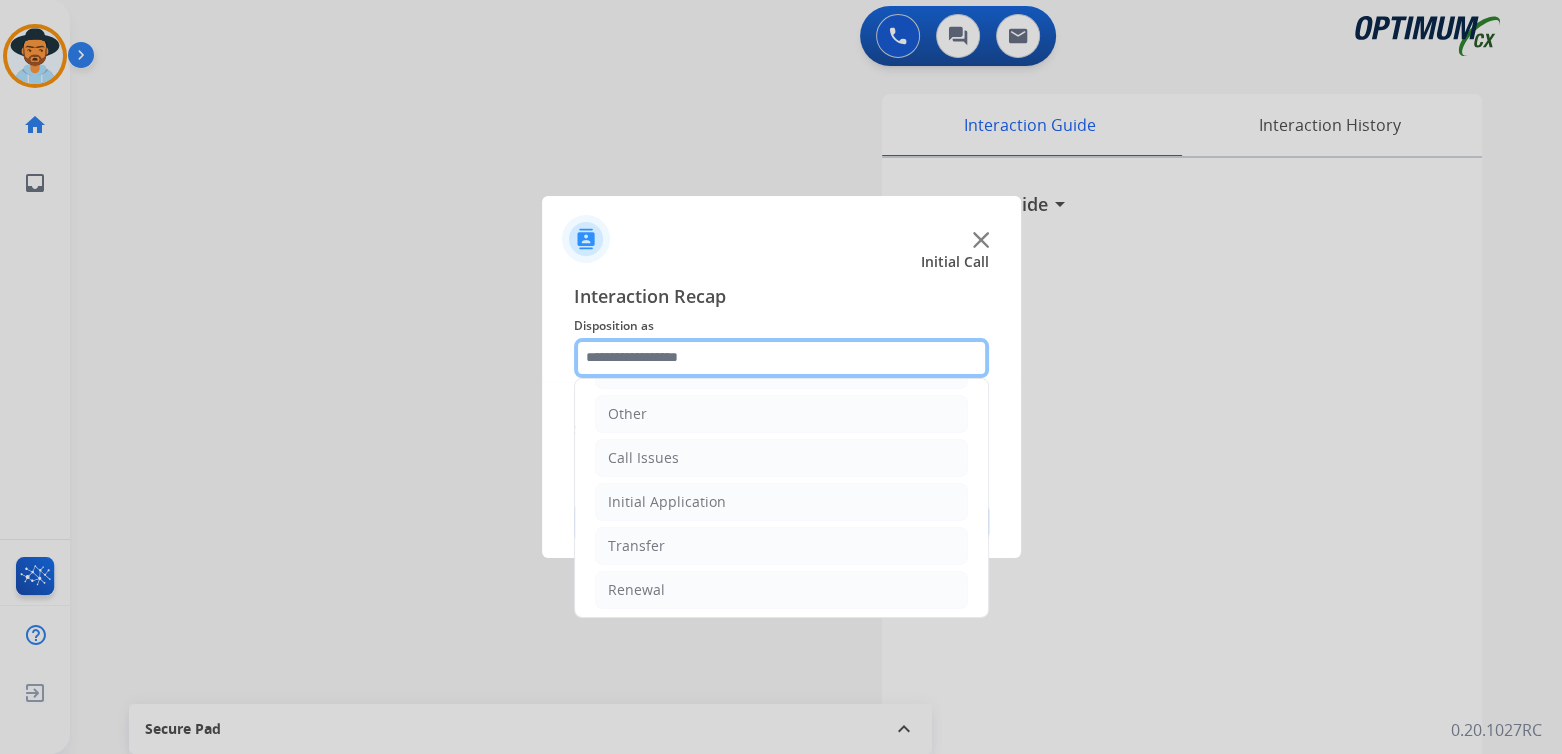 scroll, scrollTop: 132, scrollLeft: 0, axis: vertical 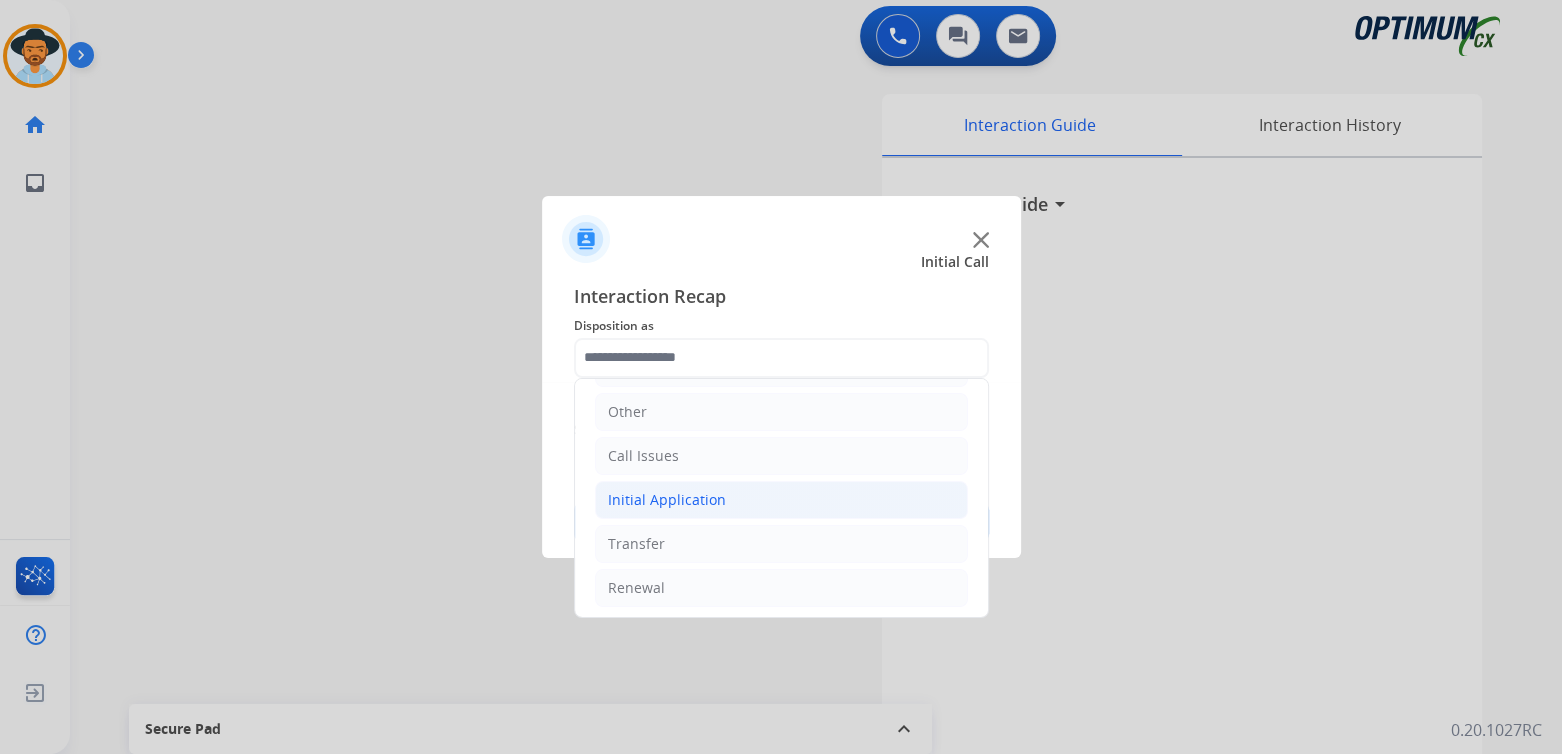 click on "Initial Application" 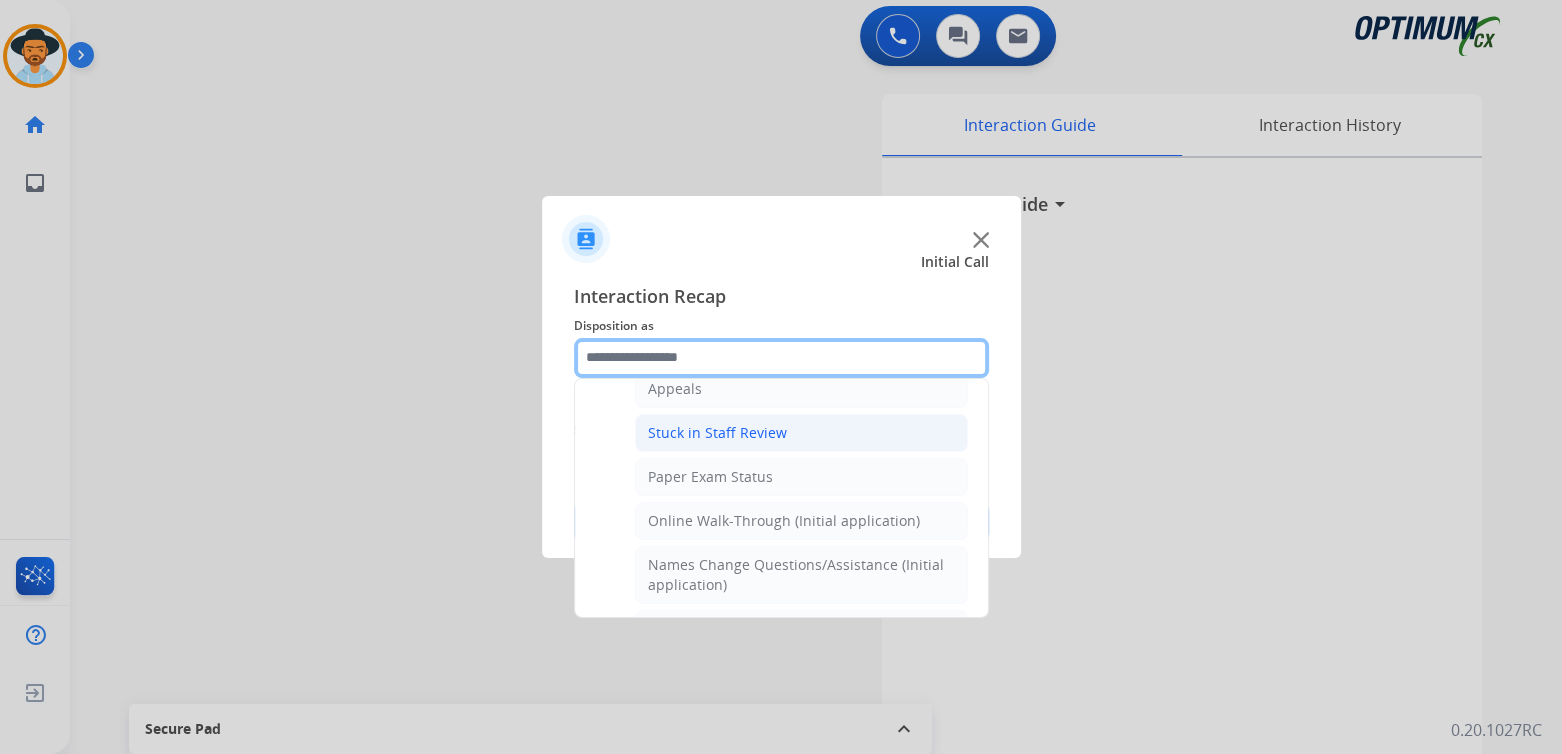 scroll, scrollTop: 332, scrollLeft: 0, axis: vertical 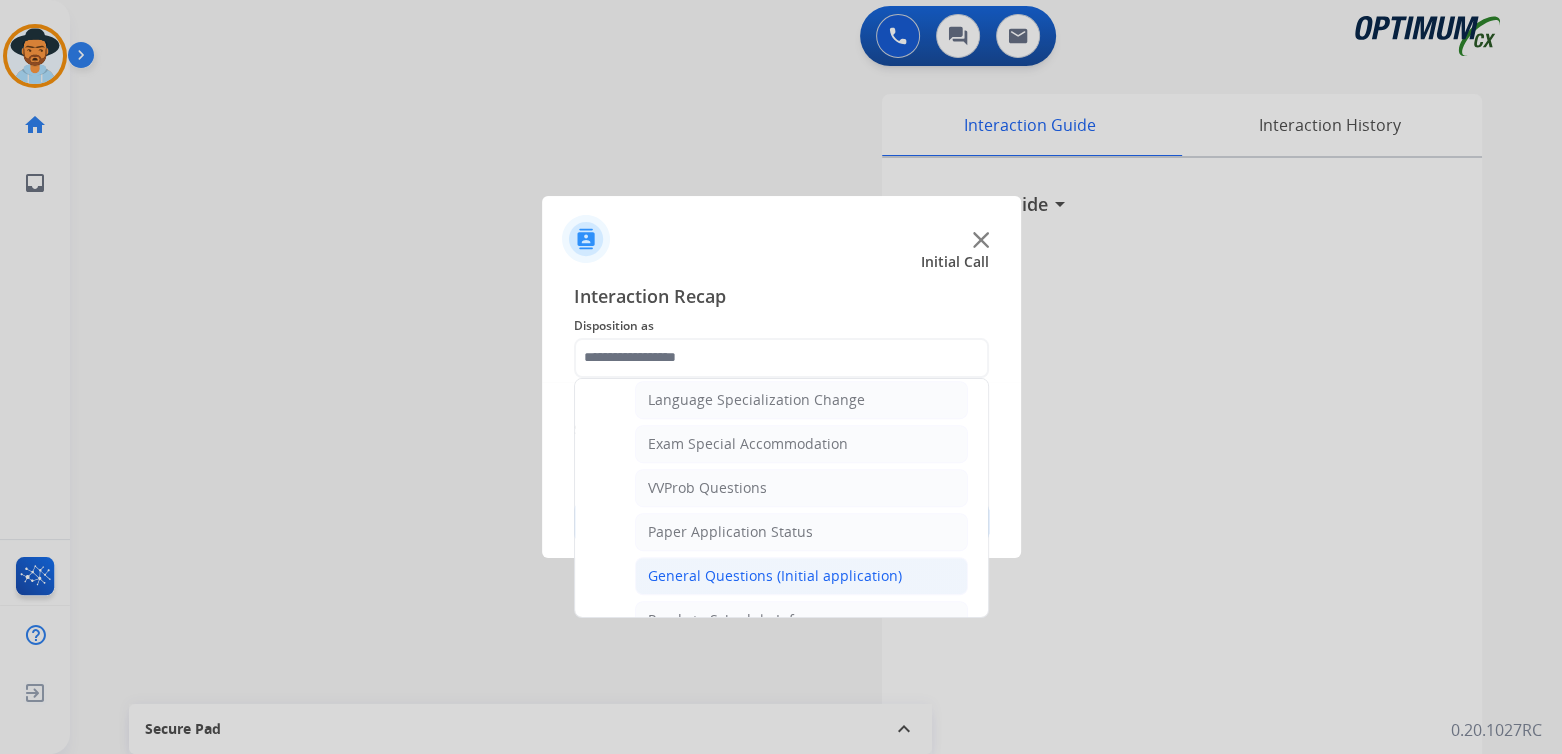 click on "General Questions (Initial application)" 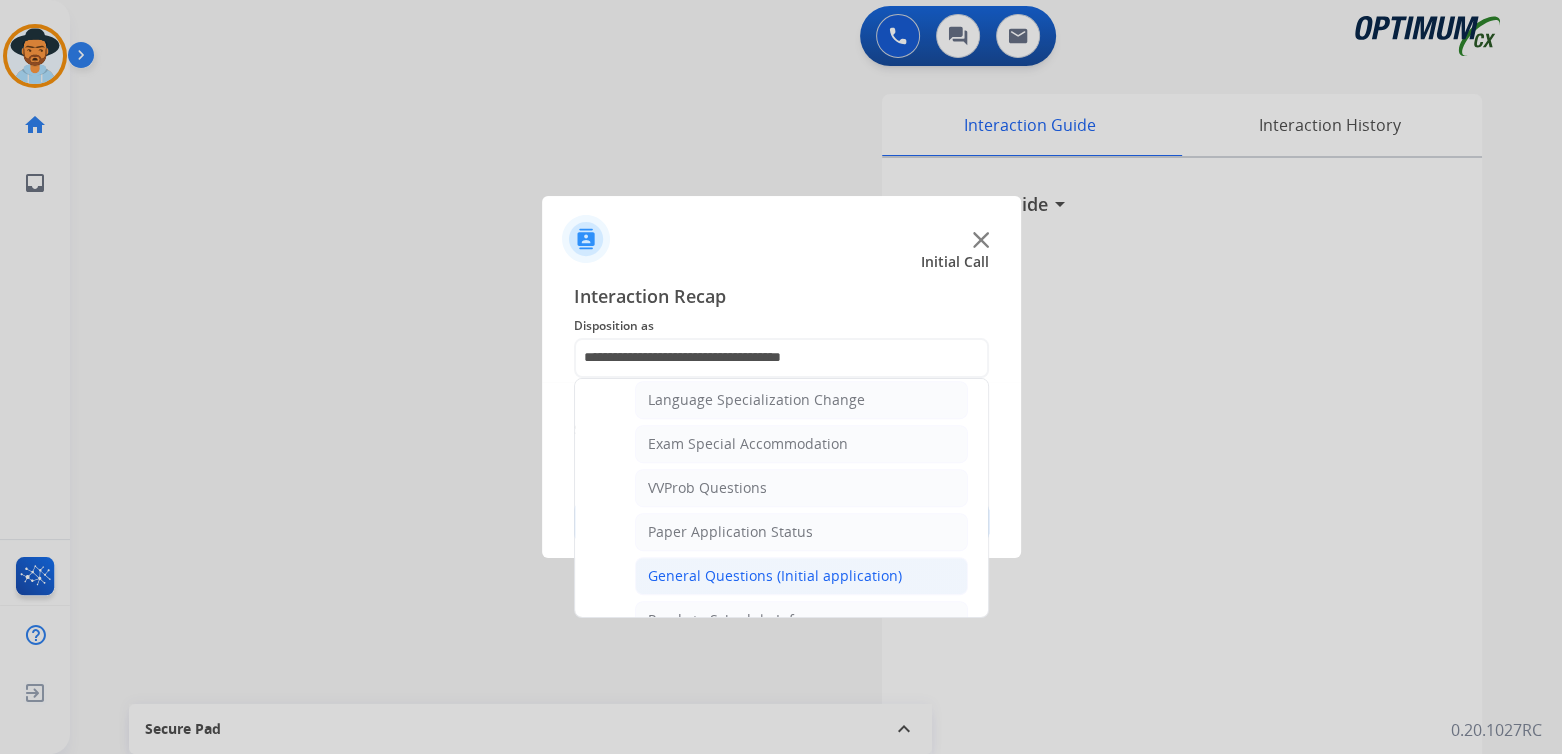 scroll, scrollTop: 0, scrollLeft: 0, axis: both 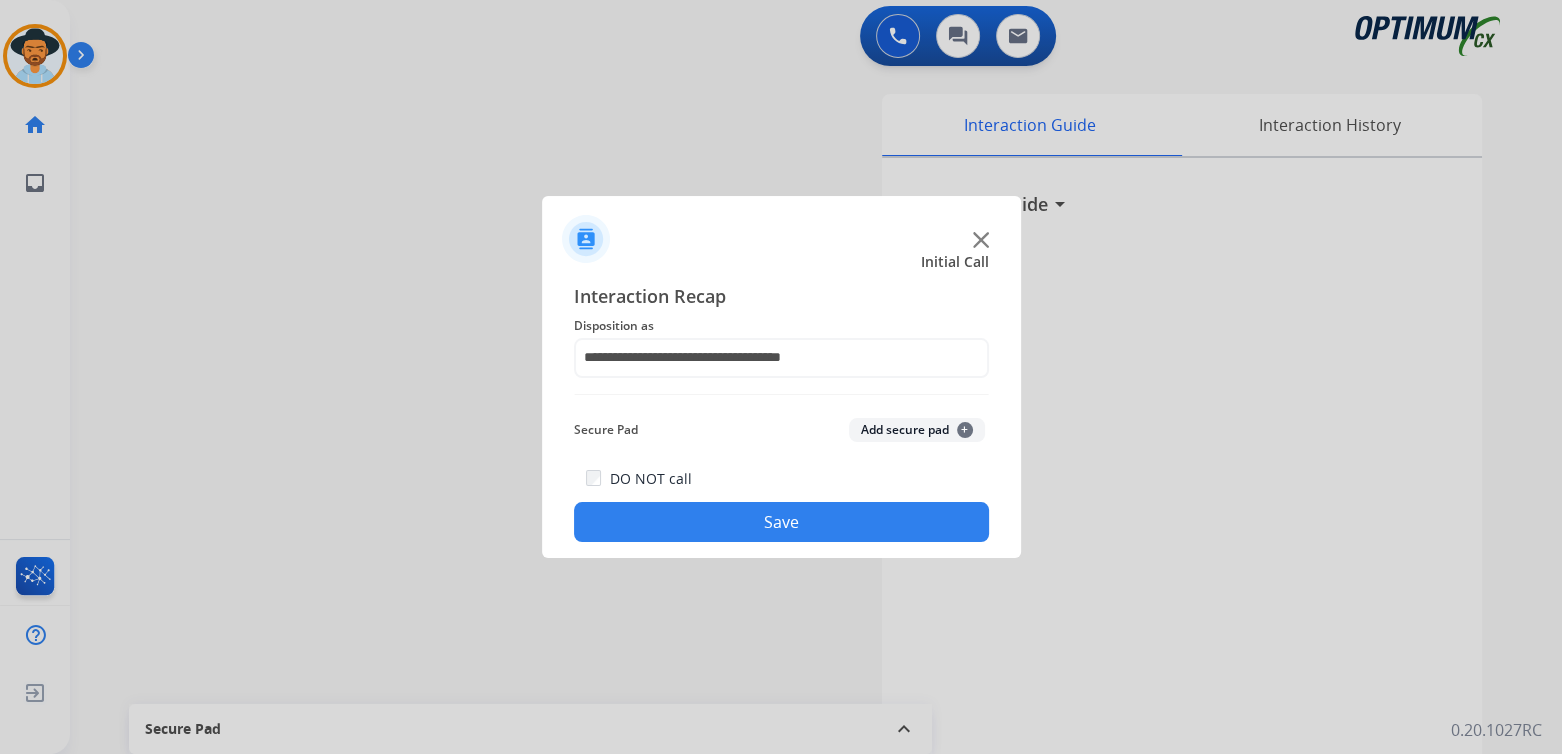 click on "Save" 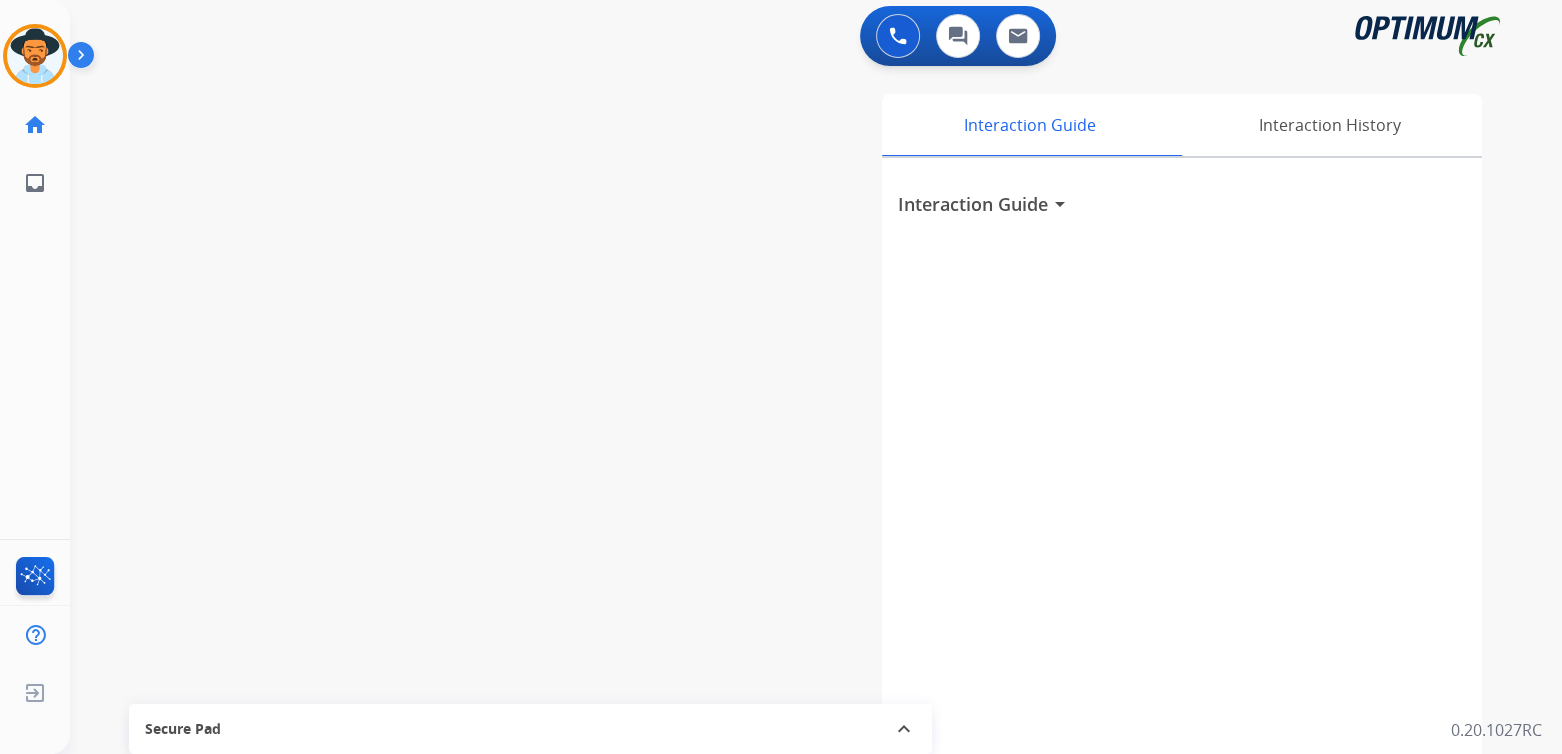 scroll, scrollTop: 3, scrollLeft: 0, axis: vertical 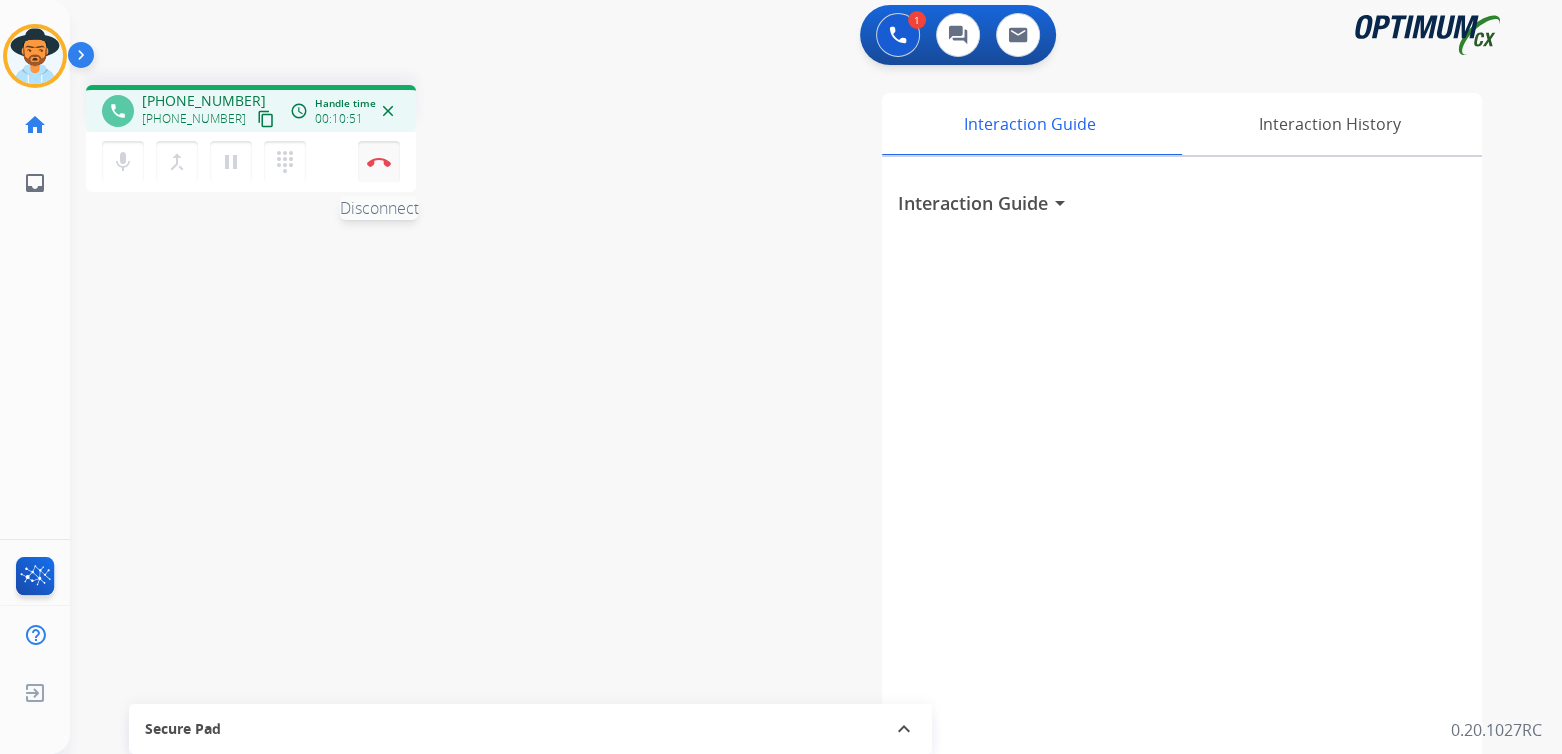 click at bounding box center (379, 162) 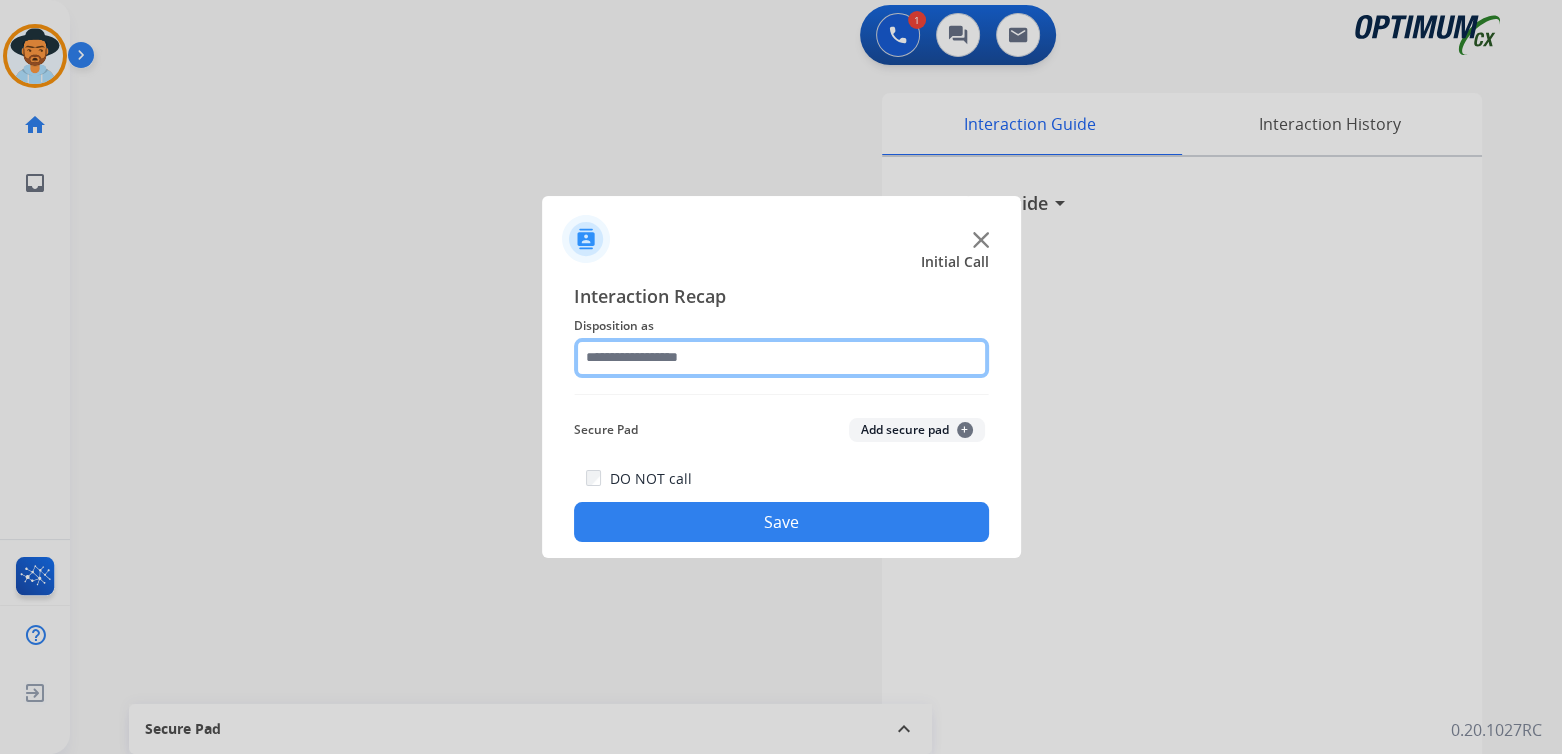 click 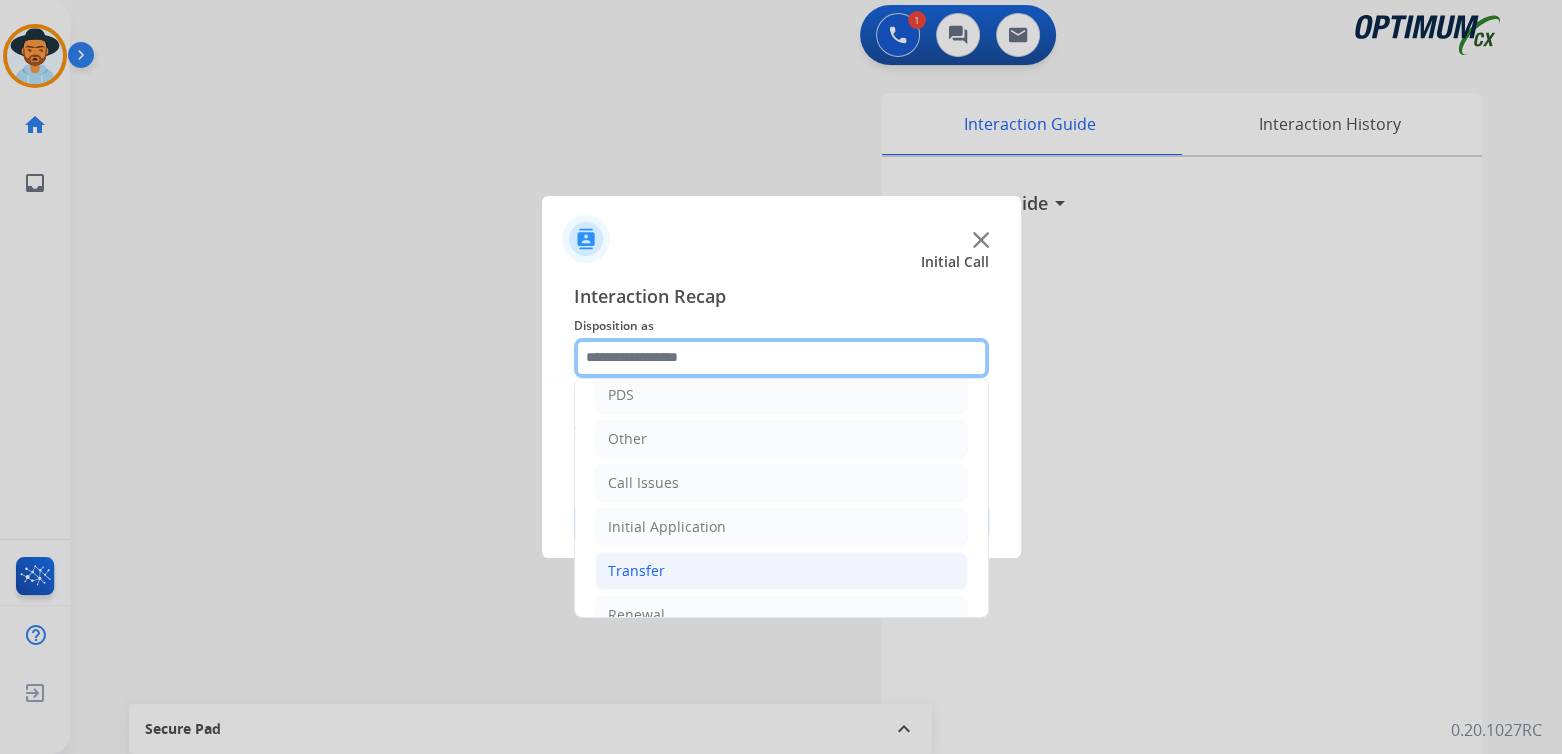 scroll, scrollTop: 132, scrollLeft: 0, axis: vertical 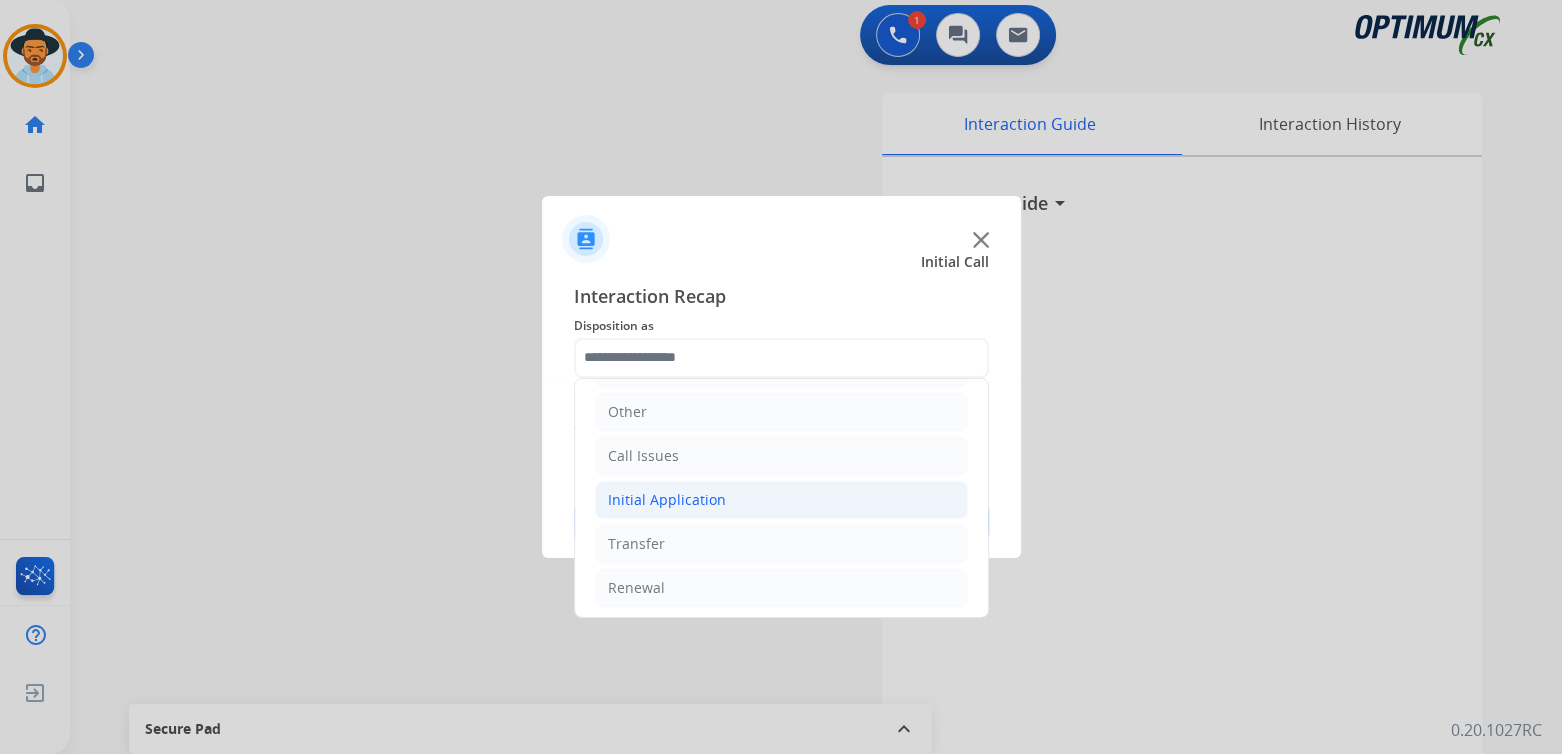 click on "Initial Application" 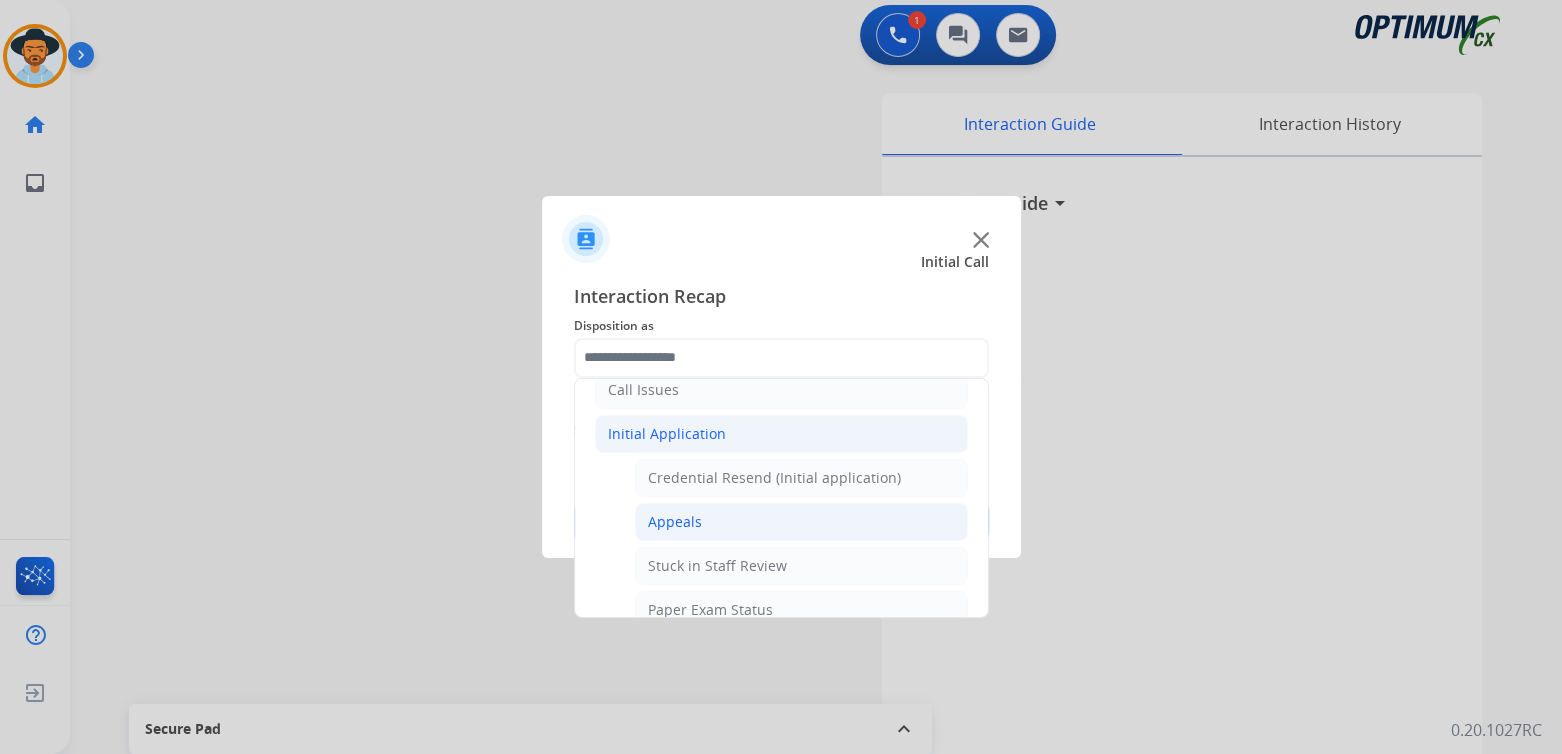click on "Credential Resend (Initial application)   Appeals   Stuck in Staff Review   Paper Exam Status   Online Walk-Through (Initial application)   Names Change Questions/Assistance (Initial application)   Endorsement Number Not Working   No Show VV   Fax Receipt Confirmation (Initial application)   Initial Application Price Increase   Search Request   V3 Request   Credential Type Change   Admin Change Notice - Temporary   No Show Exam   Visit Cancelation Request   Language Specialization Change   Exam Special Accommodation   VVProb Questions   Paper Application Status   General Questions (Initial application)   Ready to Schedule Info   Pearson Vue/Exam Authorization   Extend Deadline (Initial application)" 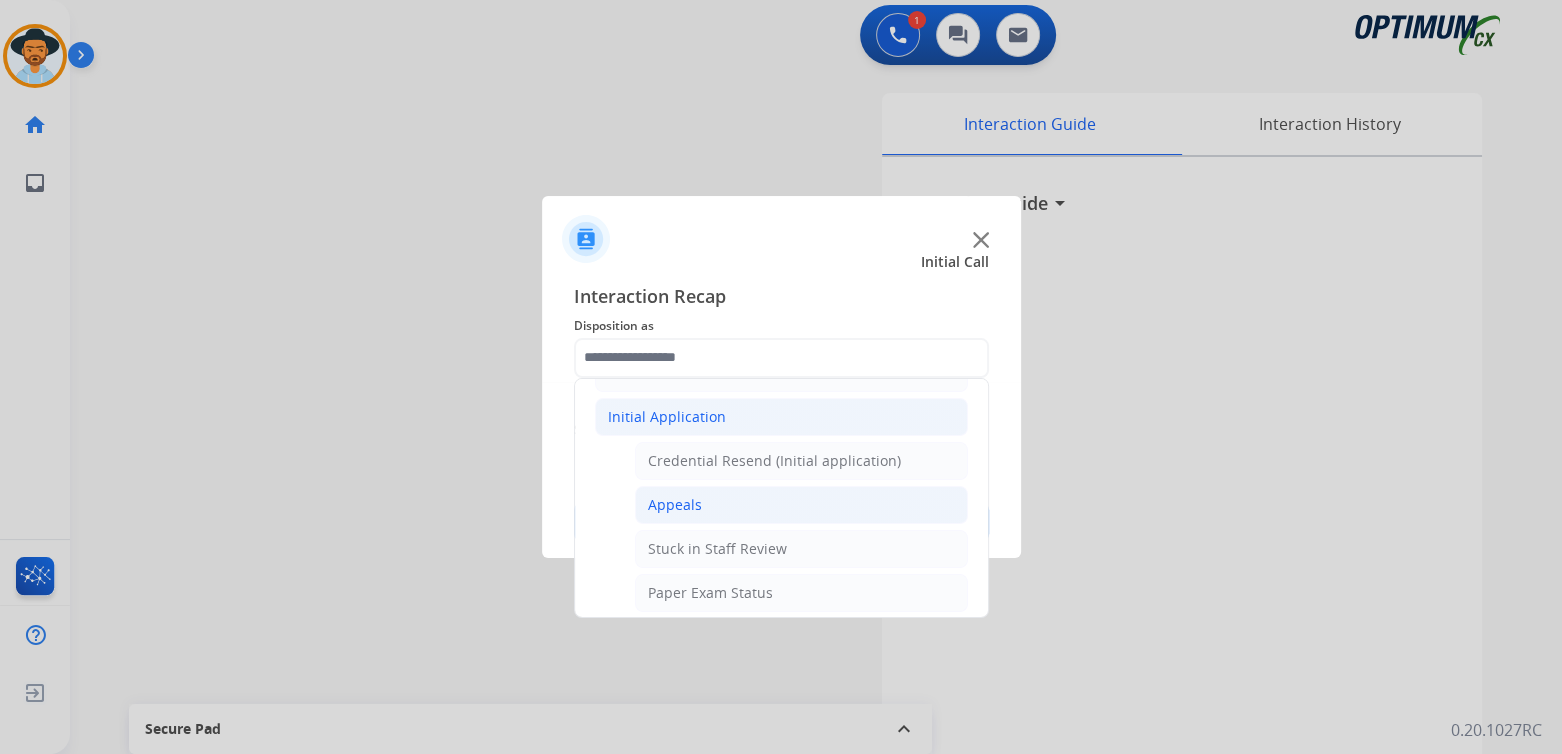 scroll, scrollTop: 221, scrollLeft: 0, axis: vertical 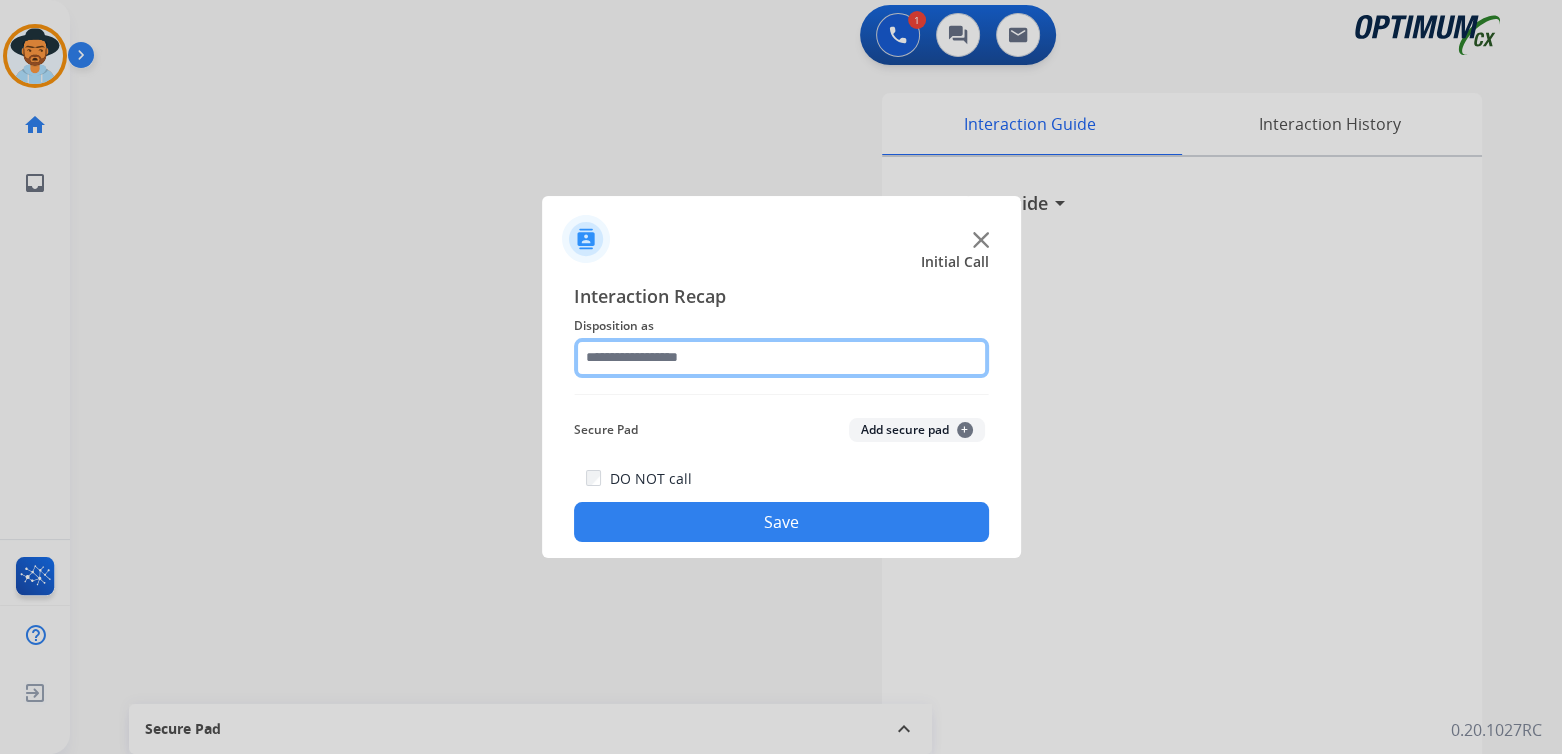 click 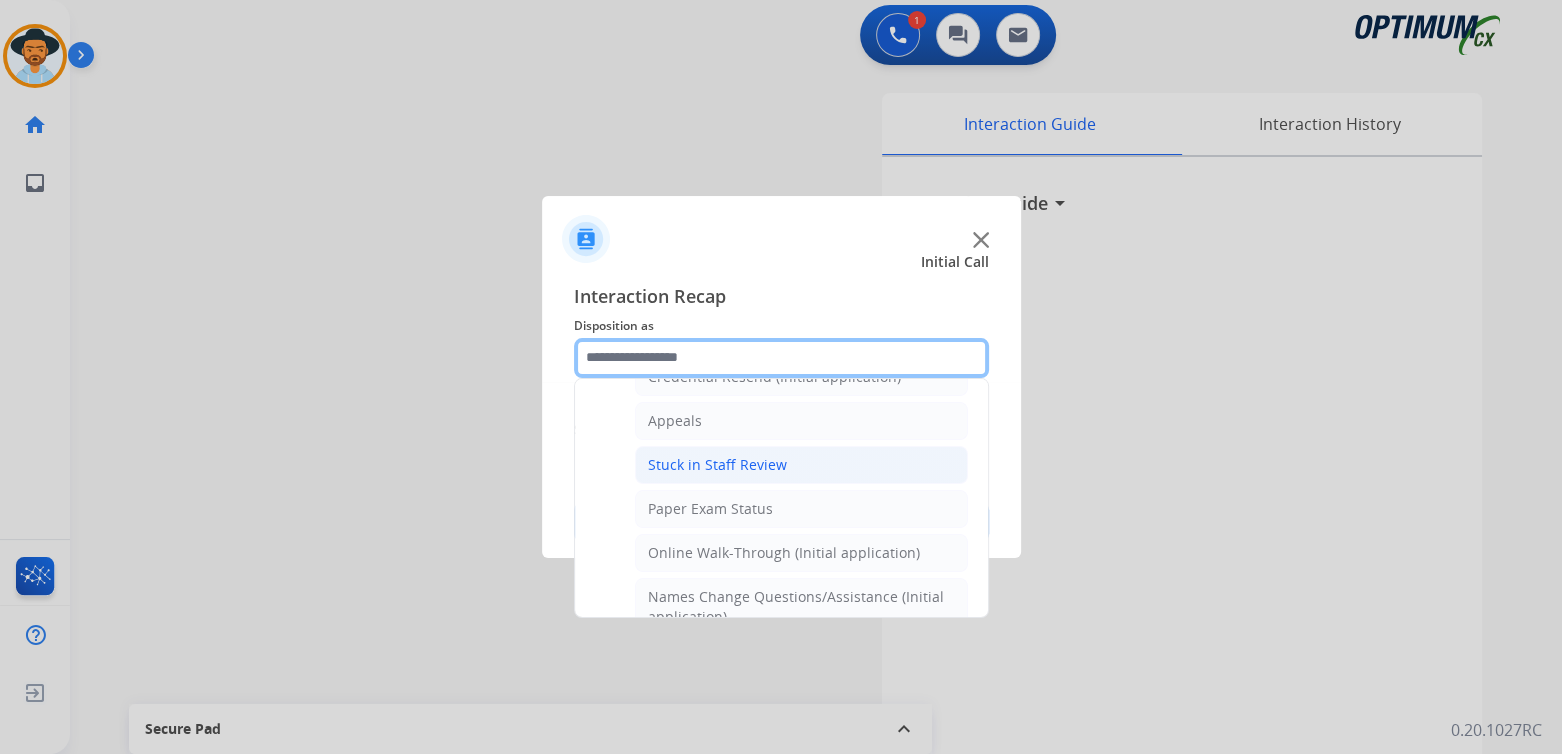 scroll, scrollTop: 300, scrollLeft: 0, axis: vertical 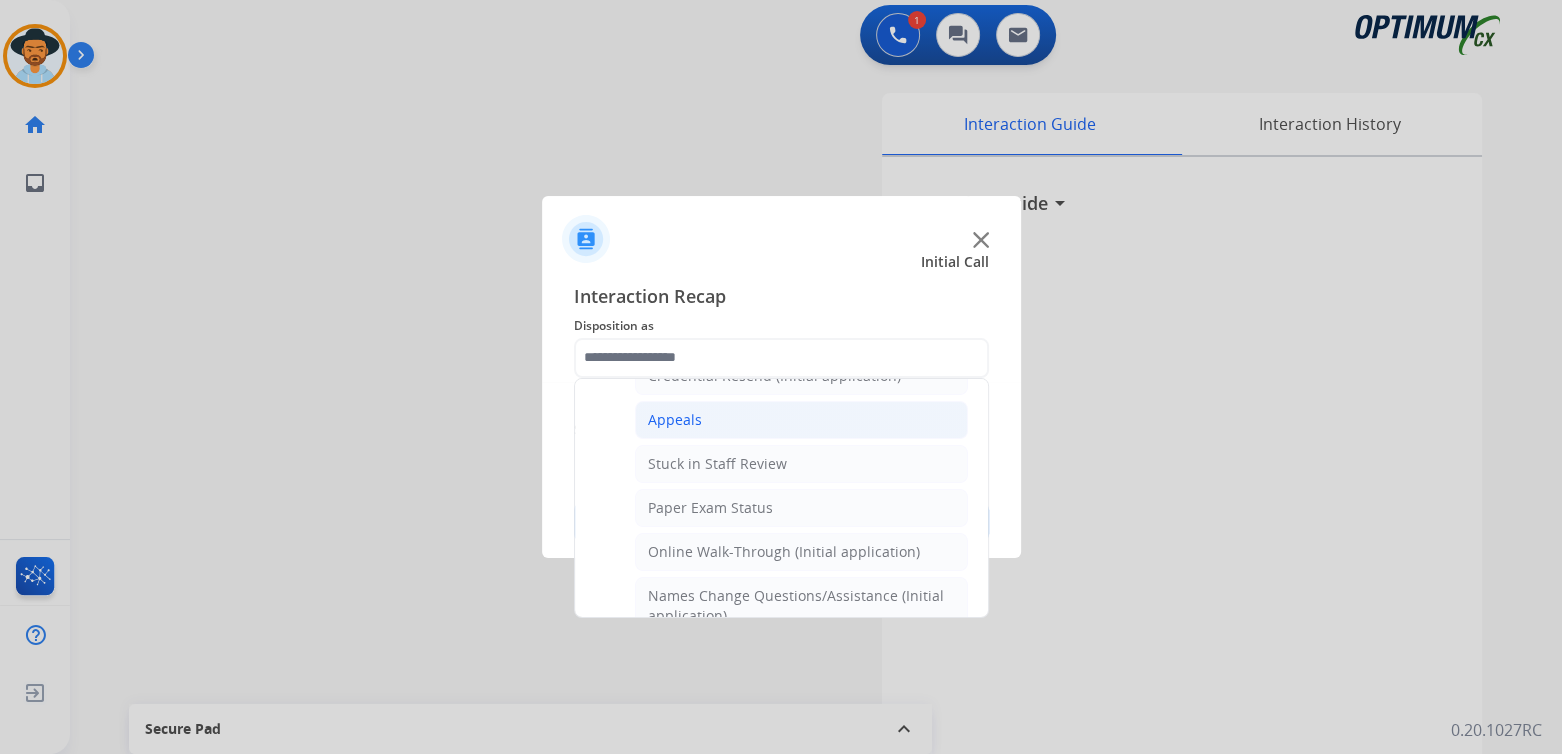 click on "Appeals" 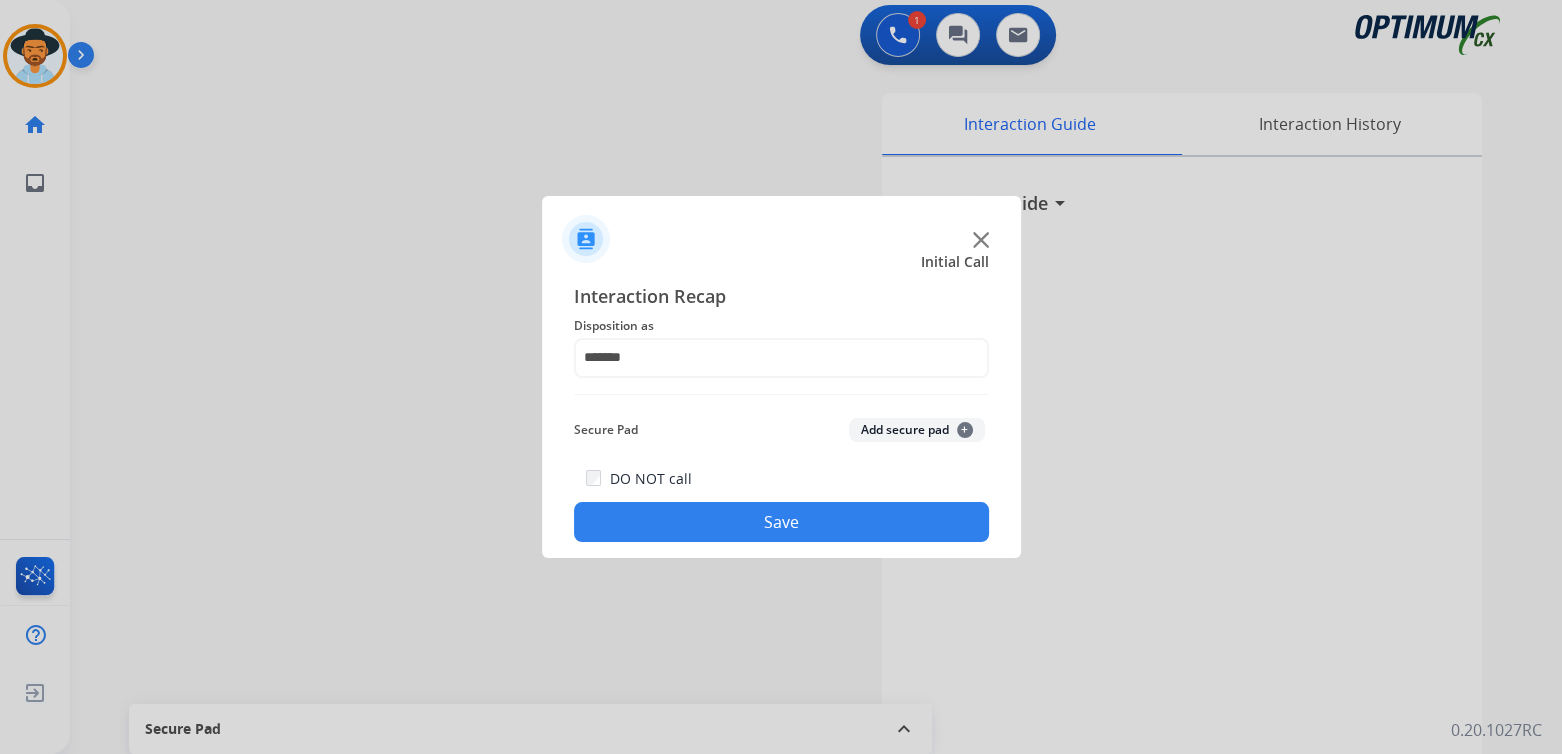 click on "Save" 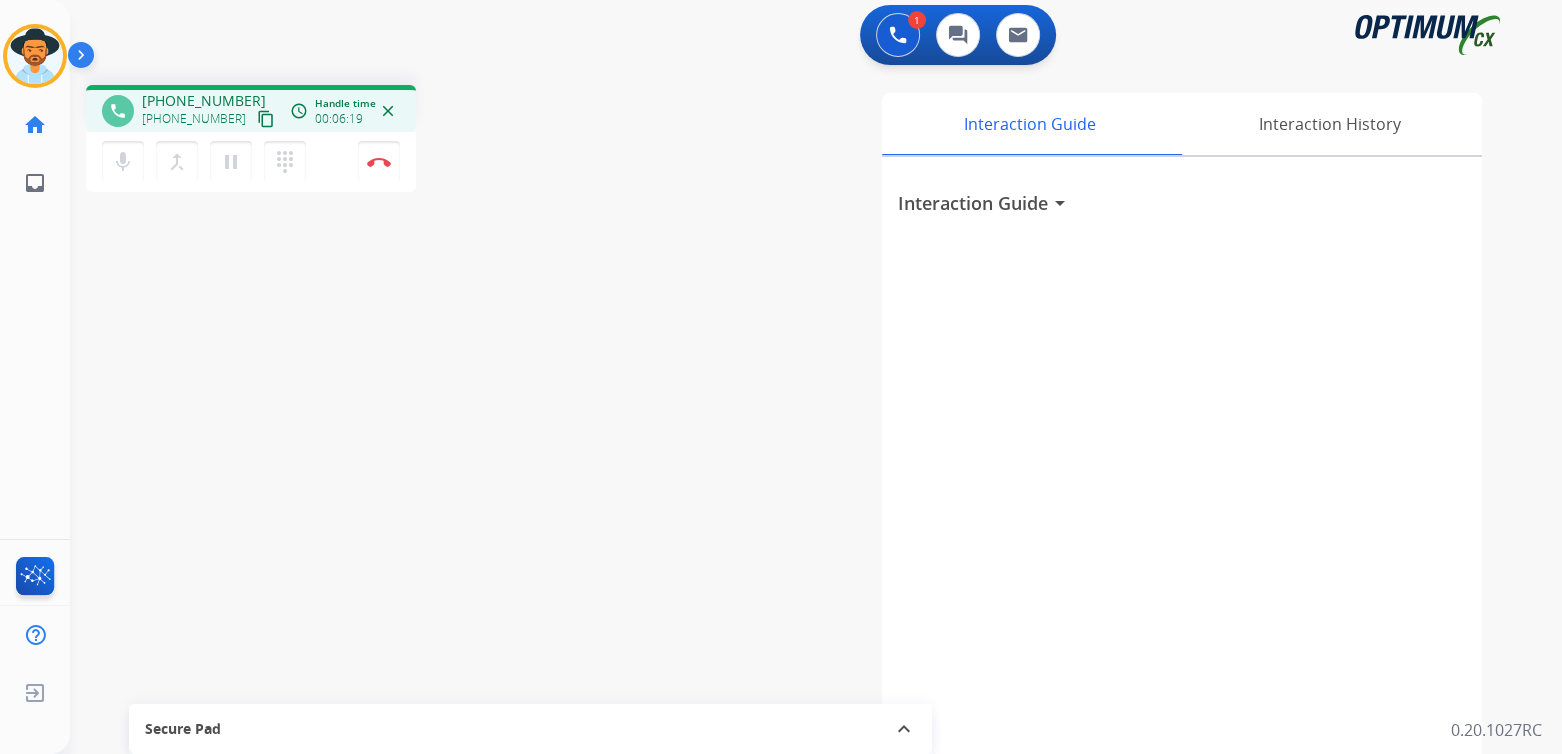 drag, startPoint x: 383, startPoint y: 159, endPoint x: 455, endPoint y: 186, distance: 76.896034 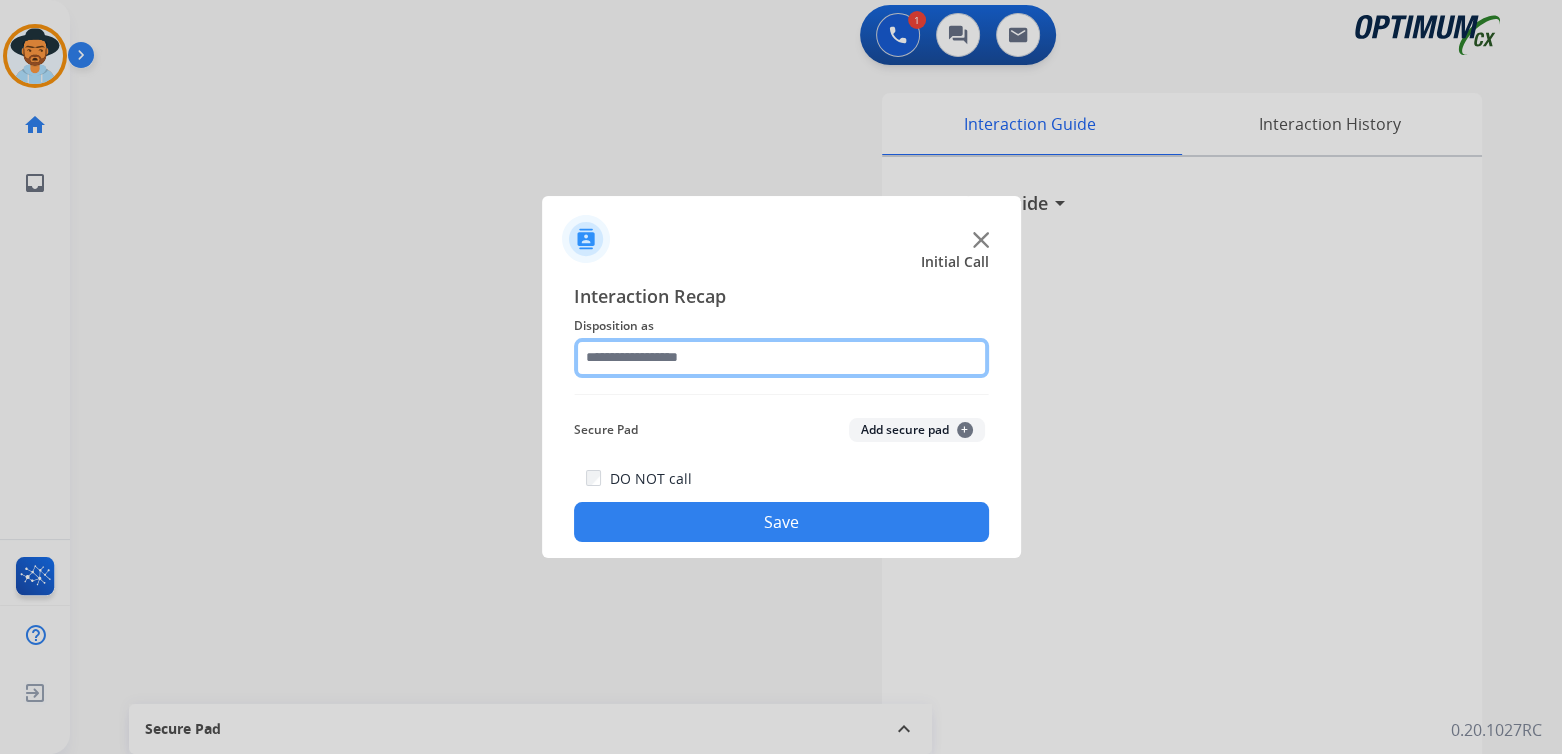 click 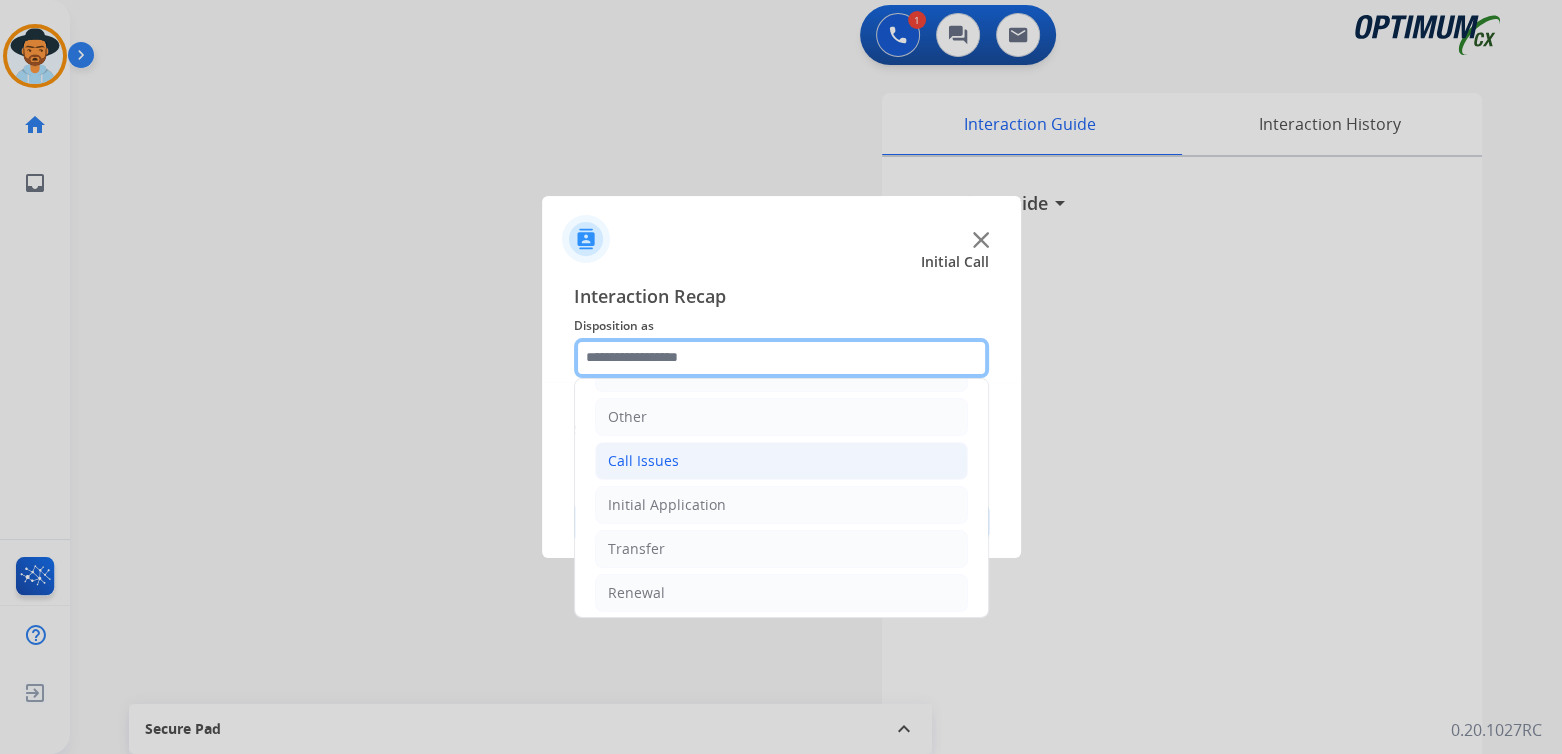 scroll, scrollTop: 132, scrollLeft: 0, axis: vertical 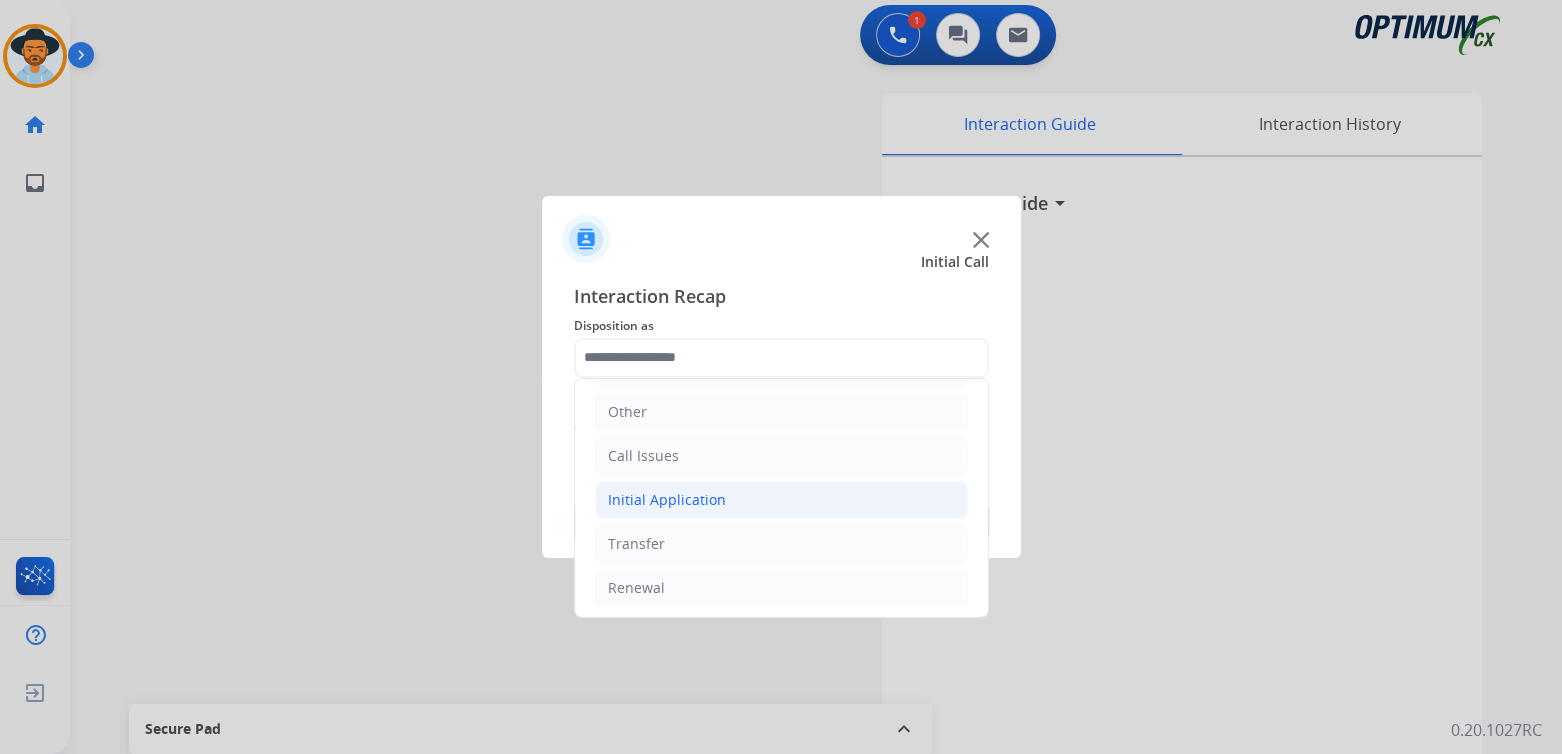 click on "Initial Application" 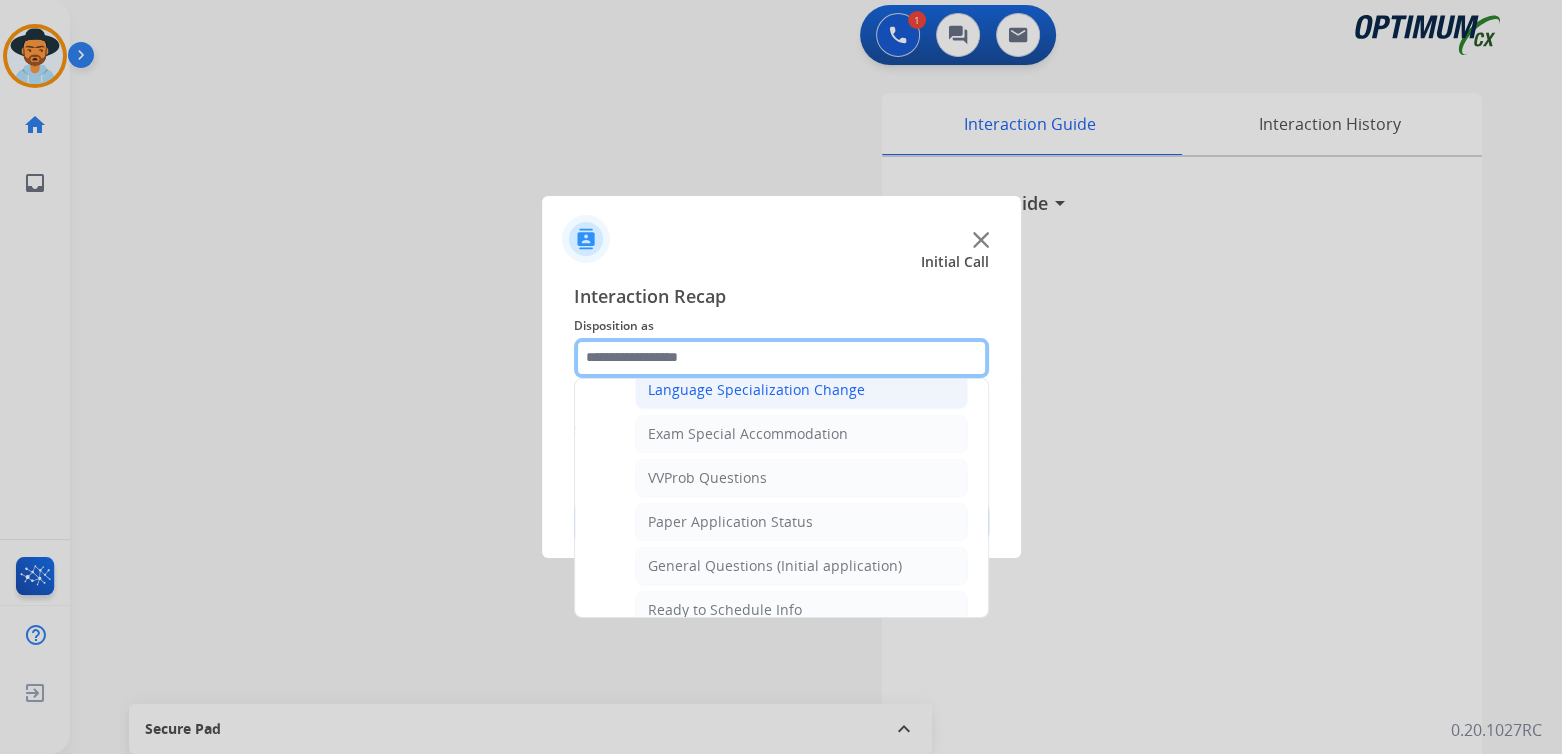scroll, scrollTop: 1012, scrollLeft: 0, axis: vertical 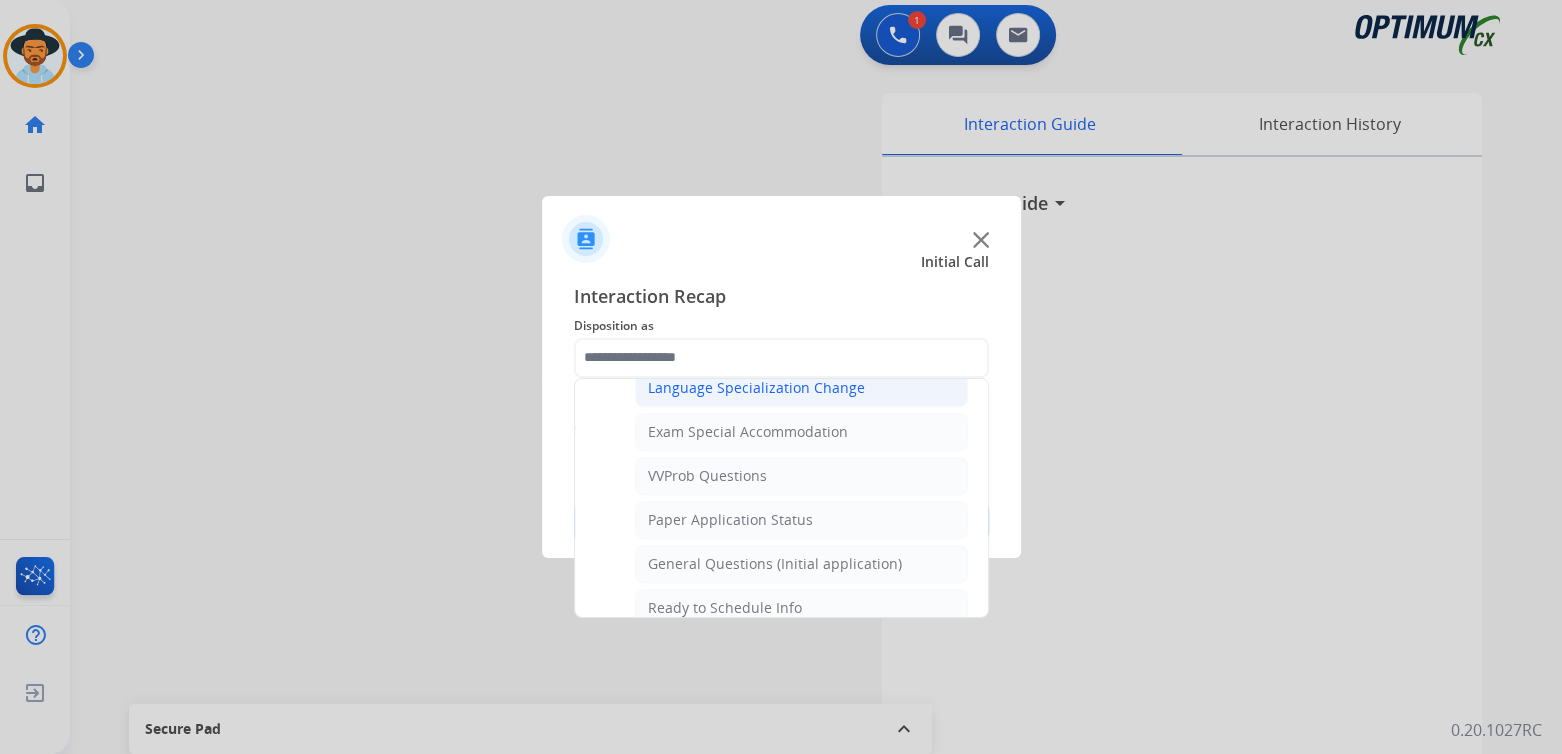 click on "General Questions (Initial application)" 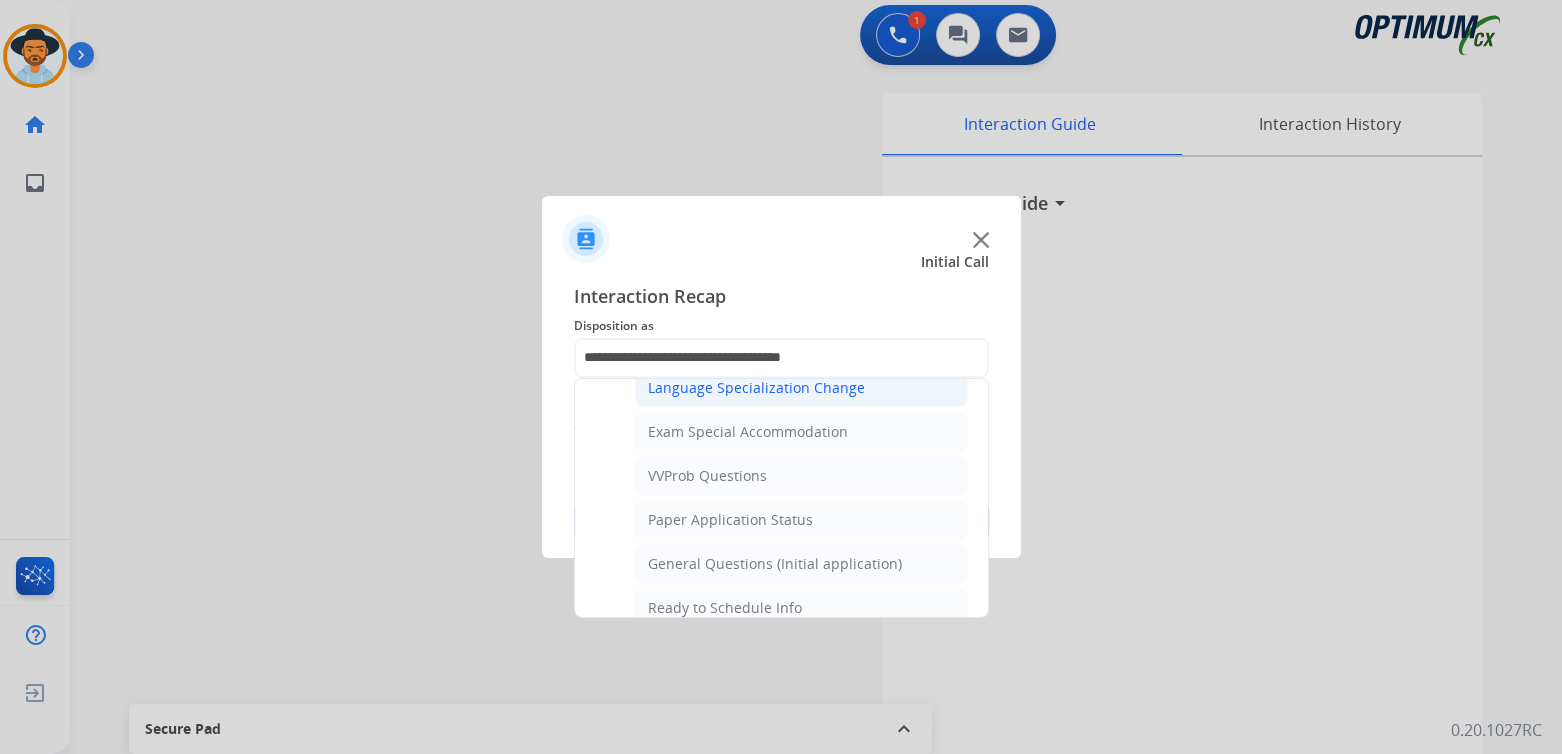 scroll, scrollTop: 0, scrollLeft: 0, axis: both 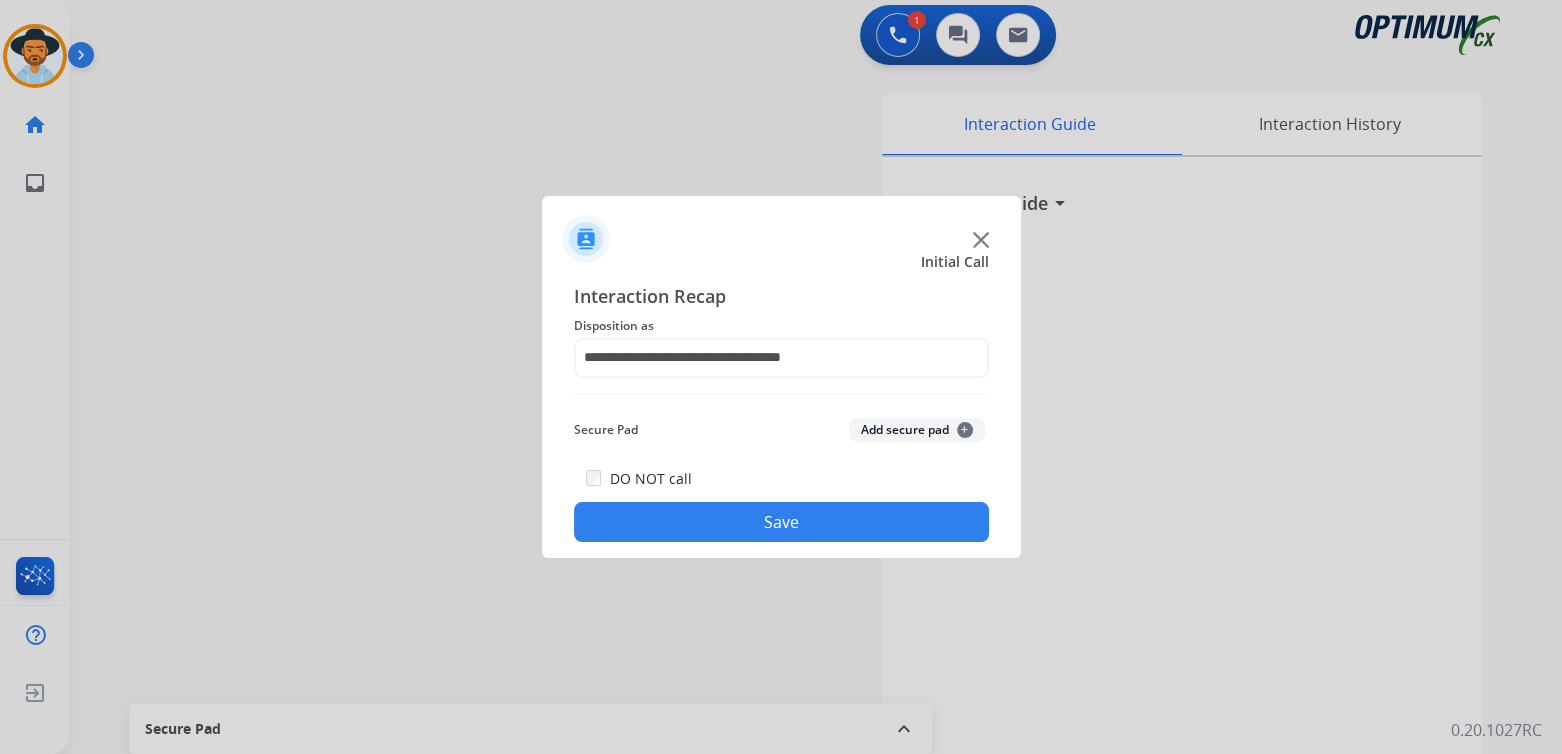 click on "Save" 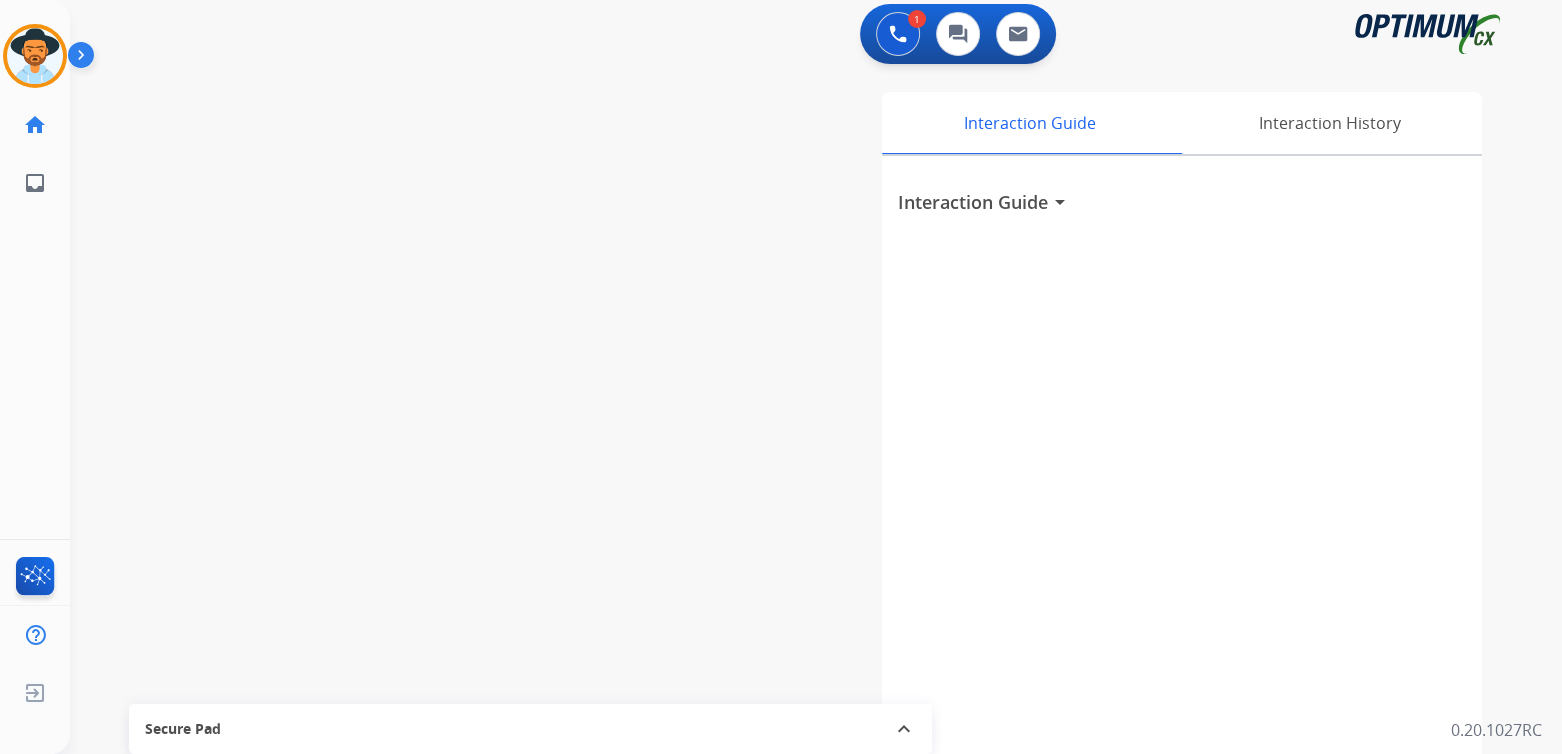 scroll, scrollTop: 4, scrollLeft: 0, axis: vertical 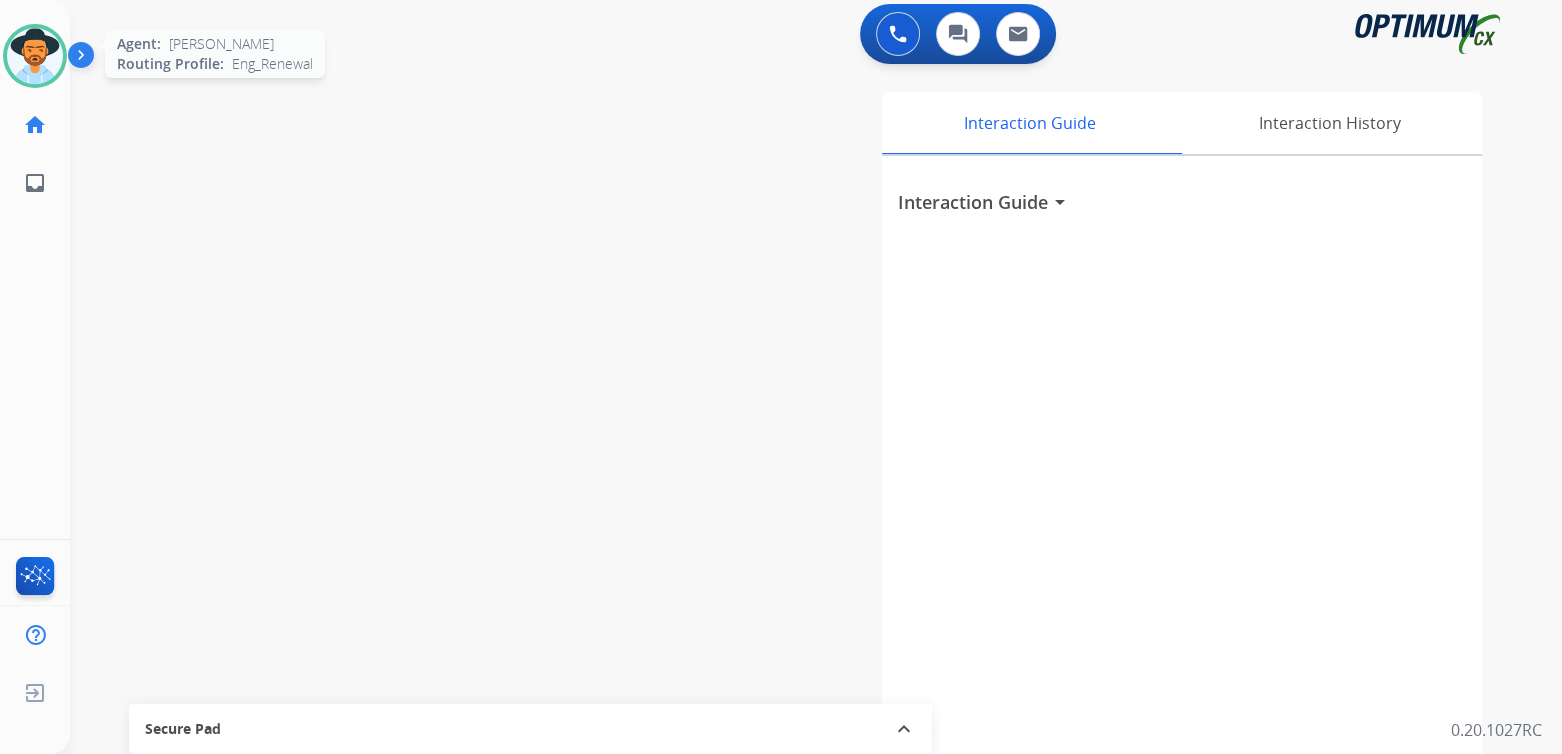 click at bounding box center [35, 56] 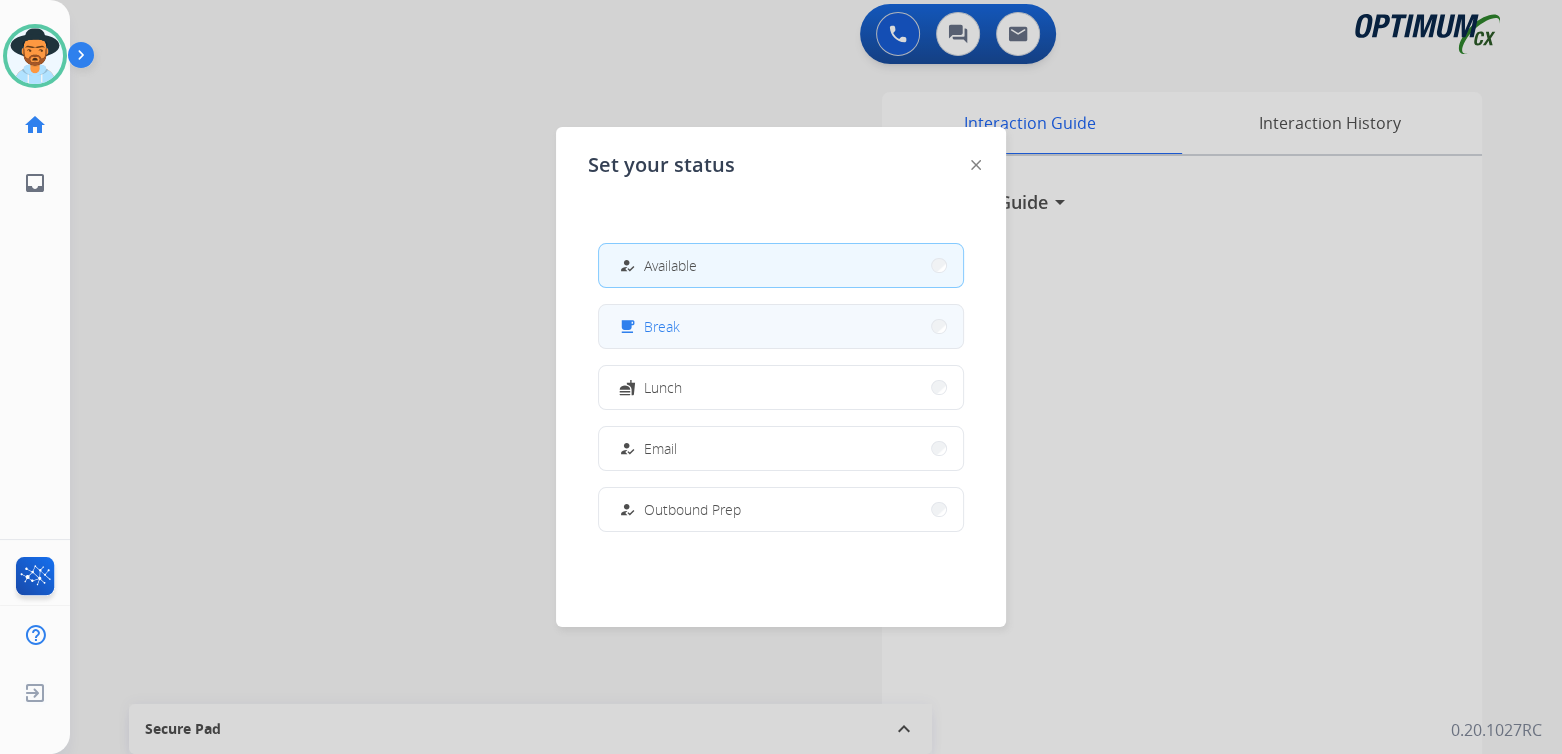 click on "free_breakfast Break" at bounding box center [781, 326] 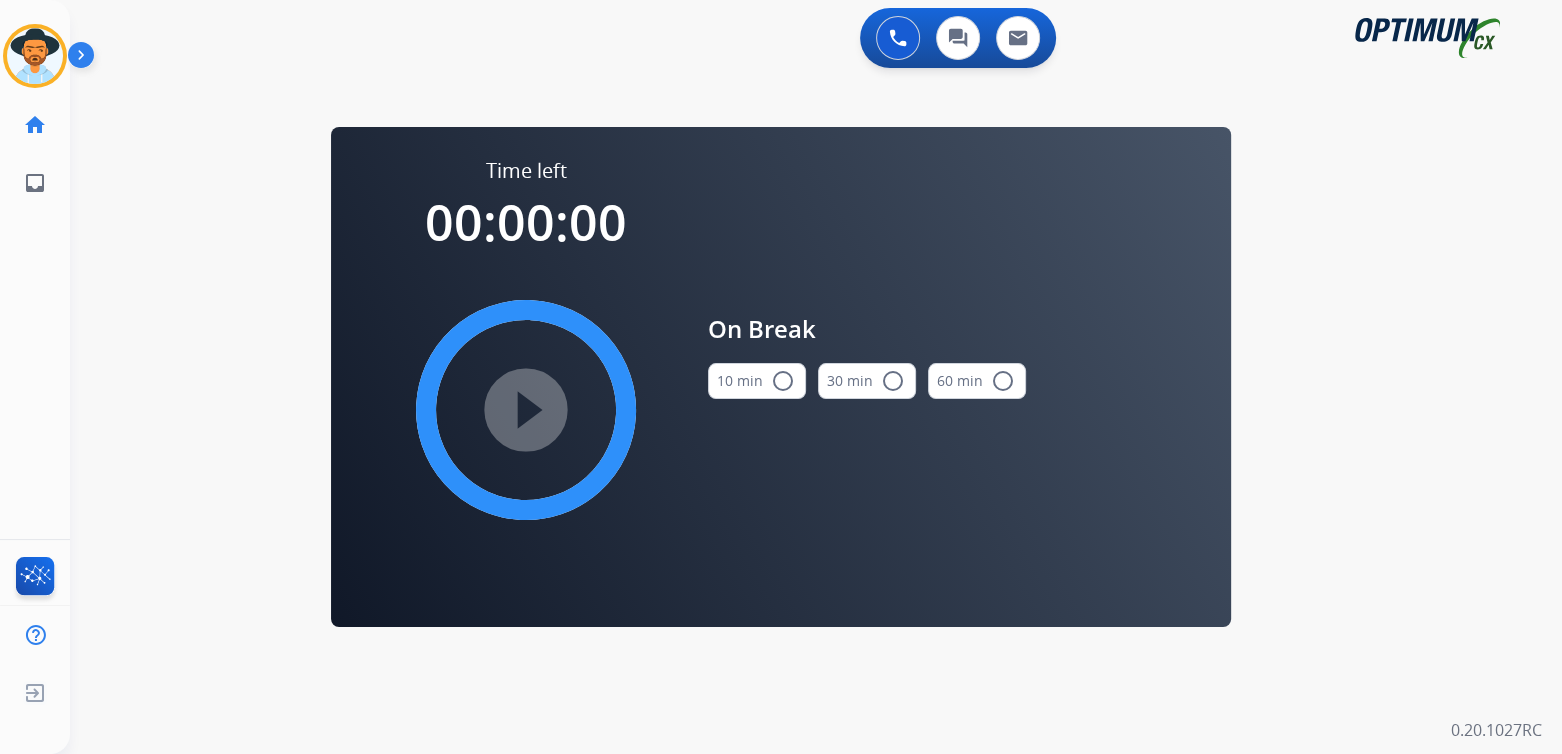 scroll, scrollTop: 0, scrollLeft: 0, axis: both 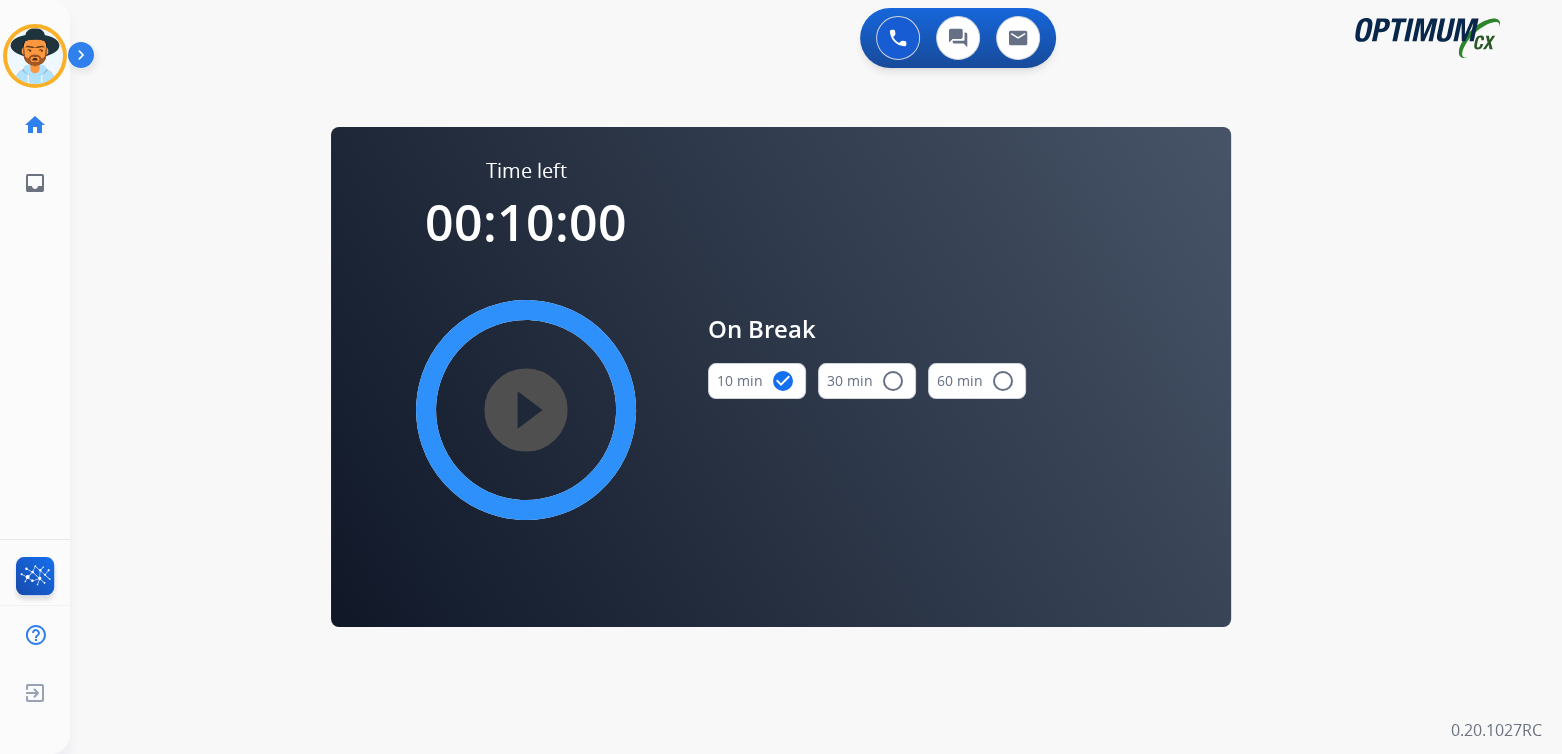 click on "play_circle_filled" at bounding box center (526, 410) 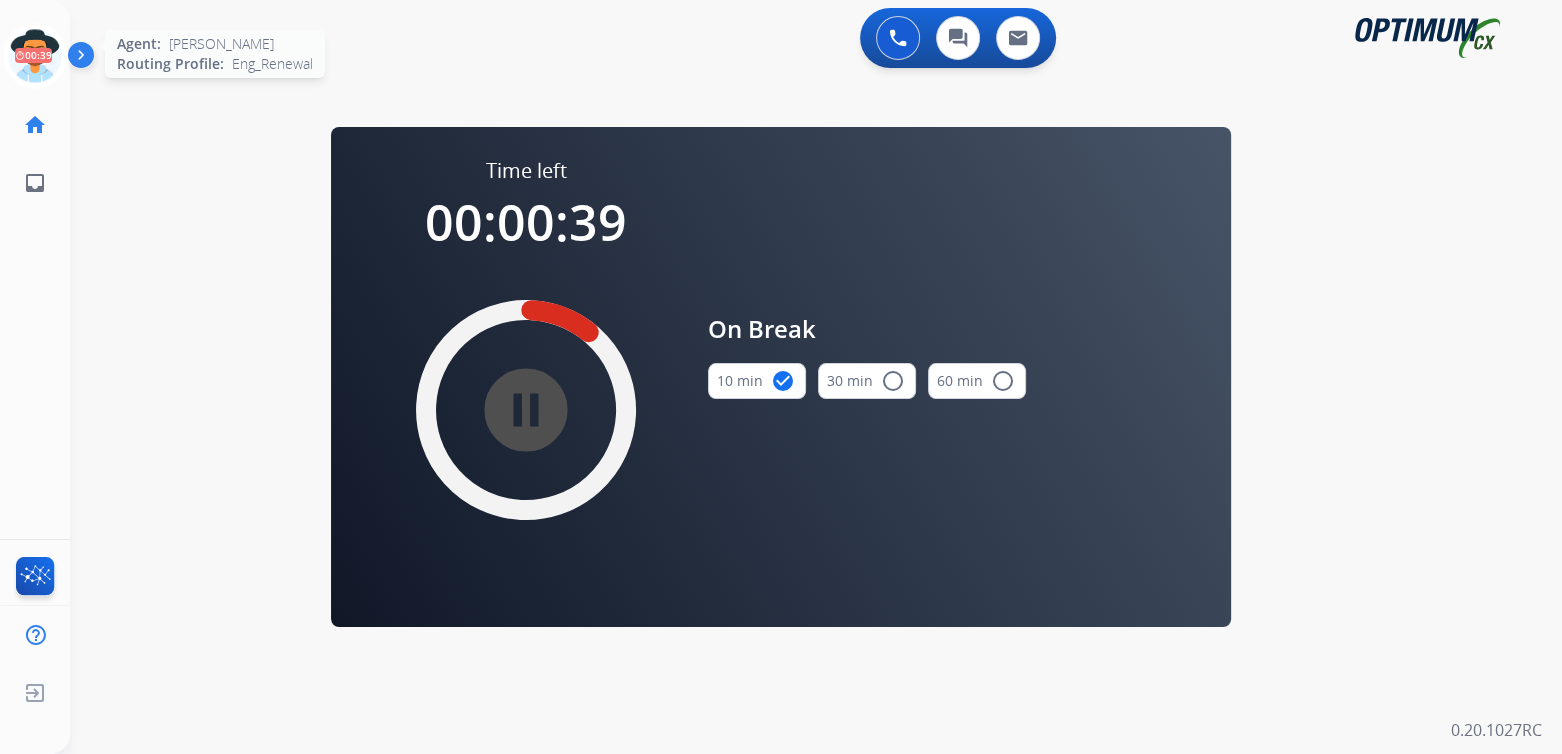 click 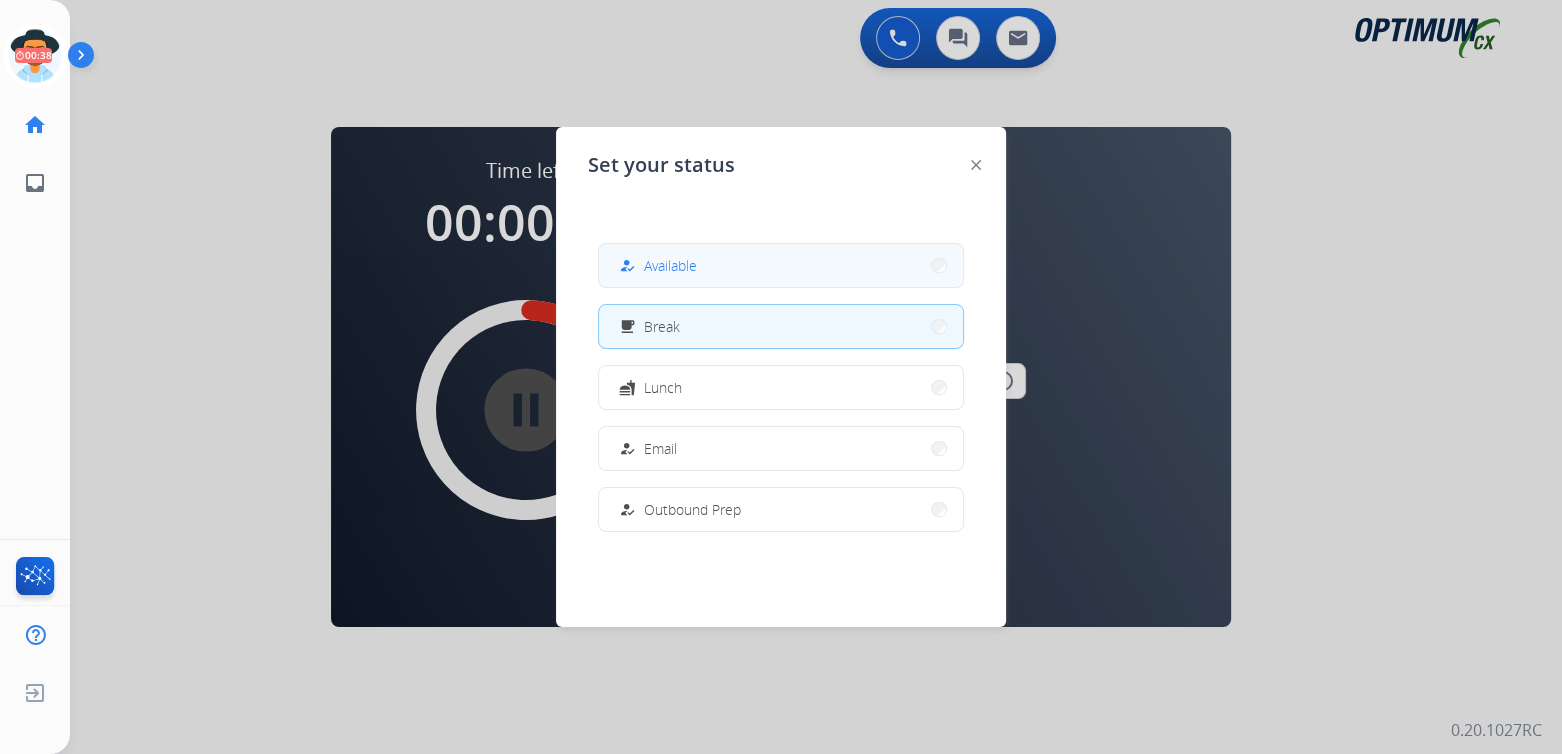 click on "how_to_reg Available" at bounding box center [781, 265] 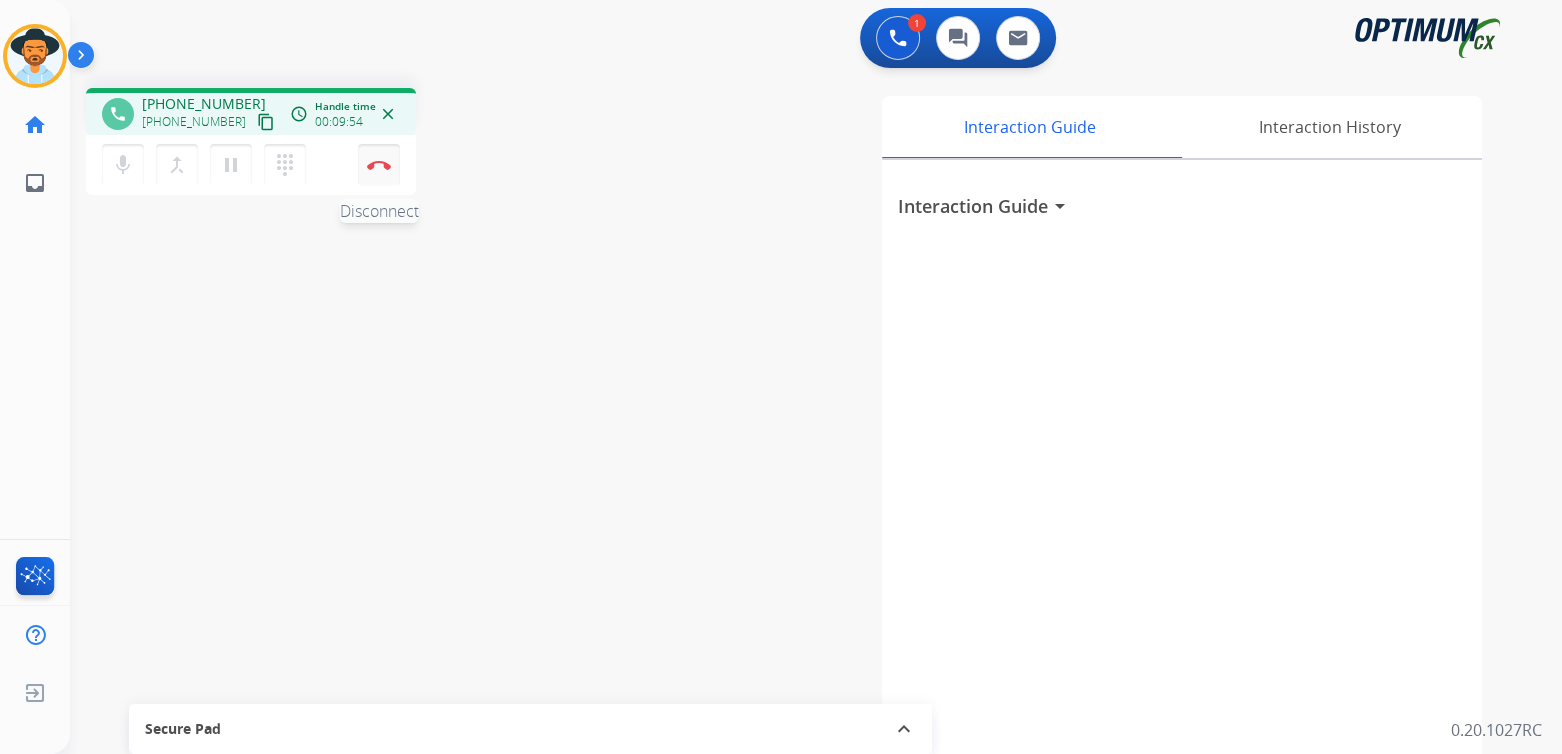 click at bounding box center (379, 165) 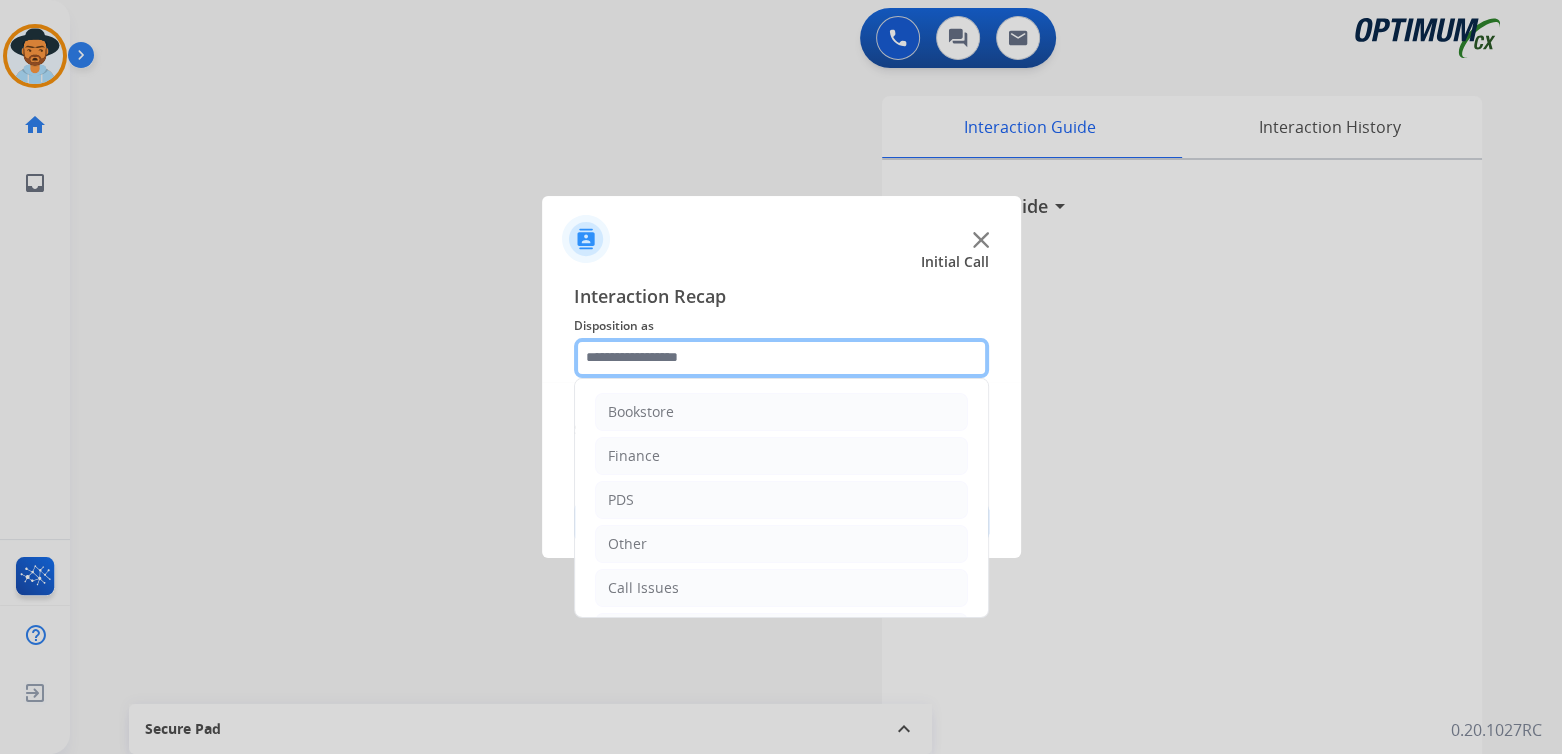 click 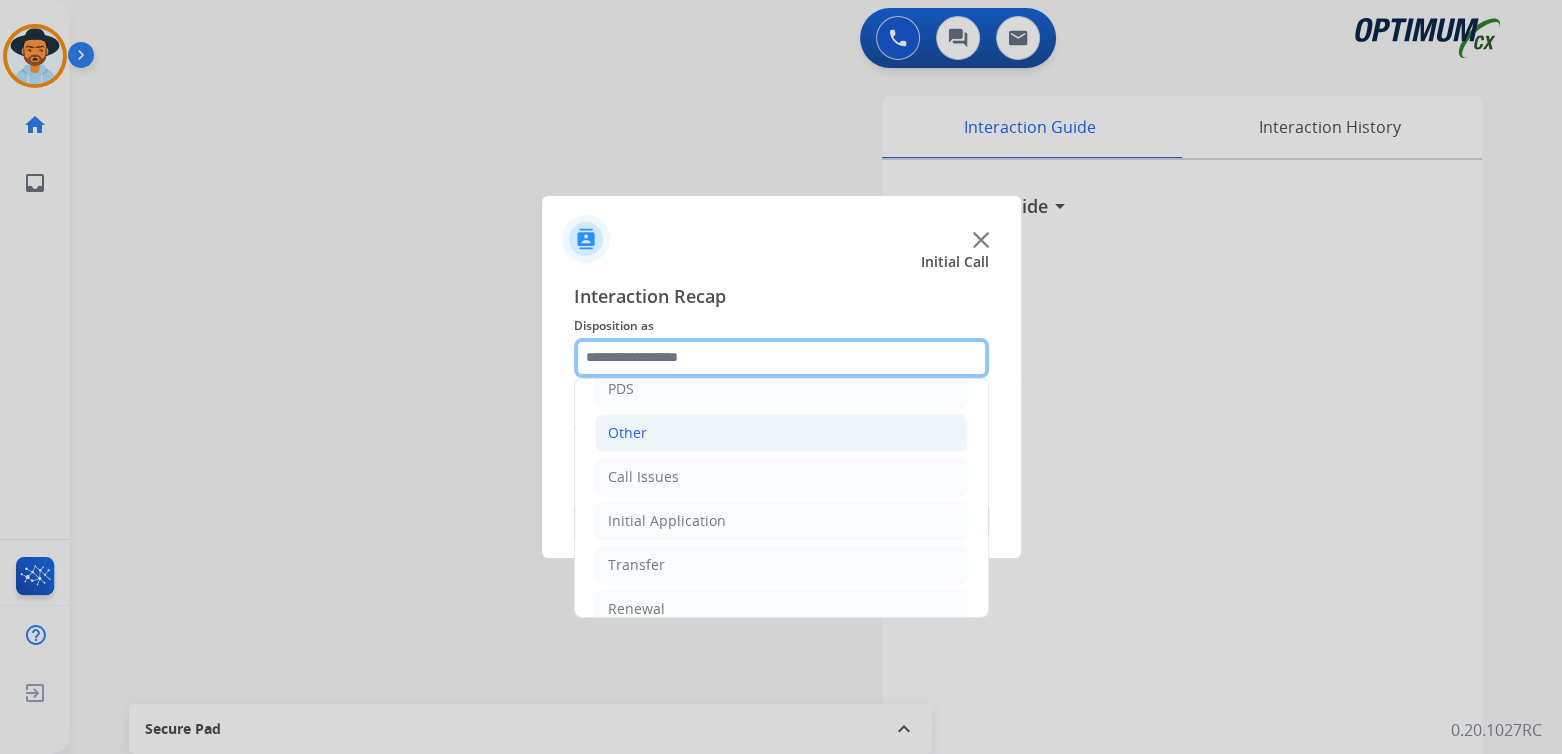 scroll, scrollTop: 112, scrollLeft: 0, axis: vertical 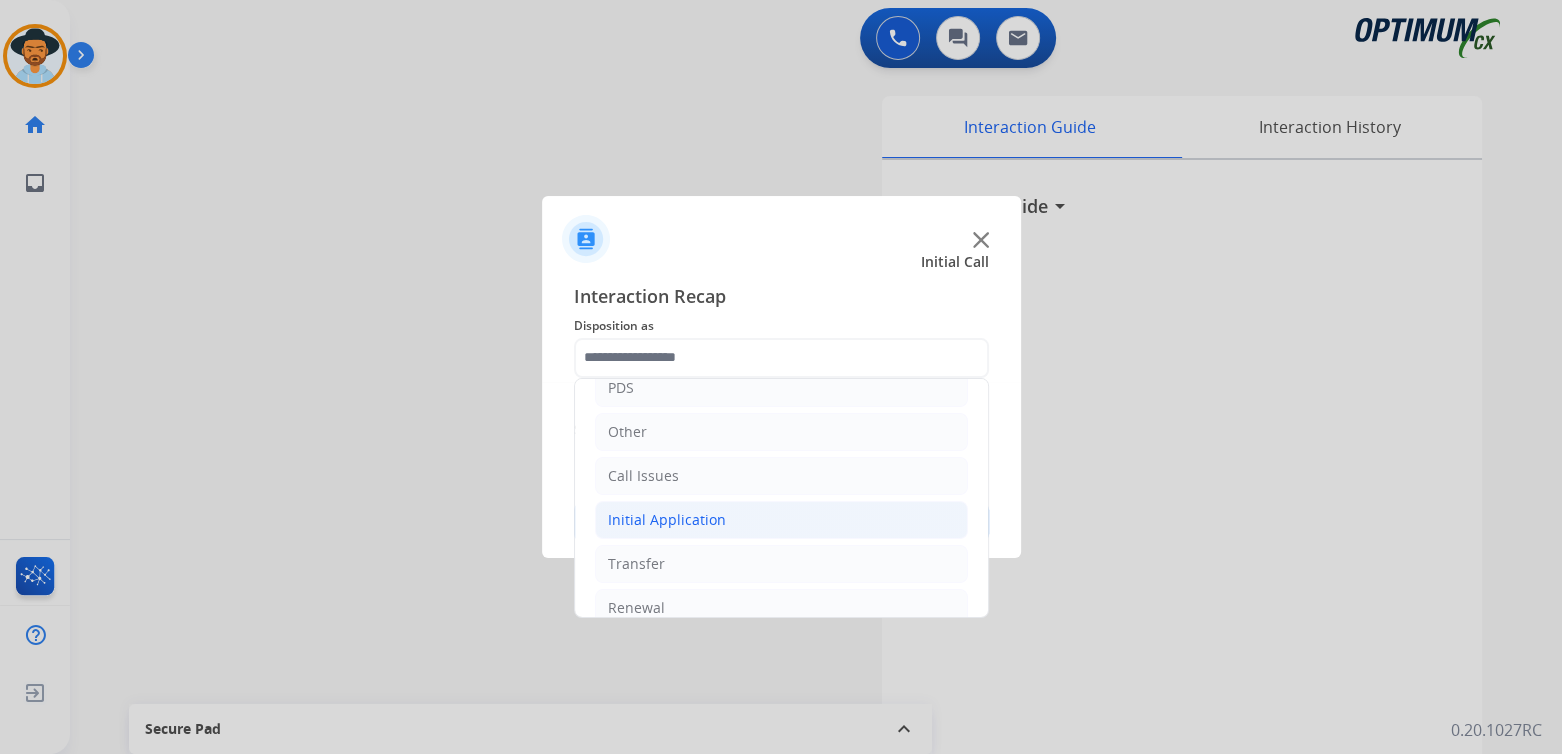click on "Initial Application" 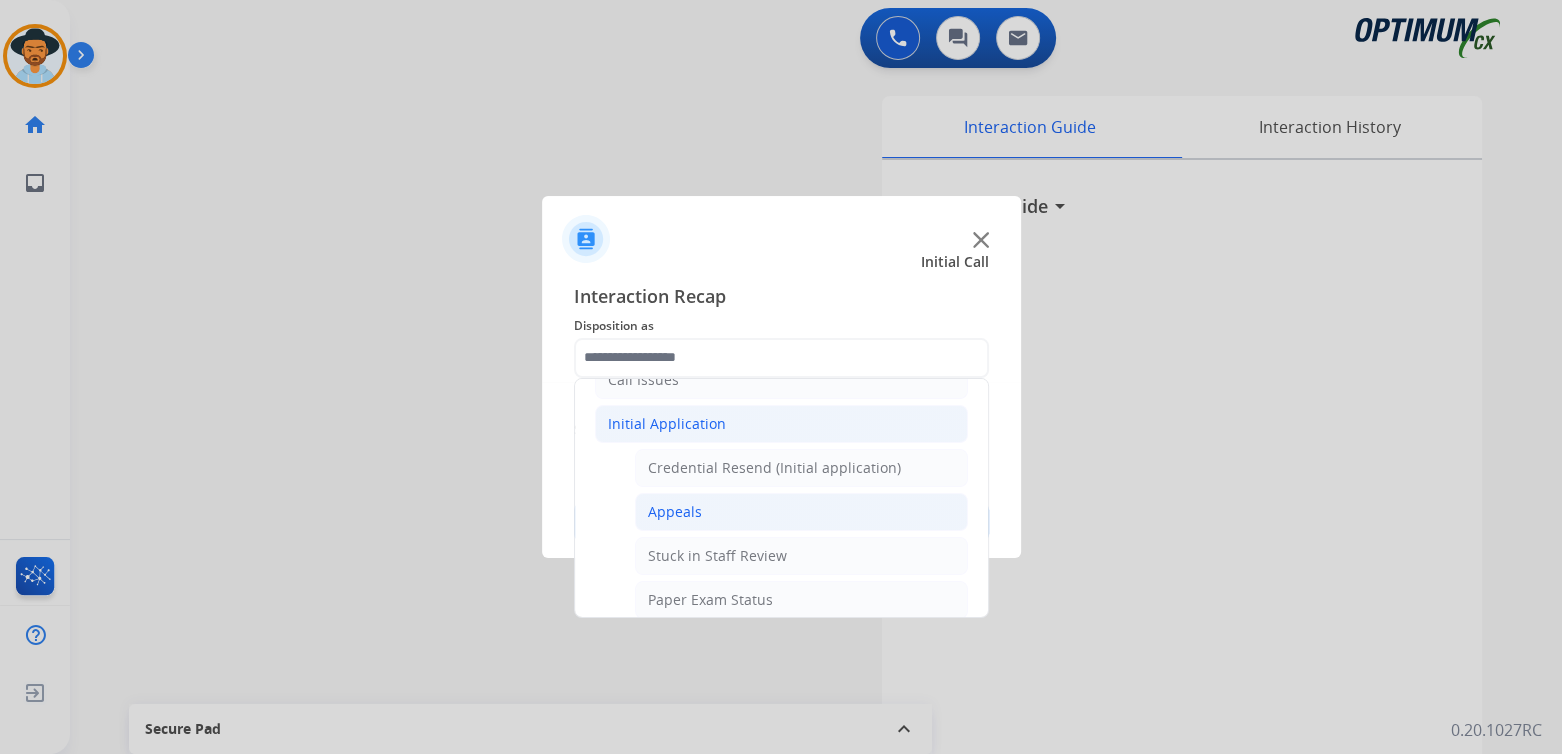 scroll, scrollTop: 208, scrollLeft: 0, axis: vertical 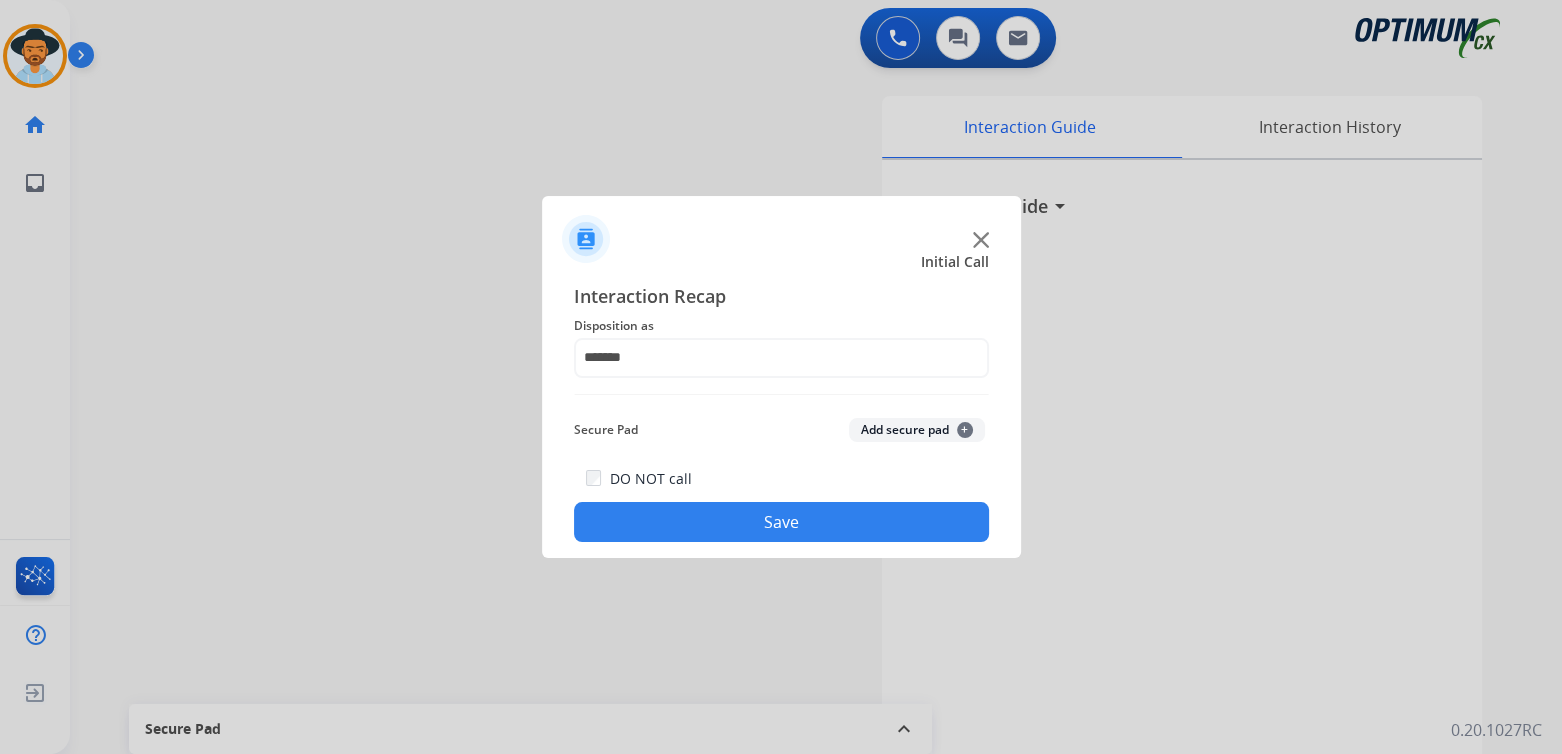 click on "Save" 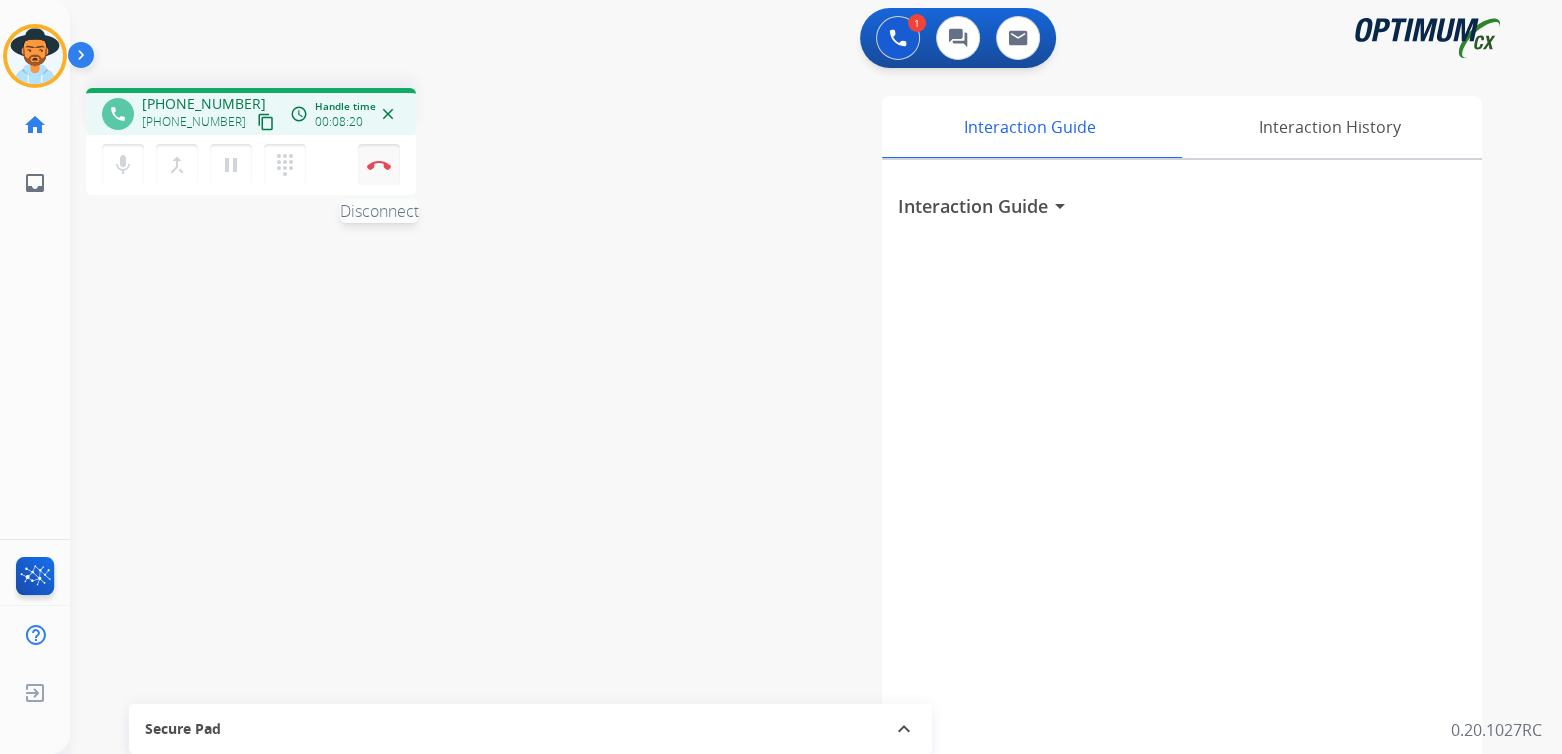 click at bounding box center [379, 165] 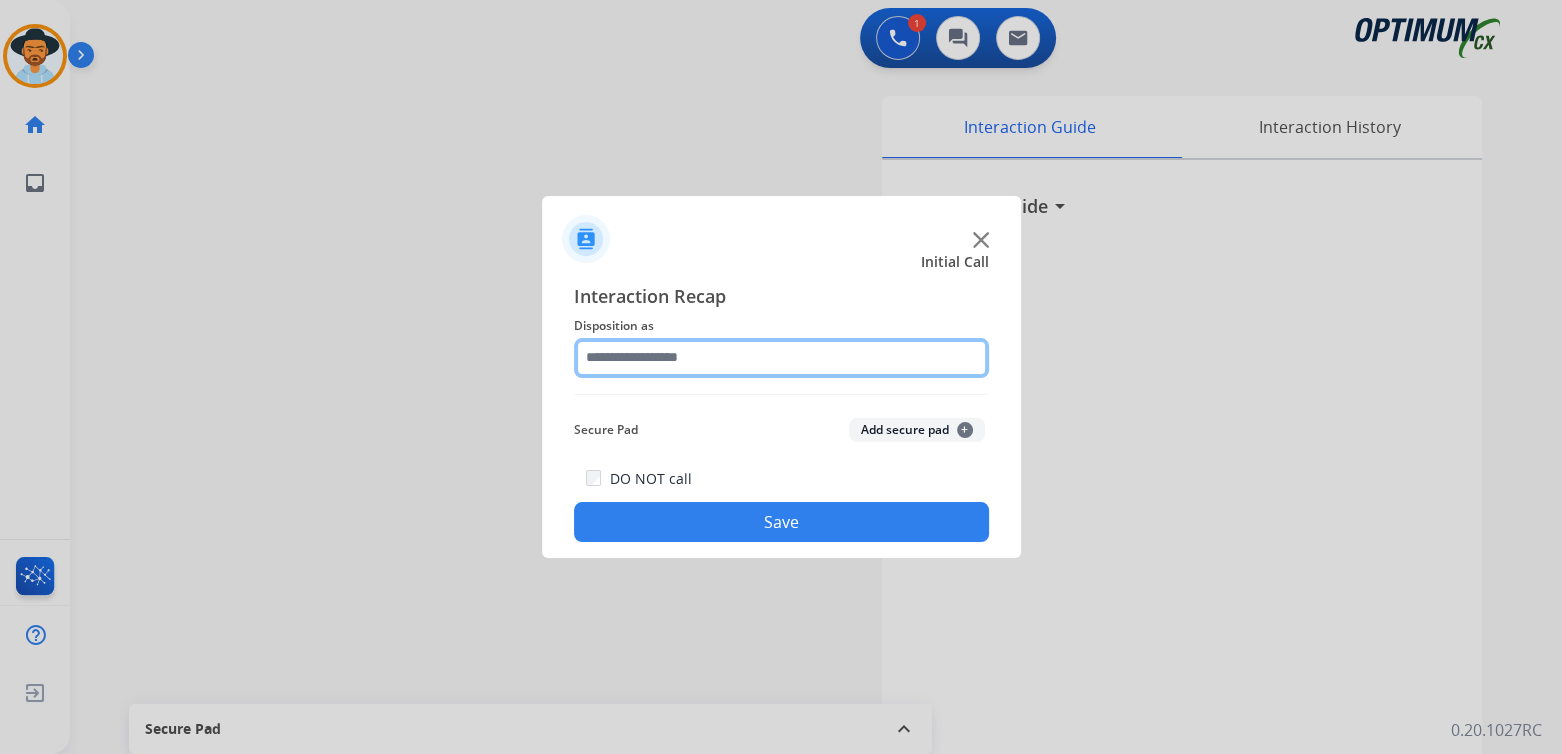click 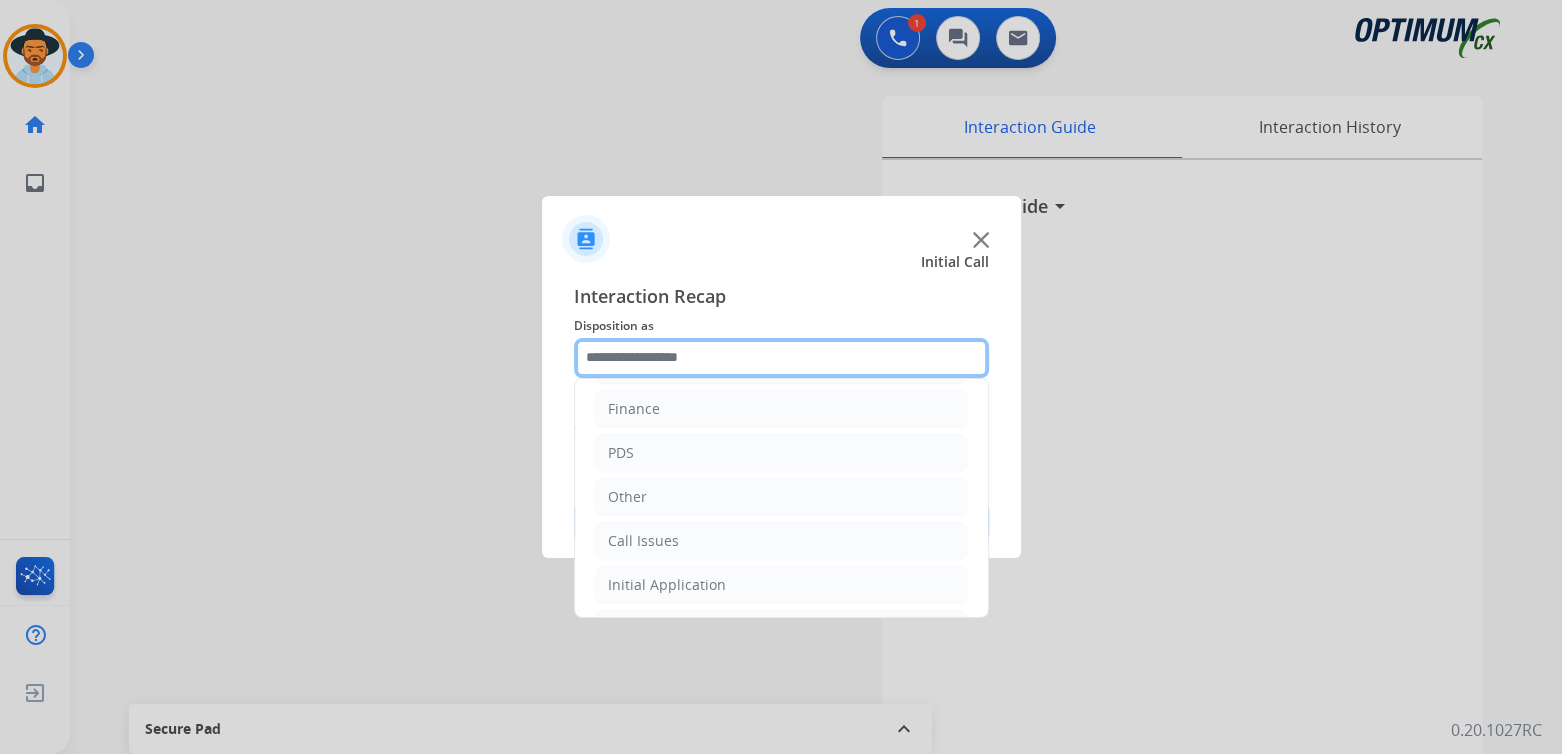 scroll, scrollTop: 132, scrollLeft: 0, axis: vertical 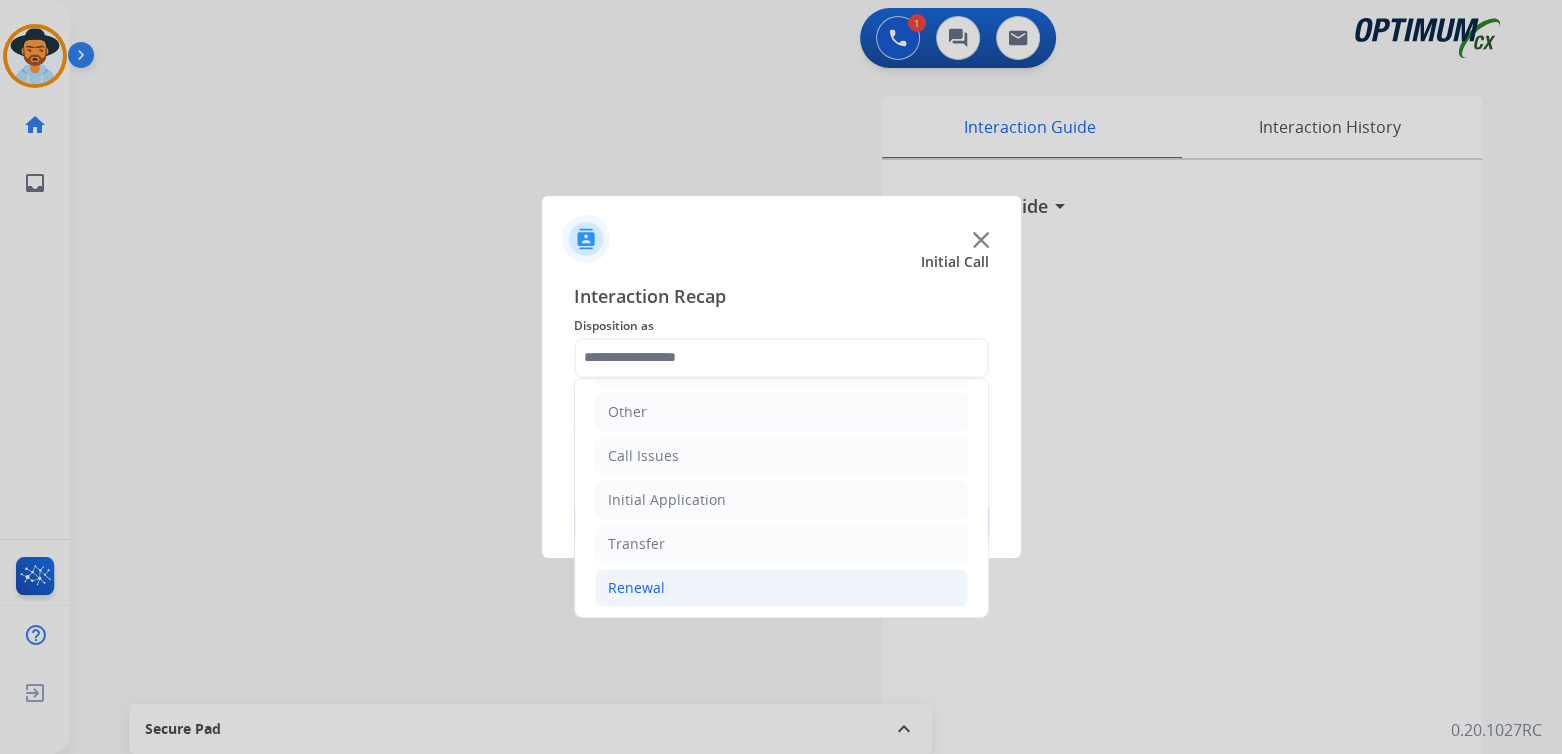 click on "Renewal" 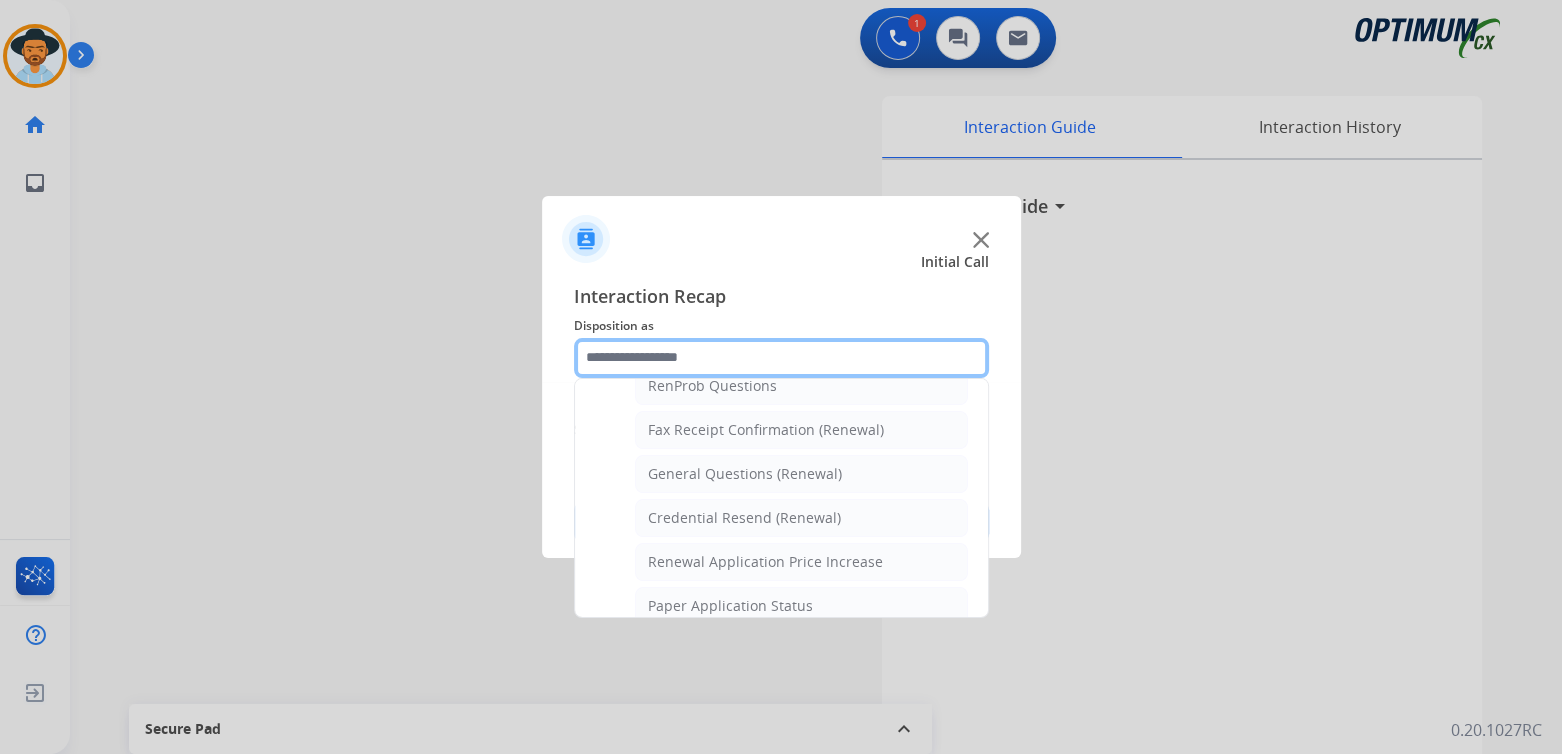 scroll, scrollTop: 531, scrollLeft: 0, axis: vertical 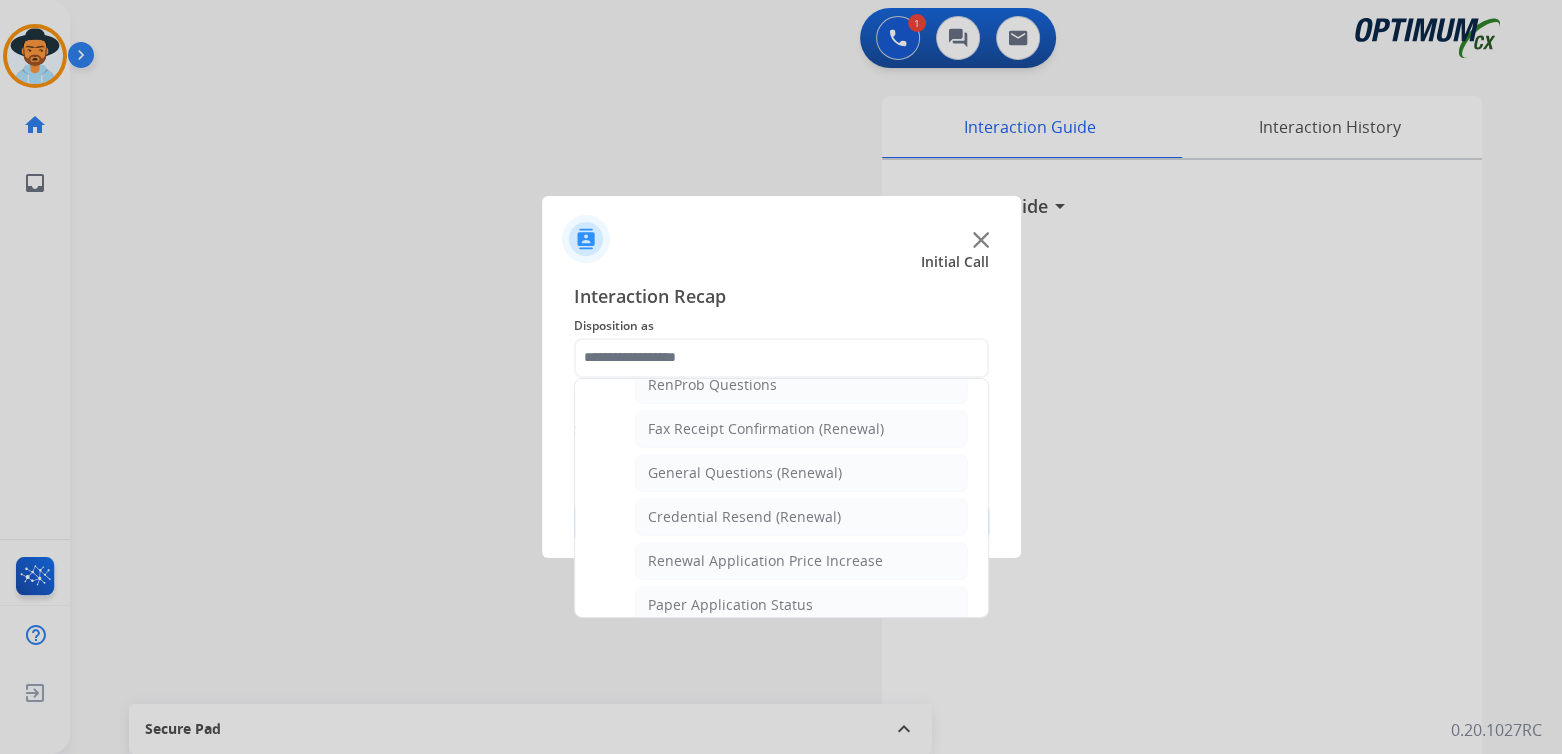 click on "Credential Resend (Renewal)" 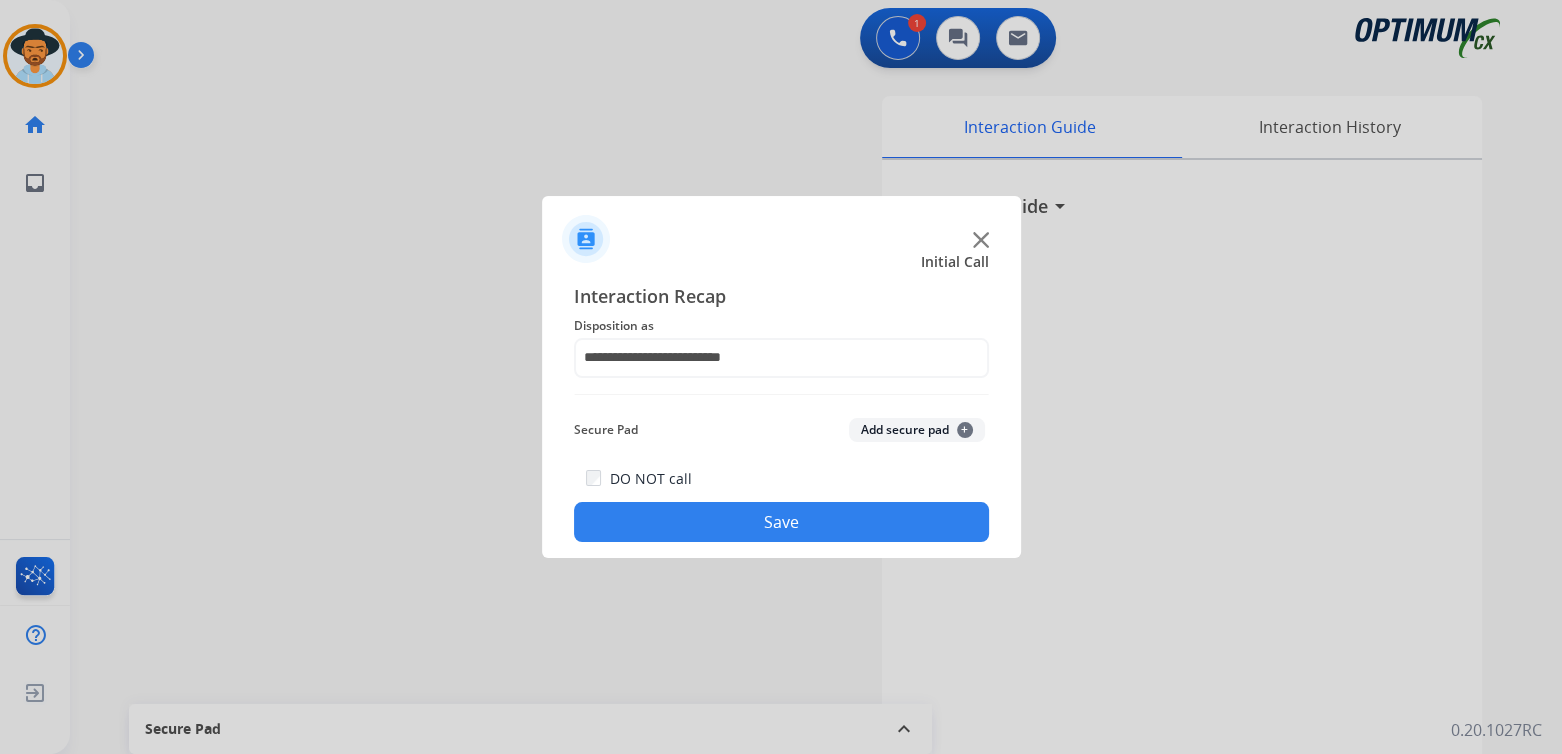 click on "Save" 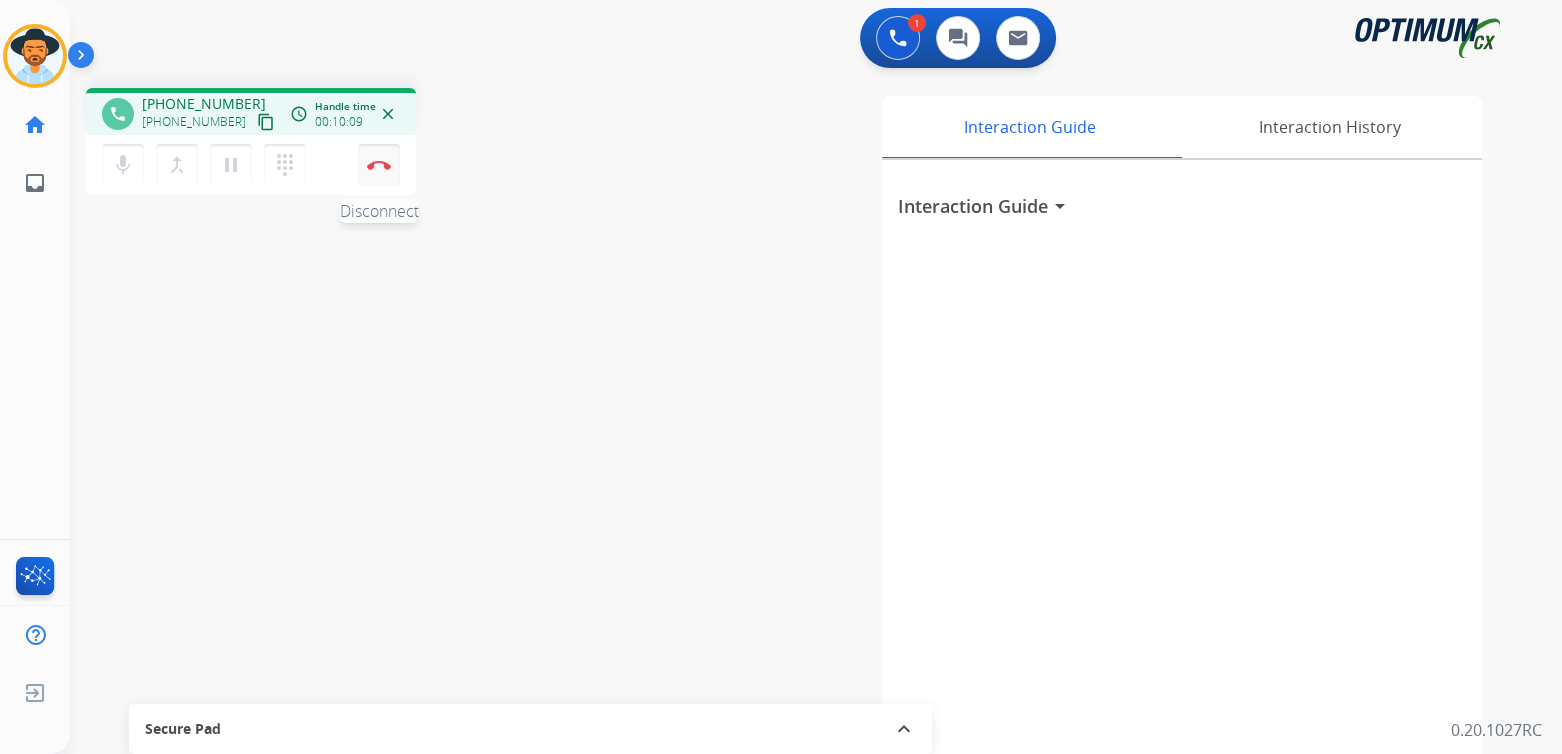 click at bounding box center (379, 165) 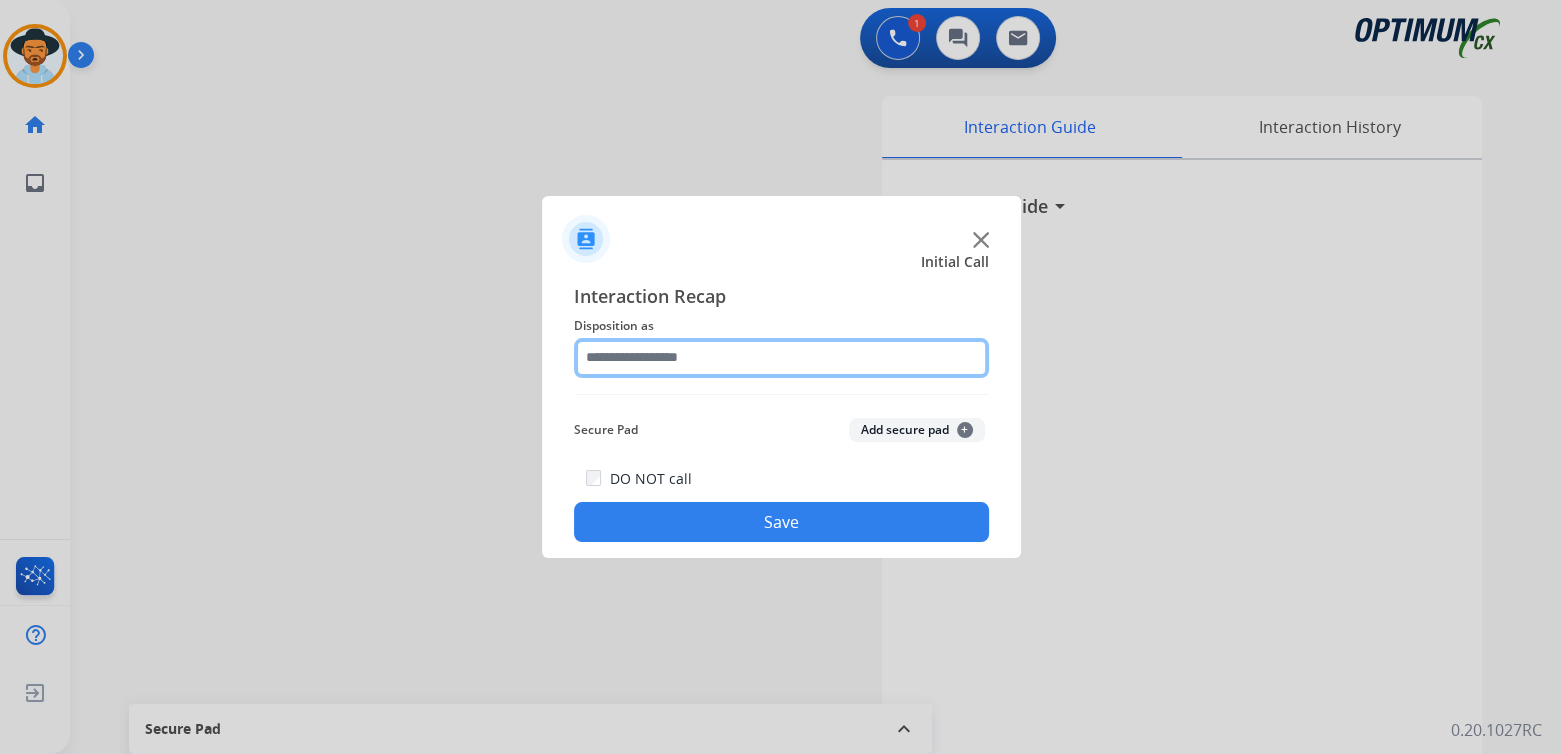 click 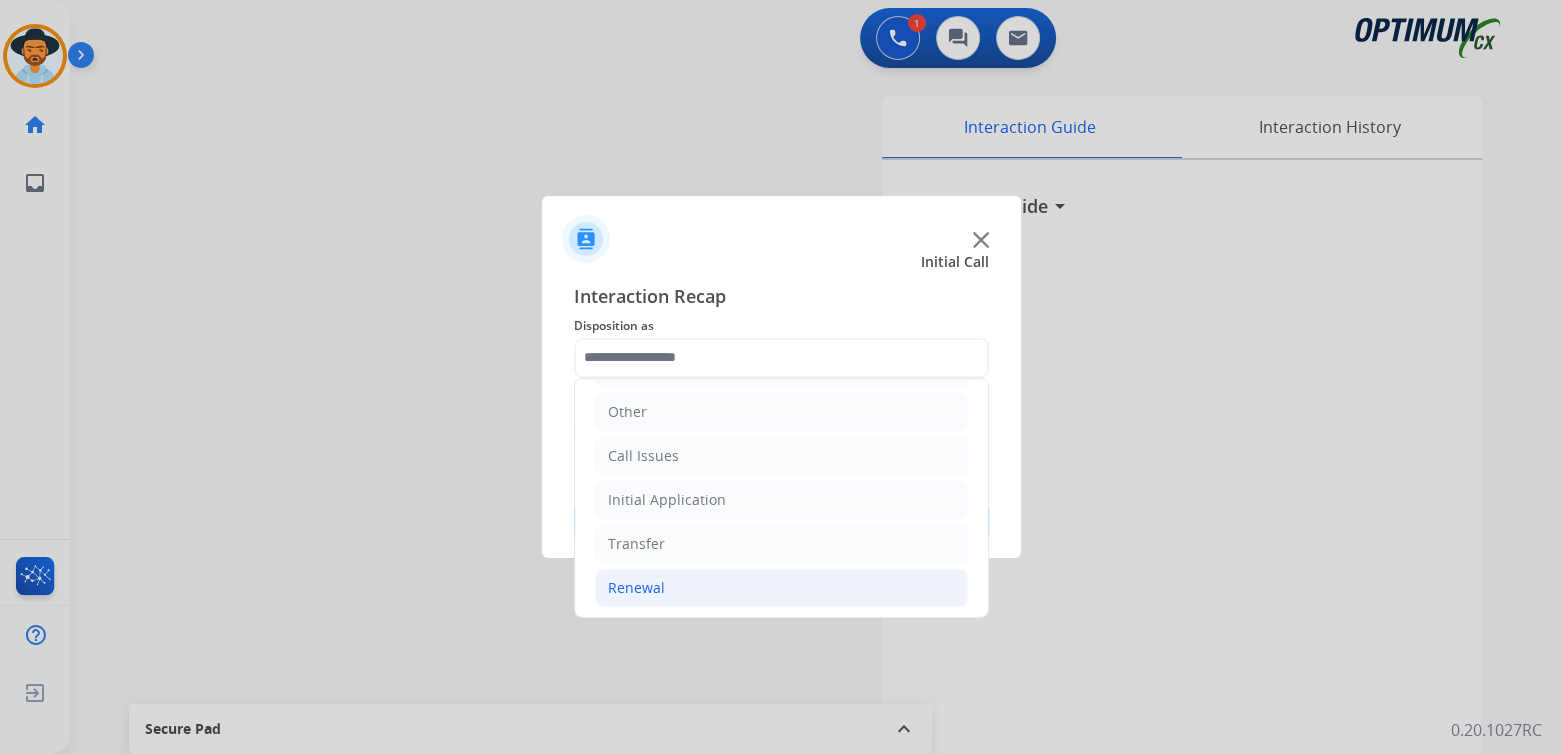 click on "Renewal" 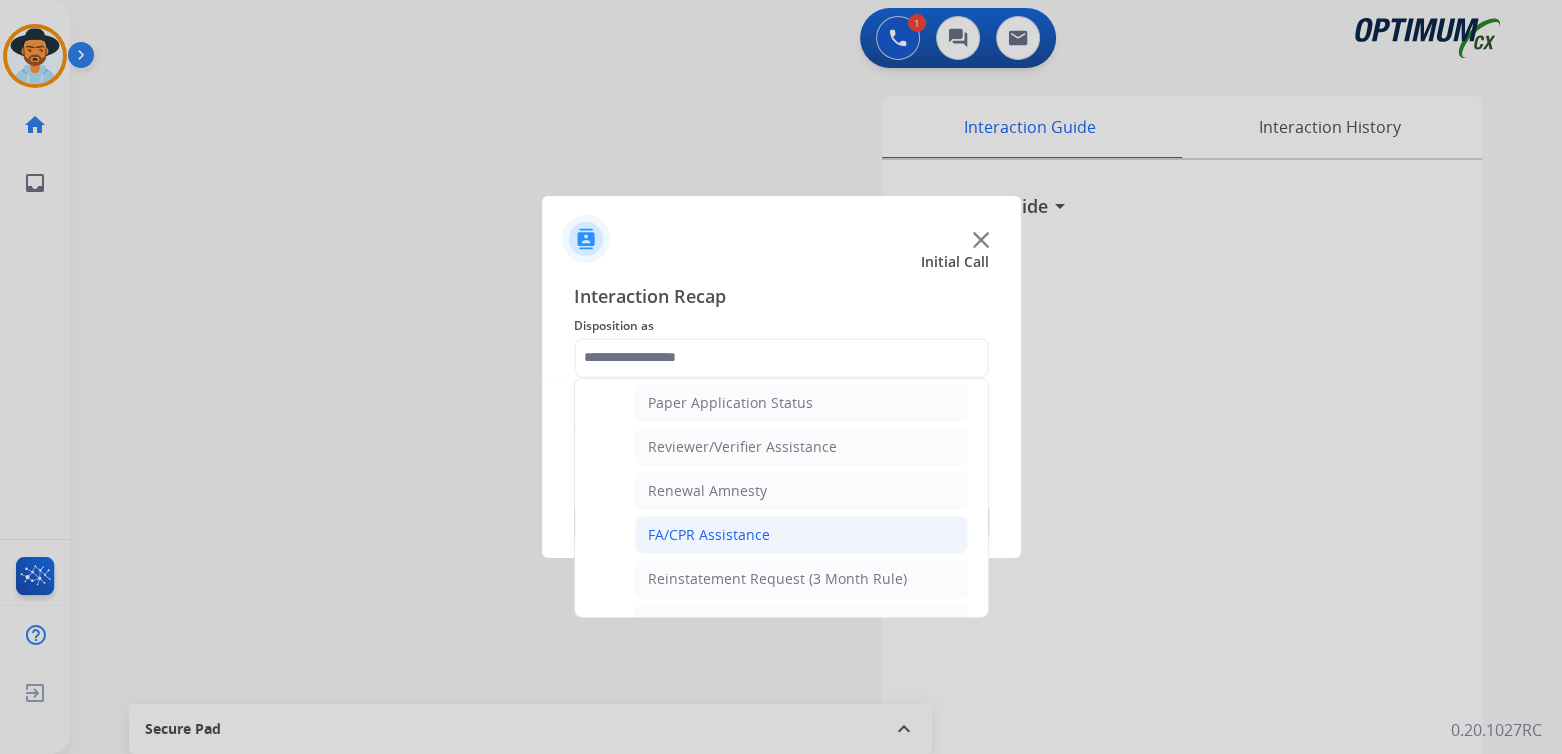 scroll, scrollTop: 740, scrollLeft: 0, axis: vertical 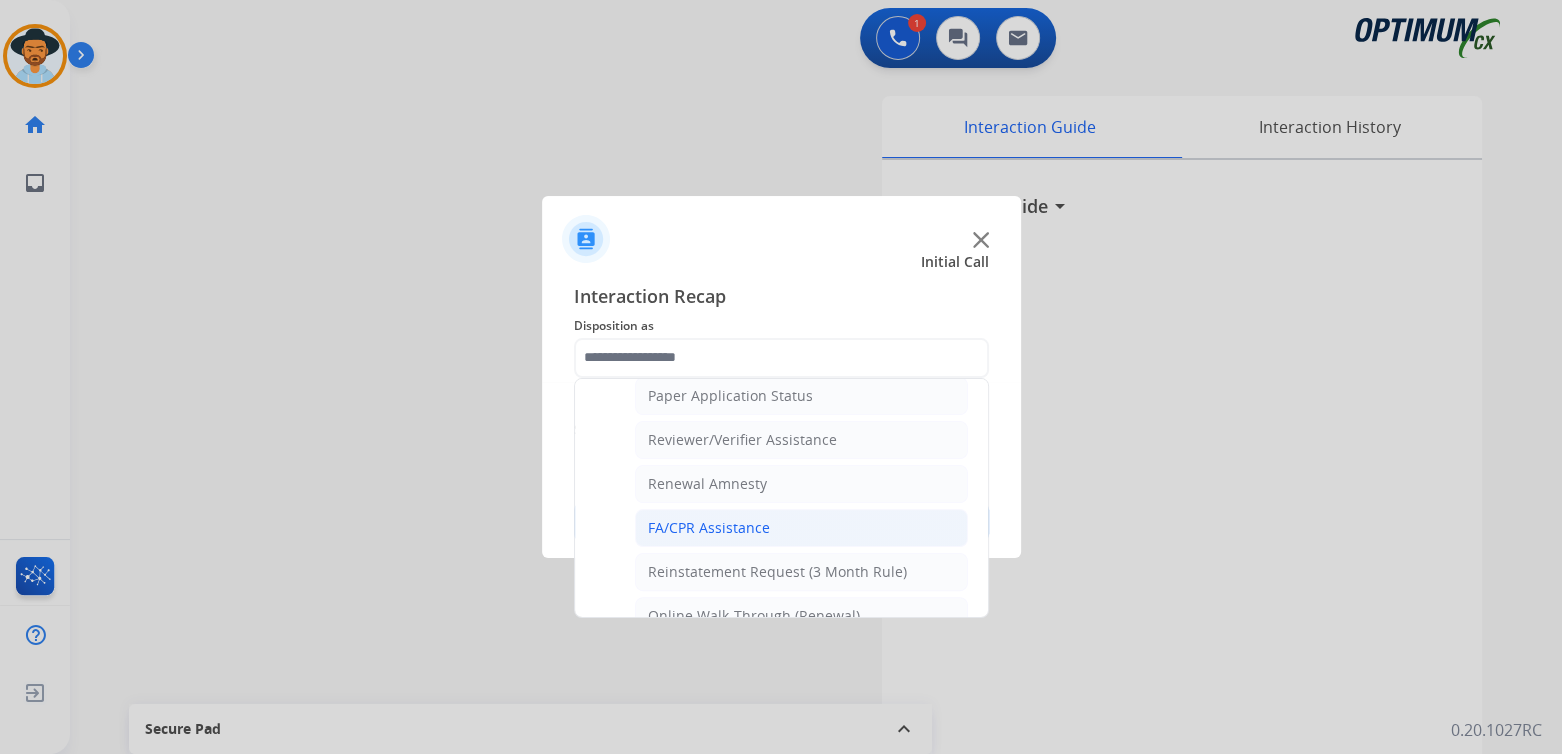 click on "FA/CPR Assistance" 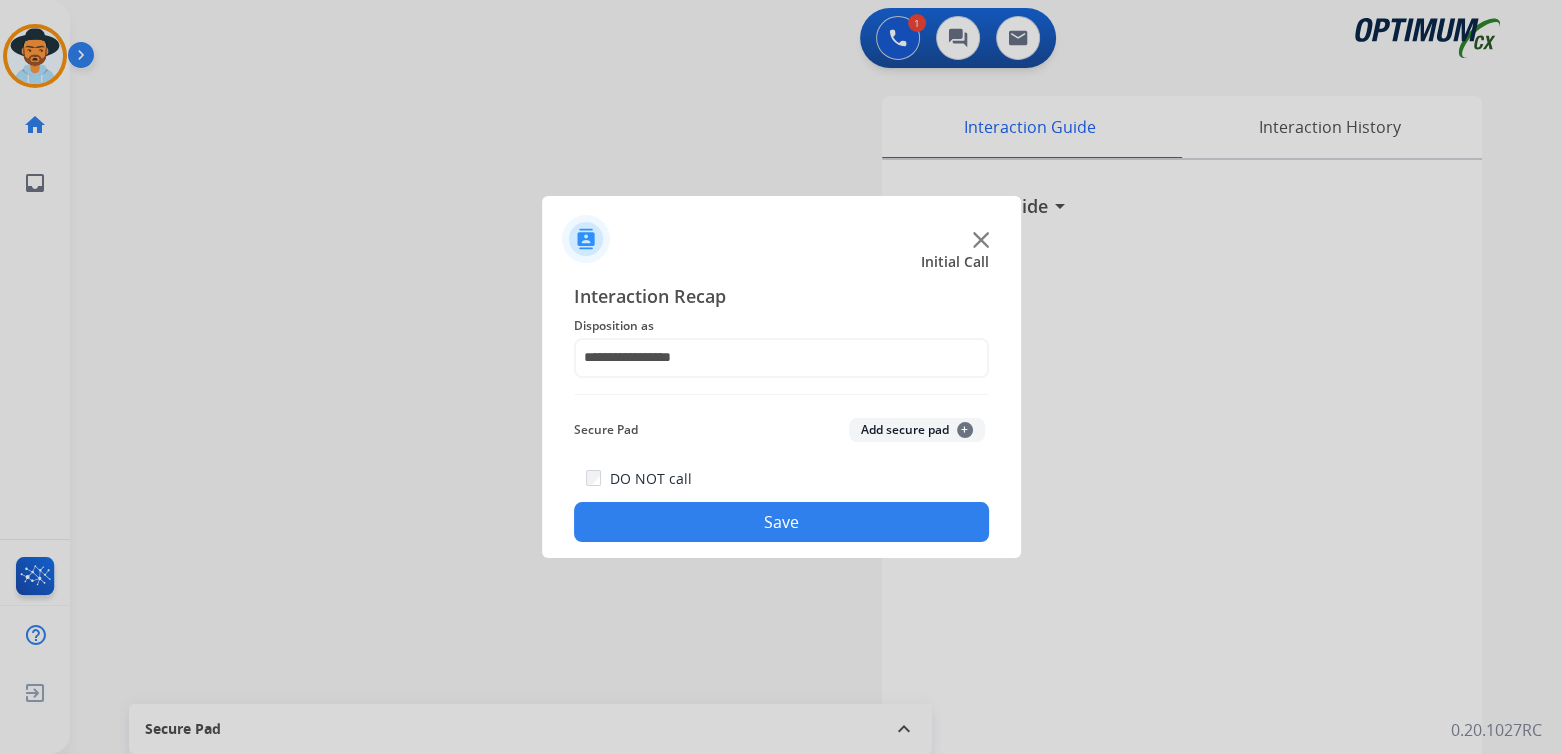drag, startPoint x: 814, startPoint y: 521, endPoint x: 902, endPoint y: 553, distance: 93.637596 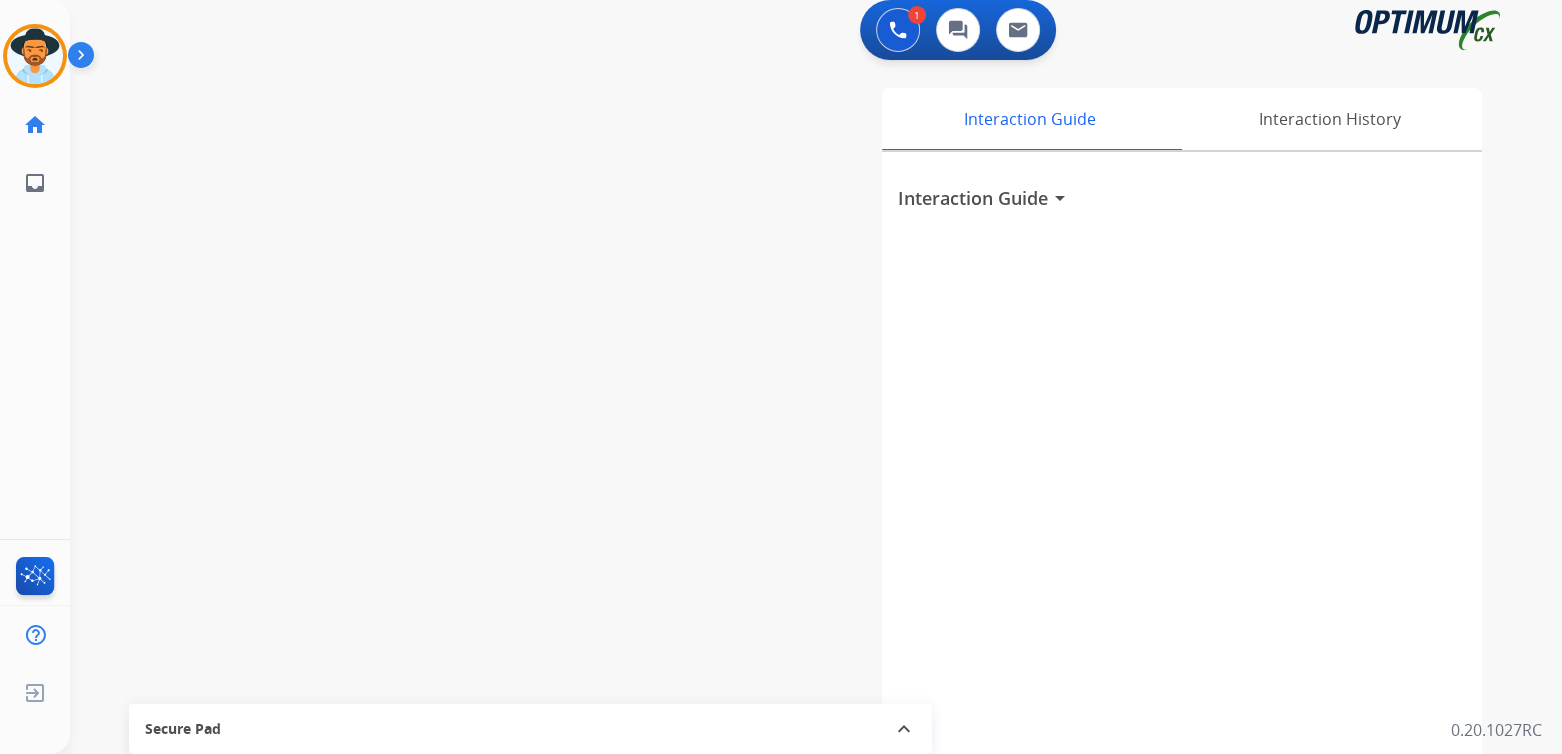 scroll, scrollTop: 13, scrollLeft: 0, axis: vertical 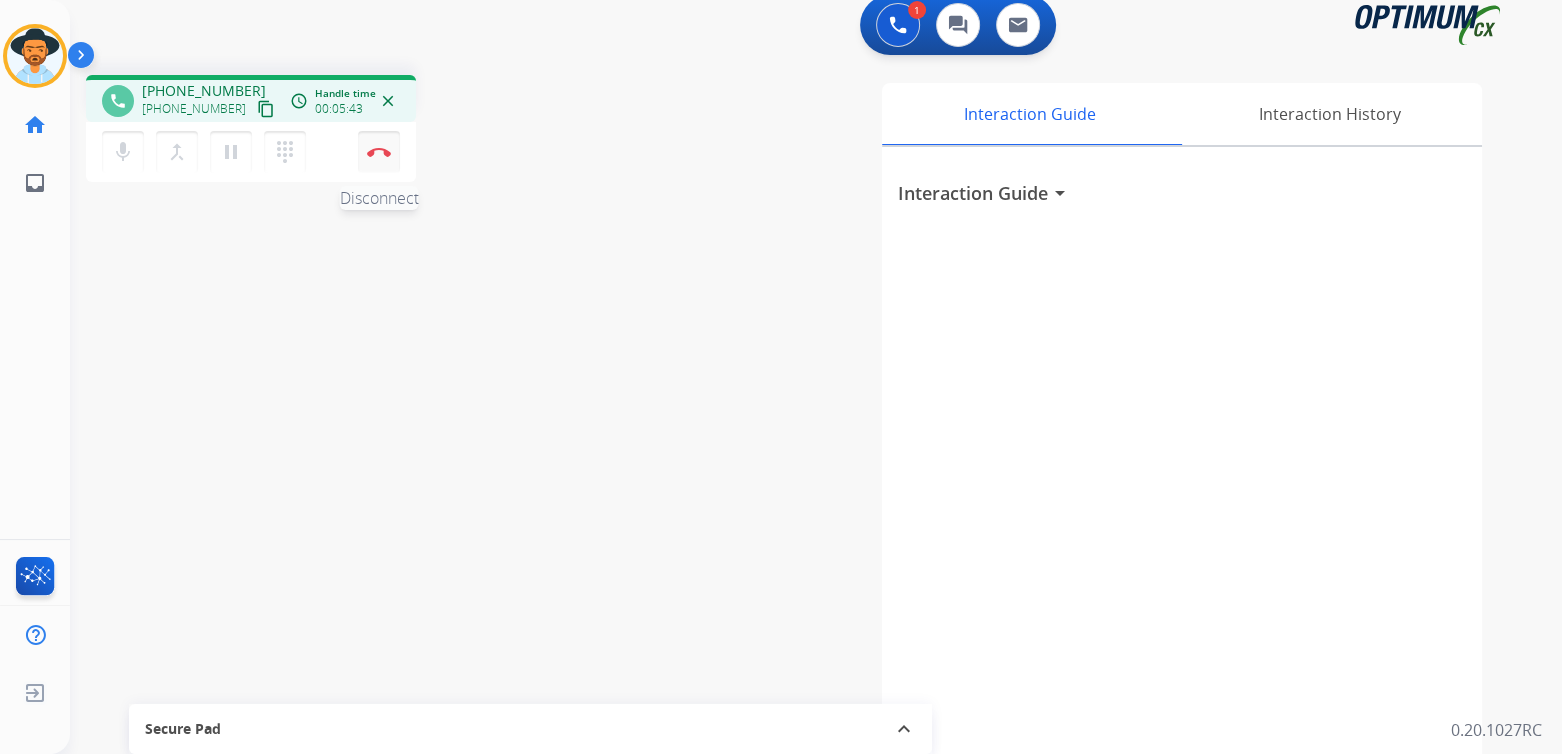 click at bounding box center (379, 152) 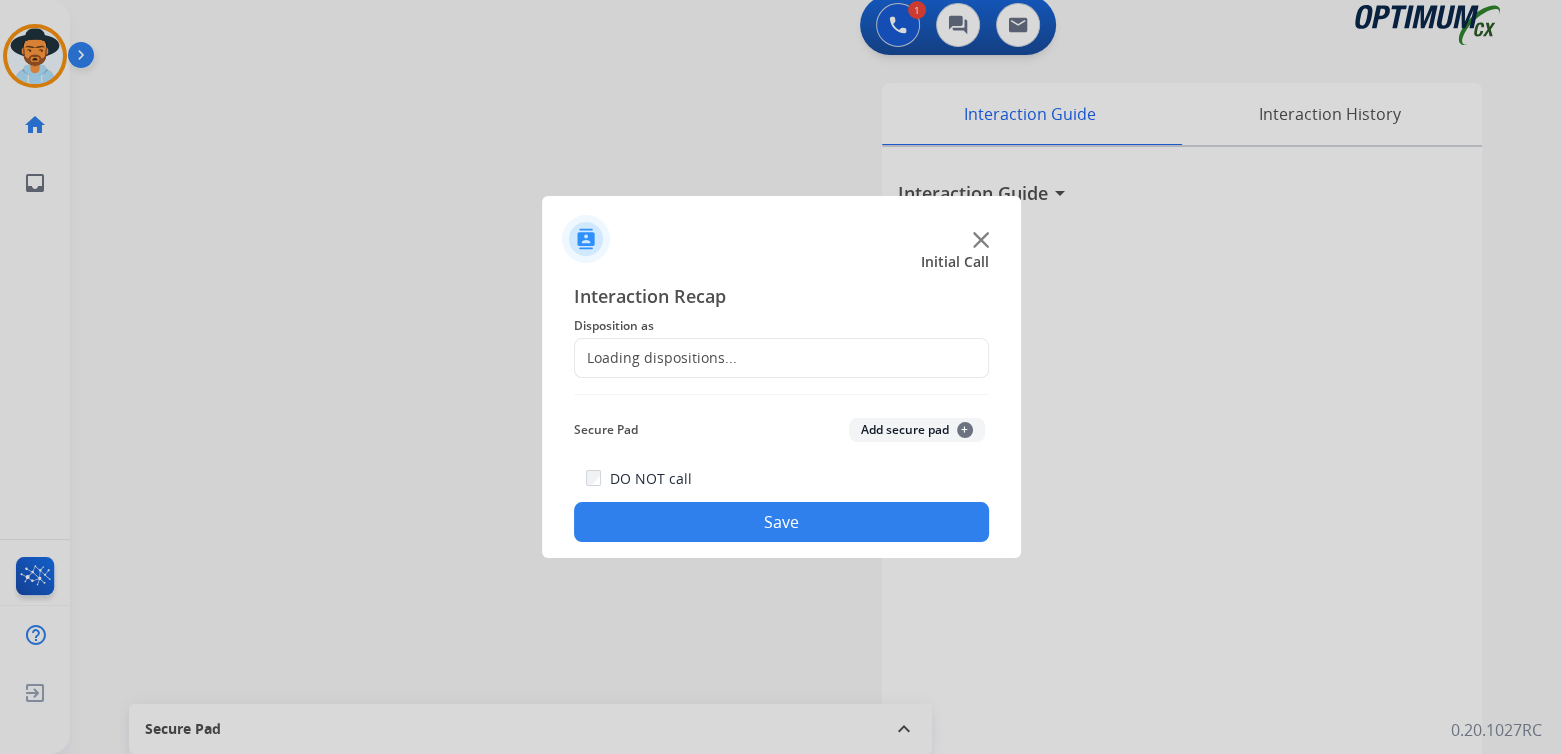click on "Loading dispositions..." 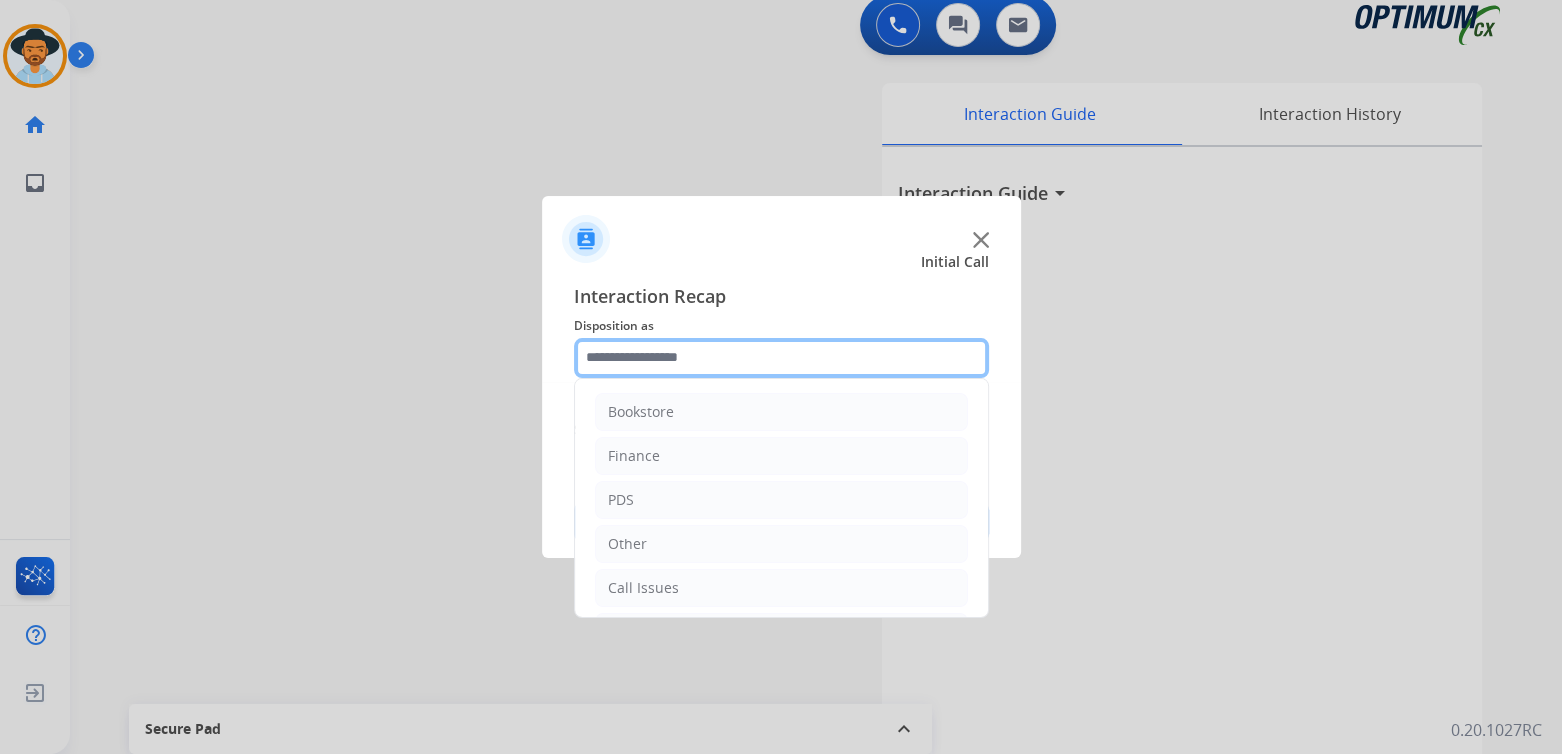 click 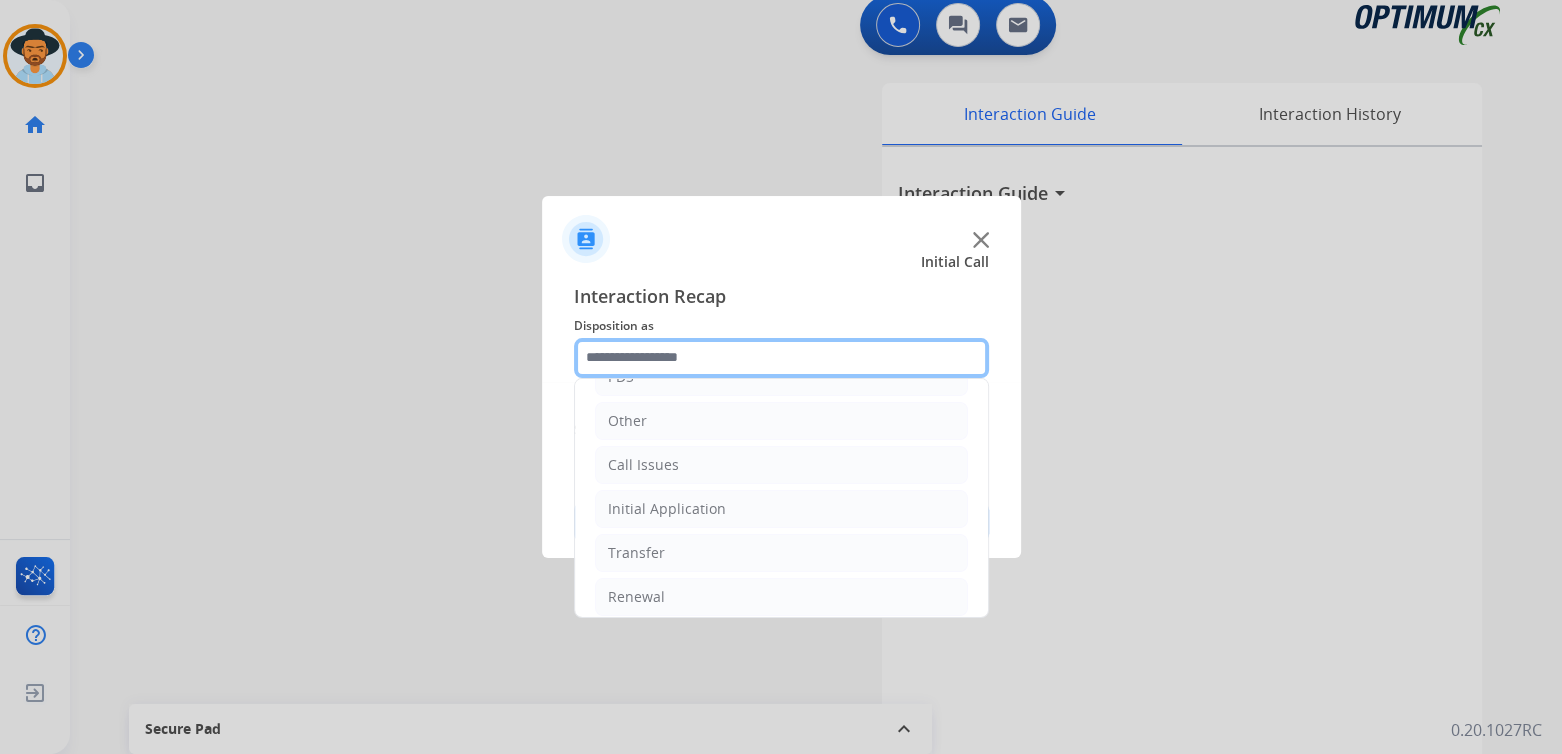scroll, scrollTop: 132, scrollLeft: 0, axis: vertical 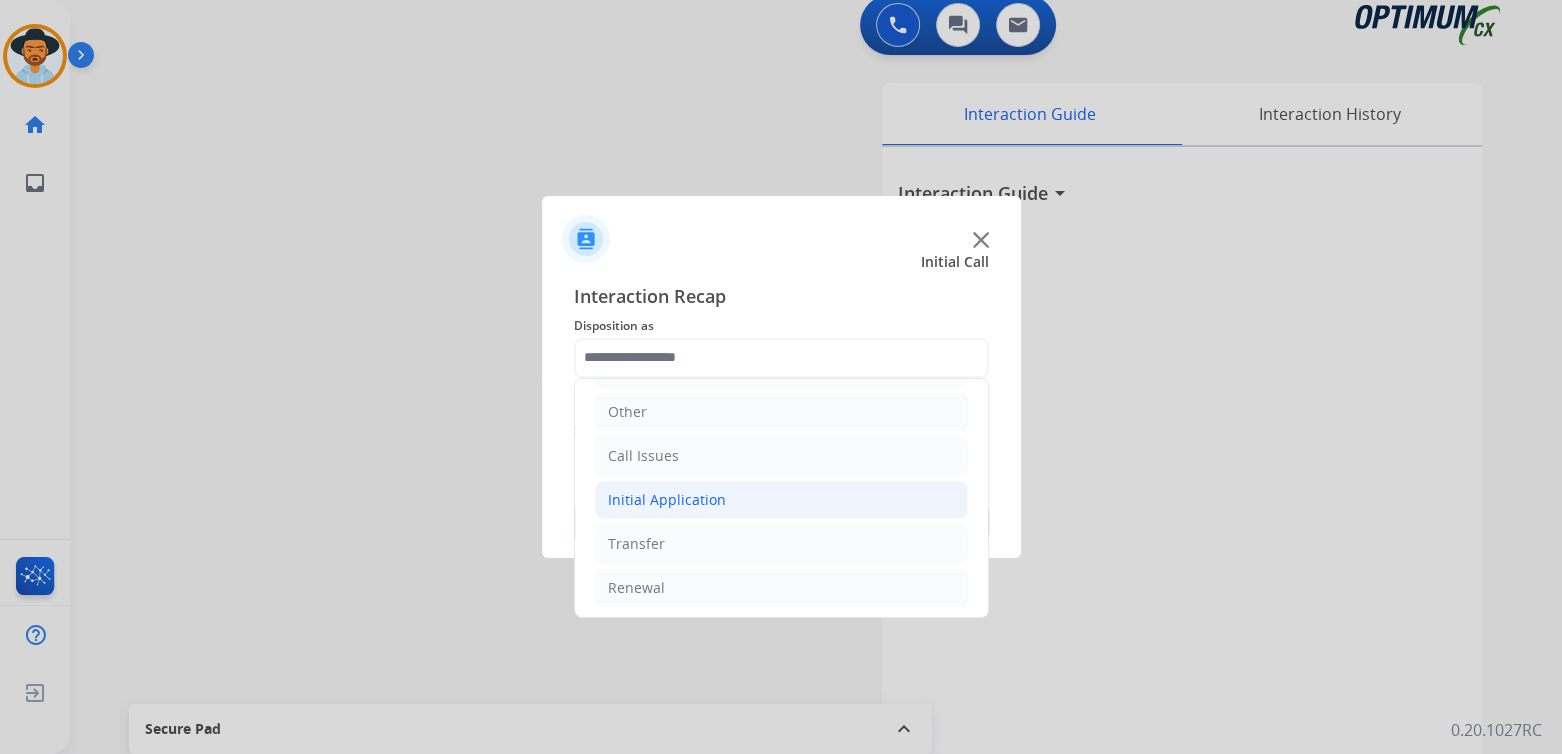 click on "Initial Application" 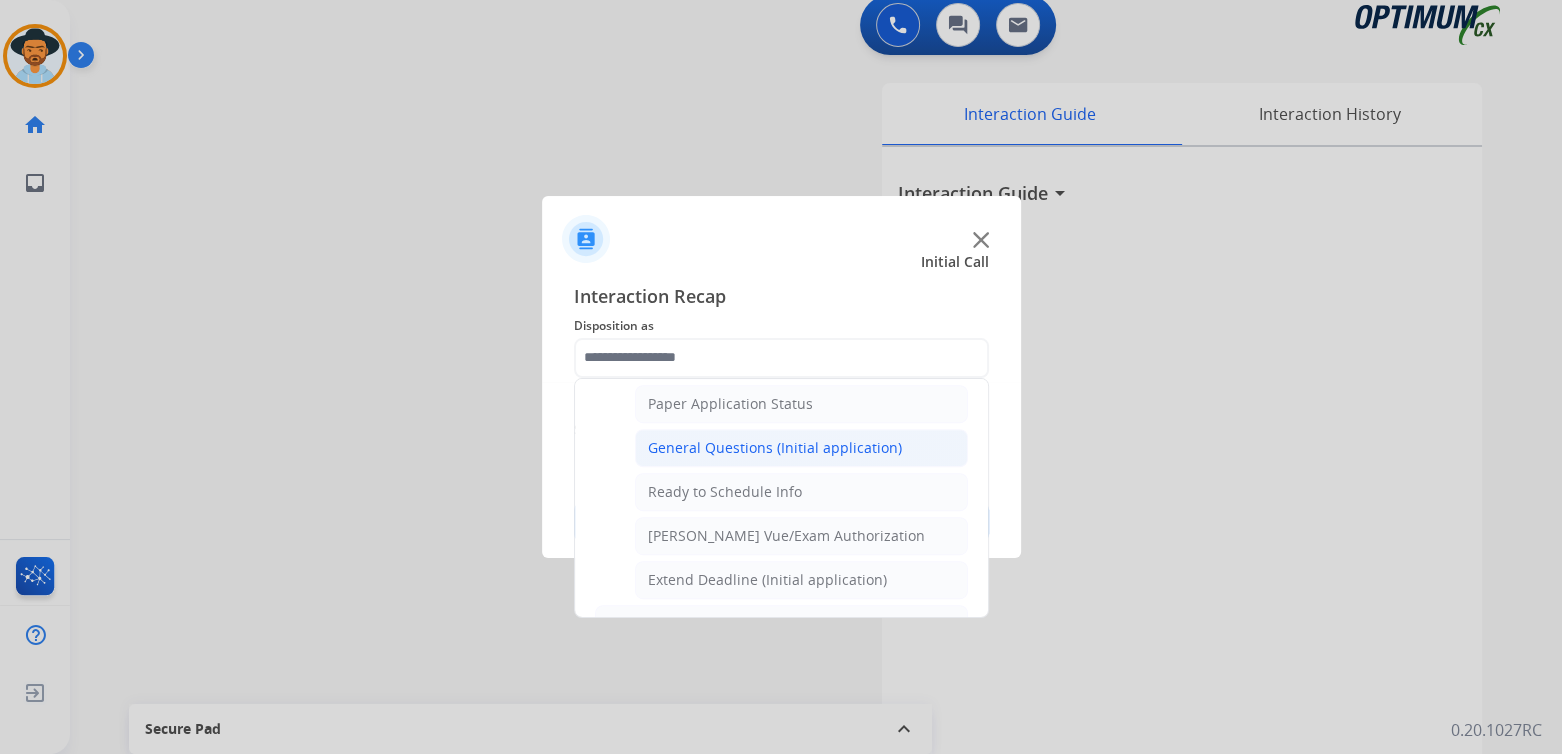 scroll, scrollTop: 1130, scrollLeft: 0, axis: vertical 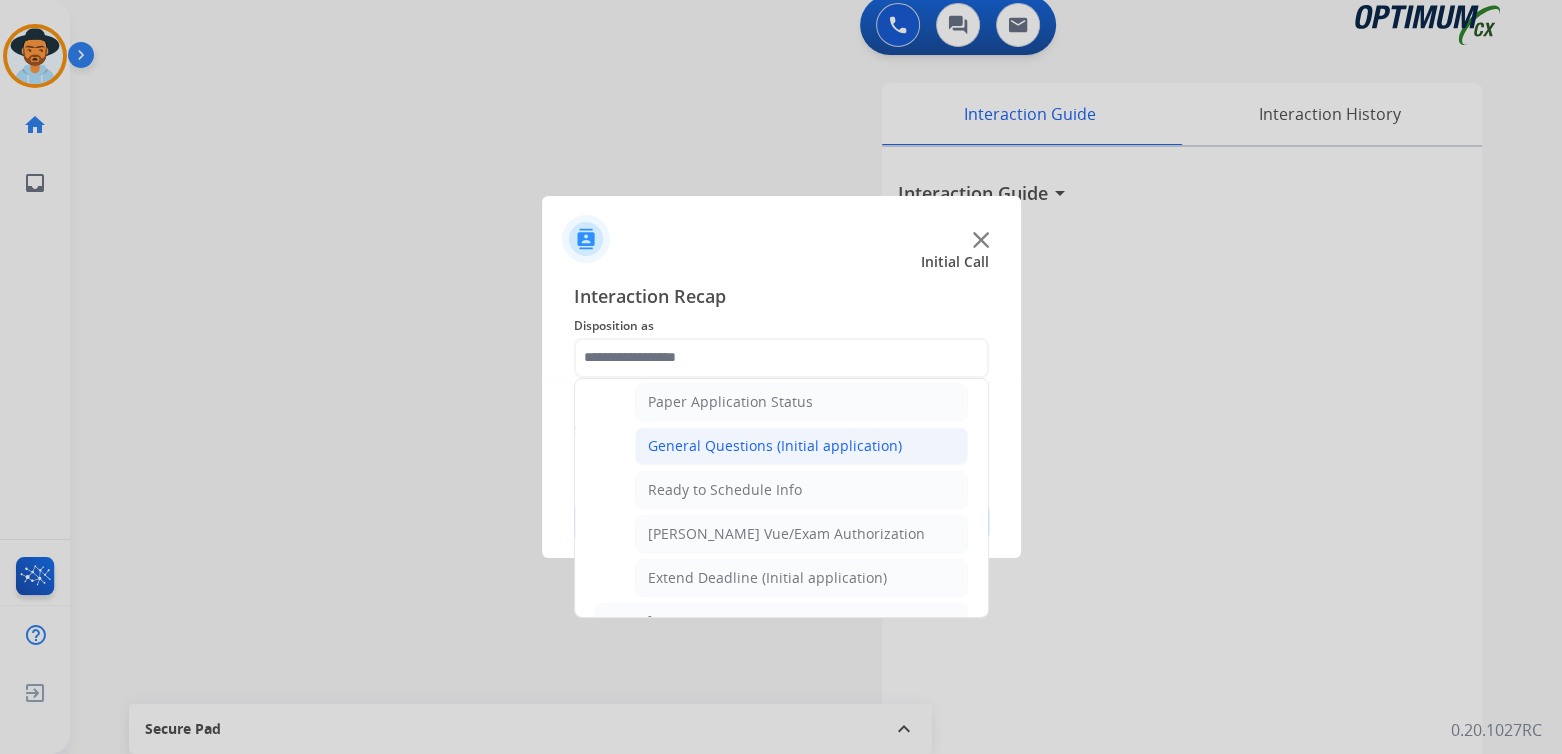 click on "General Questions (Initial application)" 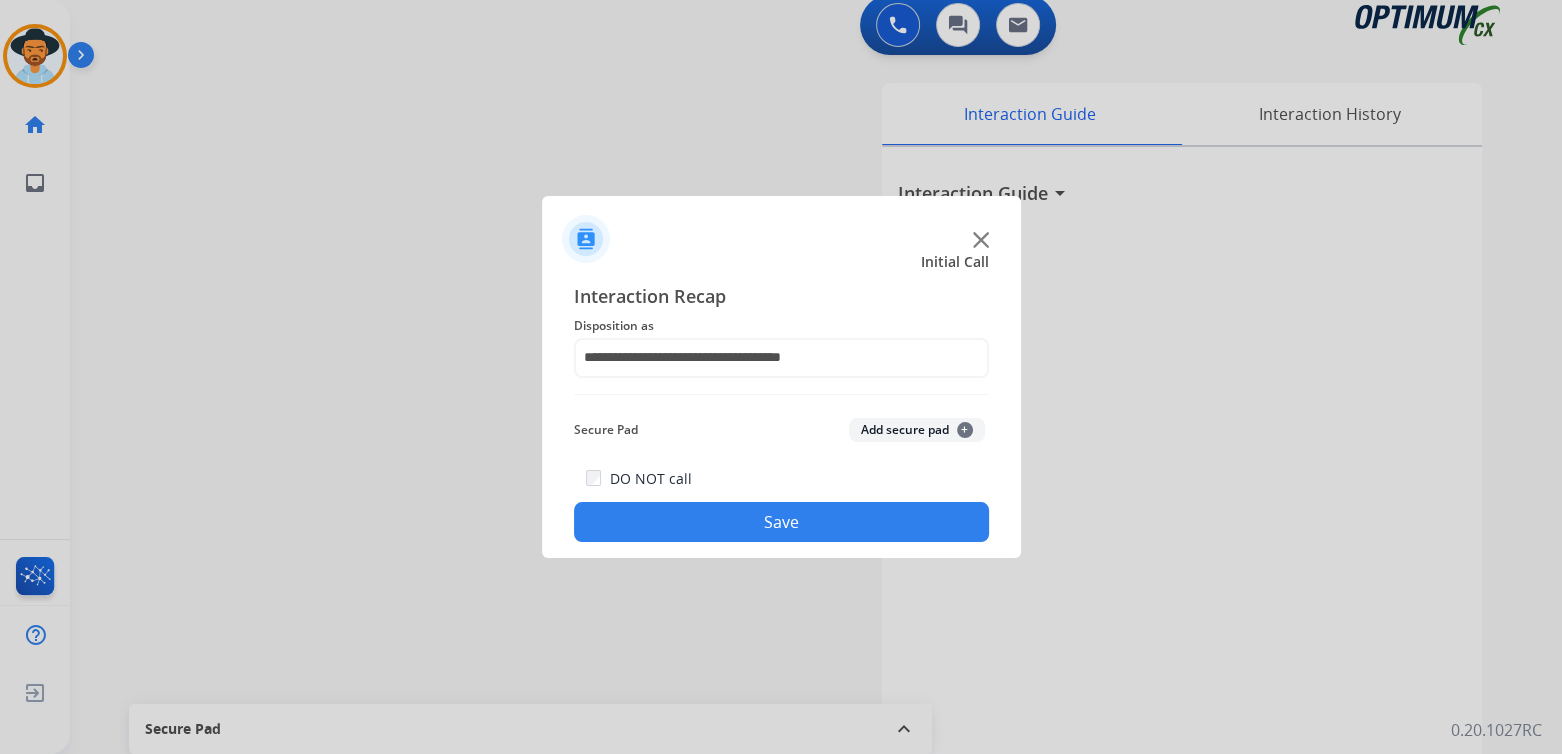click on "Save" 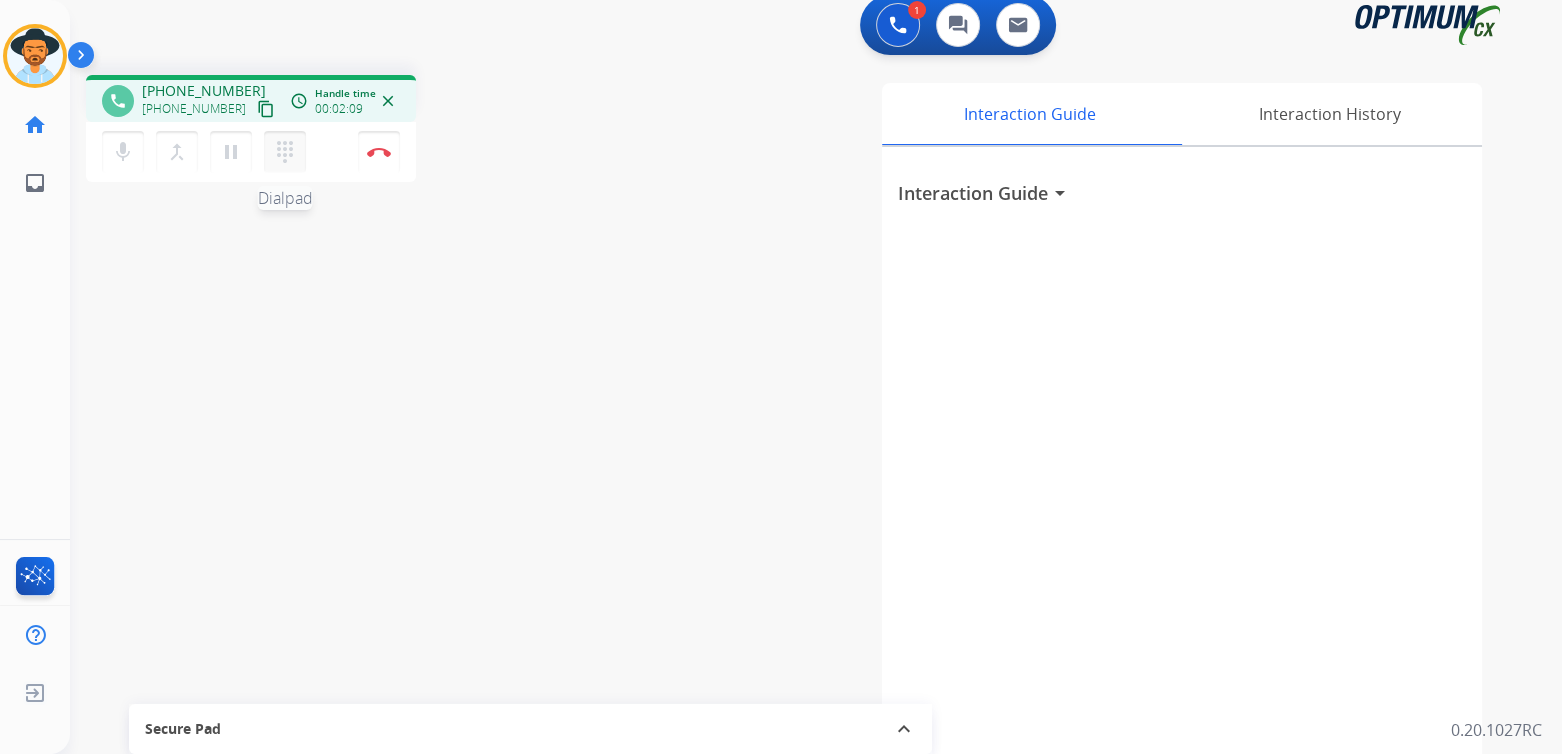 click on "dialpad" at bounding box center [285, 152] 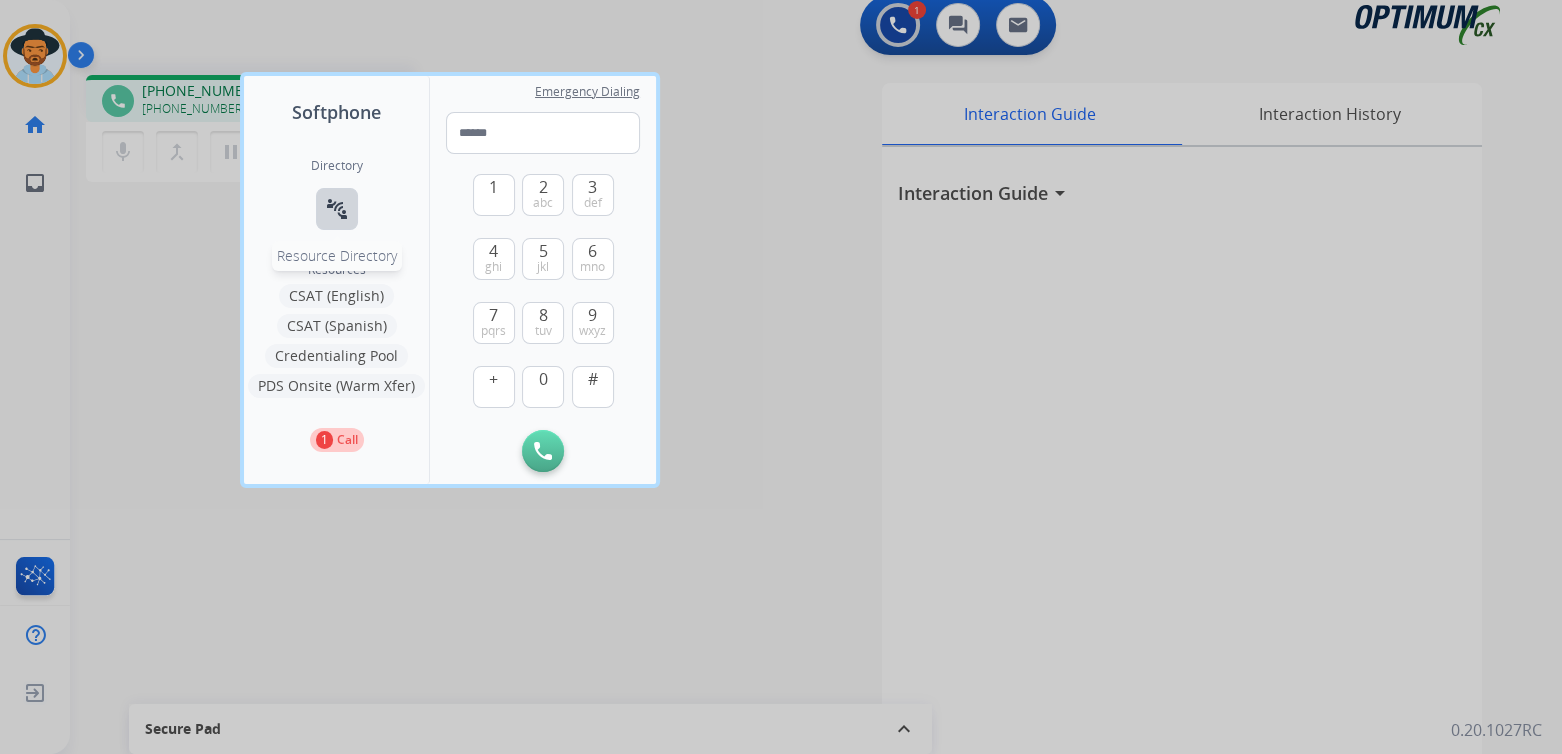 click on "connect_without_contact" at bounding box center [337, 209] 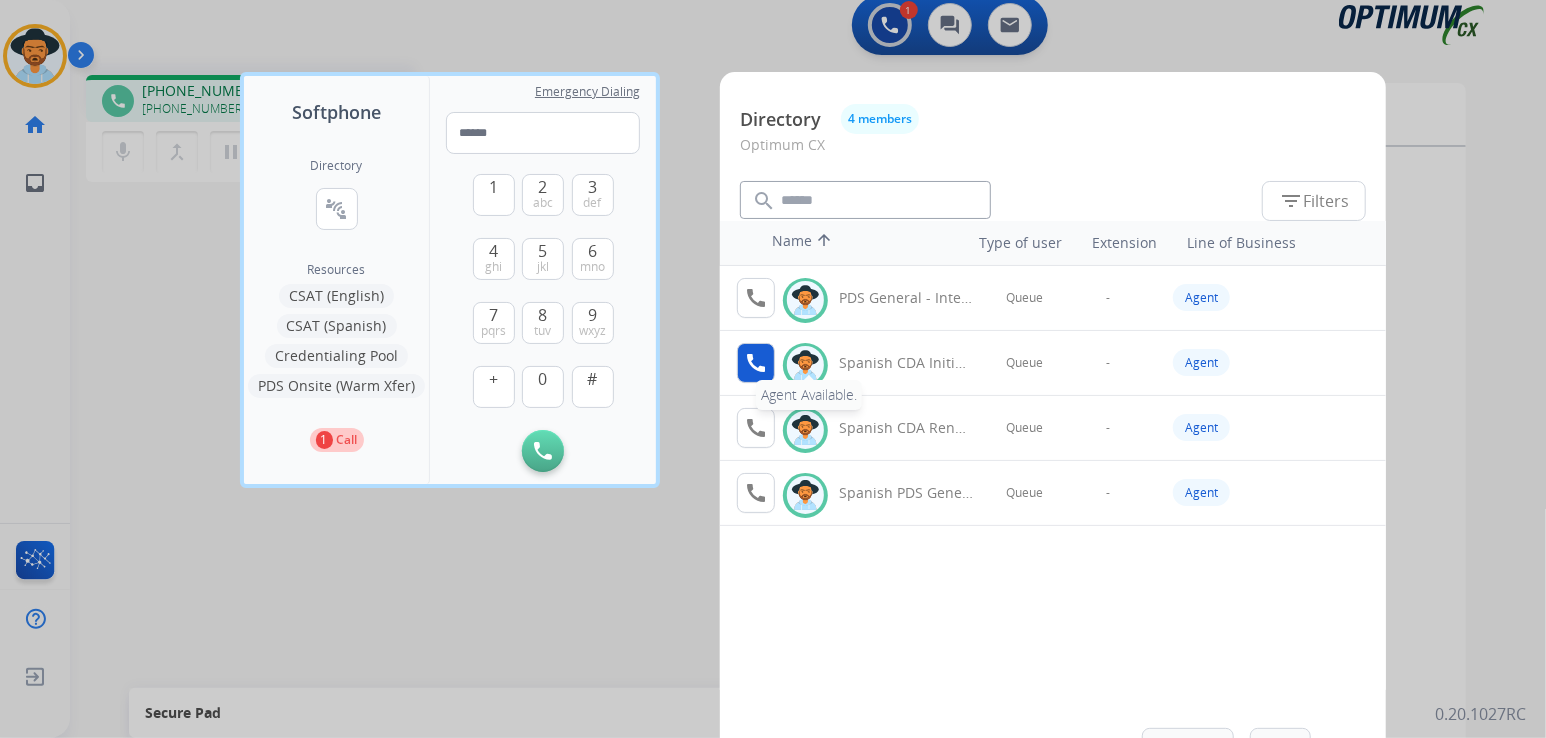 click on "call" at bounding box center (756, 363) 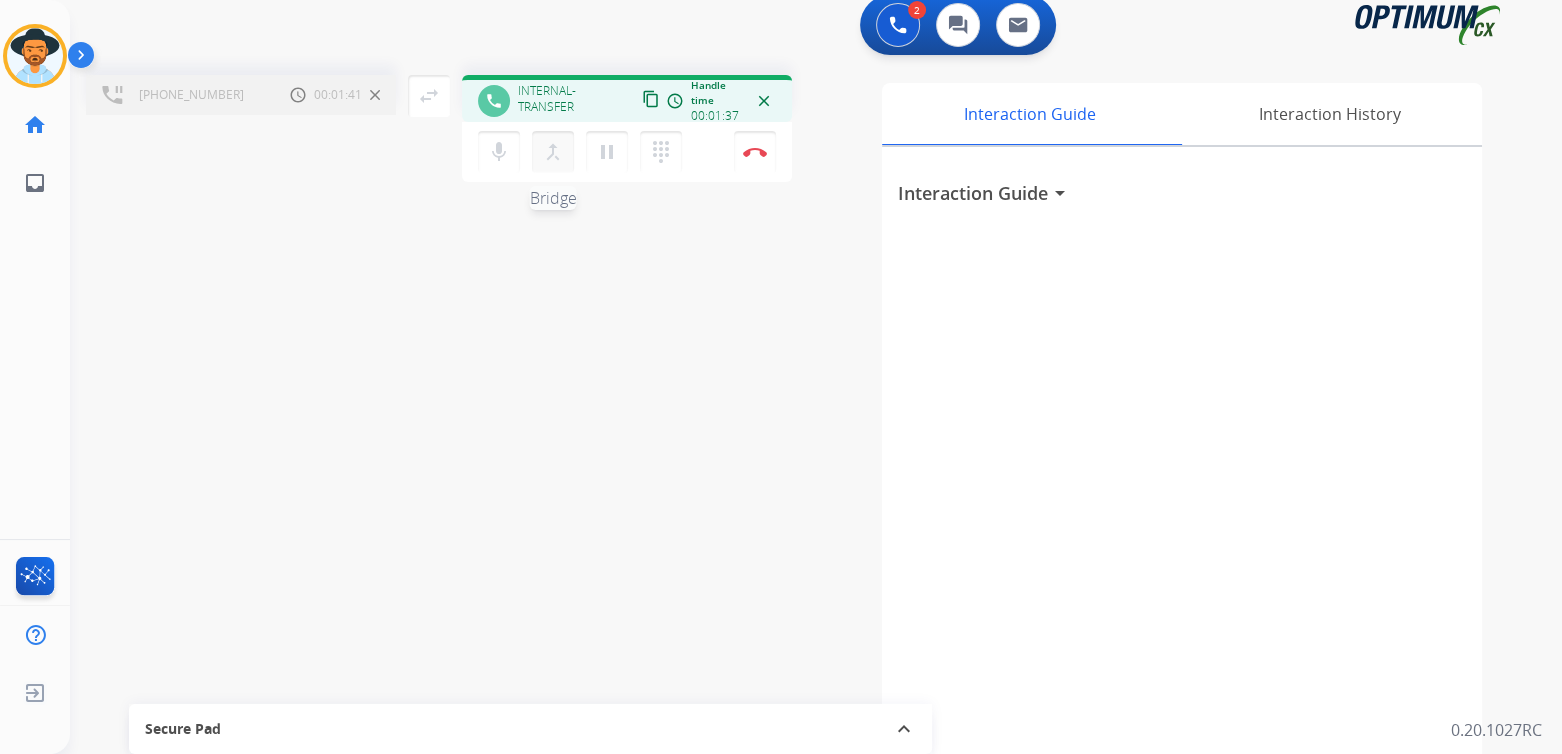 click on "merge_type" at bounding box center [553, 152] 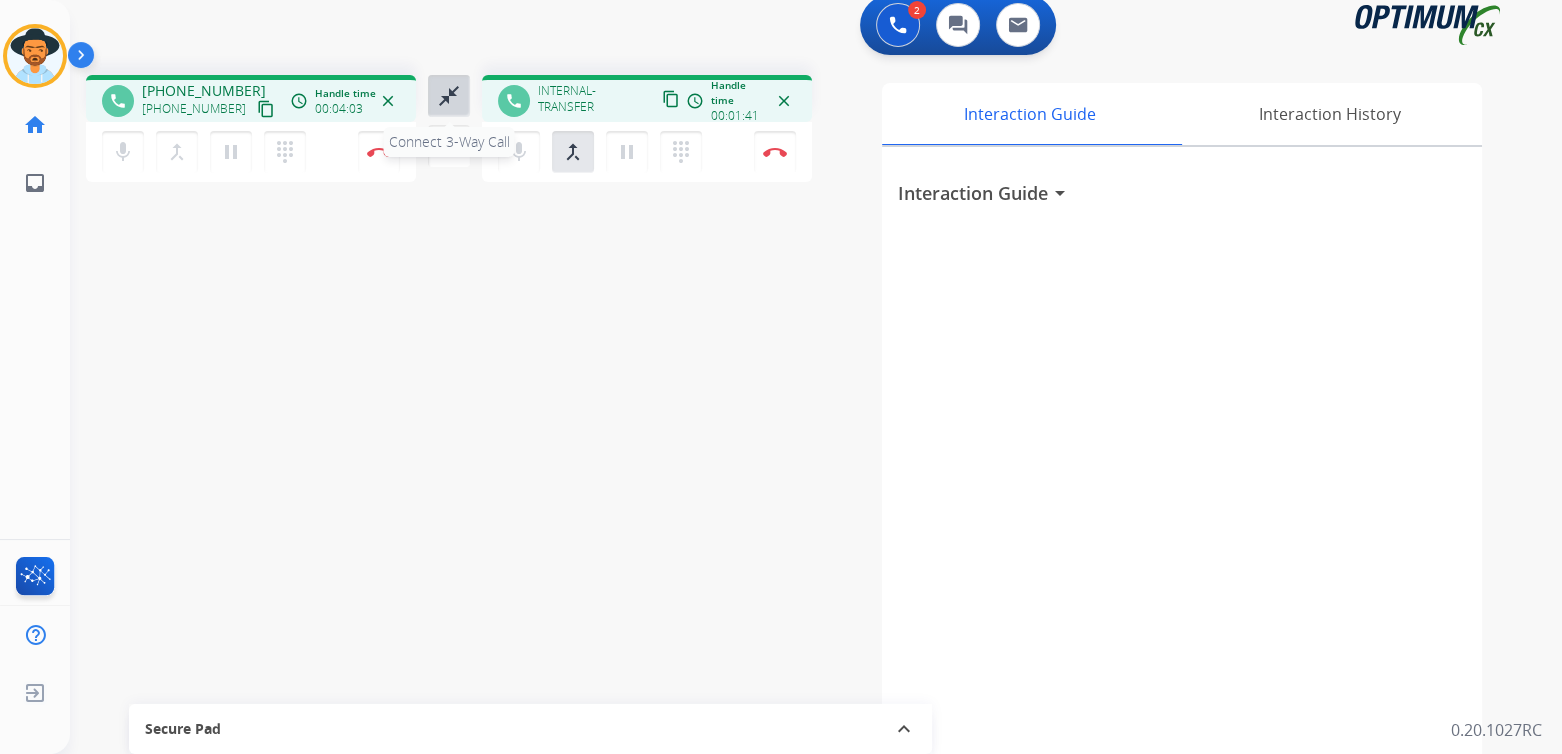 click on "close_fullscreen" at bounding box center (449, 96) 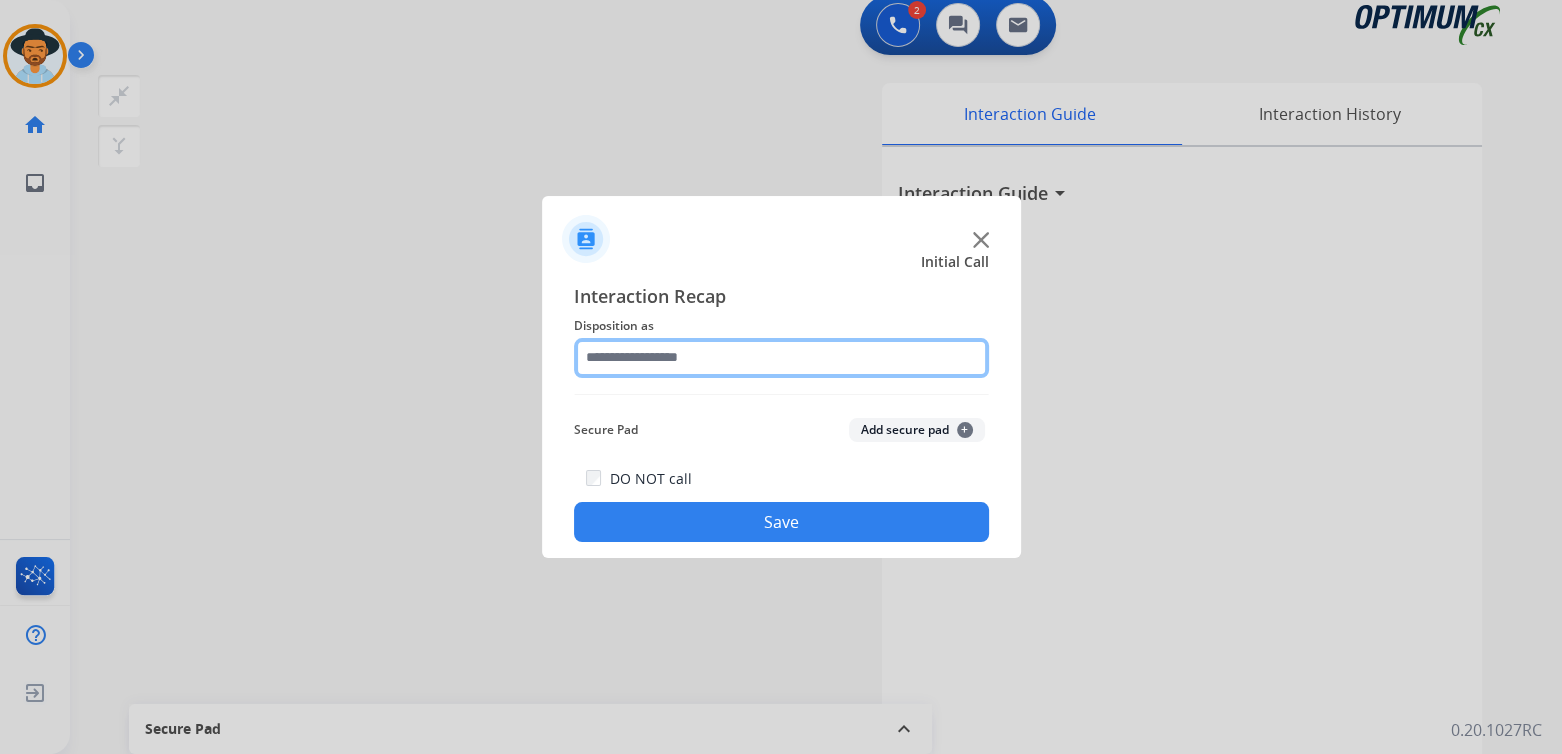 click 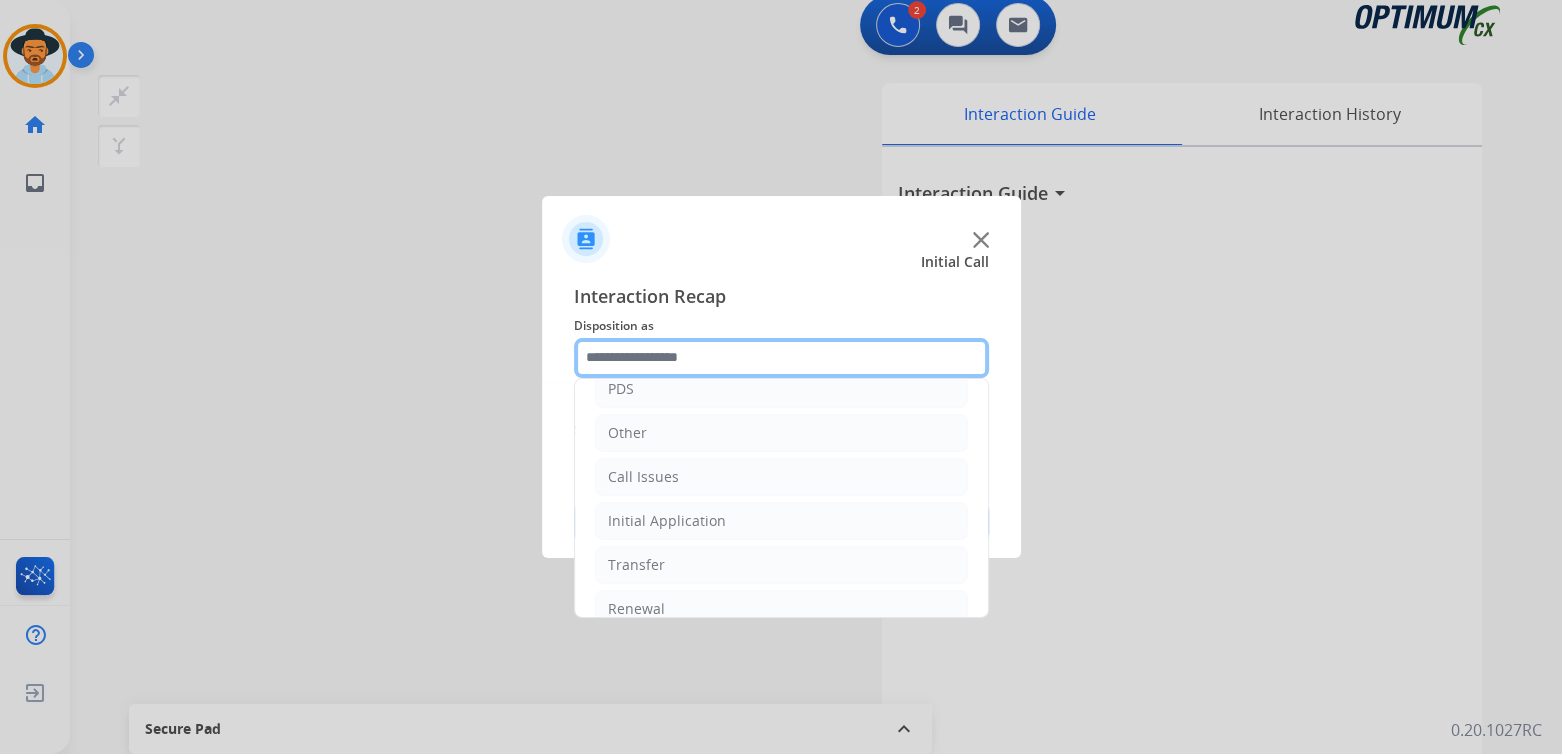 scroll, scrollTop: 132, scrollLeft: 0, axis: vertical 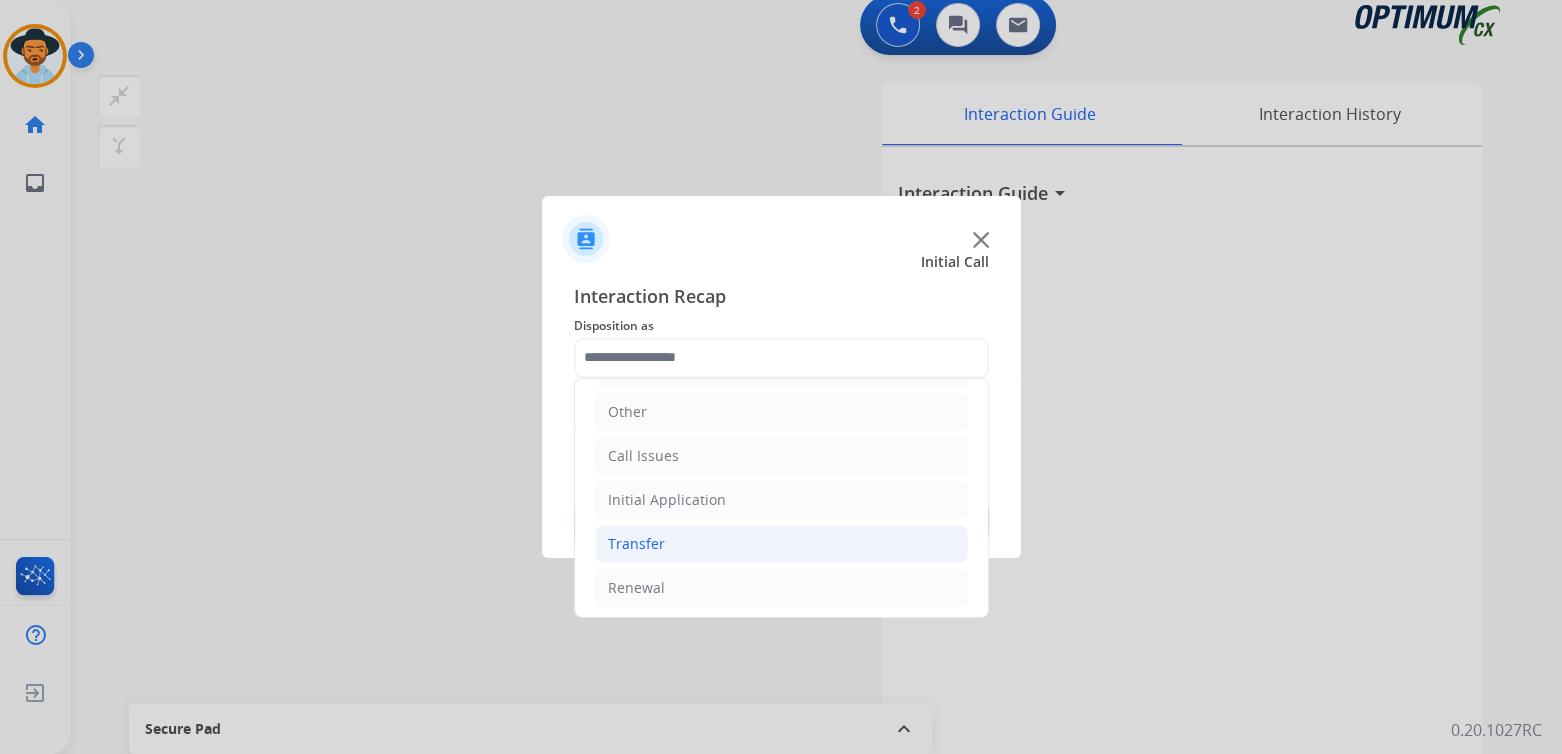 click on "Transfer" 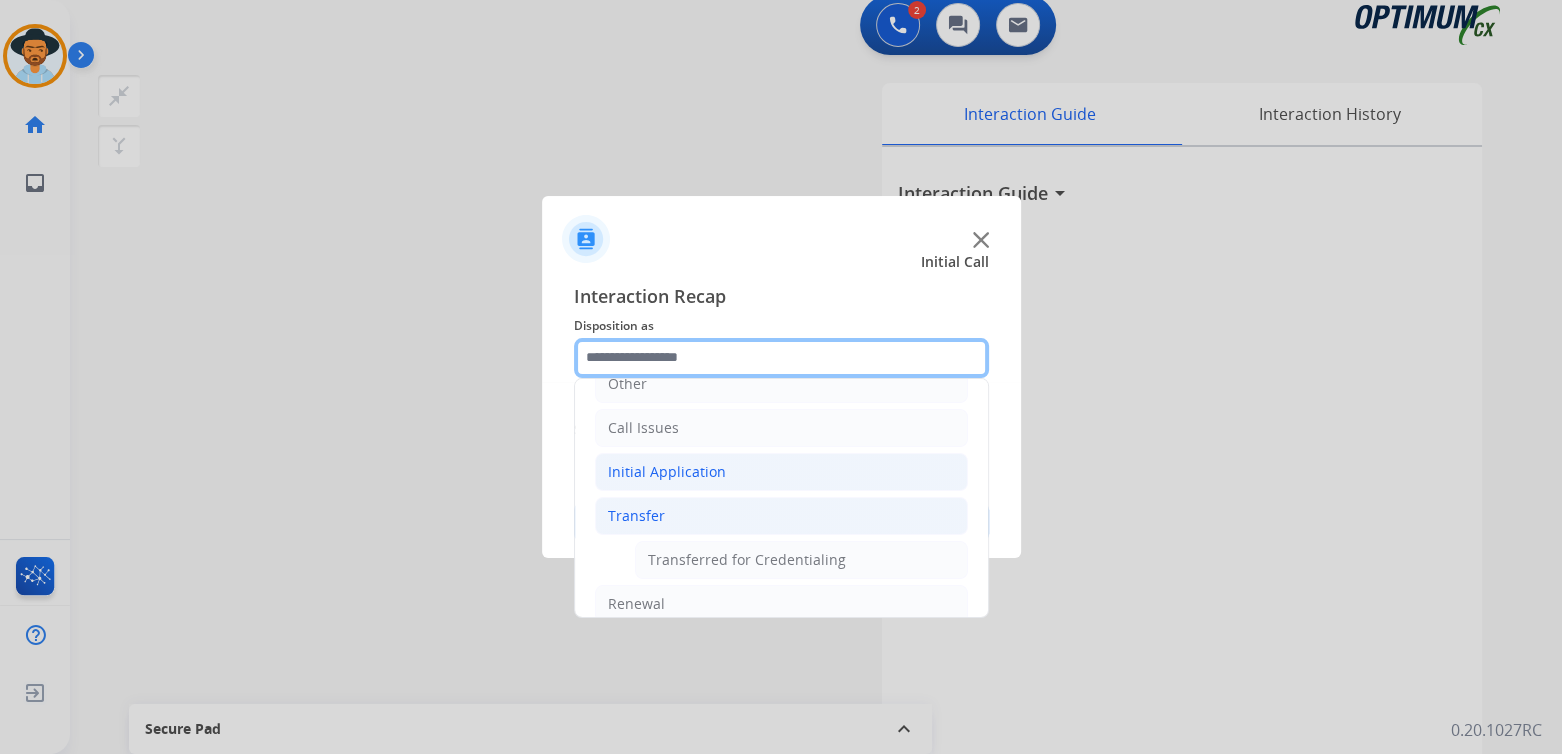 scroll, scrollTop: 176, scrollLeft: 0, axis: vertical 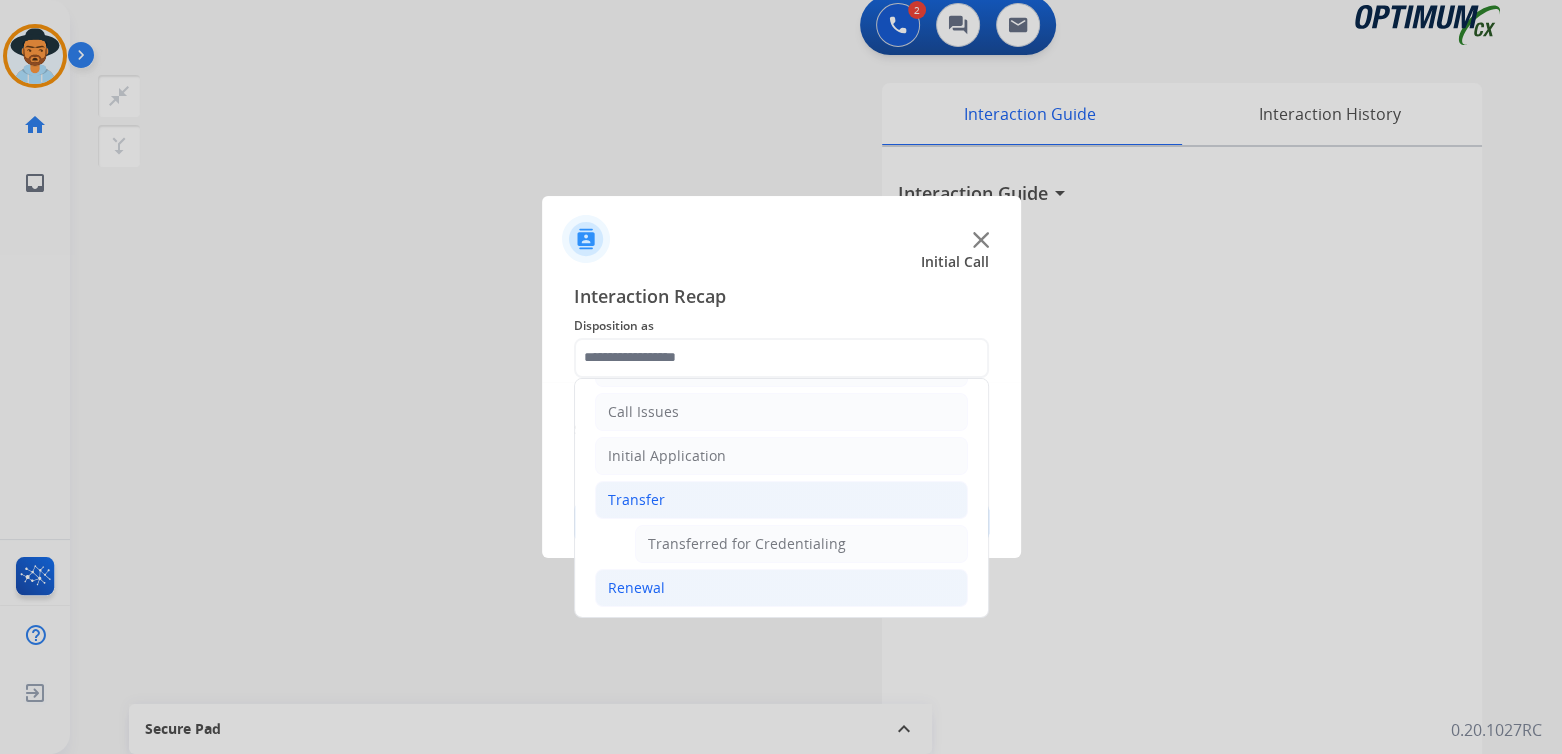 click on "Renewal" 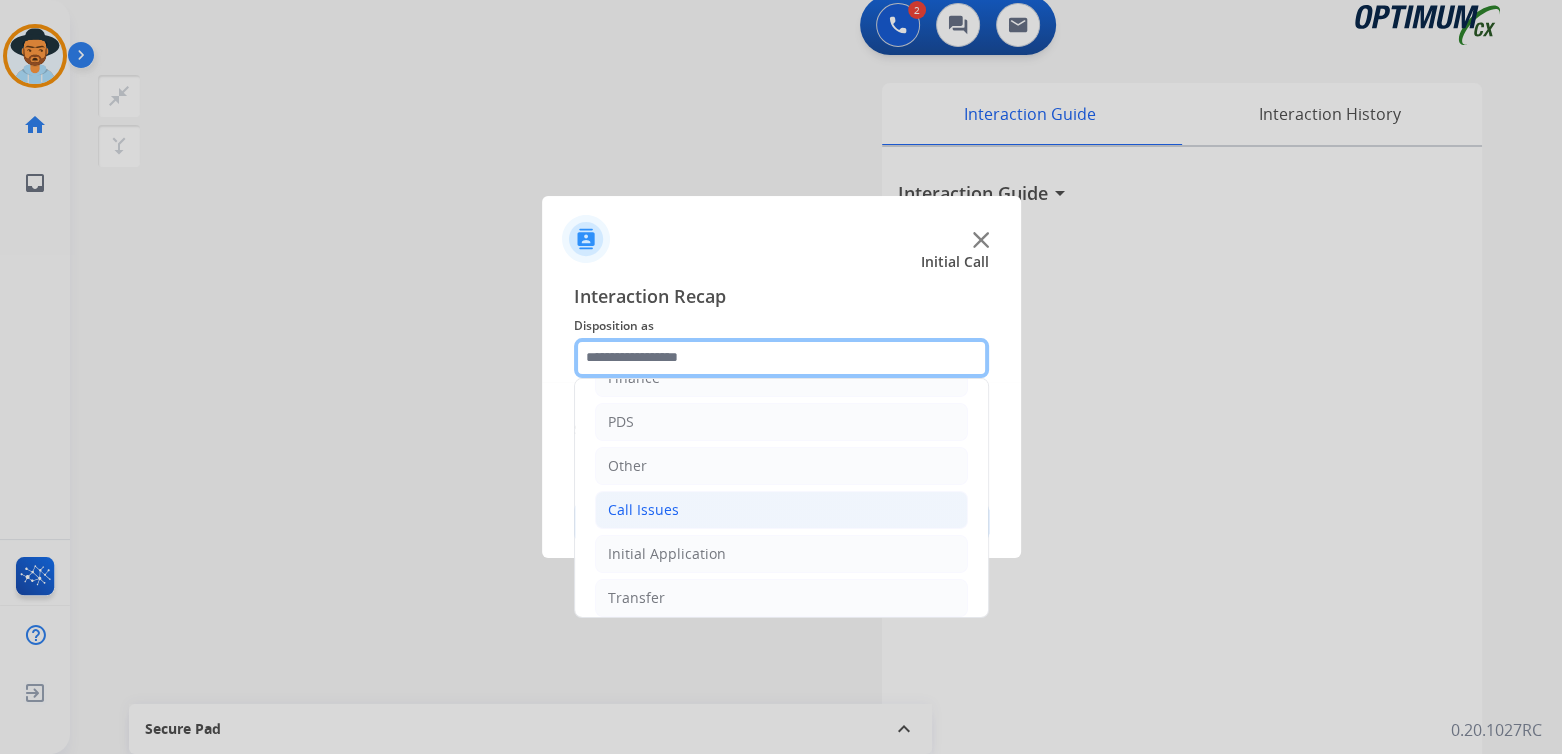 scroll, scrollTop: 78, scrollLeft: 0, axis: vertical 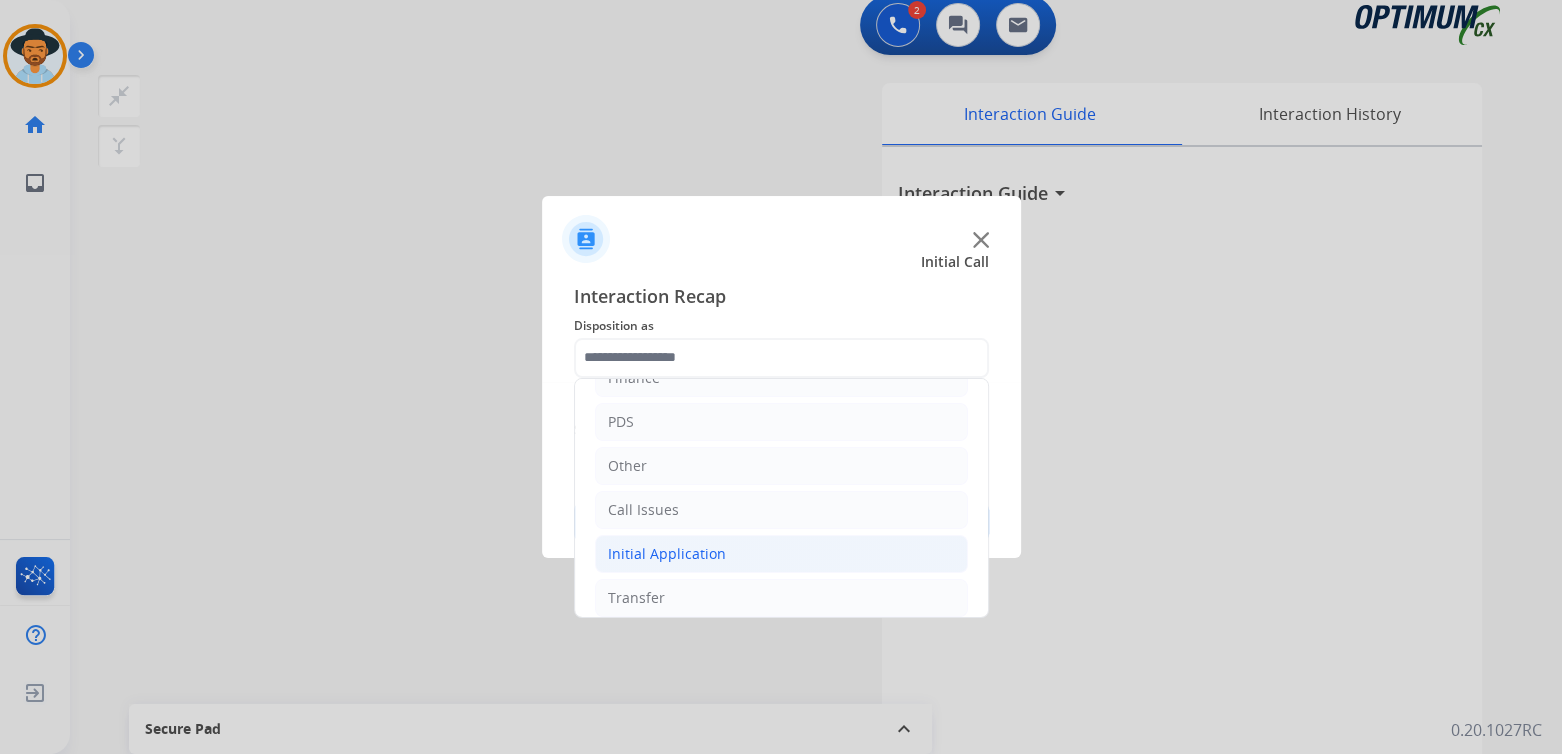 click on "Initial Application" 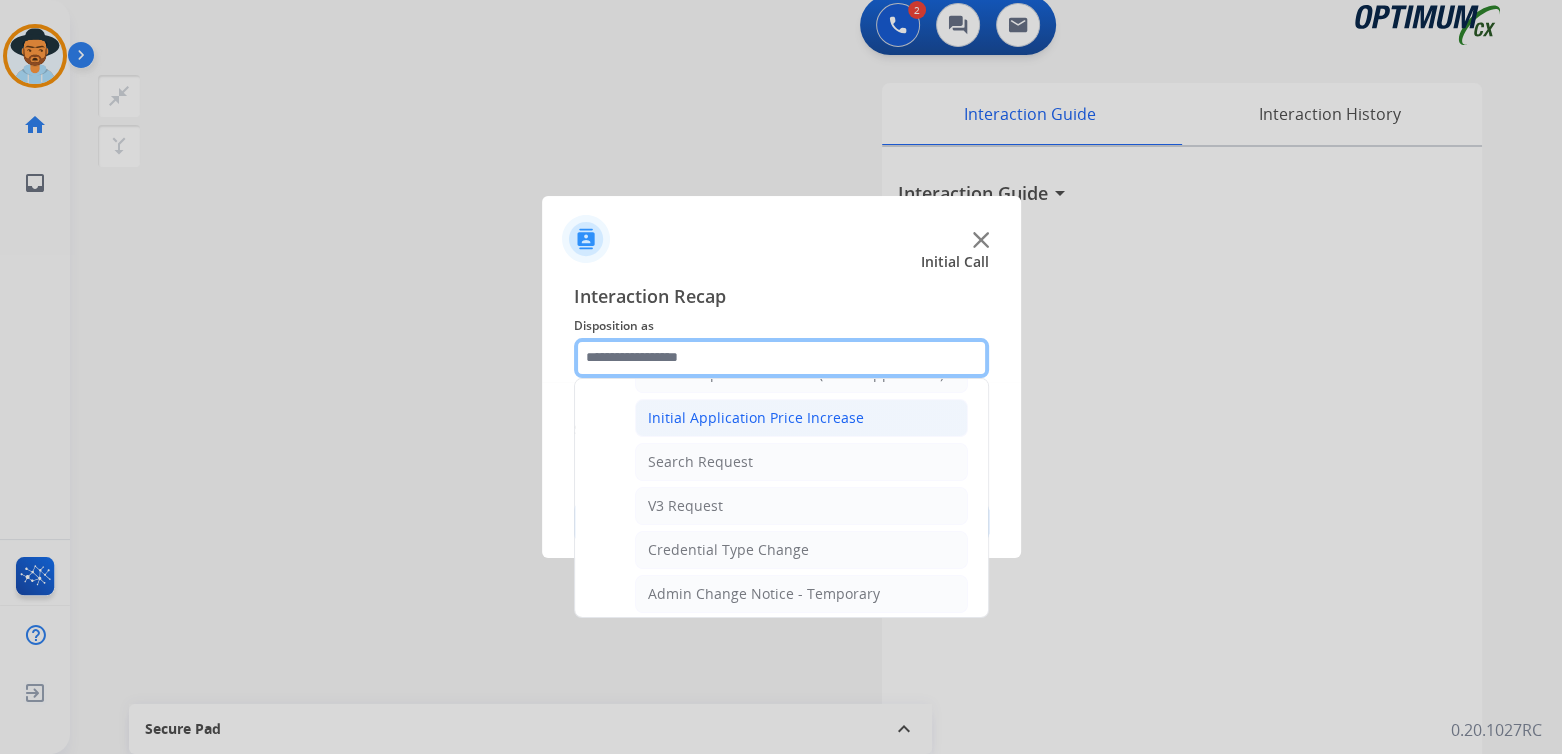 scroll, scrollTop: 675, scrollLeft: 0, axis: vertical 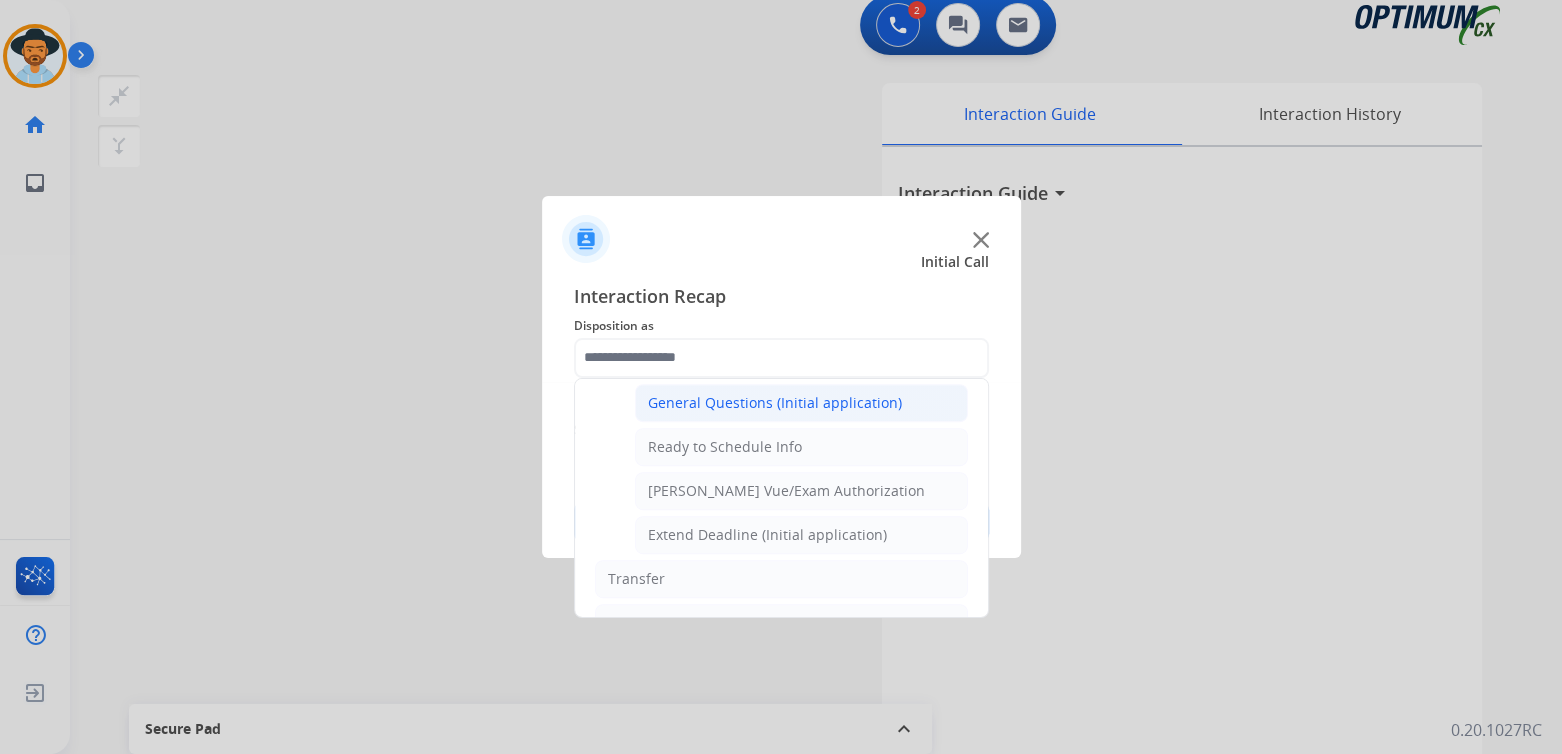 click on "General Questions (Initial application)" 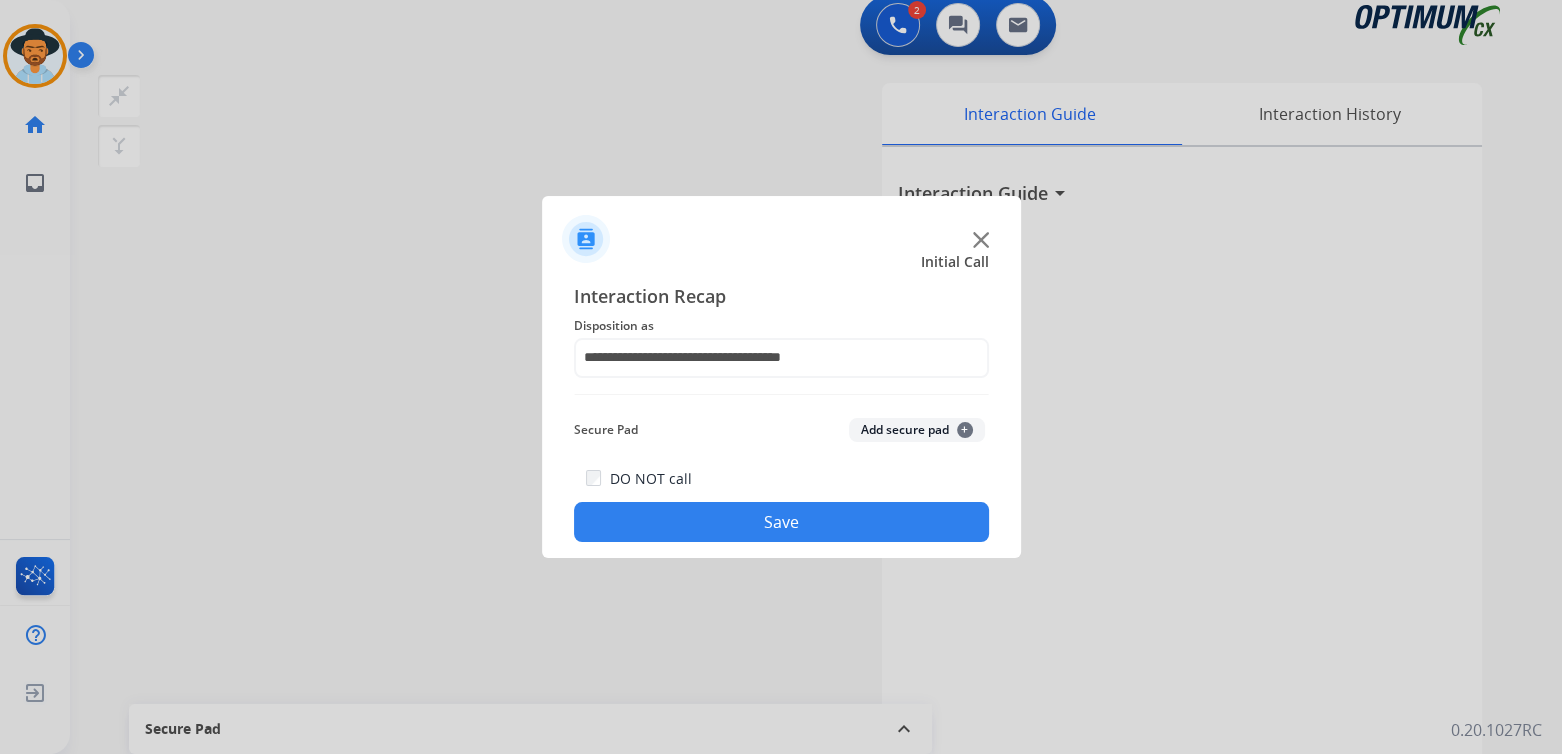 click on "Save" 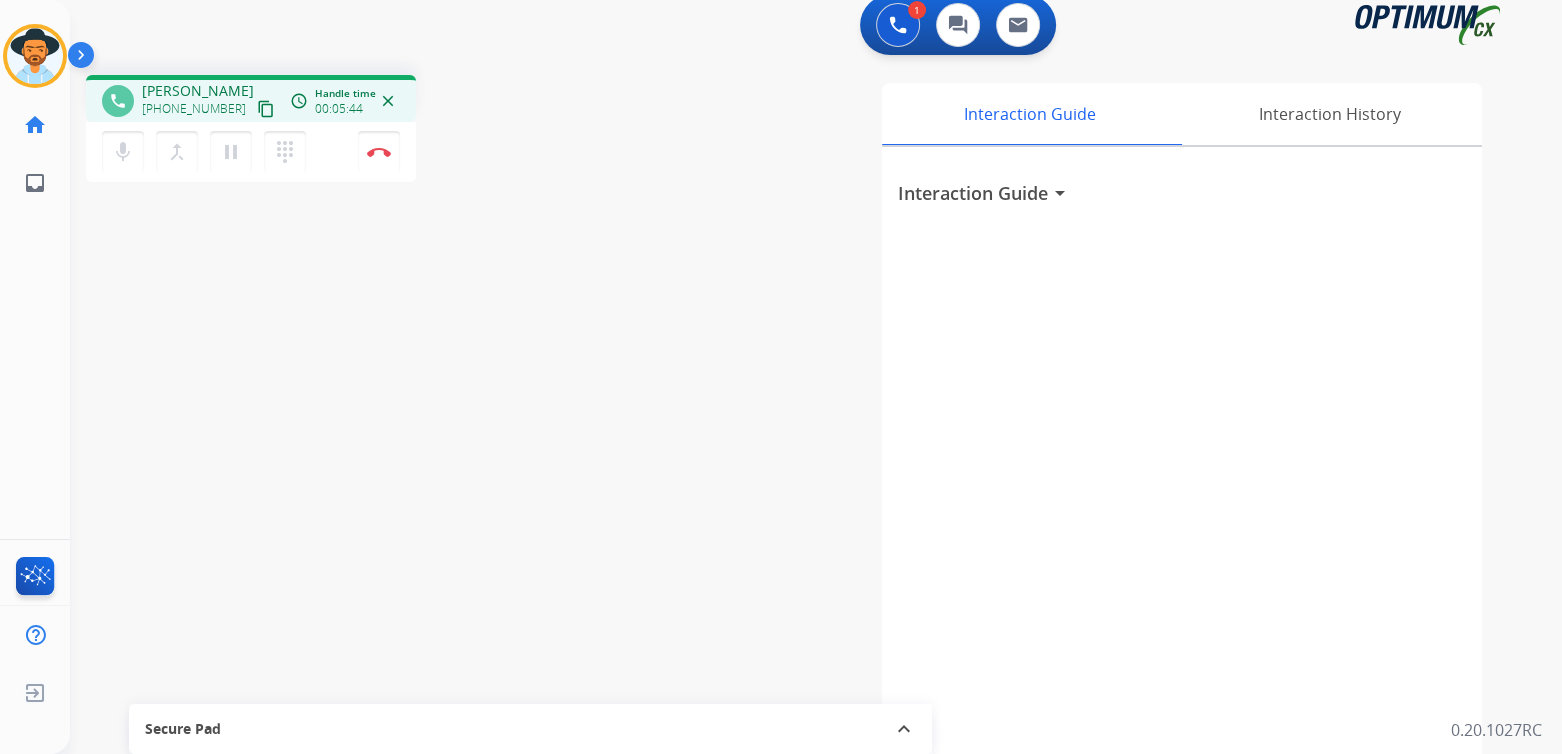 scroll, scrollTop: 0, scrollLeft: 0, axis: both 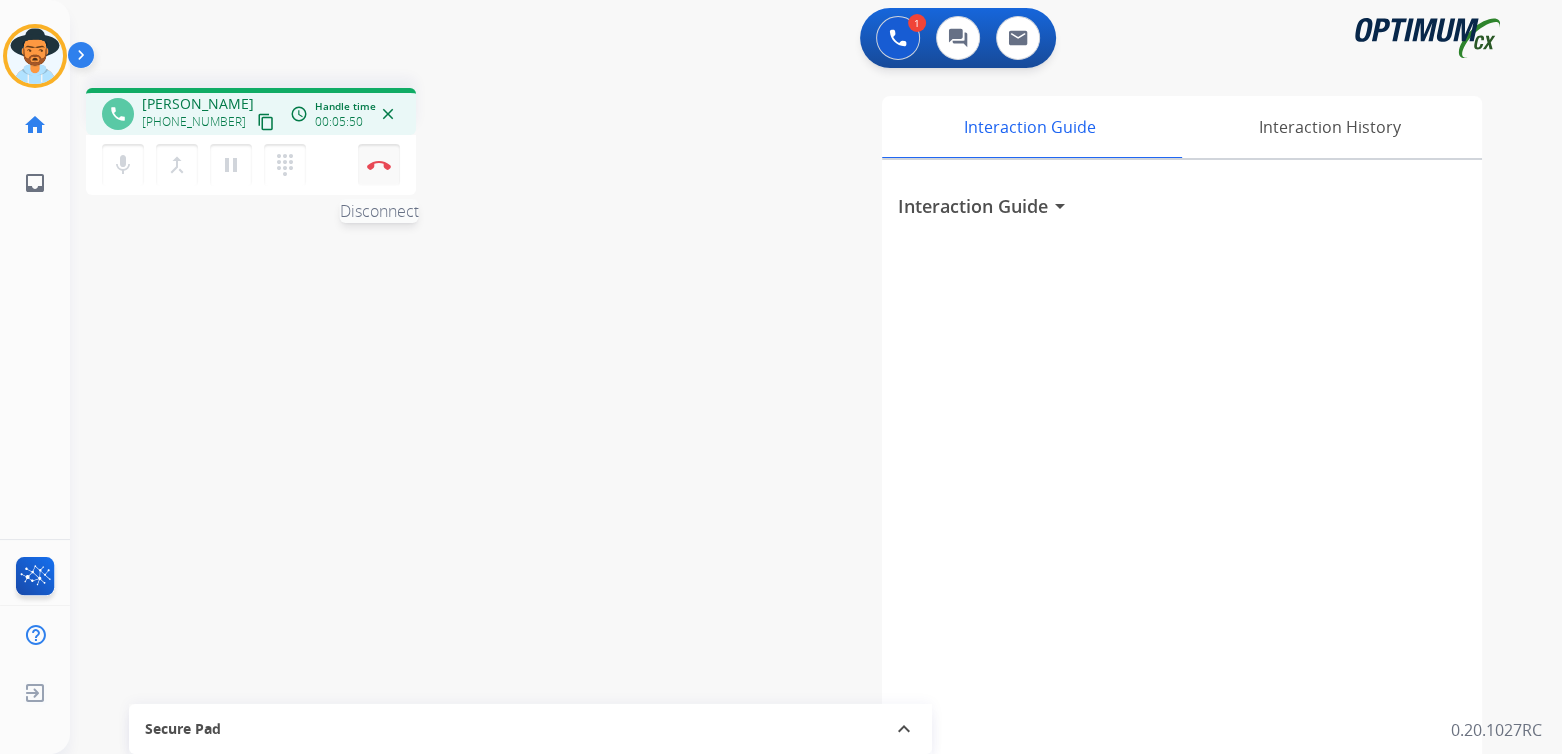 click on "Disconnect" at bounding box center [379, 165] 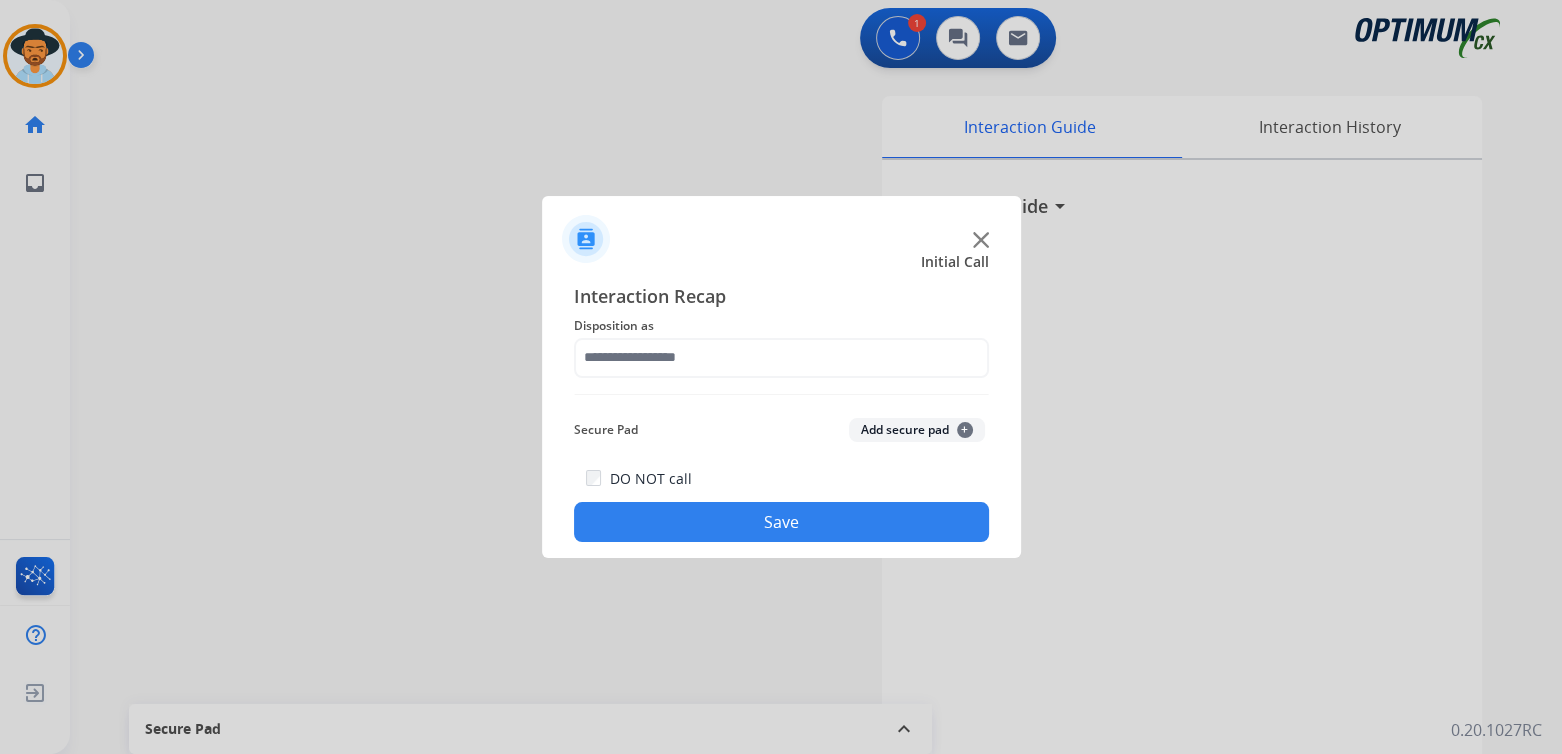 click on "Interaction Recap Disposition as    Secure Pad  Add secure pad  +  DO NOT call  Save" 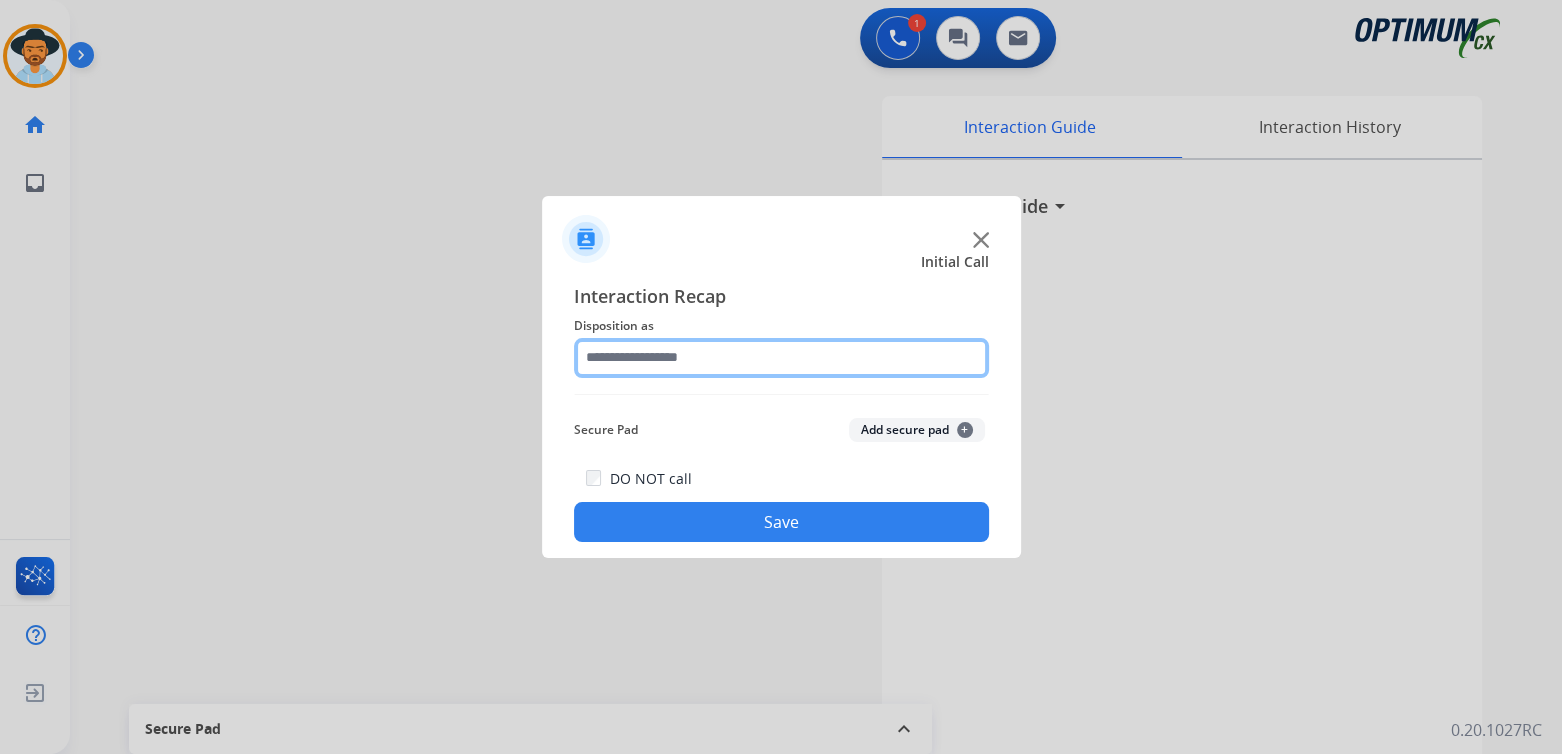click 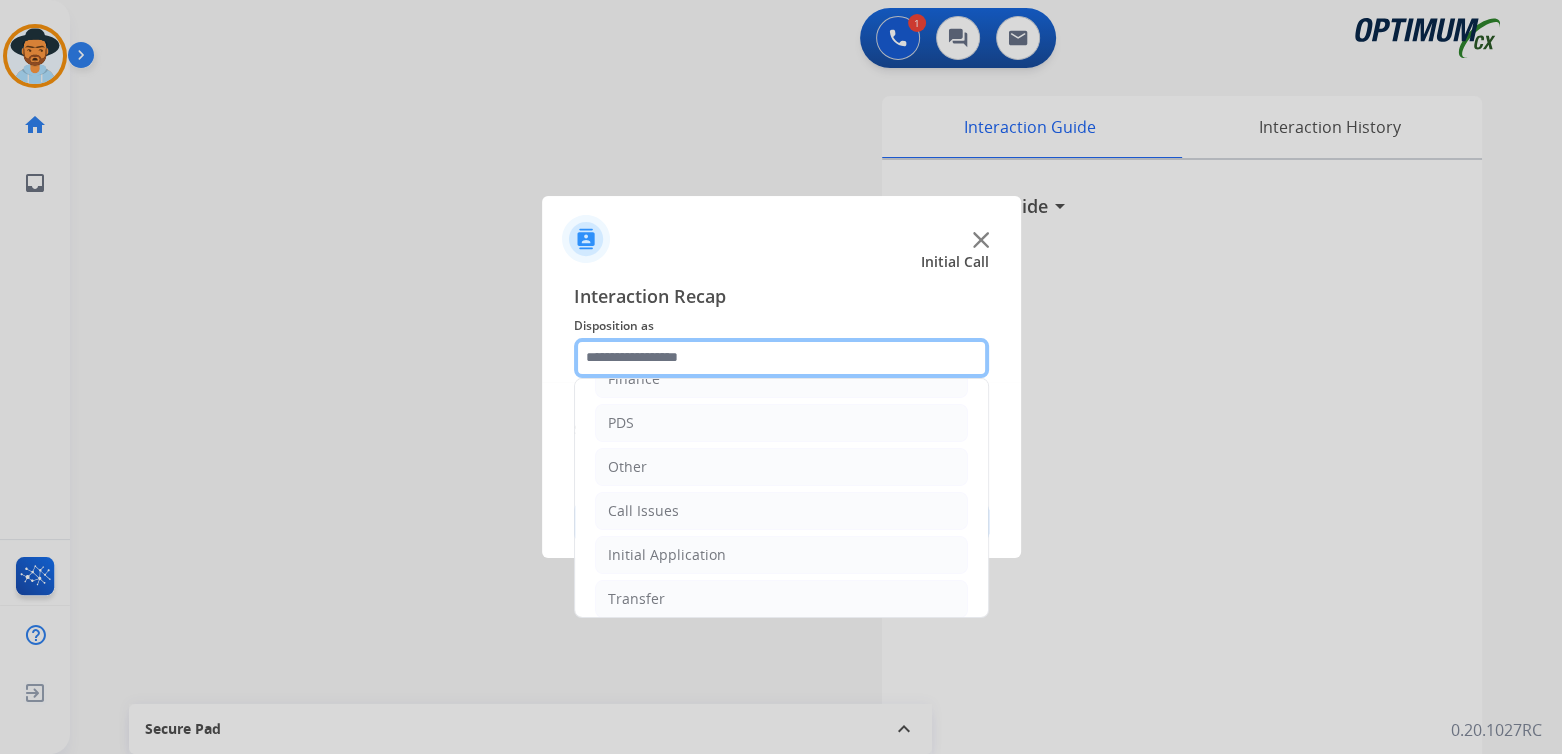 scroll, scrollTop: 132, scrollLeft: 0, axis: vertical 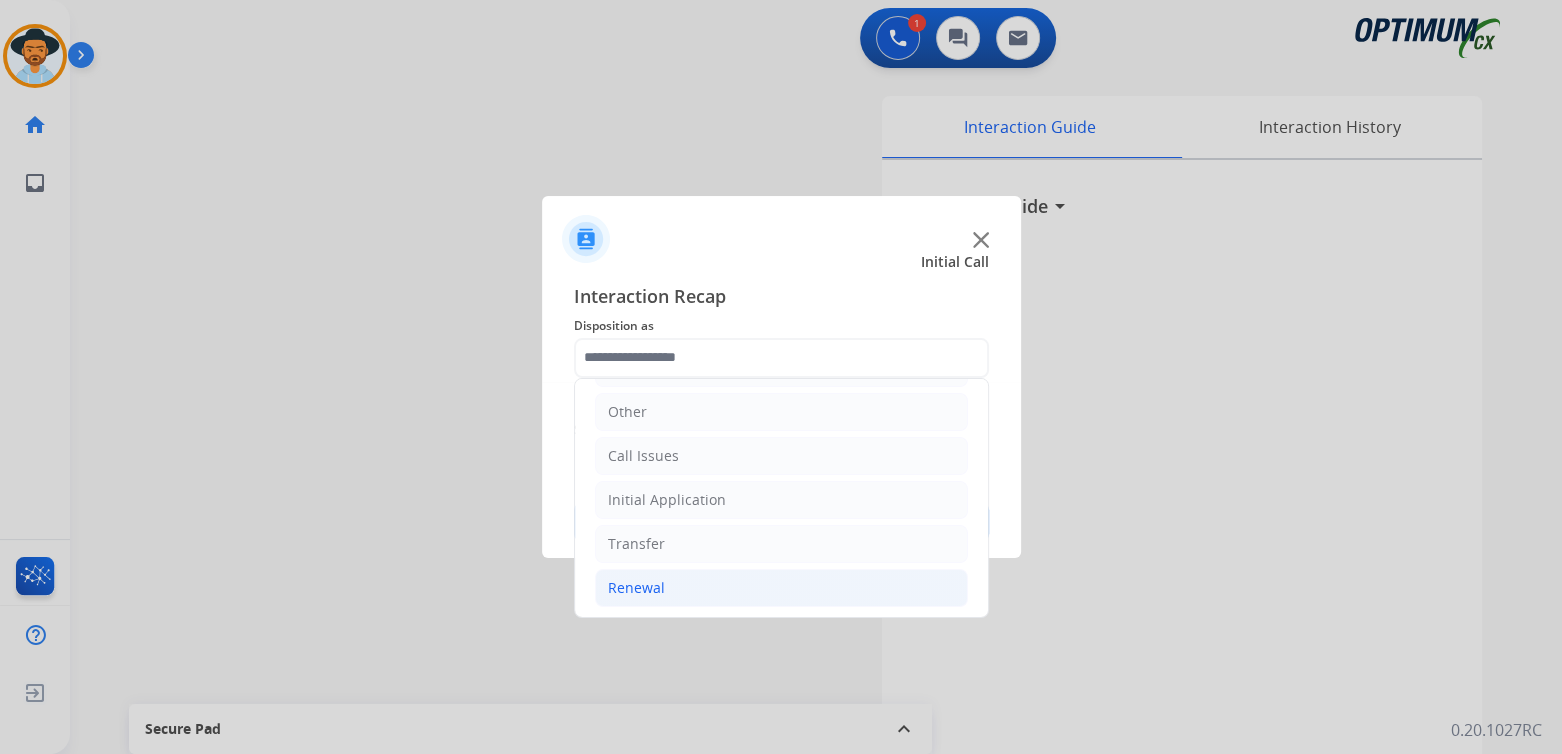 click on "Renewal" 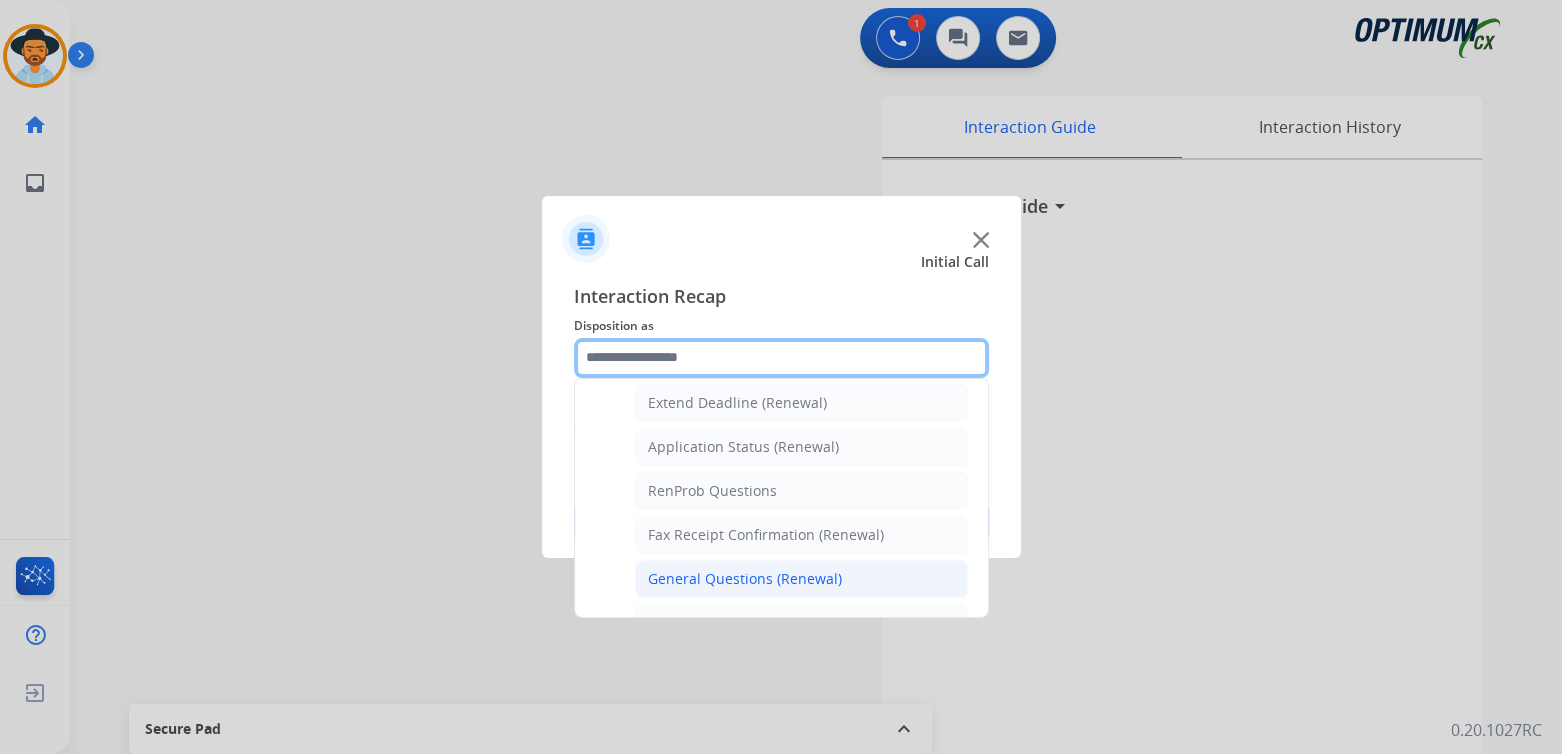 scroll, scrollTop: 426, scrollLeft: 0, axis: vertical 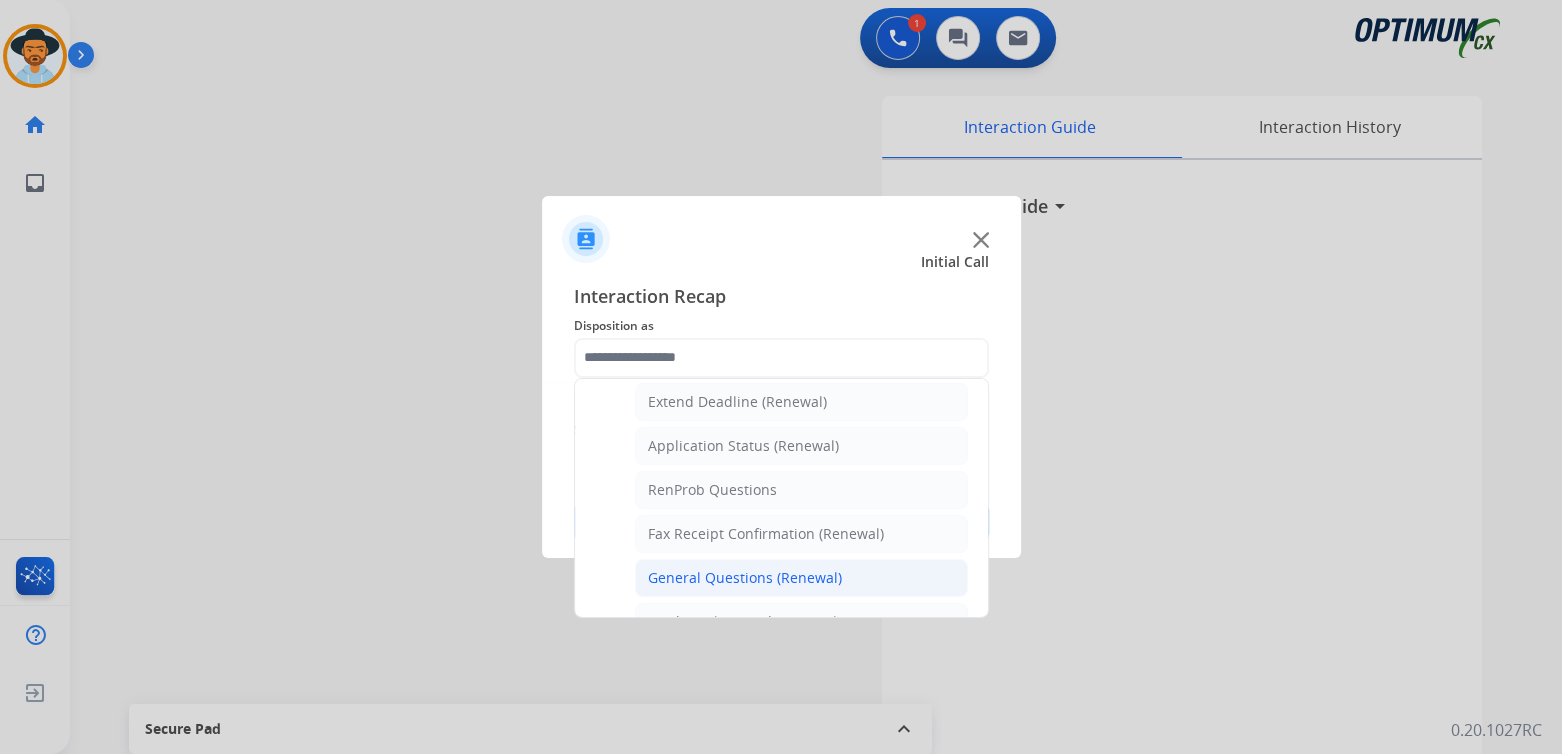 click on "General Questions (Renewal)" 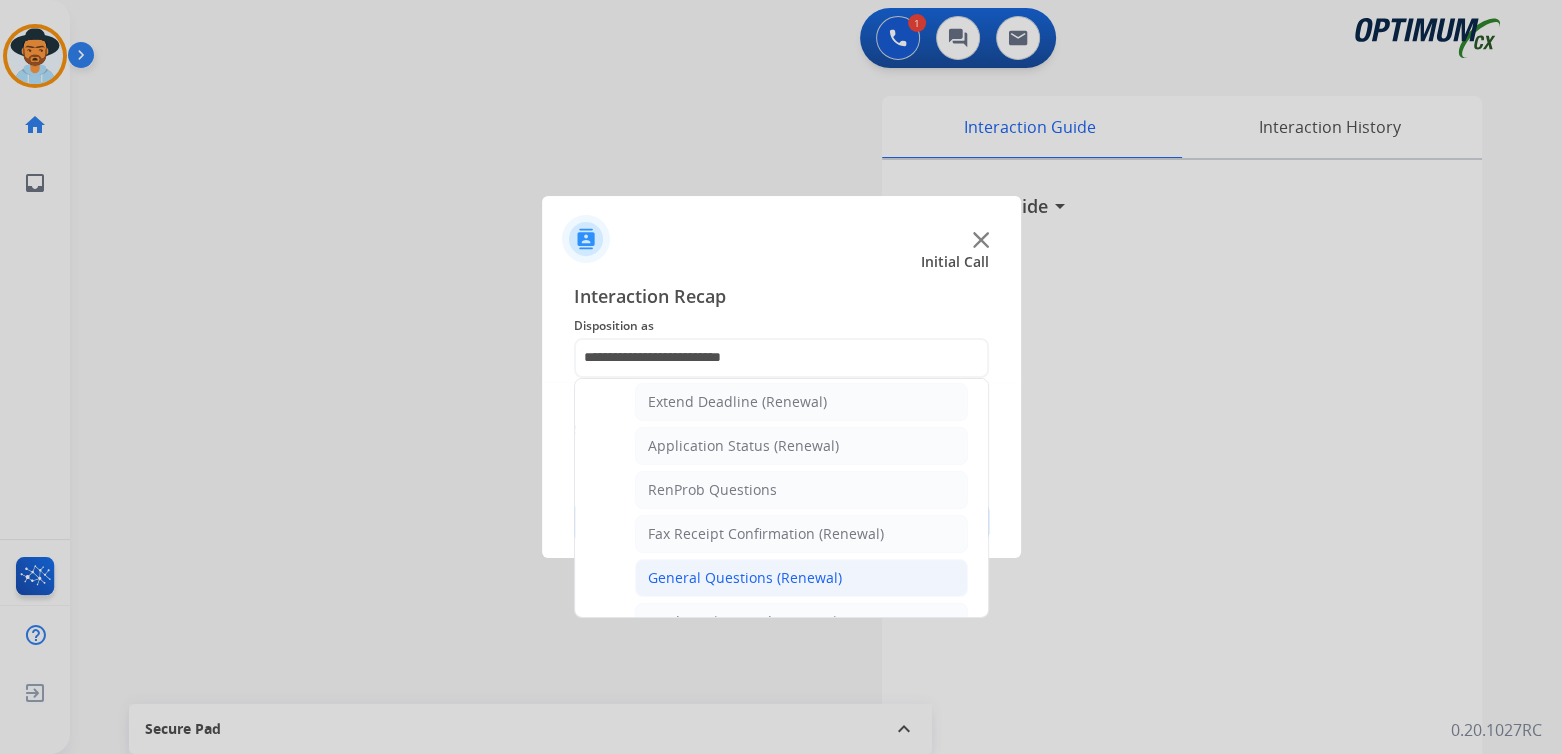 scroll, scrollTop: 0, scrollLeft: 0, axis: both 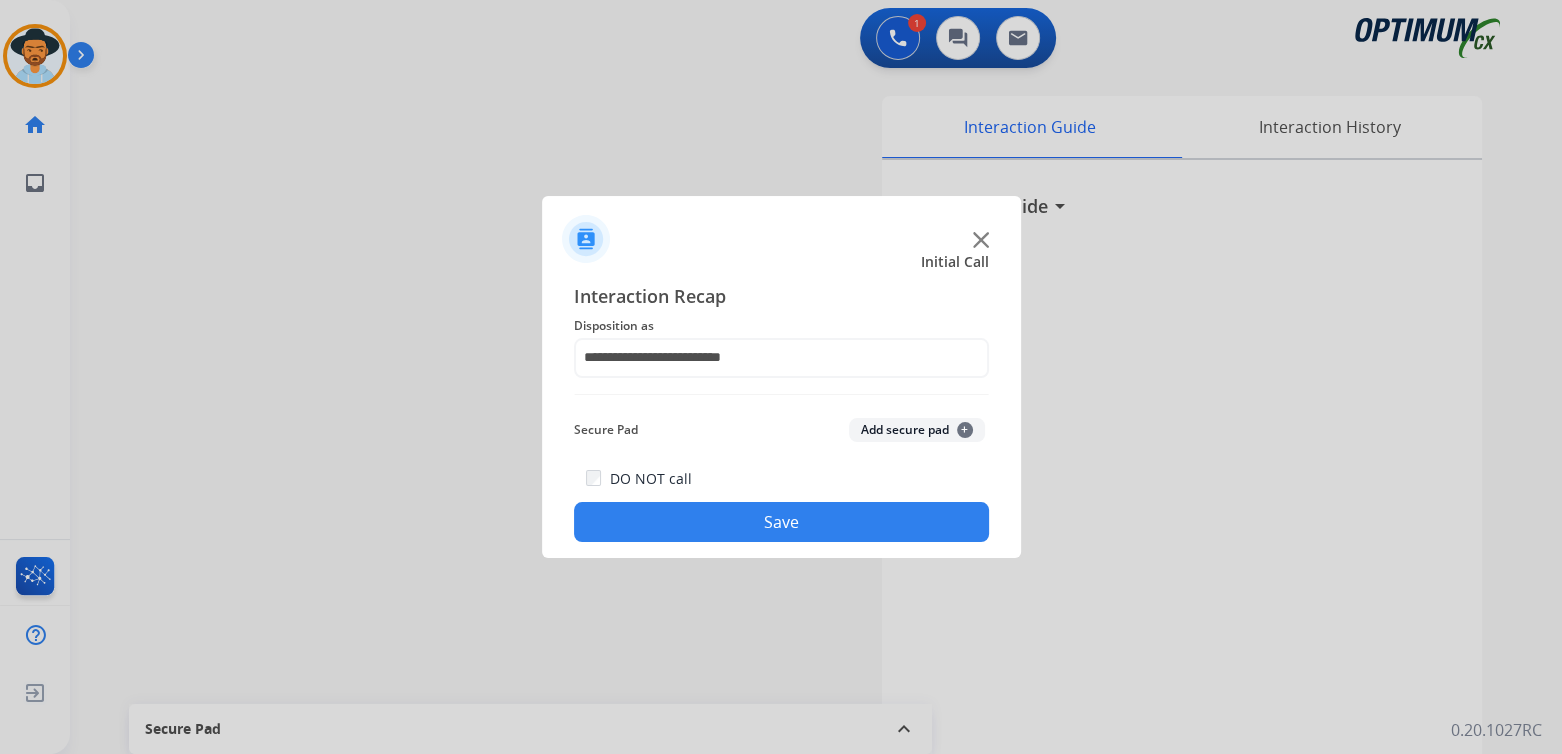 click on "Save" 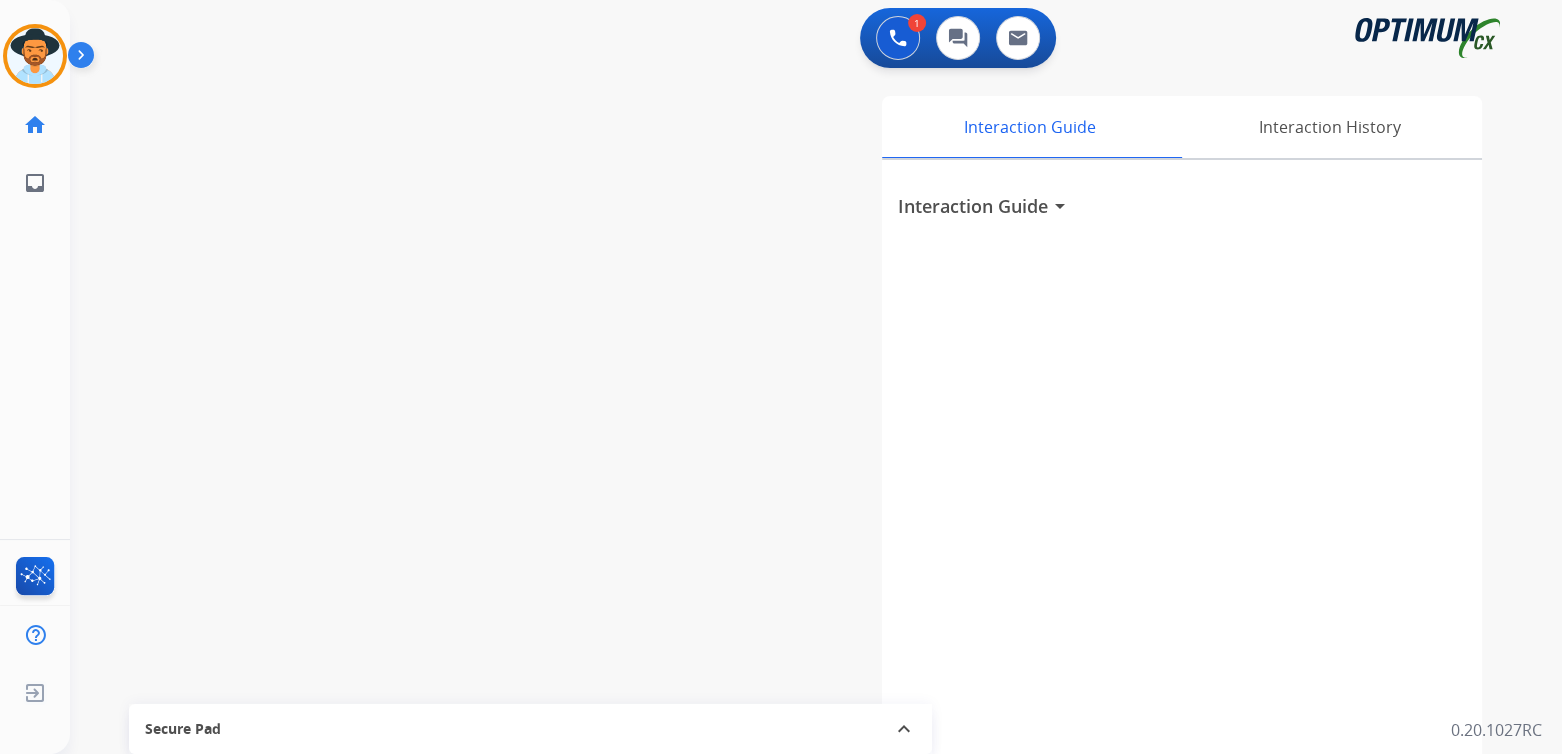 scroll, scrollTop: 0, scrollLeft: 0, axis: both 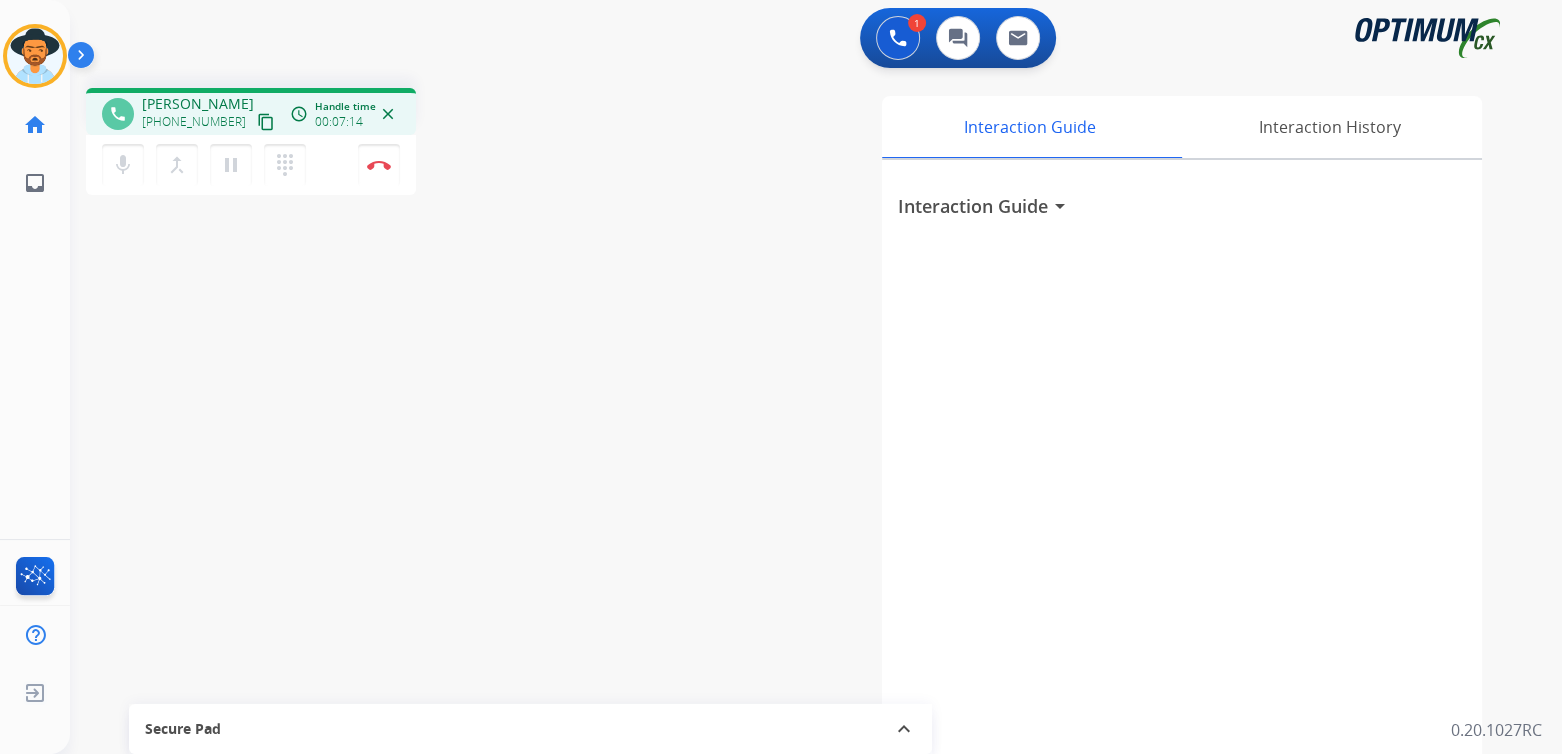 drag, startPoint x: 382, startPoint y: 161, endPoint x: 533, endPoint y: 198, distance: 155.46704 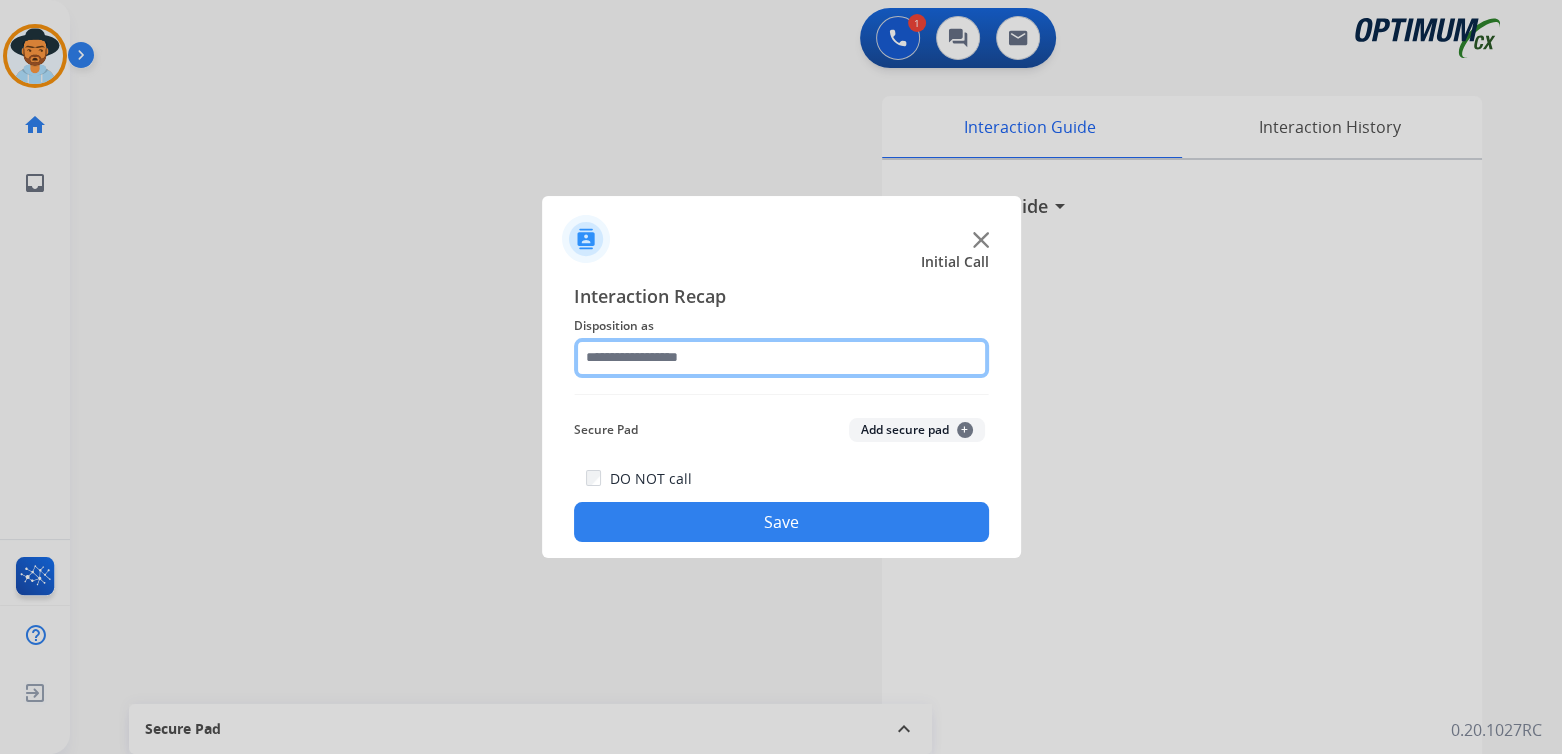 click 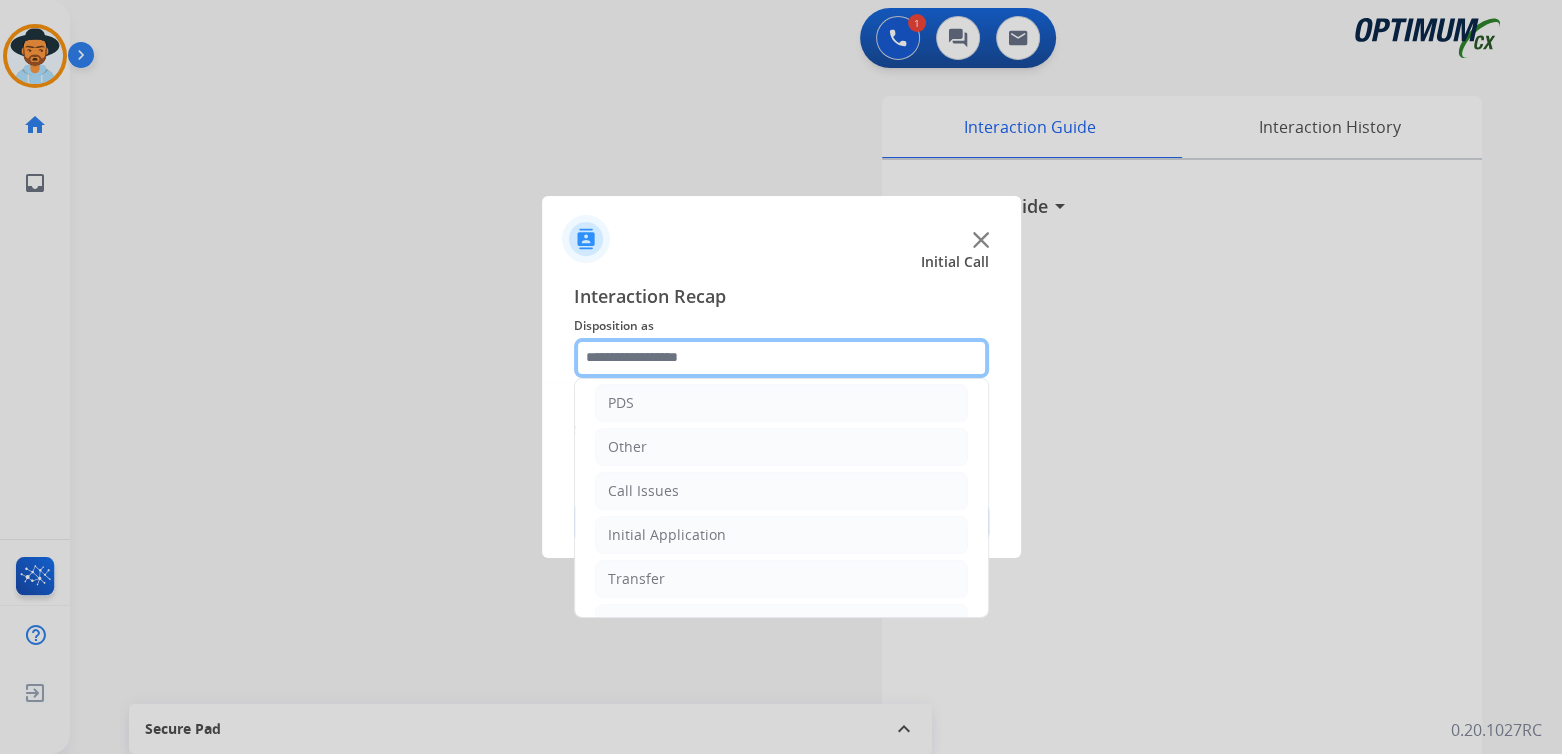 scroll, scrollTop: 132, scrollLeft: 0, axis: vertical 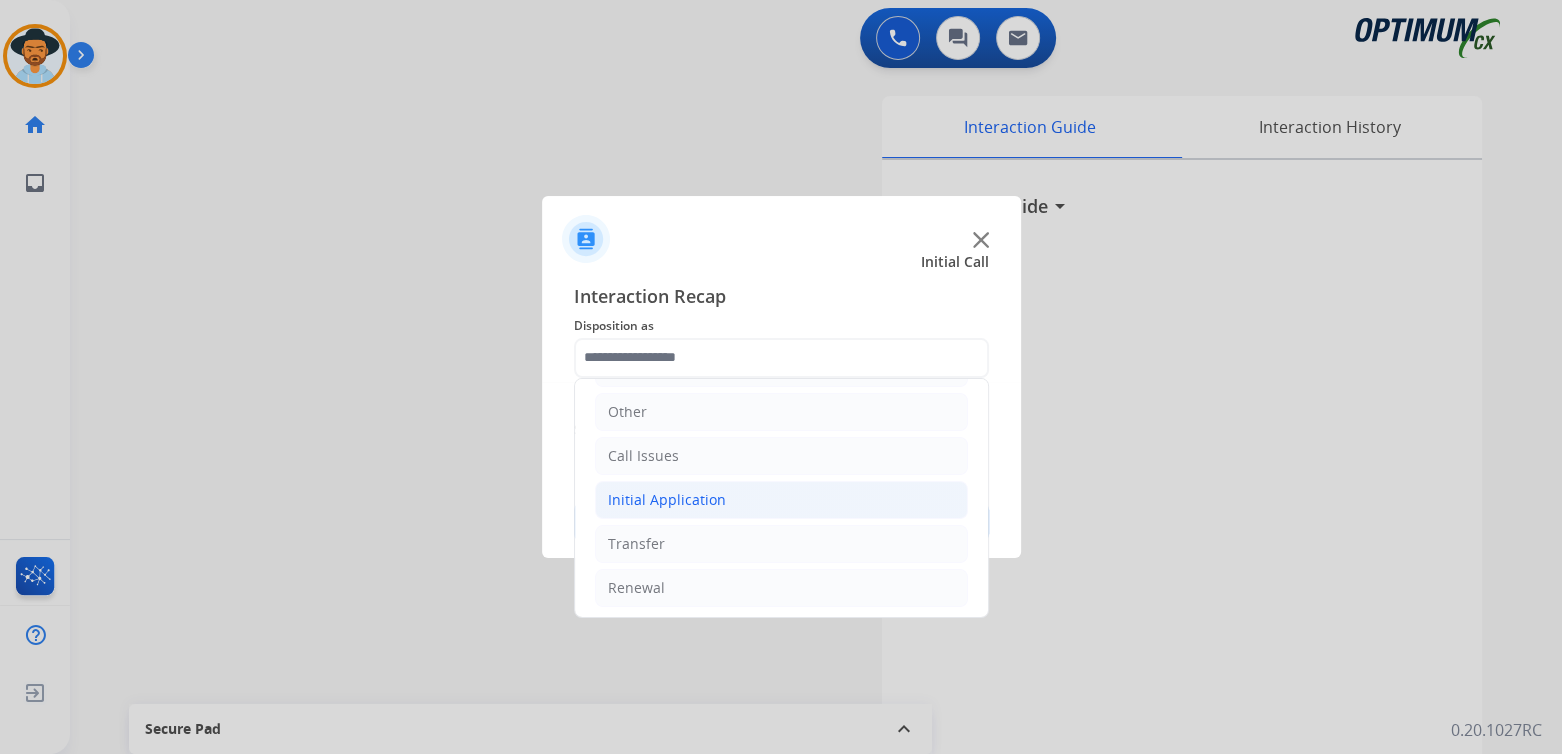click on "Initial Application" 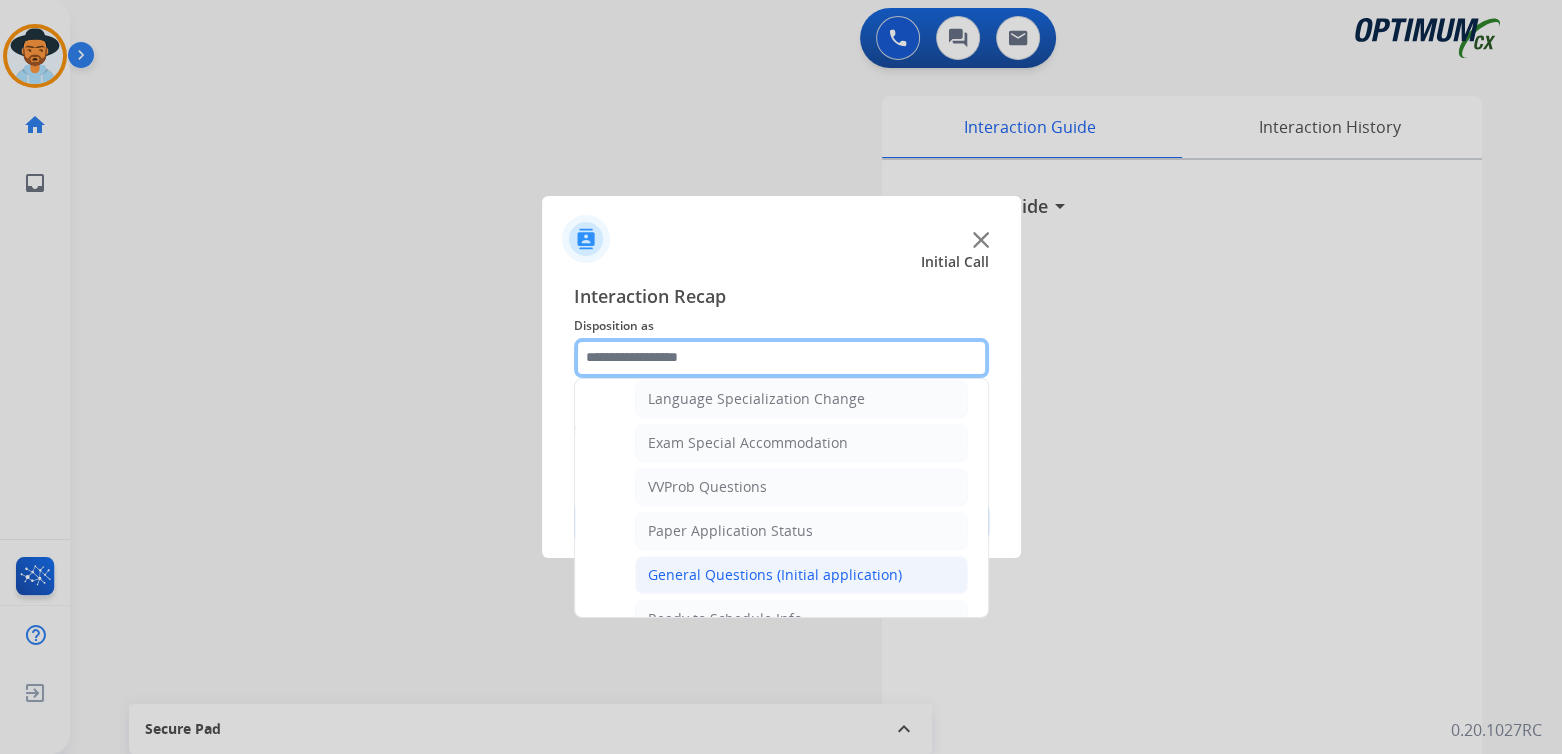 scroll, scrollTop: 1000, scrollLeft: 0, axis: vertical 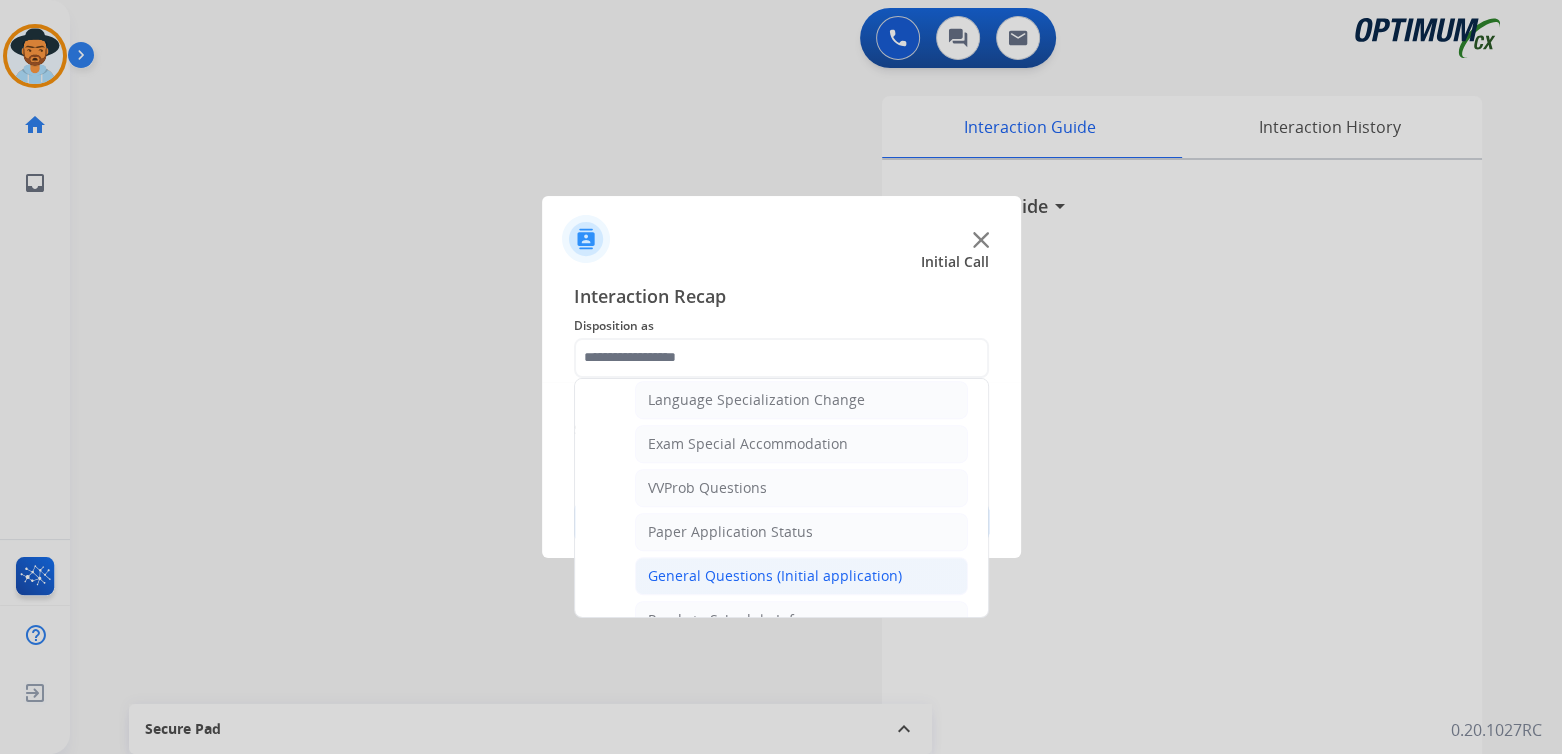 click on "General Questions (Initial application)" 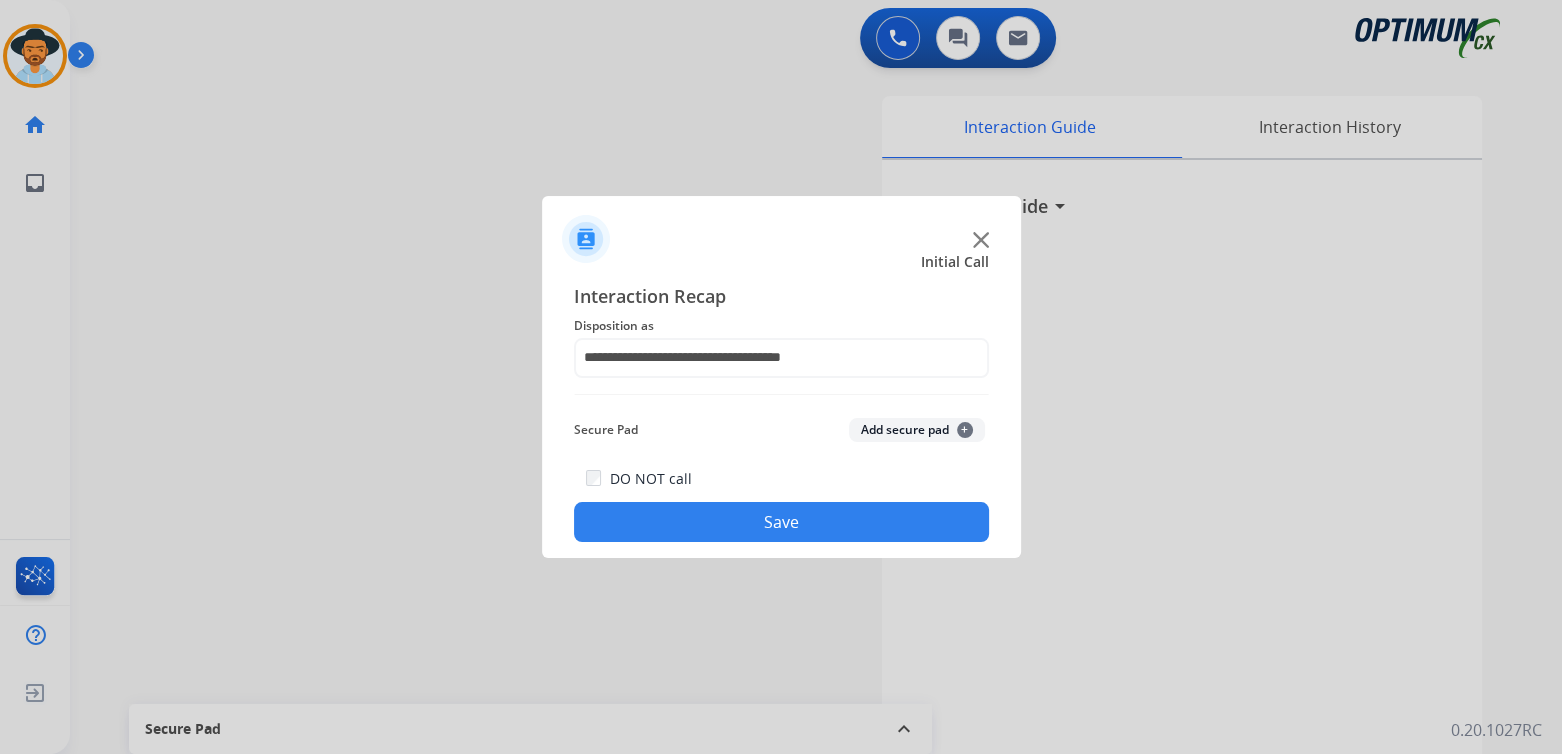click on "Save" 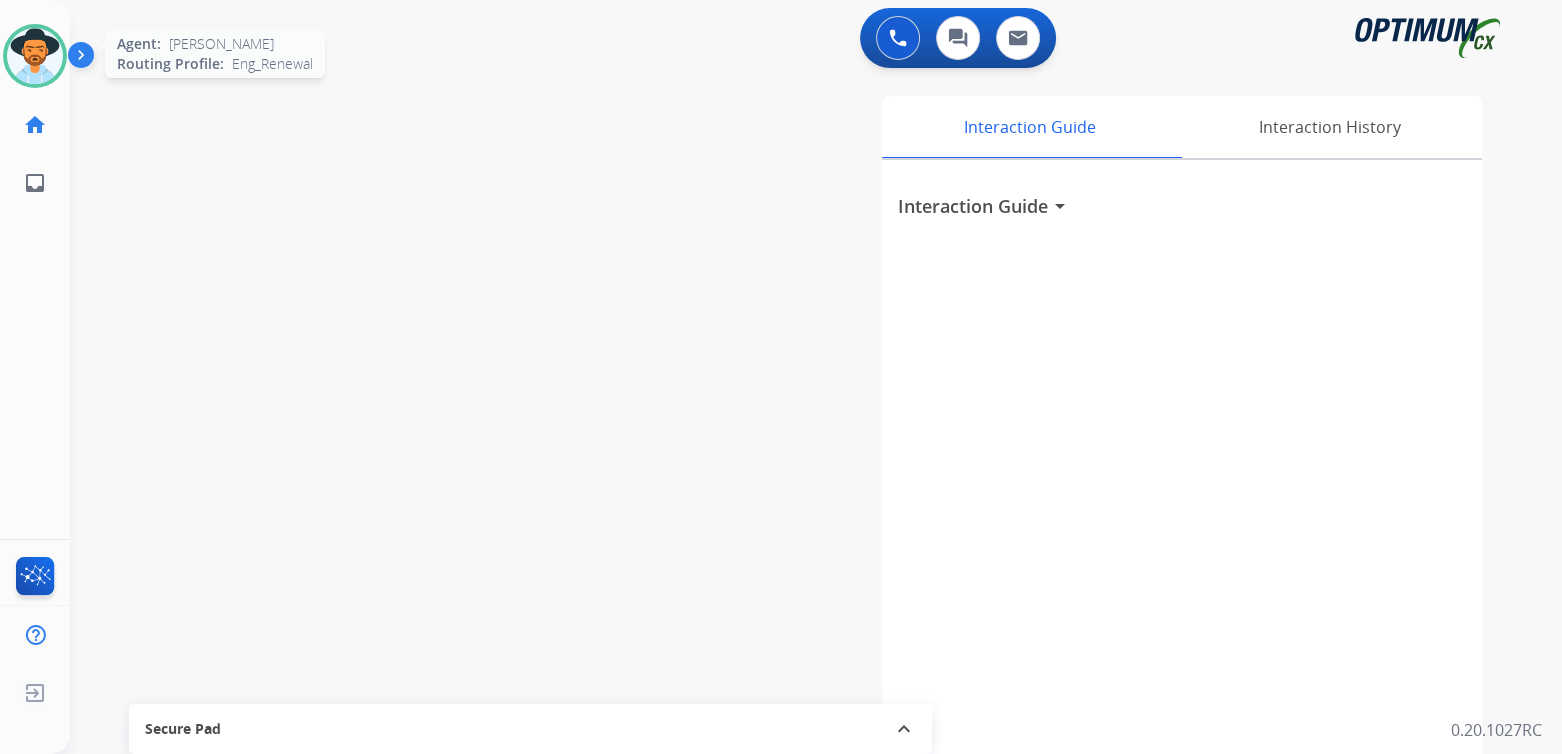 click at bounding box center [35, 56] 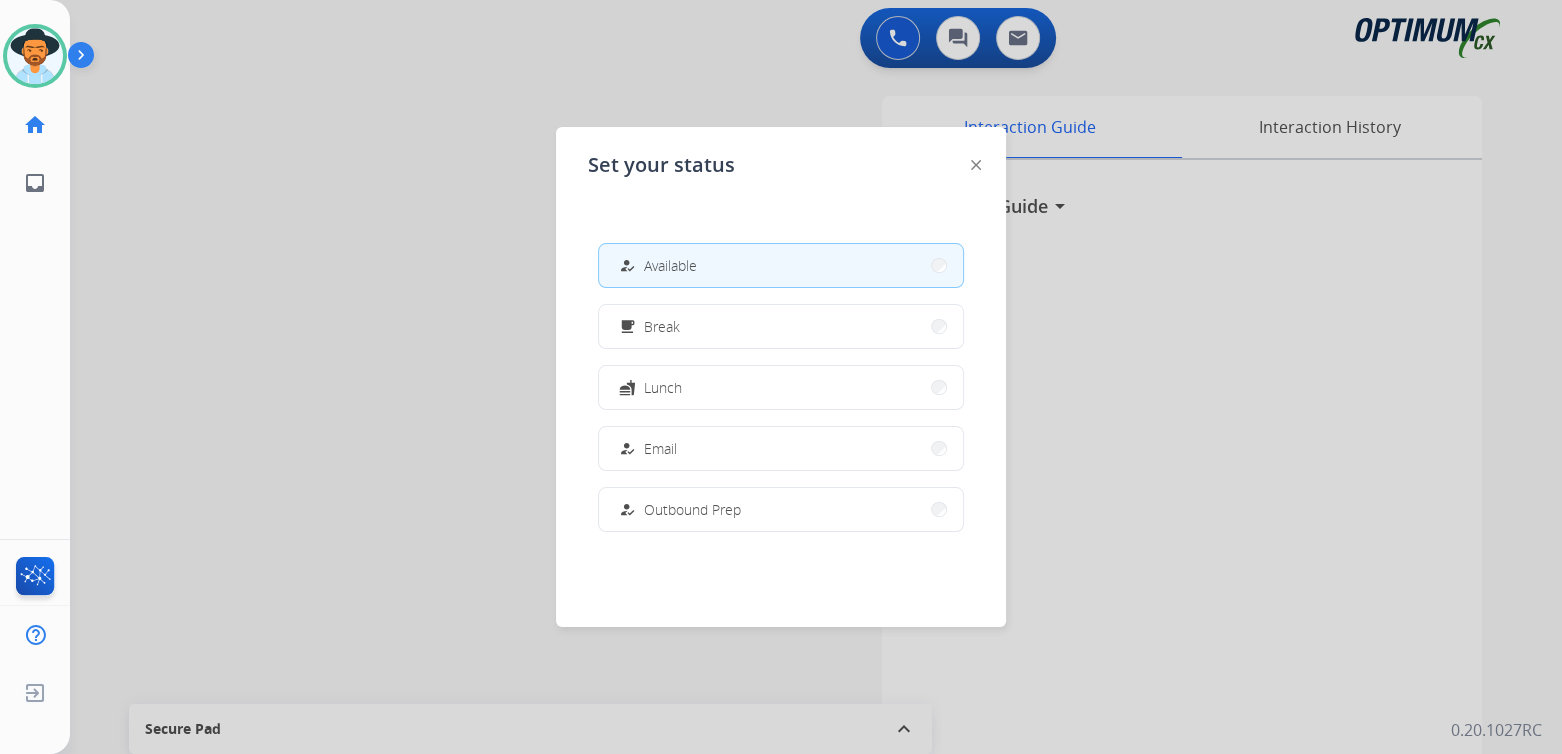 click on "fastfood Lunch" at bounding box center [781, 387] 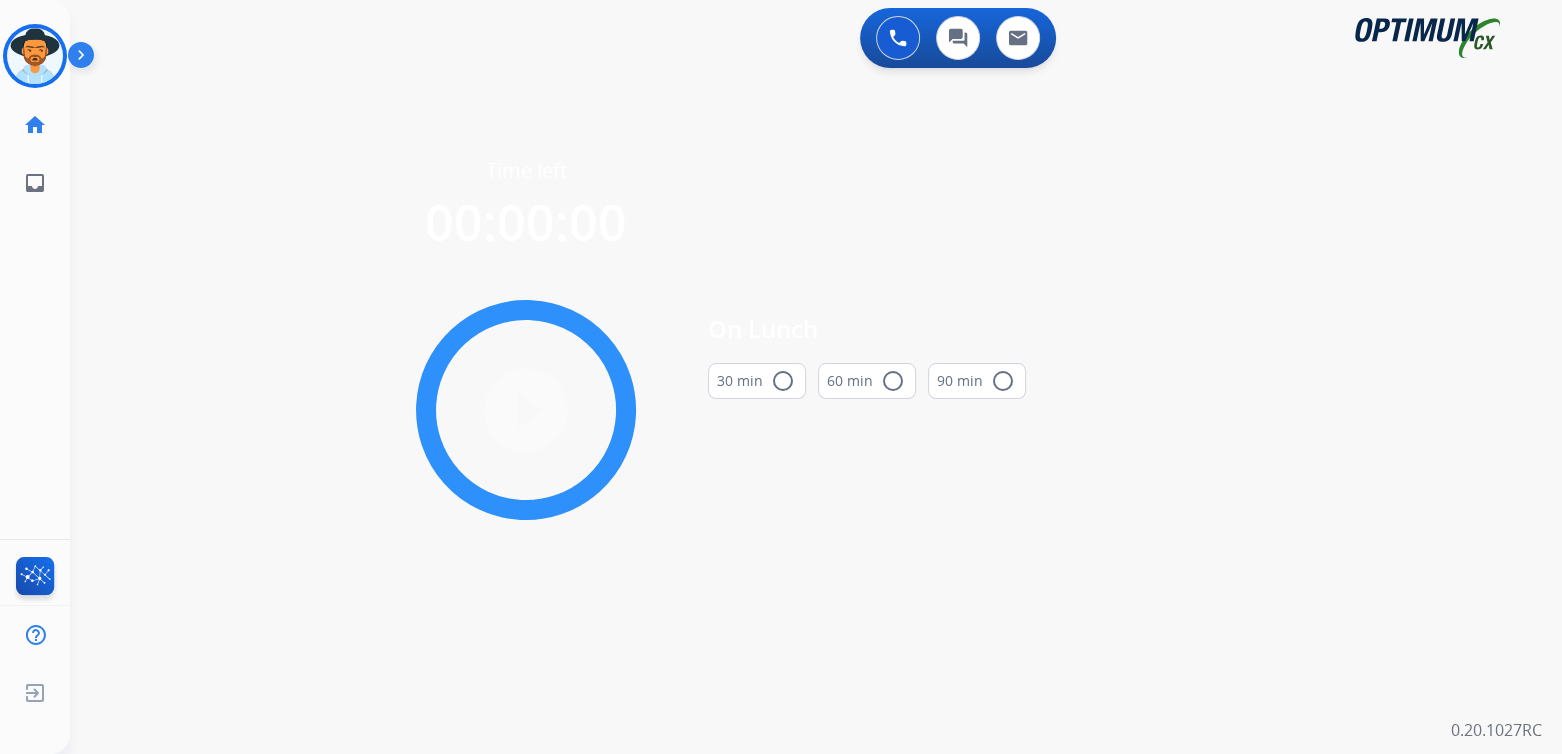scroll, scrollTop: 0, scrollLeft: 0, axis: both 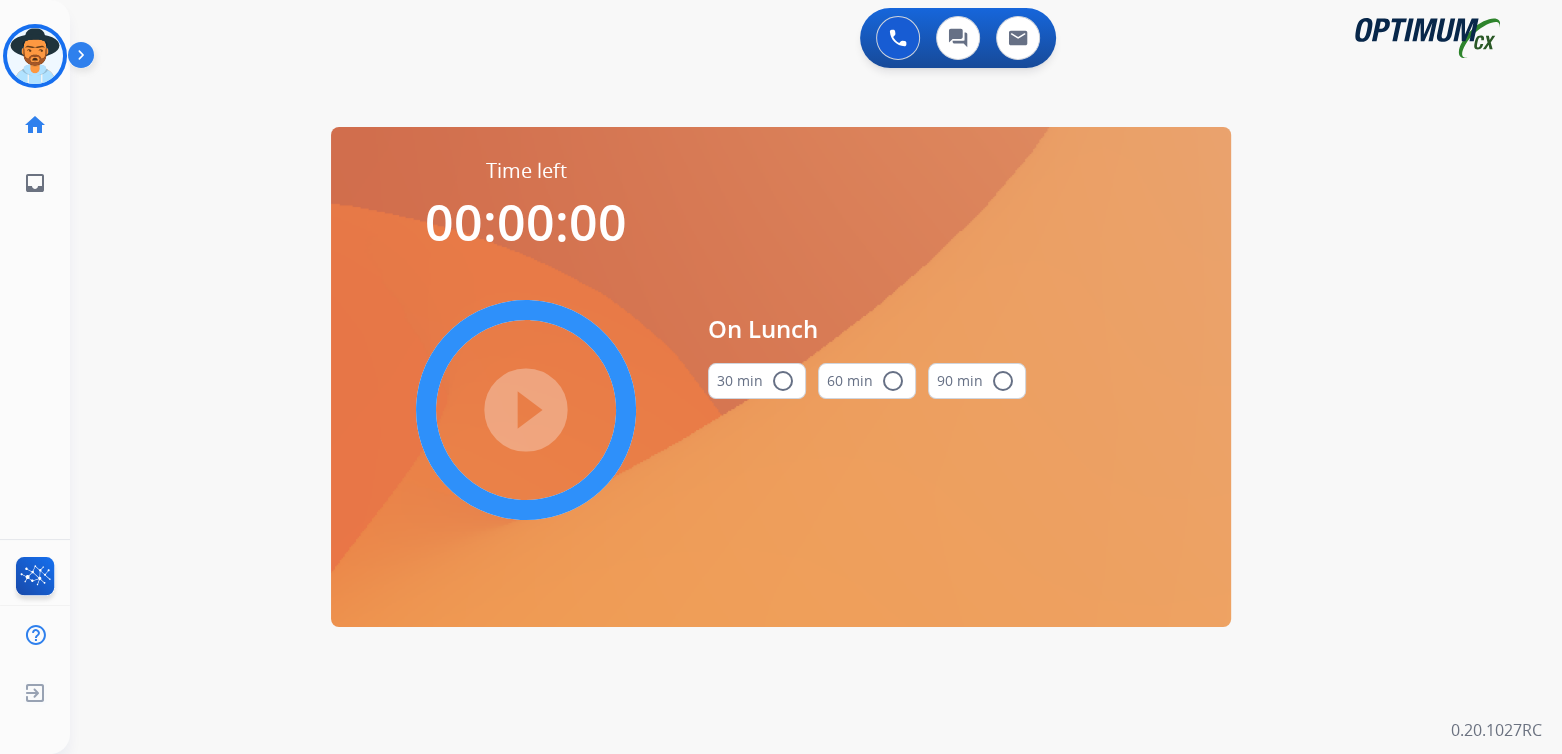 click on "radio_button_unchecked" at bounding box center [783, 381] 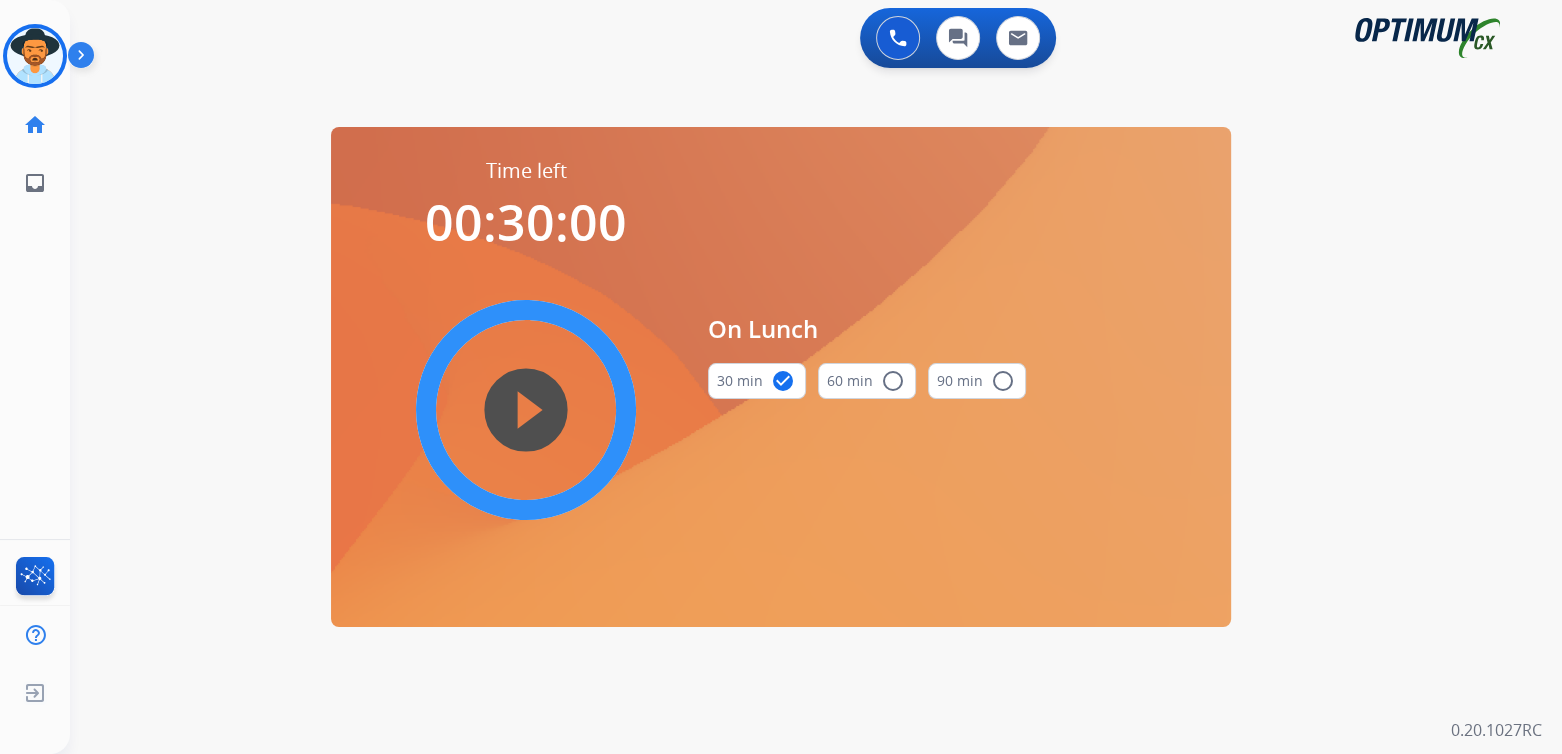 click on "play_circle_filled" at bounding box center [526, 410] 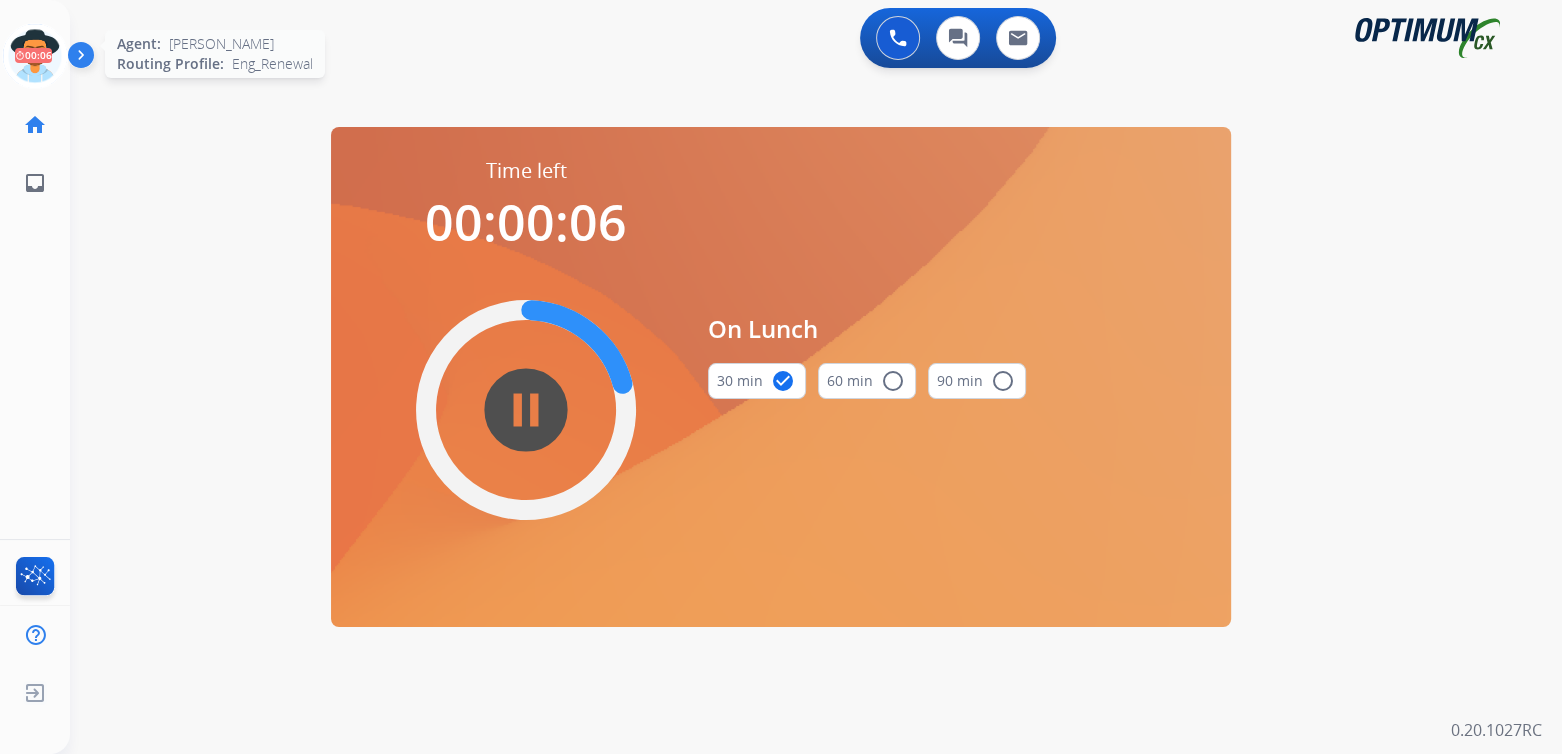 drag, startPoint x: 47, startPoint y: 45, endPoint x: 44, endPoint y: 56, distance: 11.401754 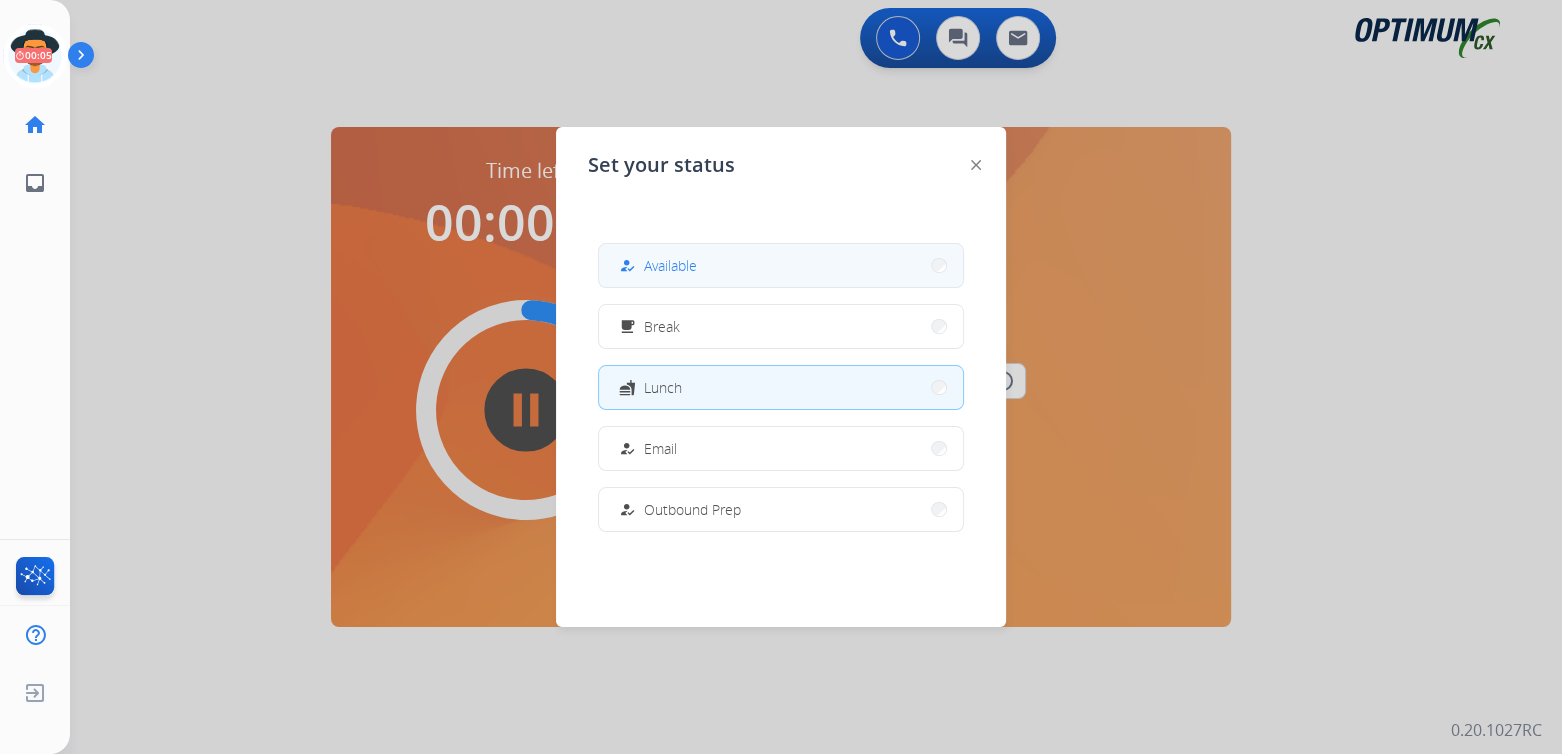 click on "how_to_reg Available" at bounding box center (781, 265) 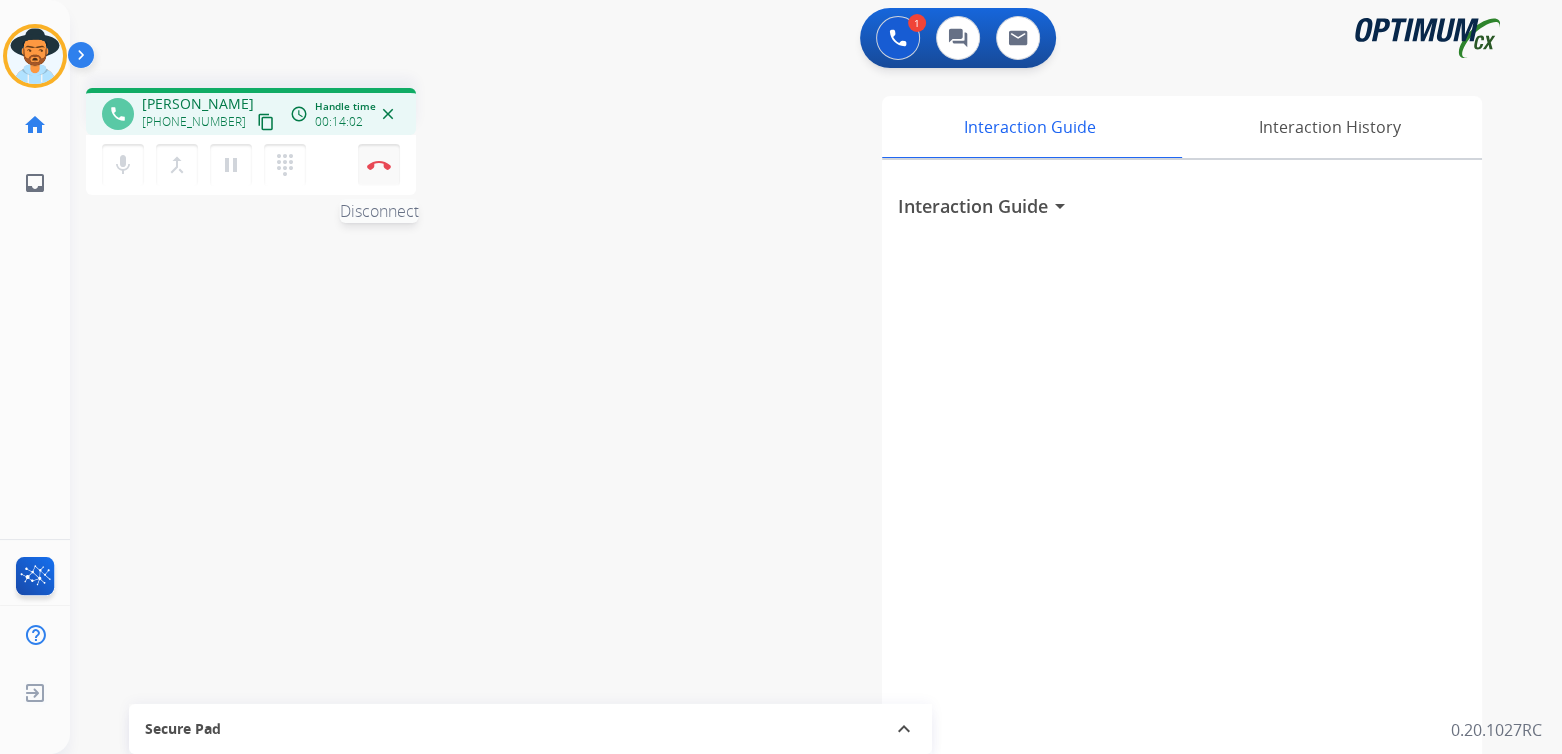 drag, startPoint x: 382, startPoint y: 165, endPoint x: 394, endPoint y: 165, distance: 12 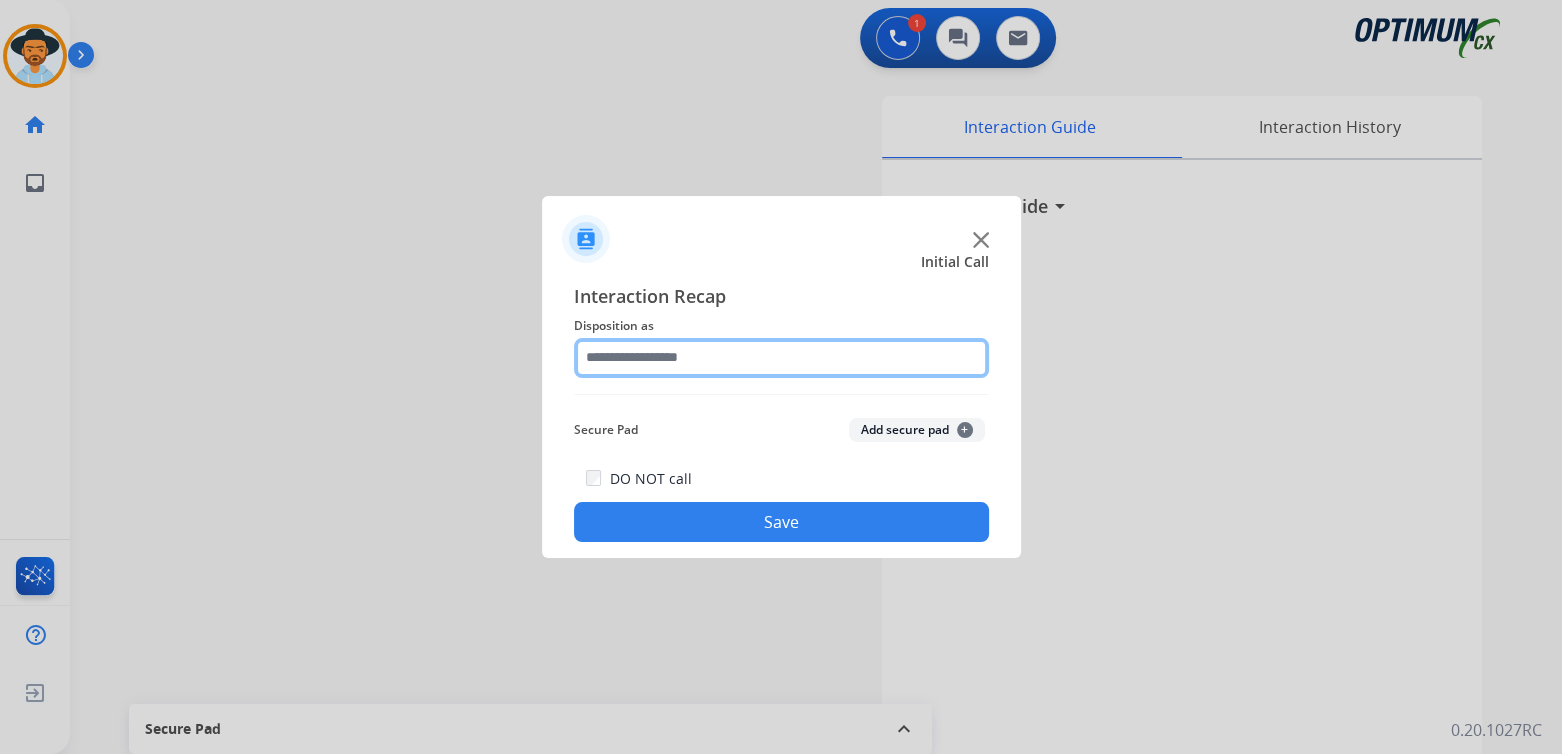 click 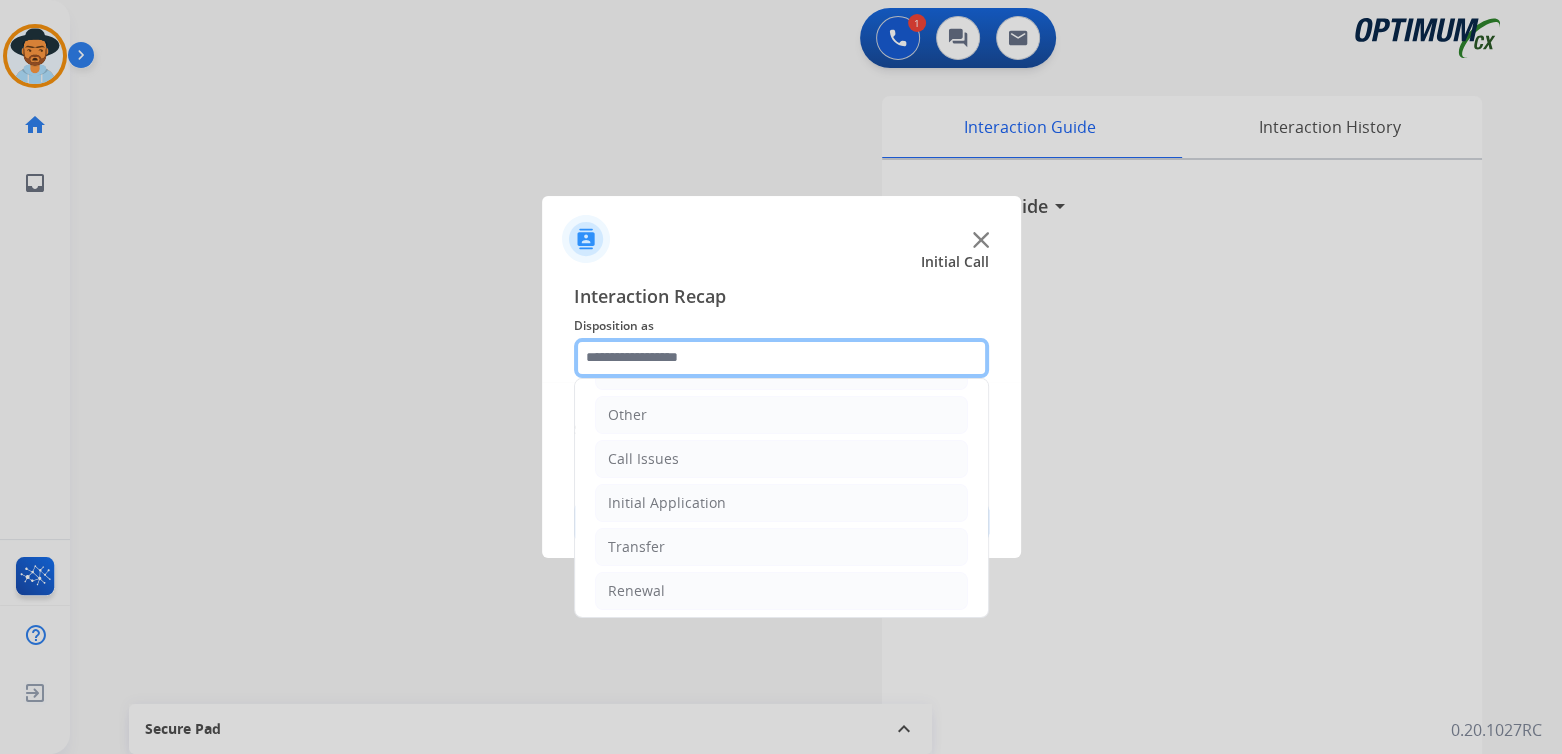 scroll, scrollTop: 132, scrollLeft: 0, axis: vertical 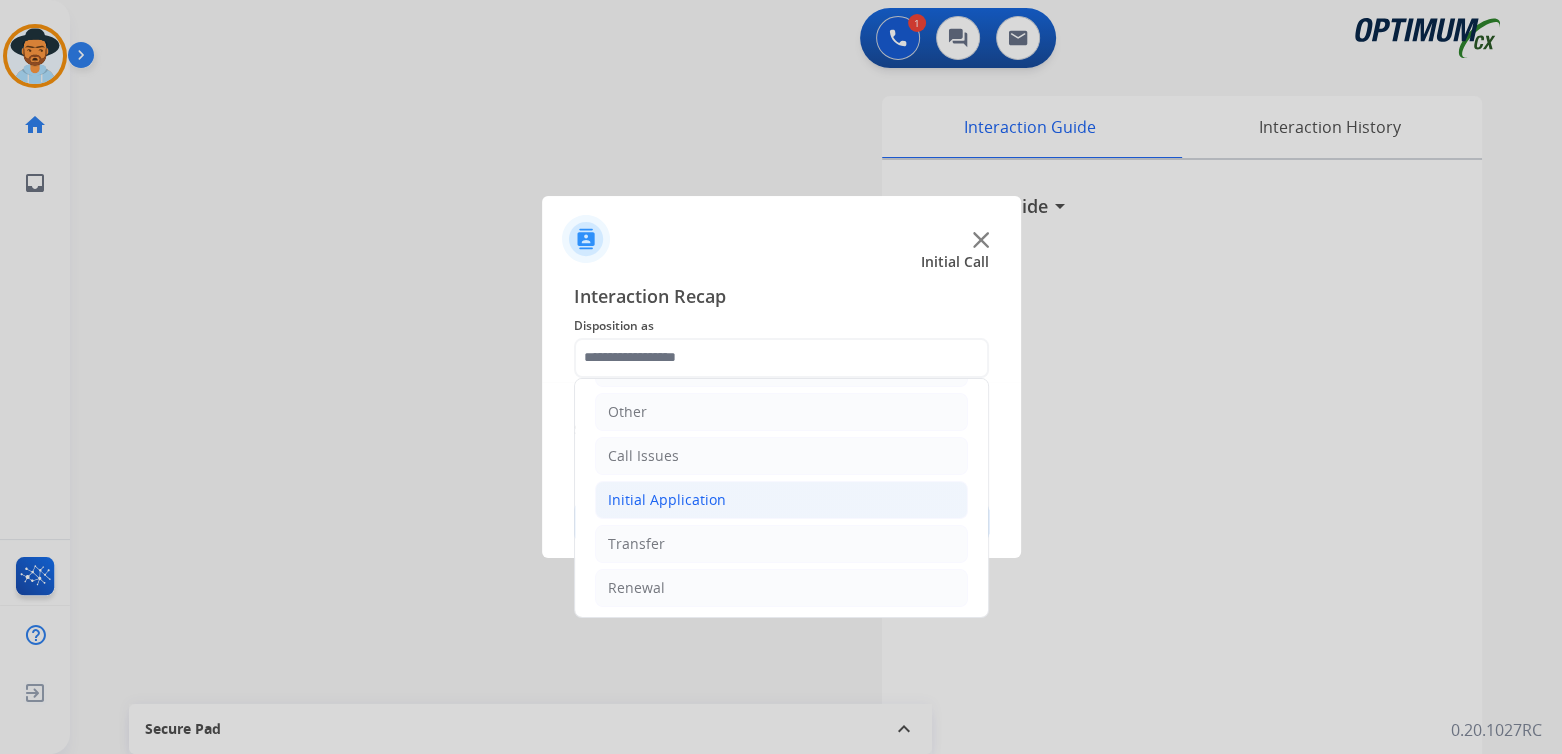 click on "Initial Application" 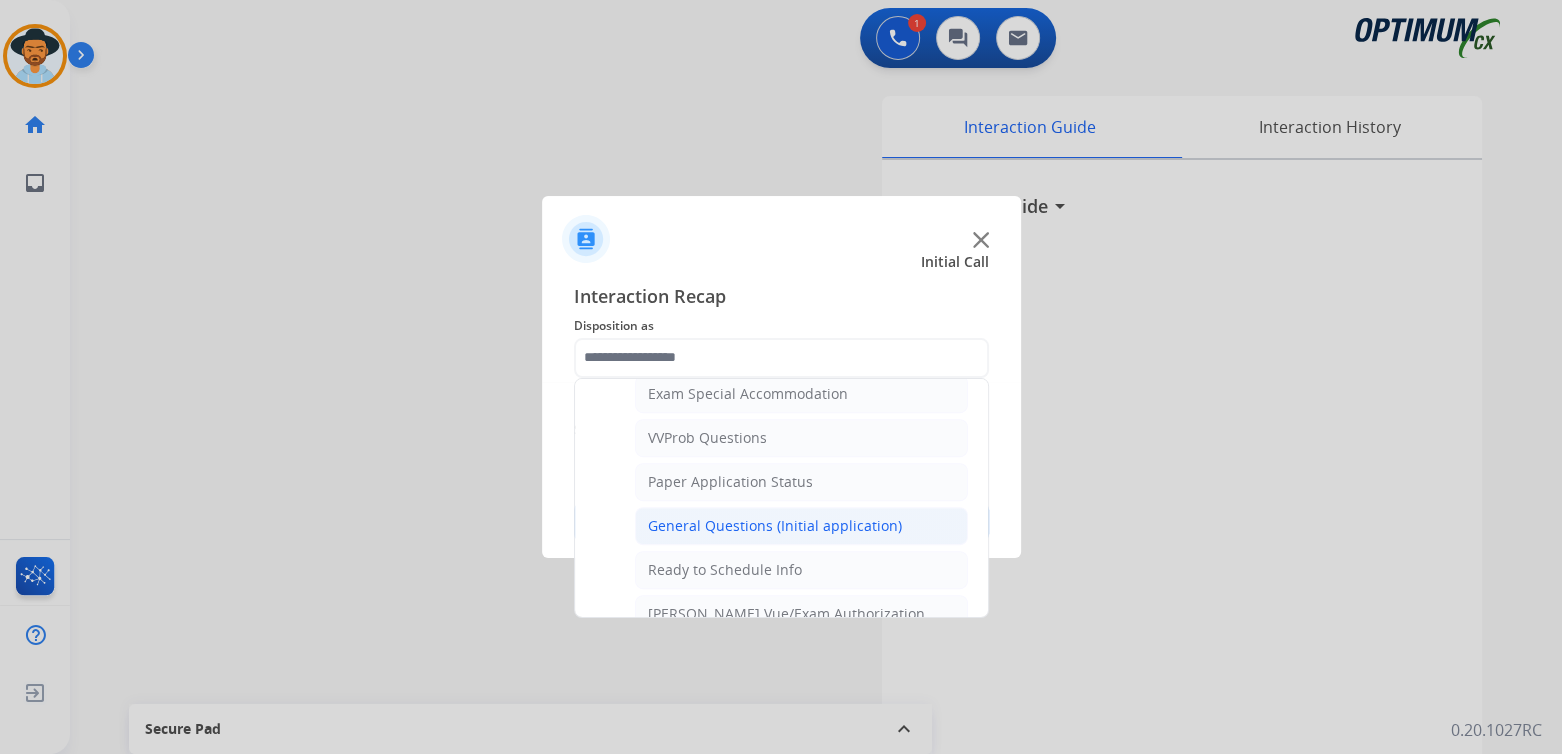 scroll, scrollTop: 1058, scrollLeft: 0, axis: vertical 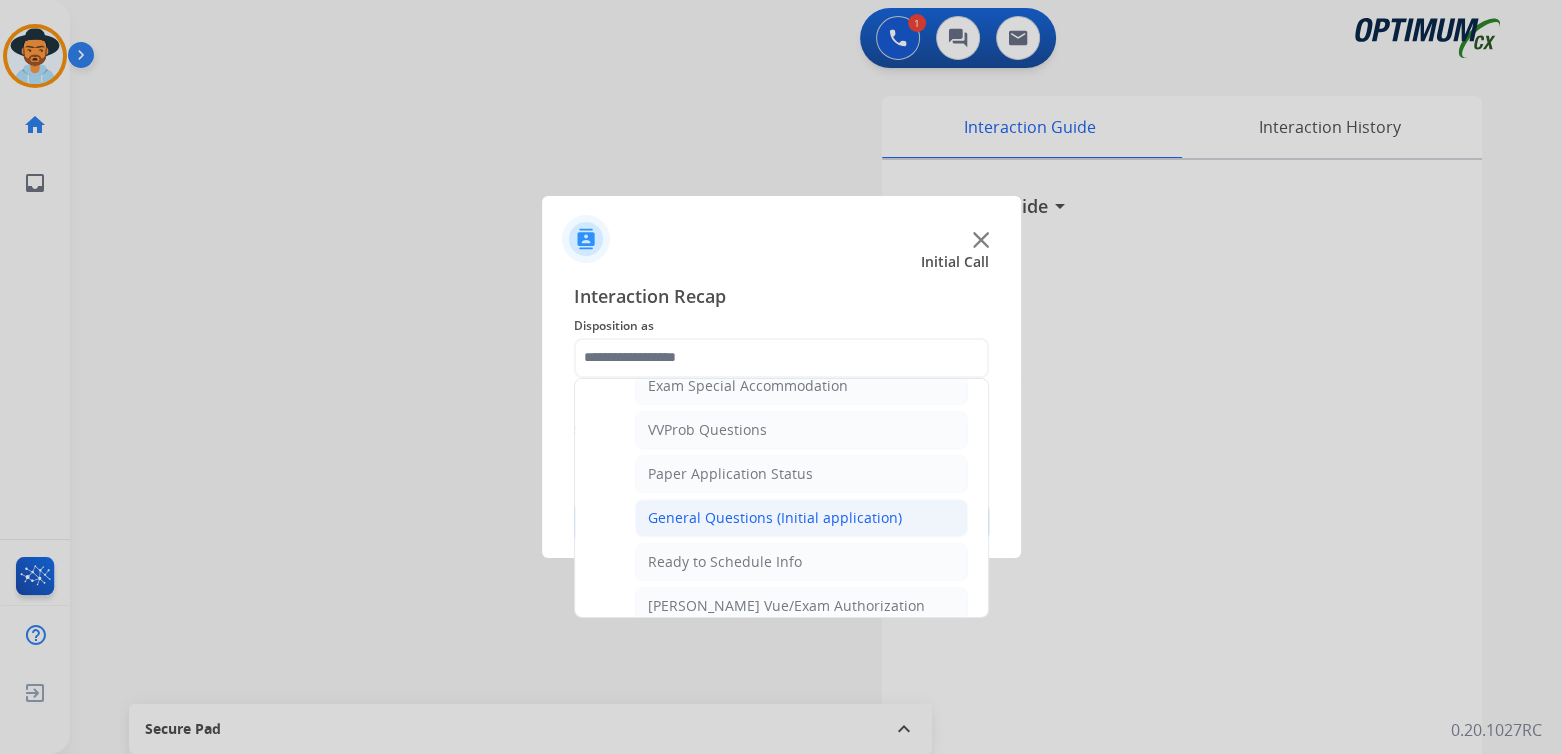 click on "General Questions (Initial application)" 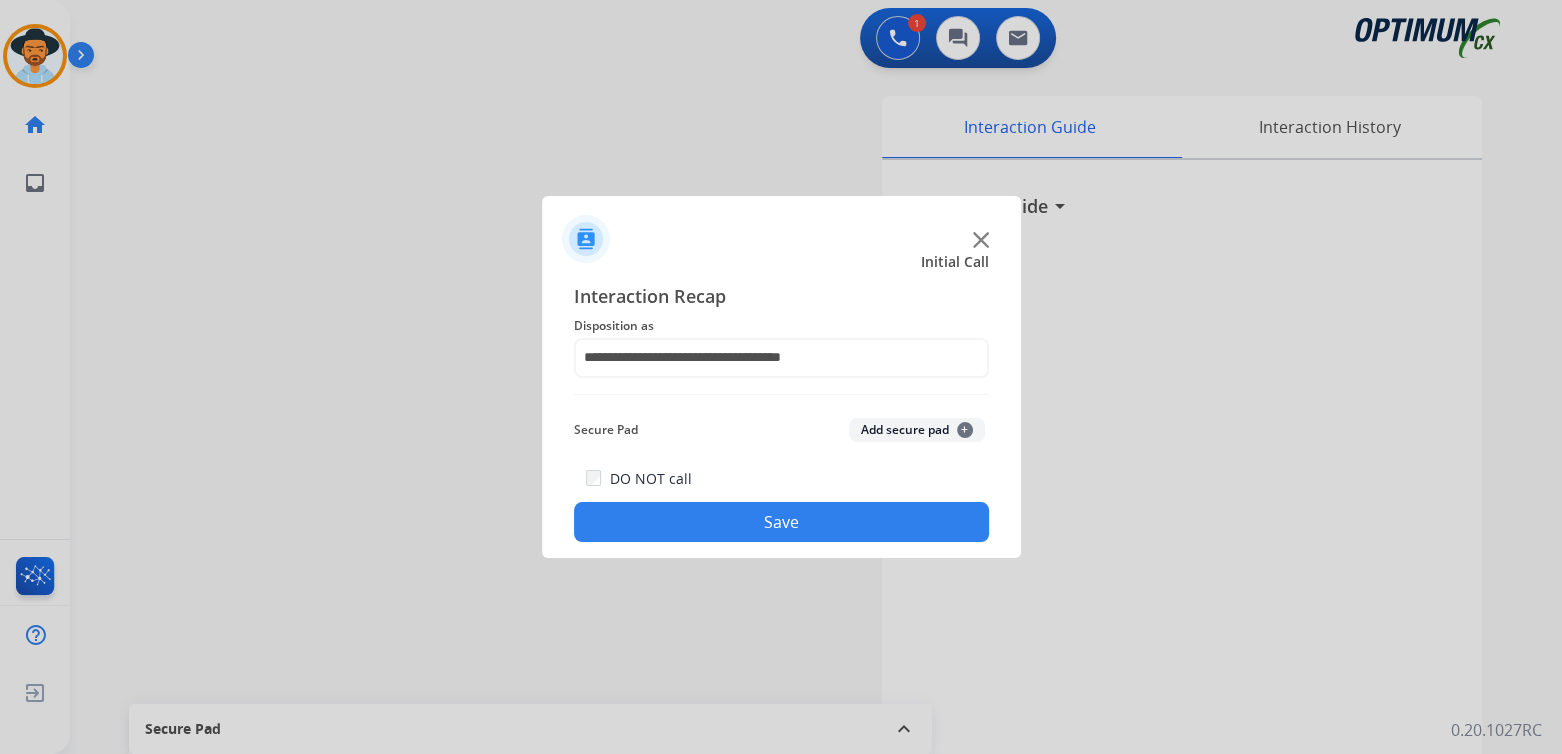 click on "Save" 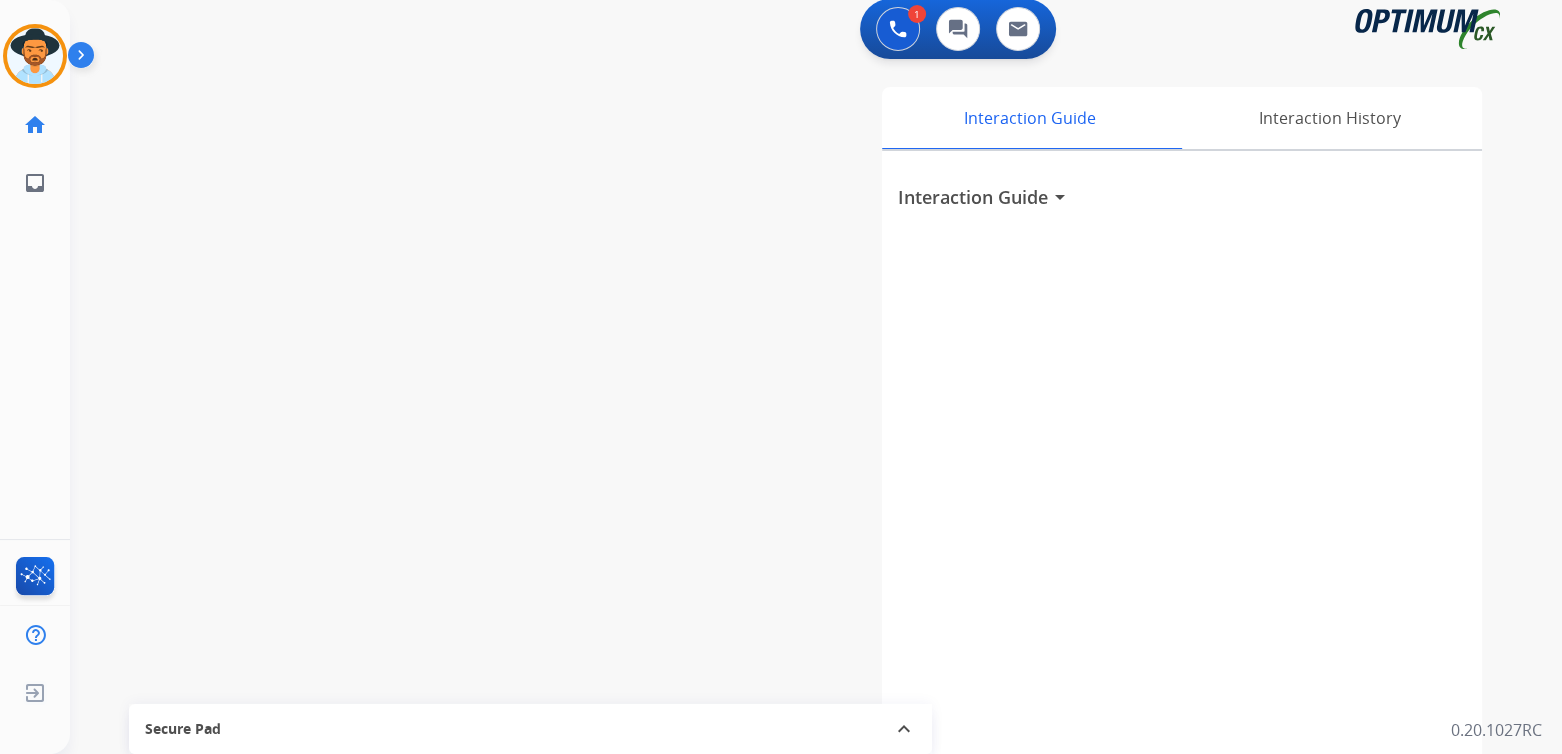 scroll, scrollTop: 10, scrollLeft: 0, axis: vertical 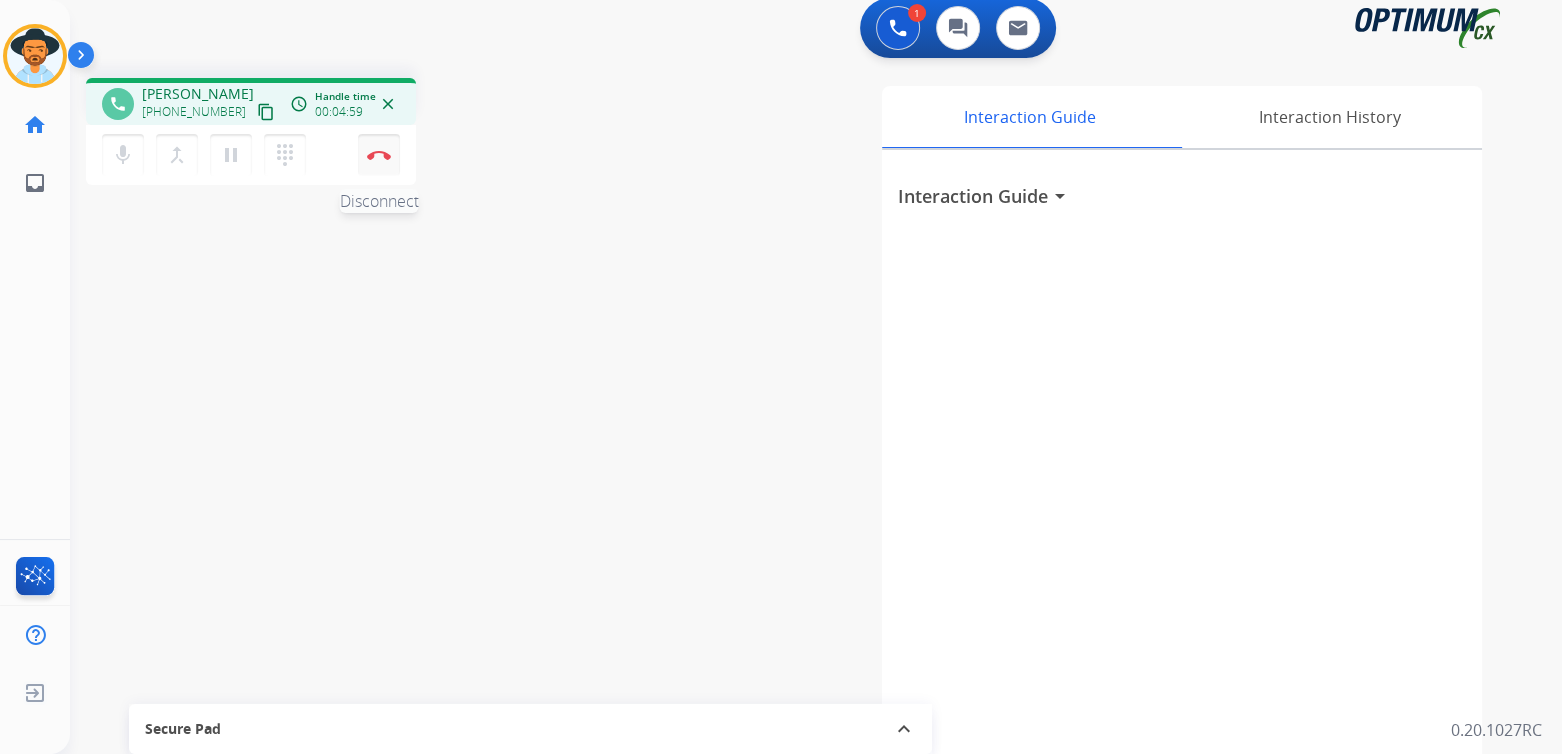 click on "Disconnect" at bounding box center [379, 155] 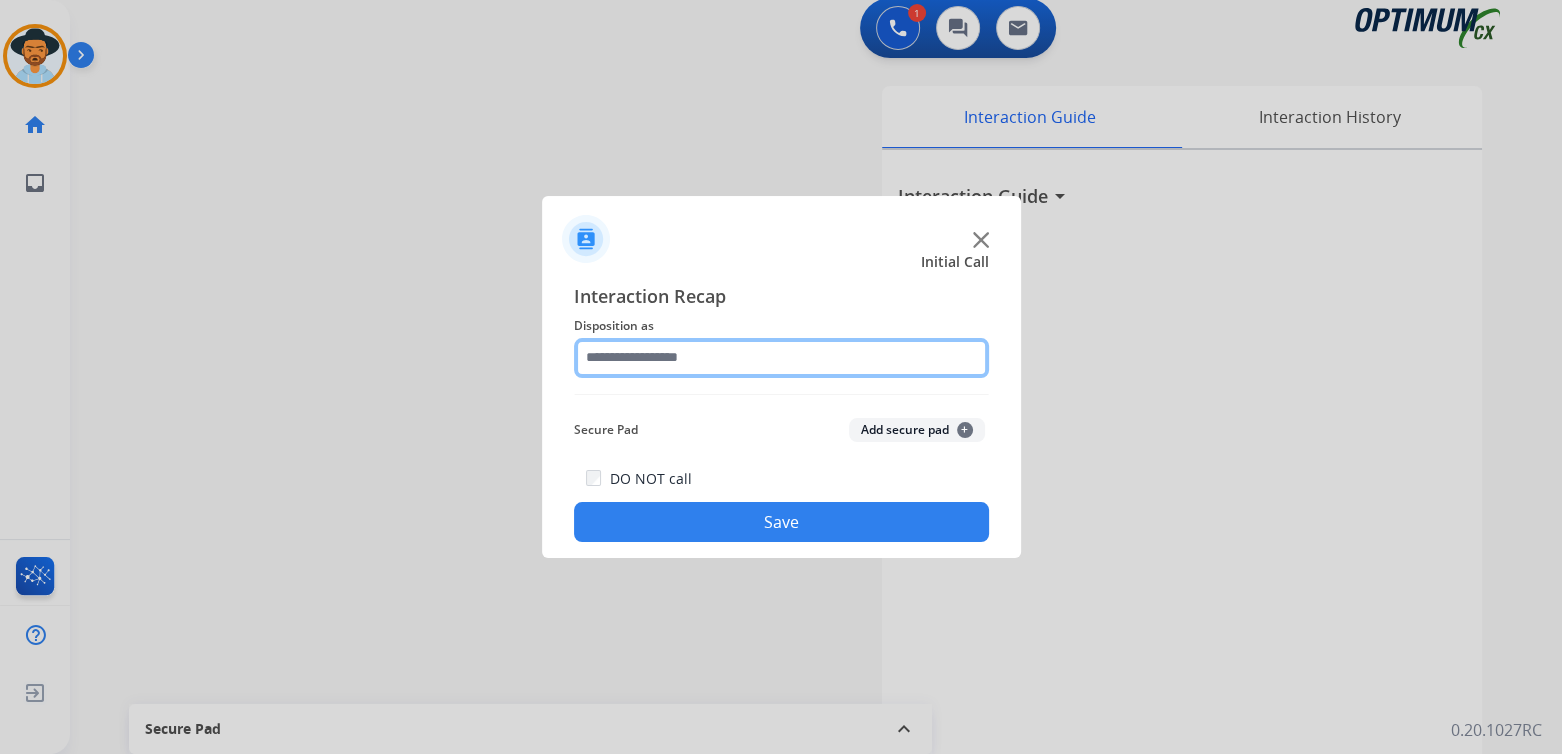 click 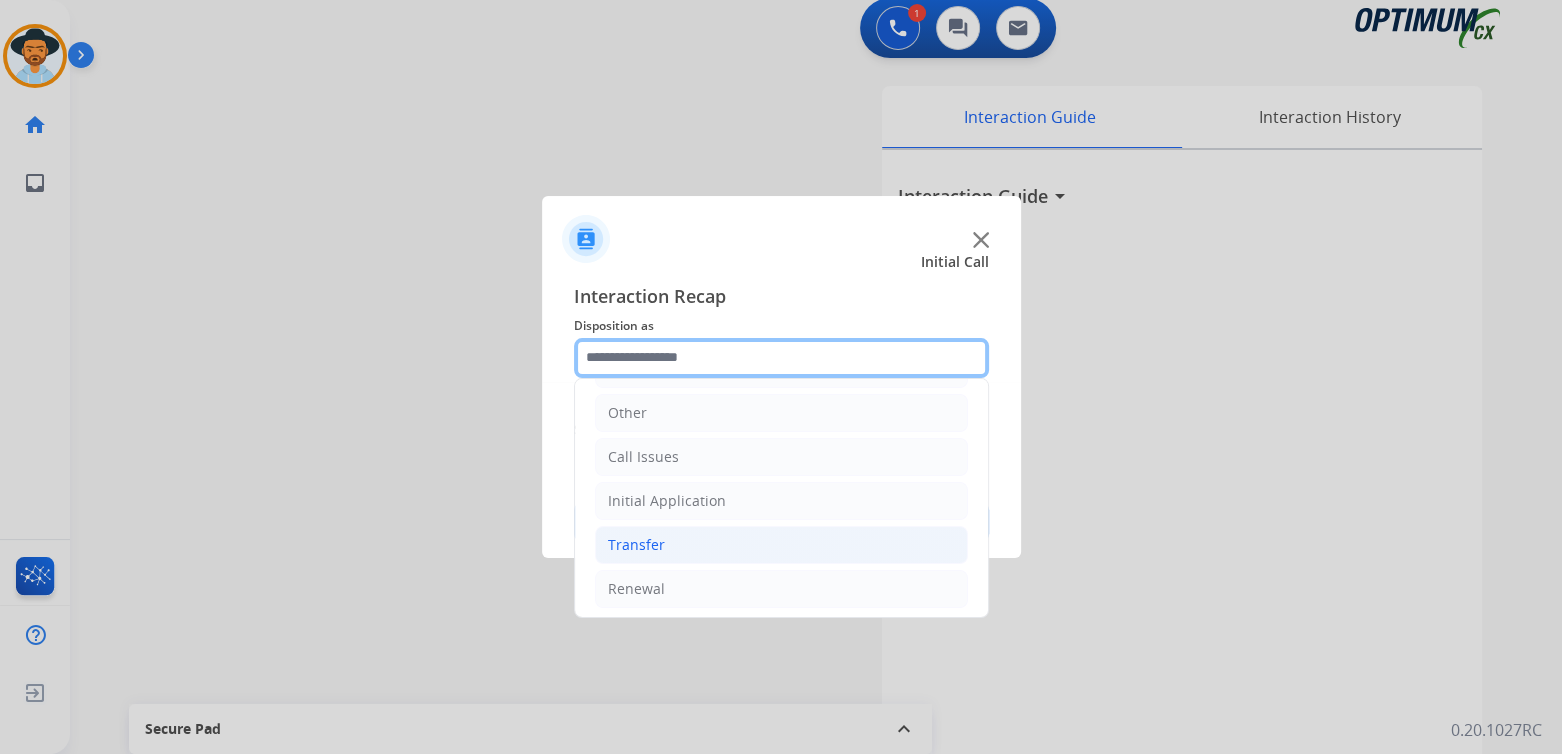 scroll, scrollTop: 132, scrollLeft: 0, axis: vertical 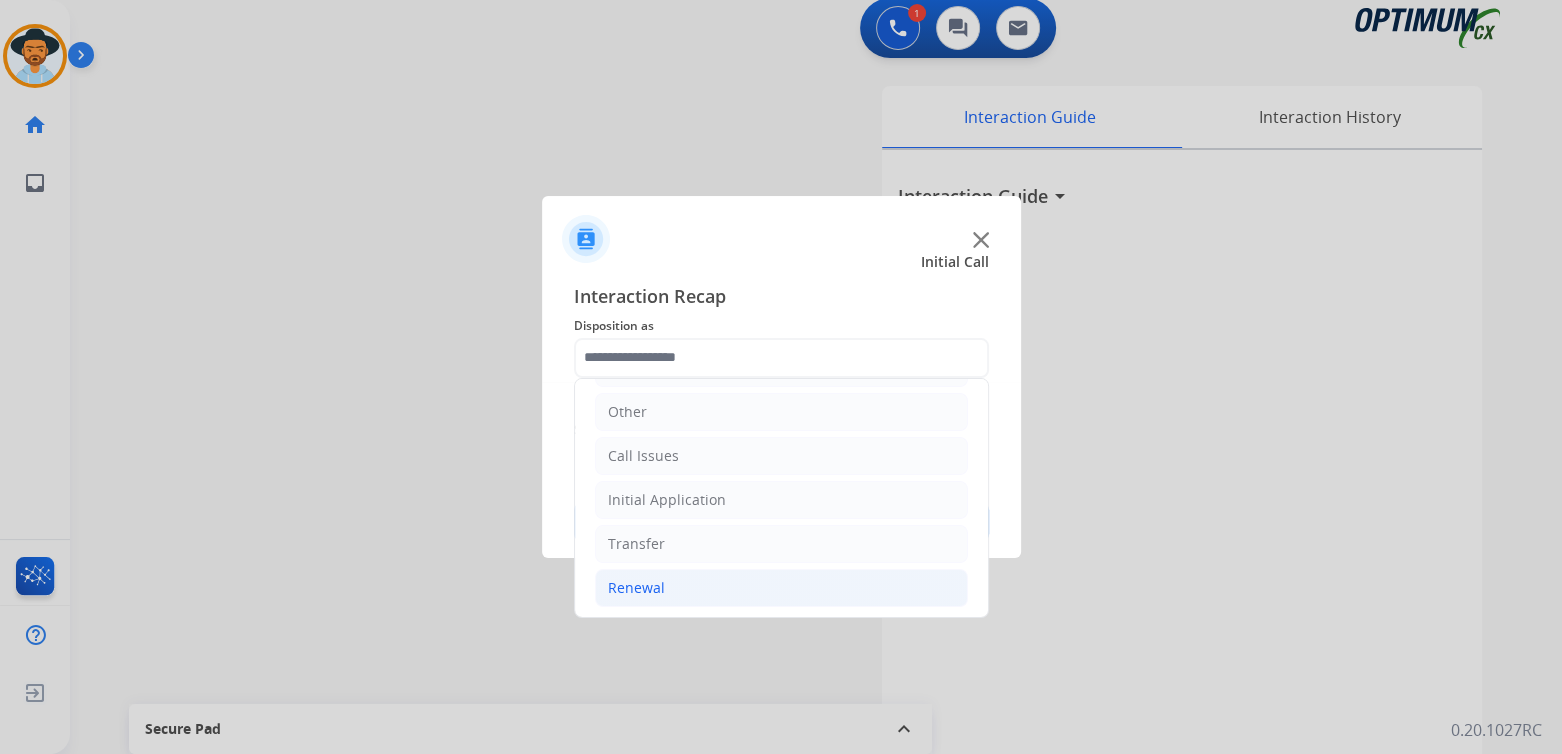 click on "Renewal" 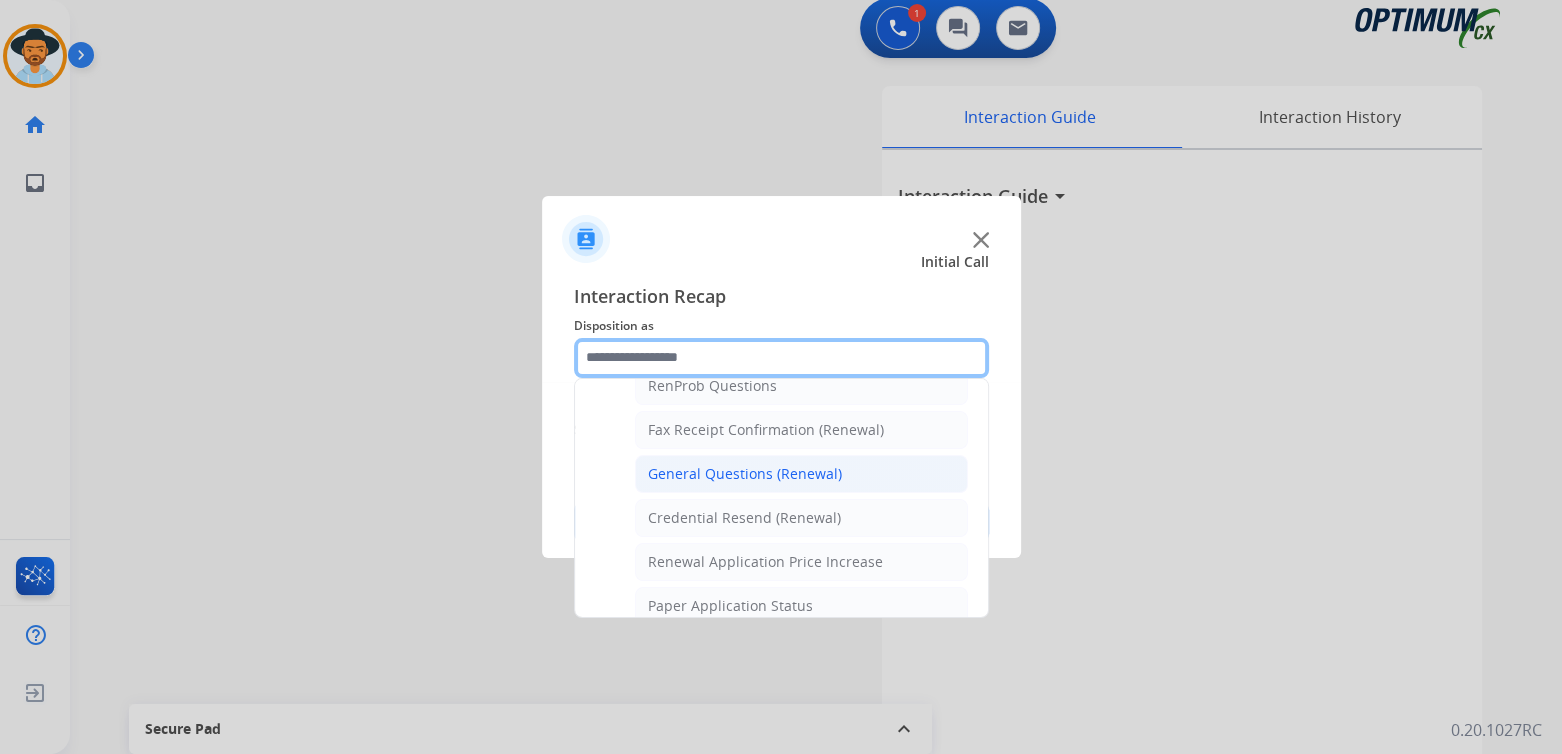 scroll, scrollTop: 531, scrollLeft: 0, axis: vertical 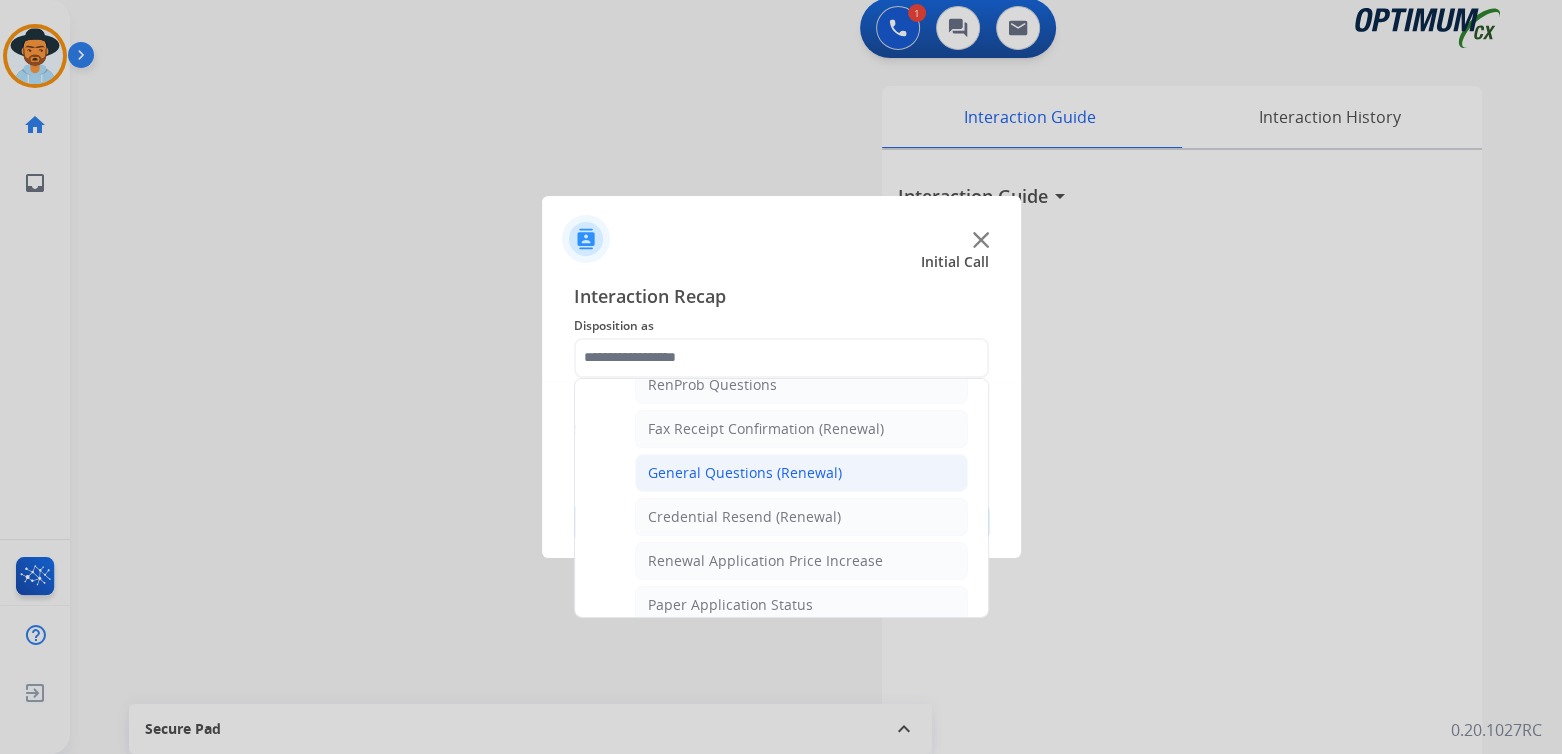 click on "General Questions (Renewal)" 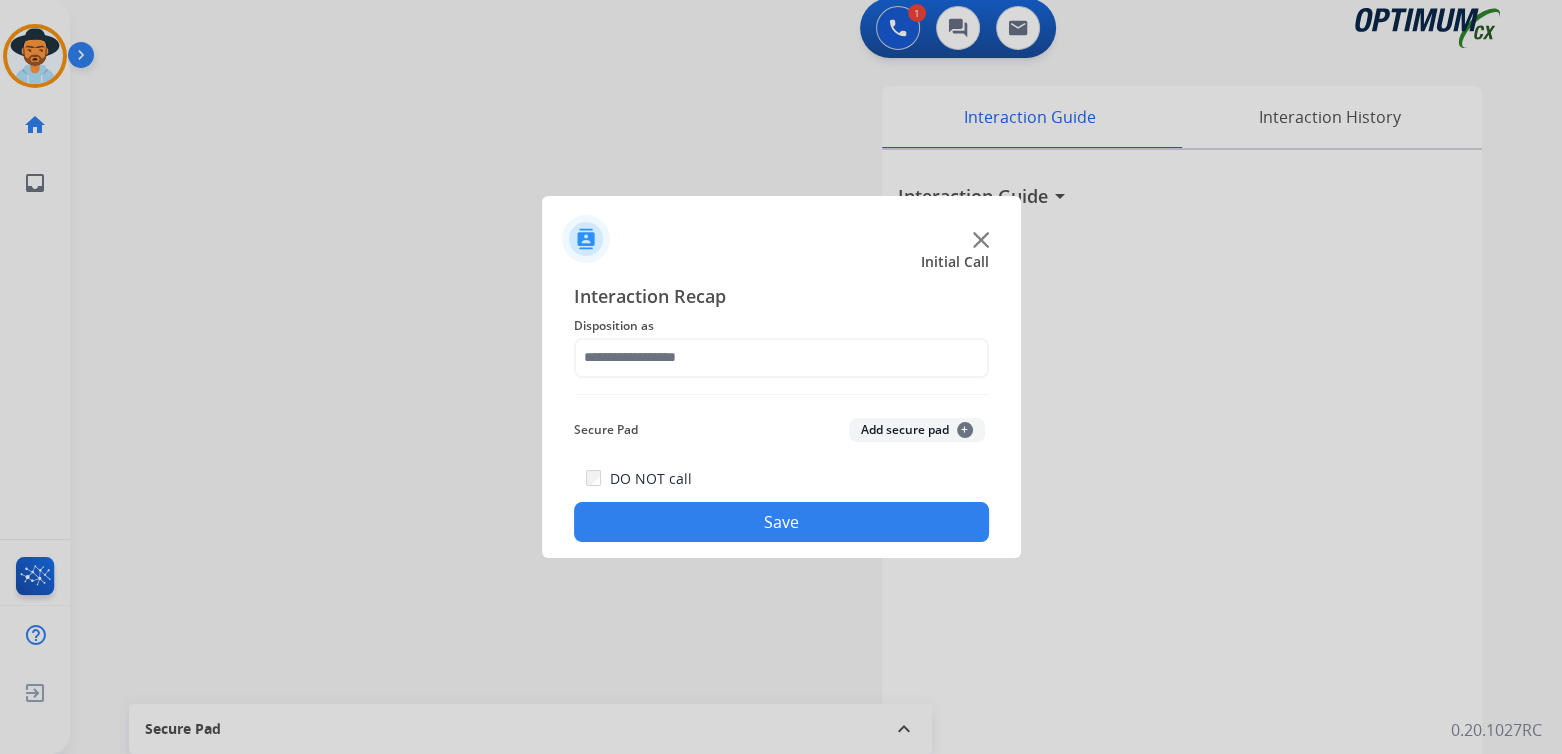 type on "**********" 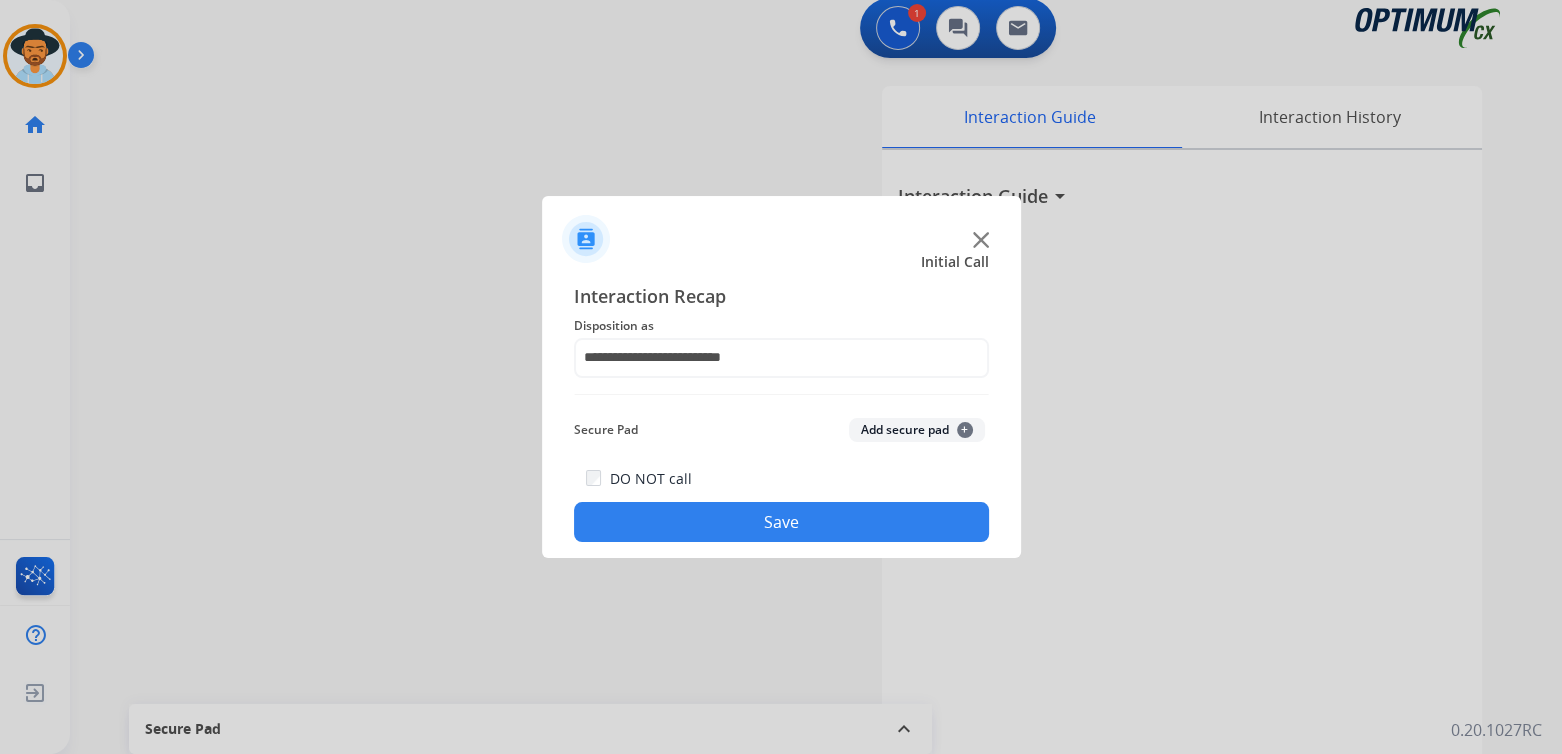 click on "Save" 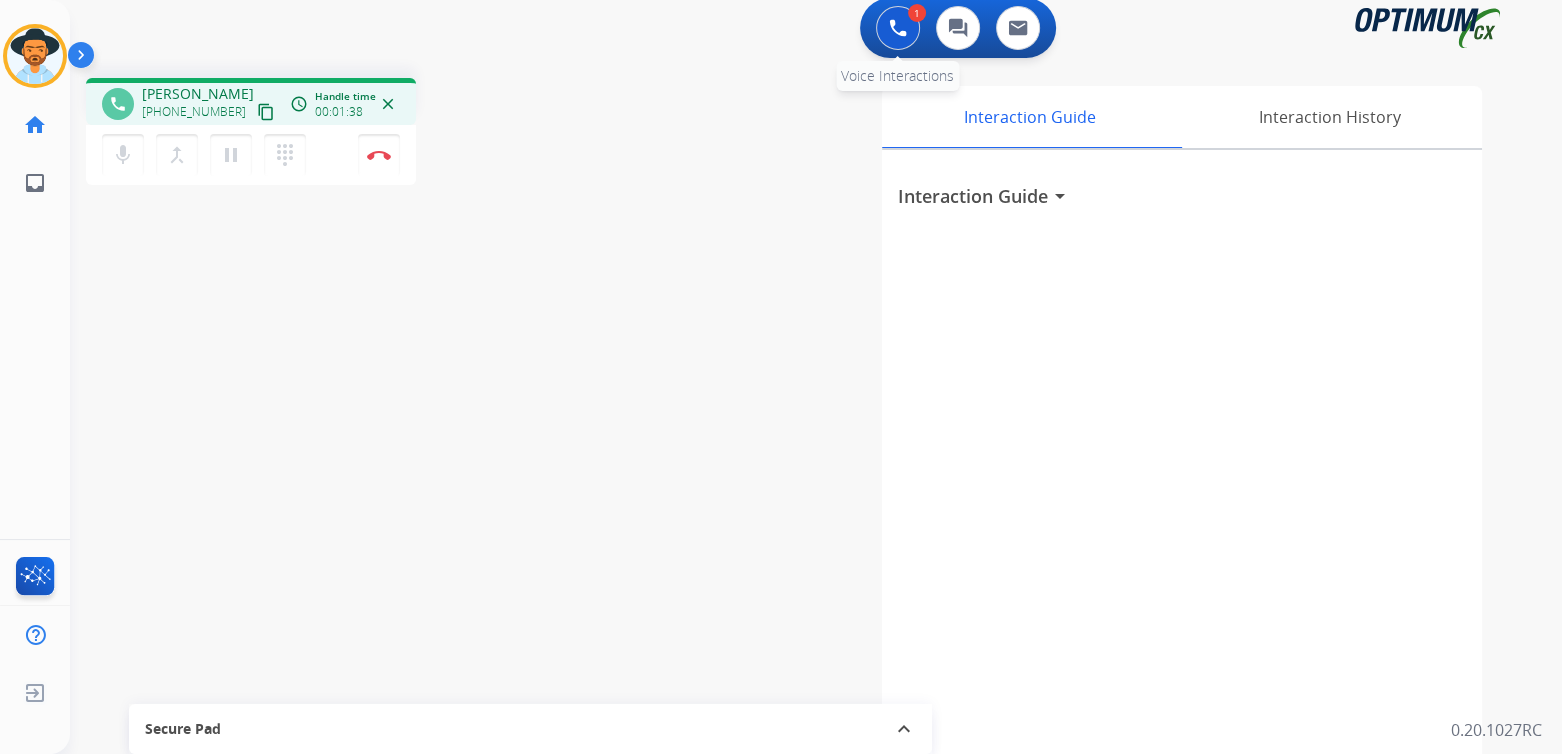 click at bounding box center [898, 28] 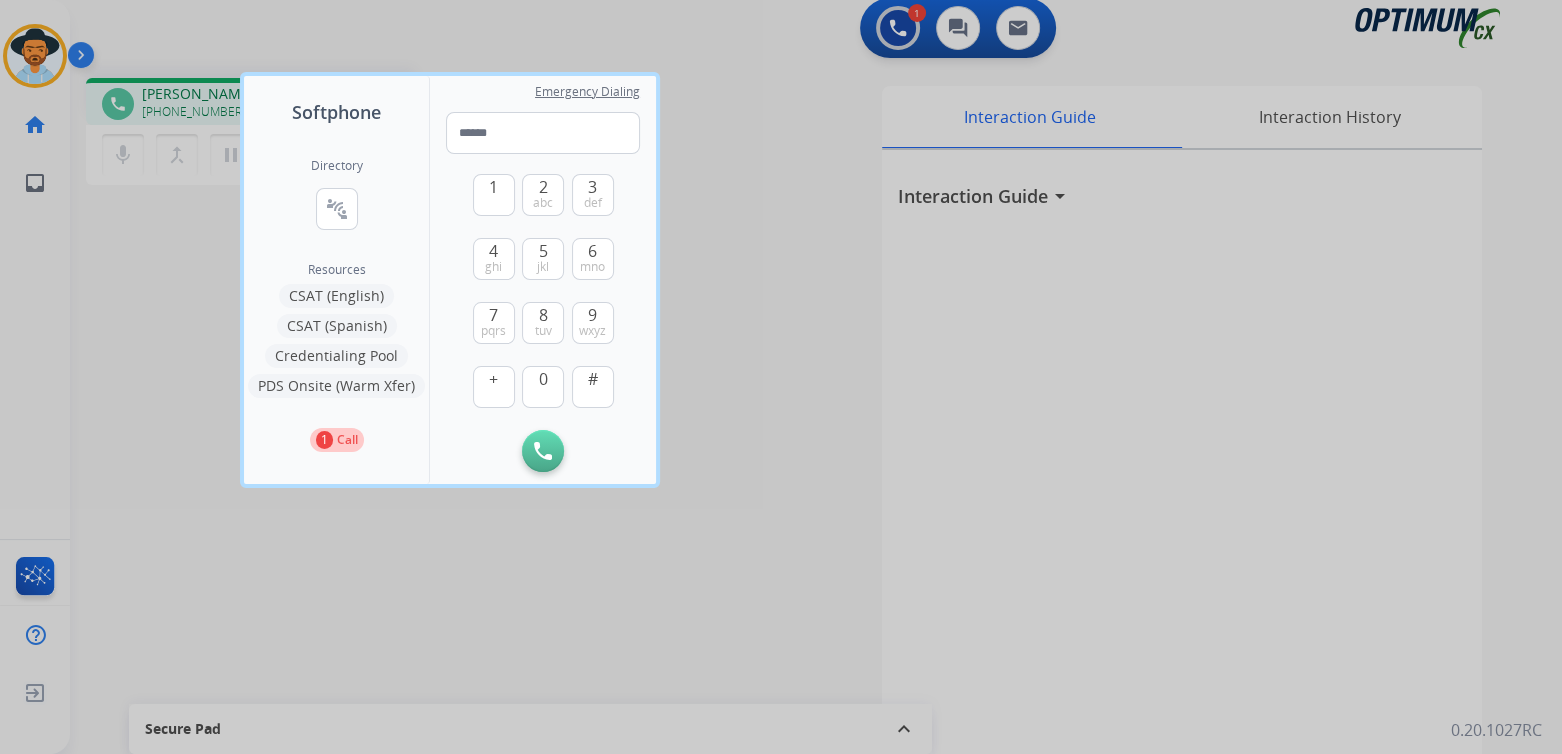 click on "Credentialing Pool" at bounding box center (336, 356) 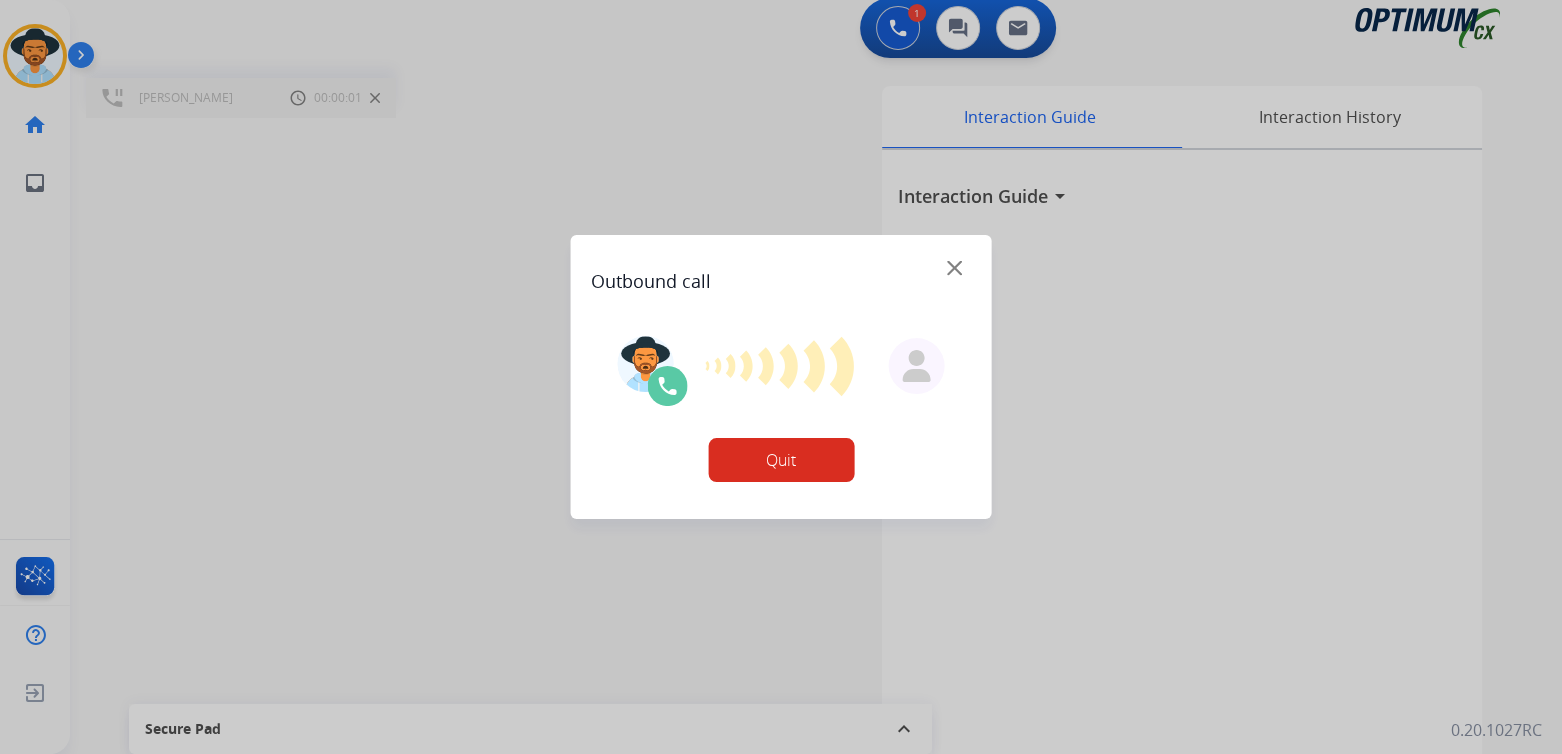 click on "Quit" at bounding box center [781, 460] 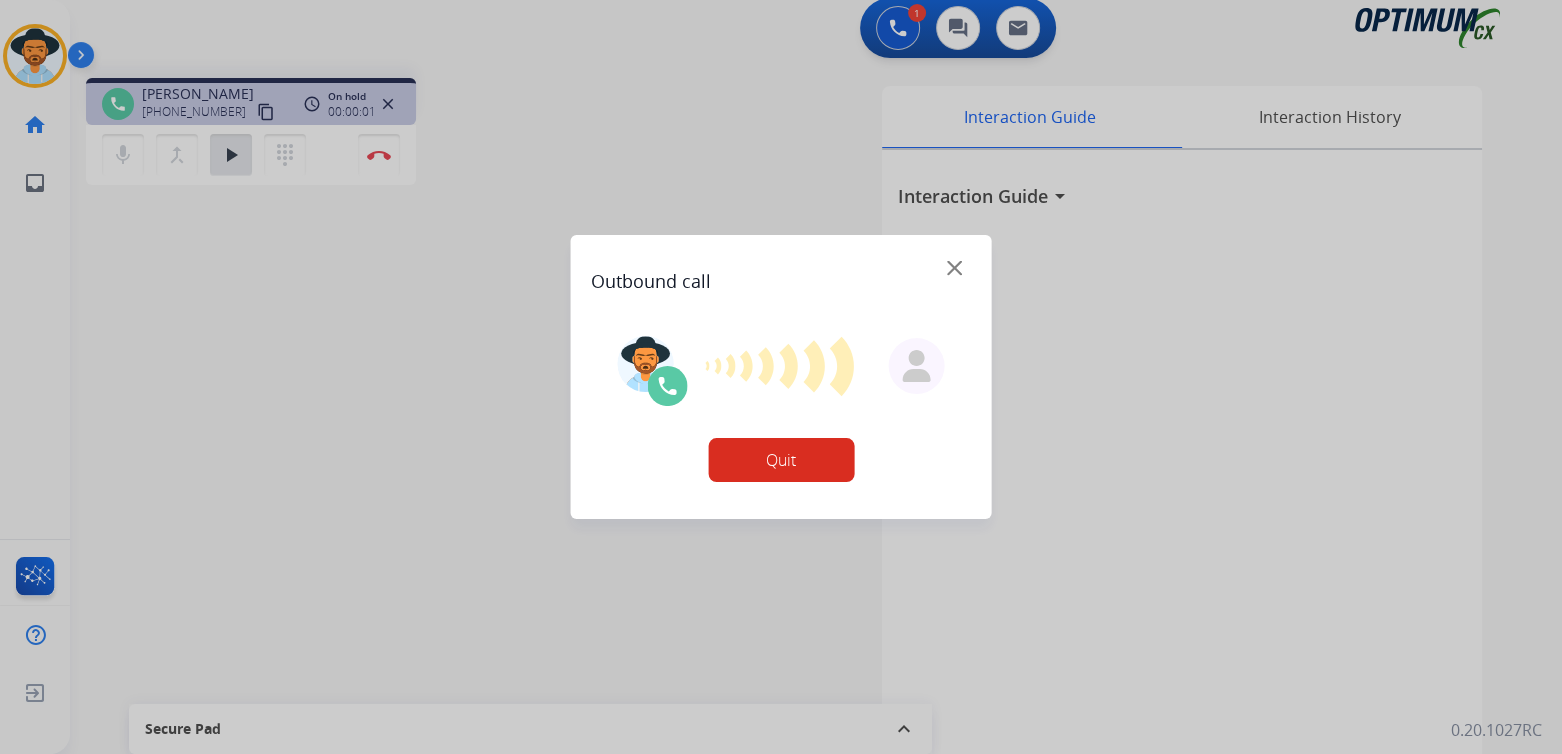 click on "Outbound call" at bounding box center (781, 273) 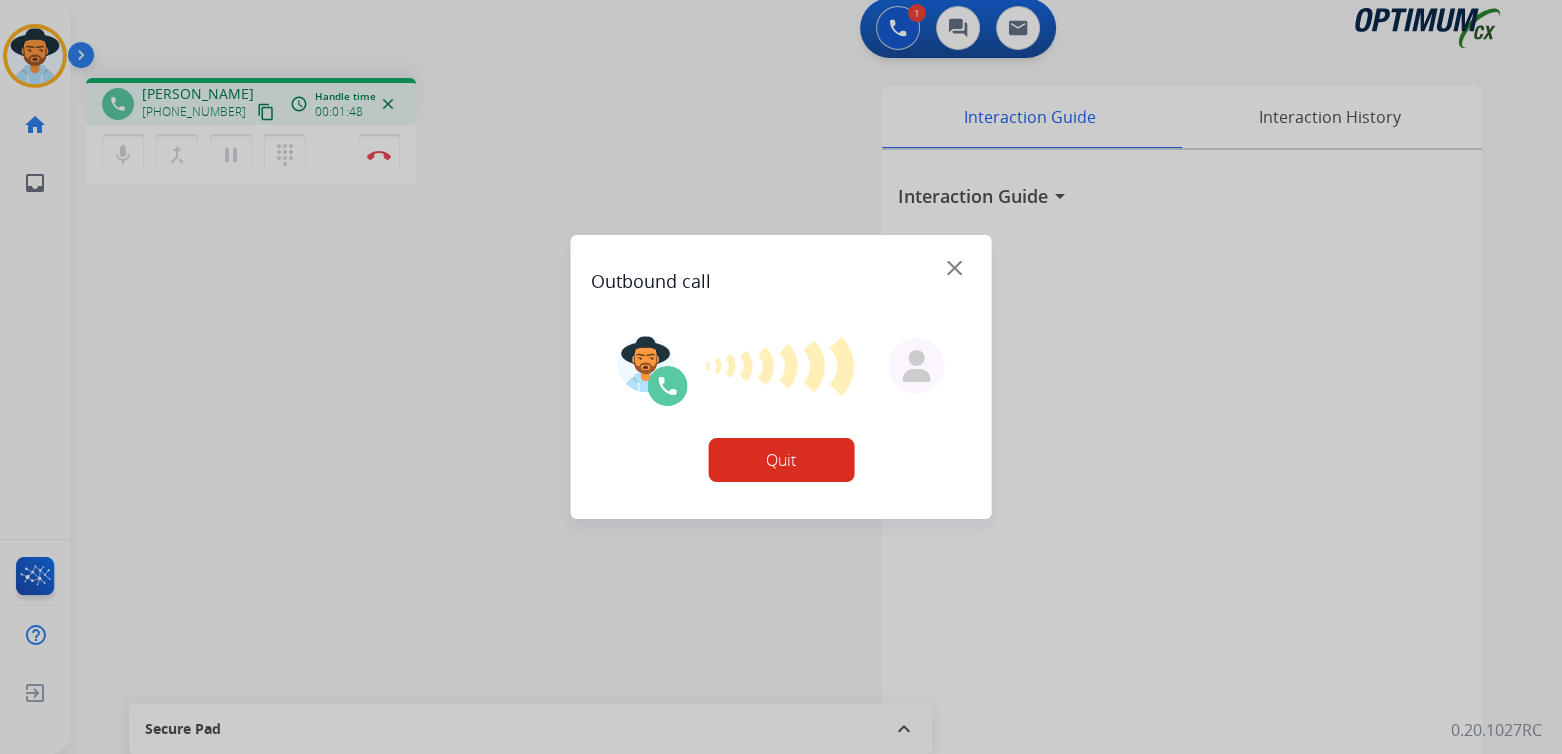 click at bounding box center [954, 268] 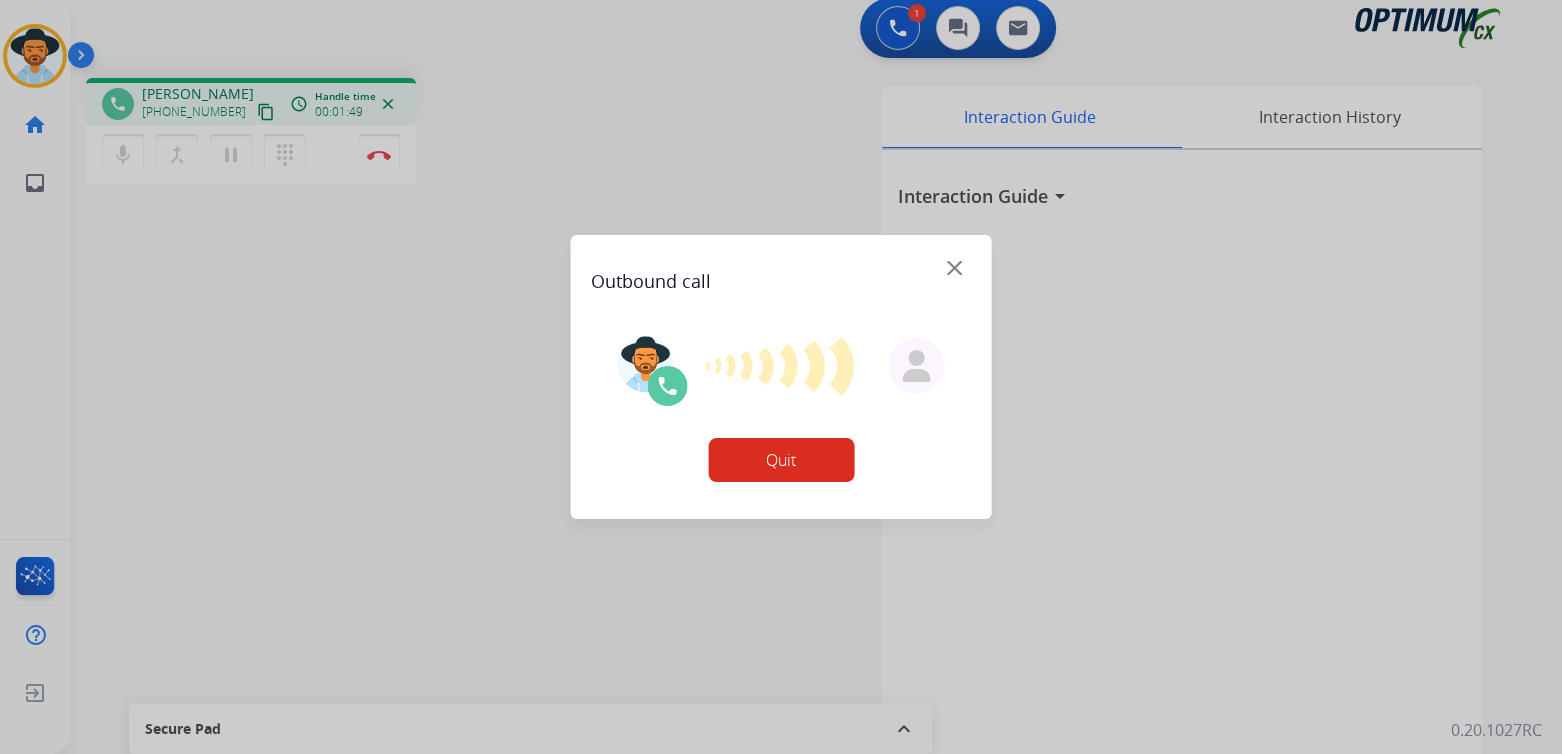 click on "Quit" at bounding box center (781, 460) 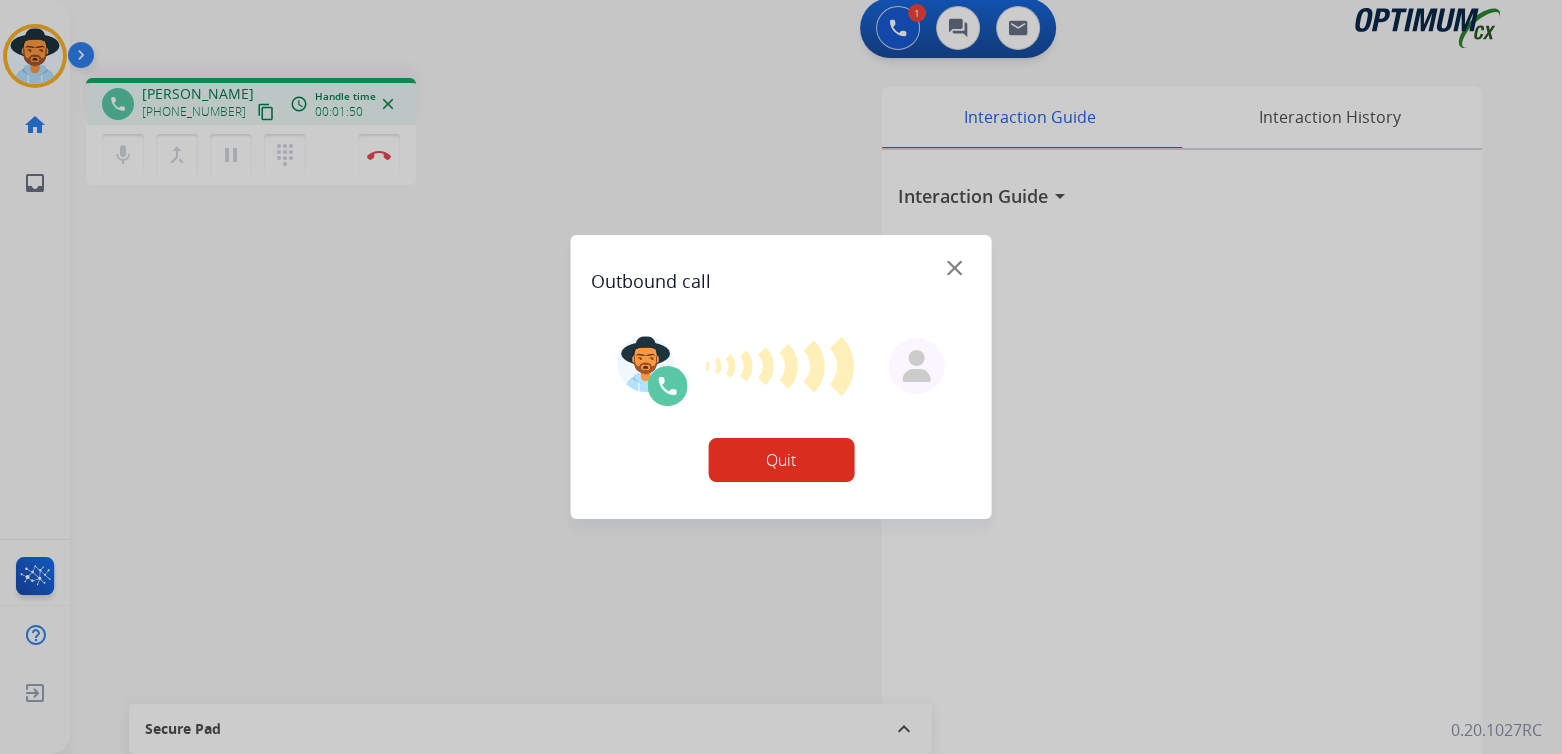 click at bounding box center [954, 268] 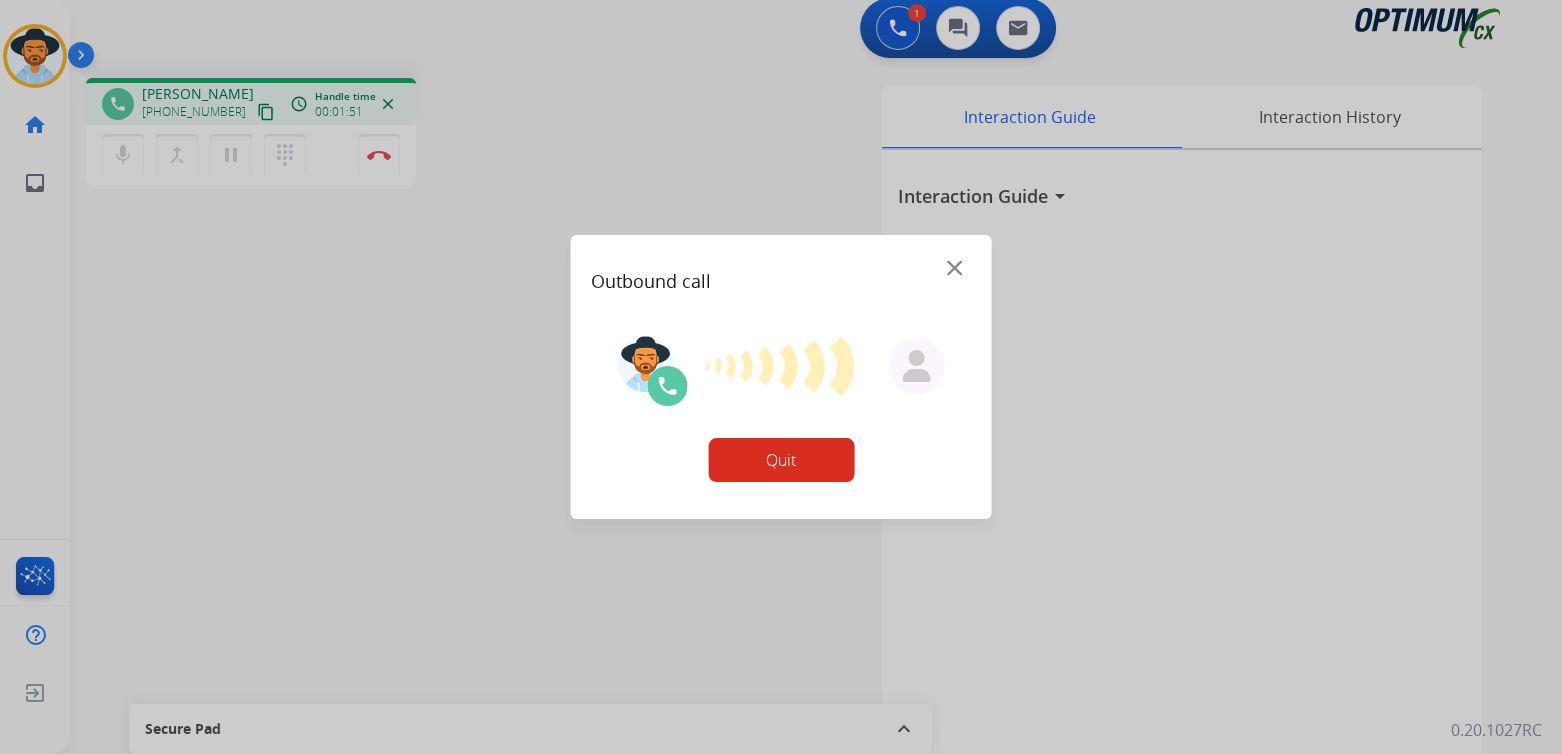 click at bounding box center [954, 268] 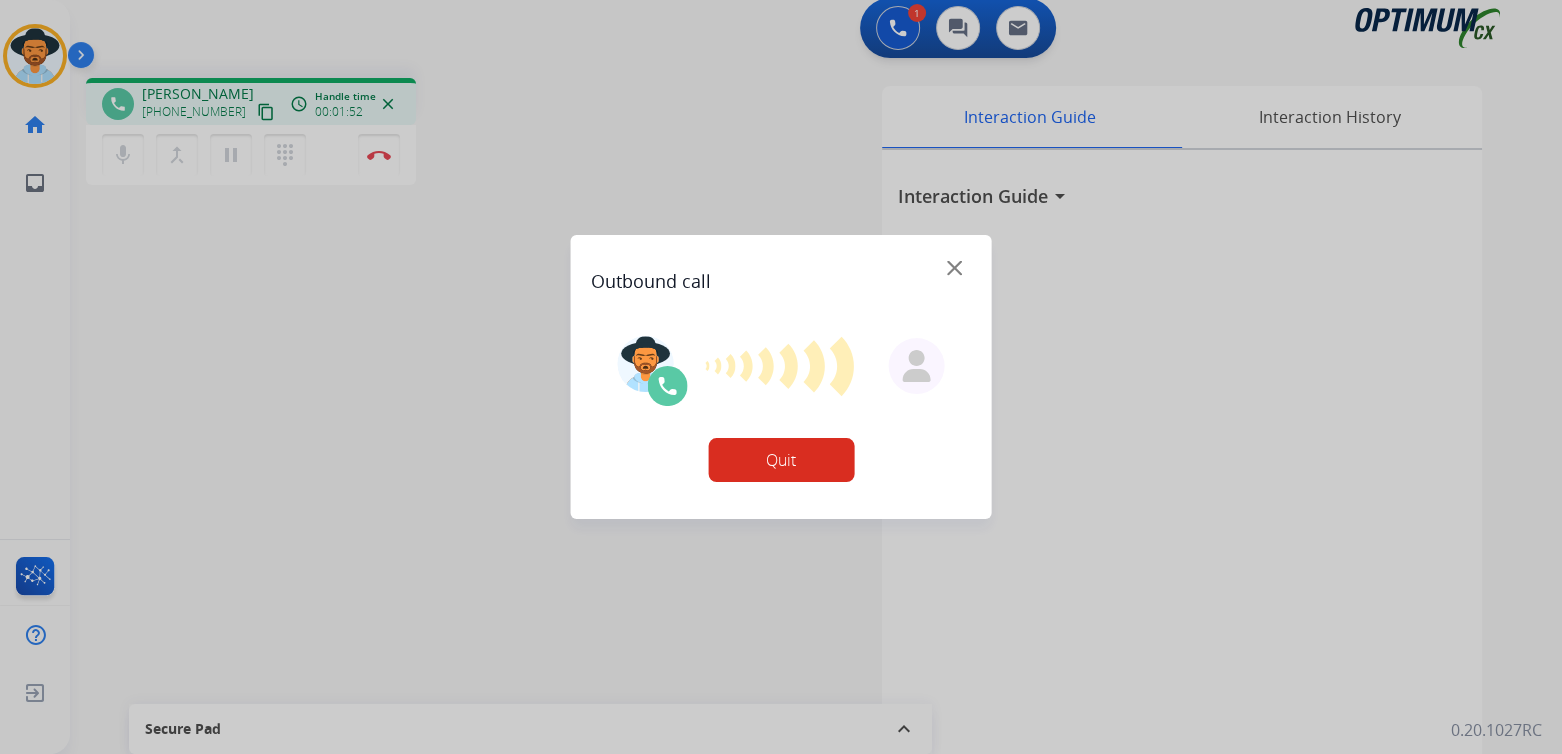 click at bounding box center (781, 377) 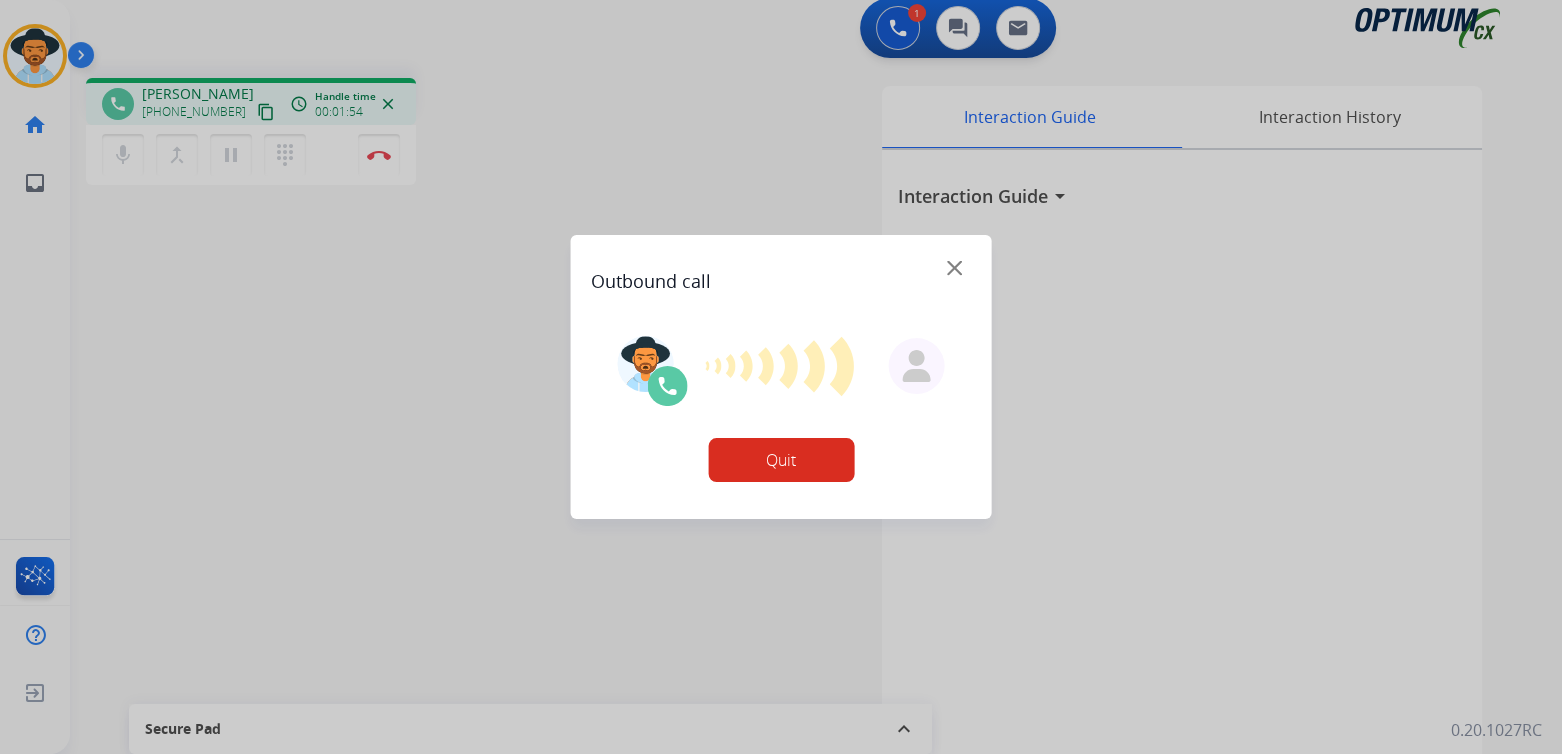 click at bounding box center [954, 268] 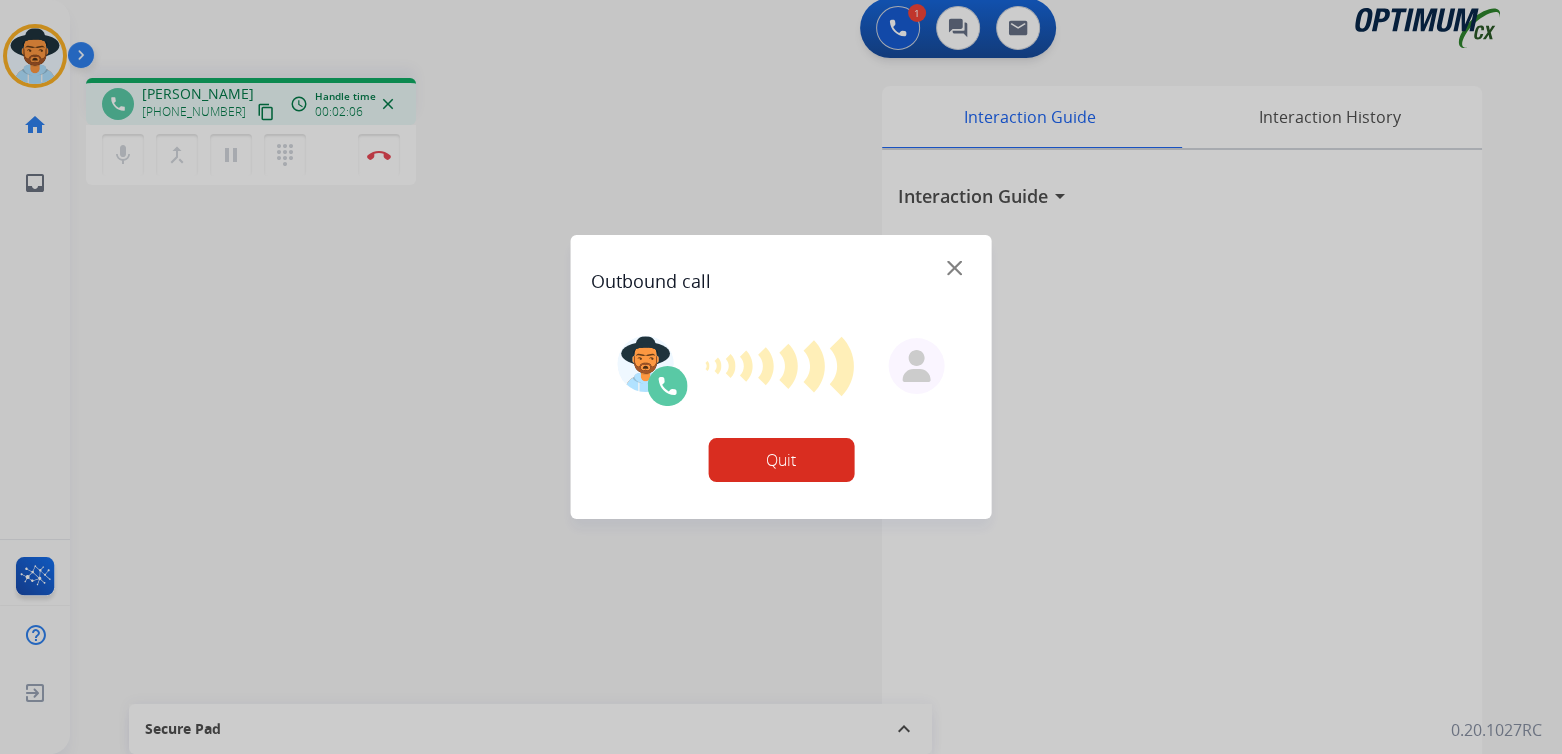 click at bounding box center (954, 268) 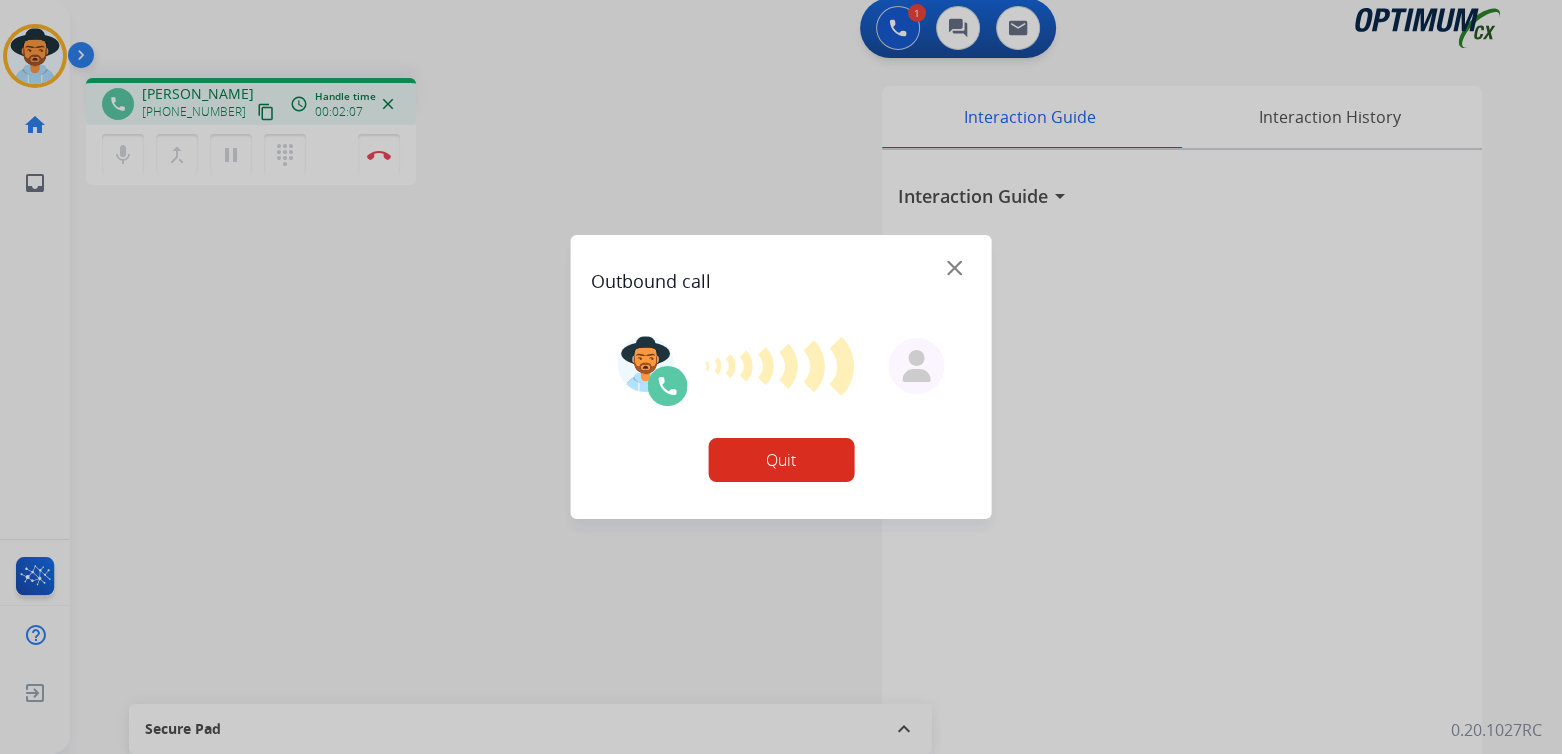click at bounding box center [954, 268] 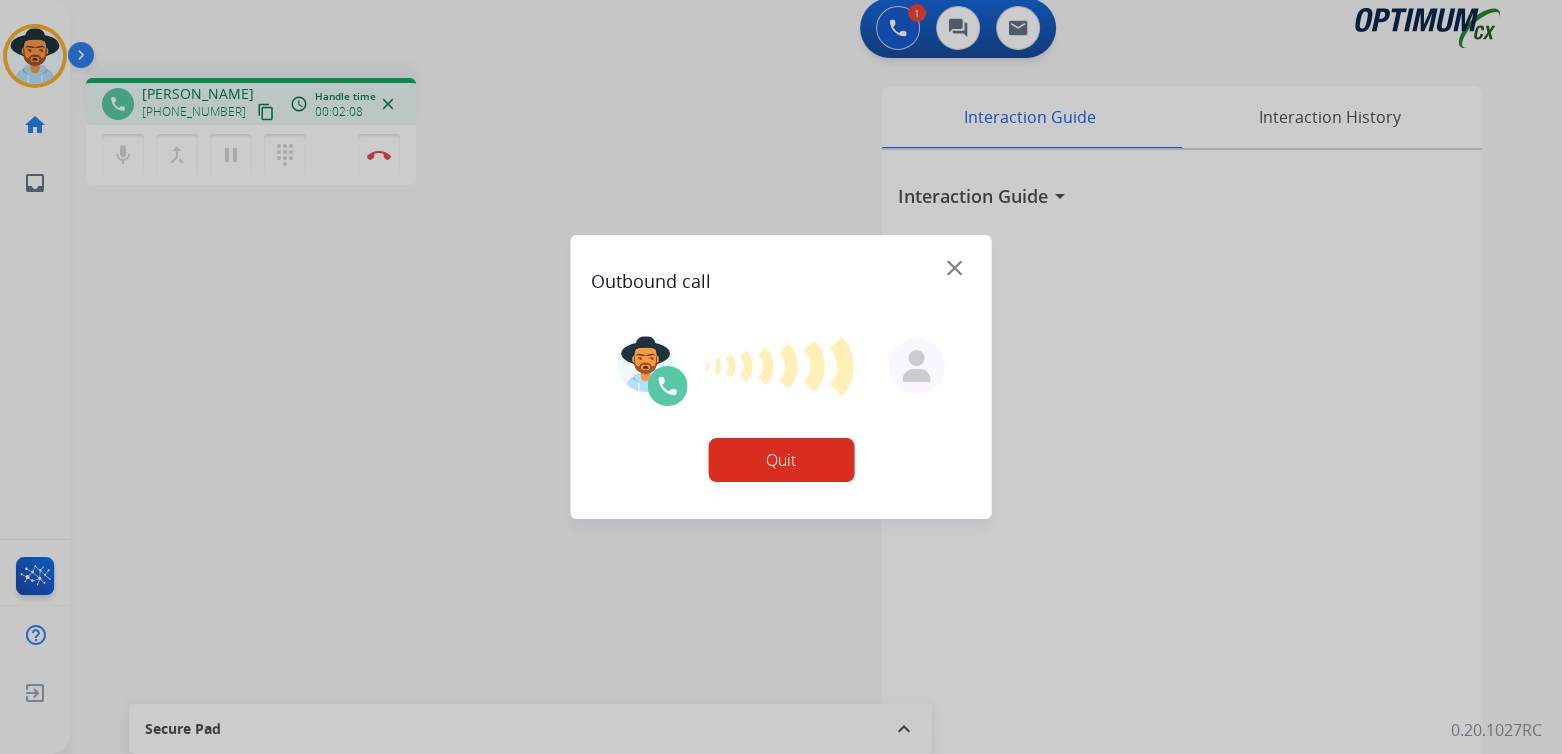 click at bounding box center (781, 377) 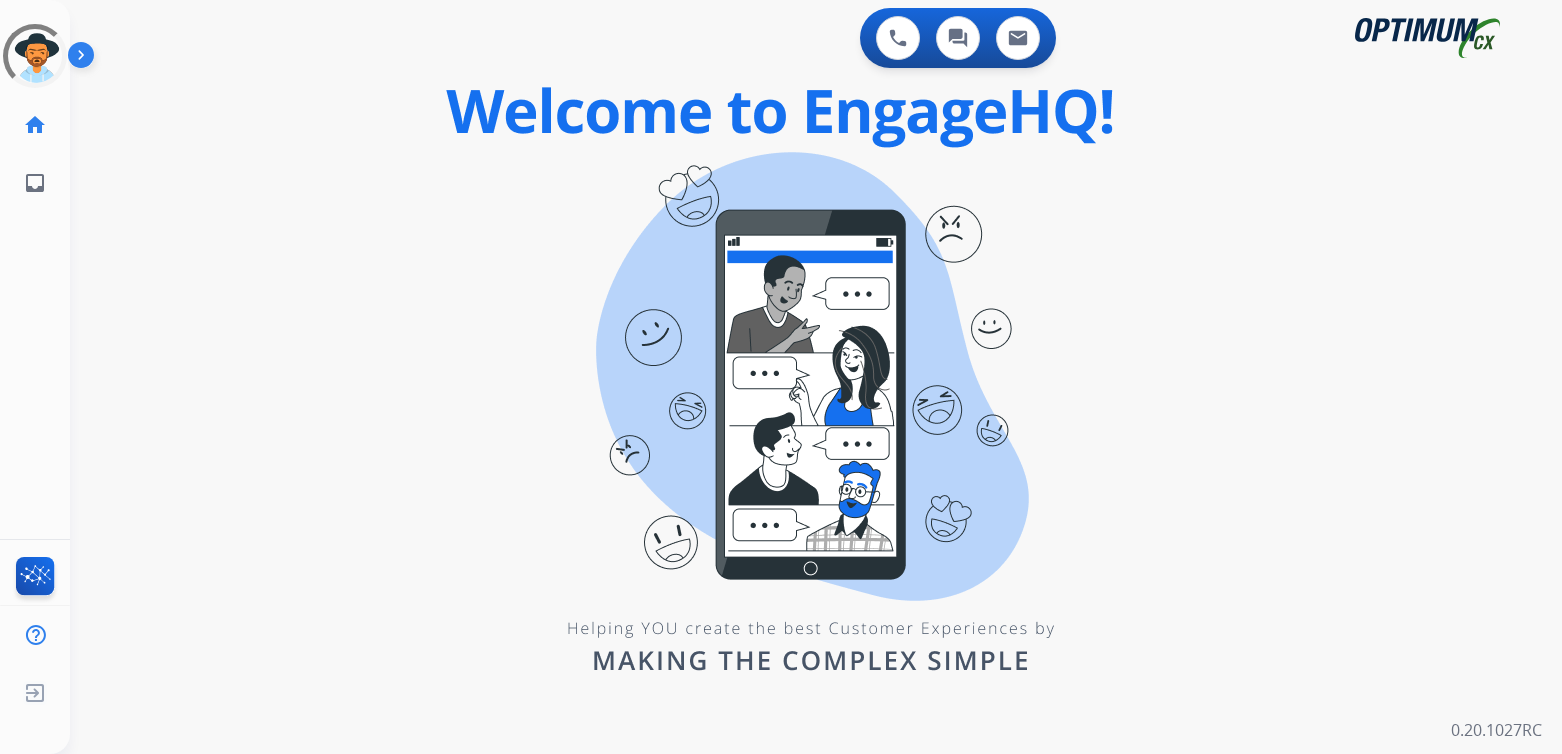 scroll, scrollTop: 0, scrollLeft: 0, axis: both 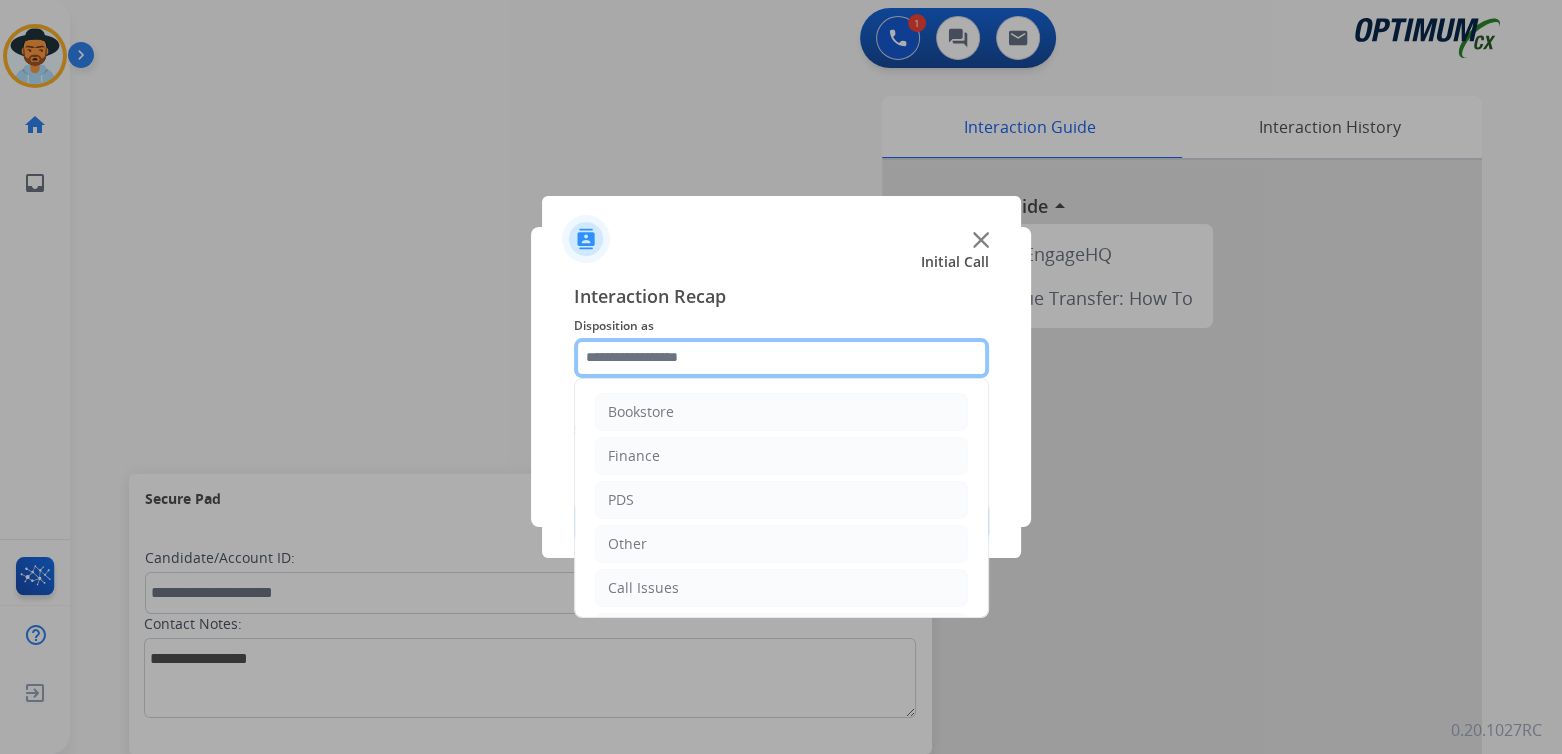 click 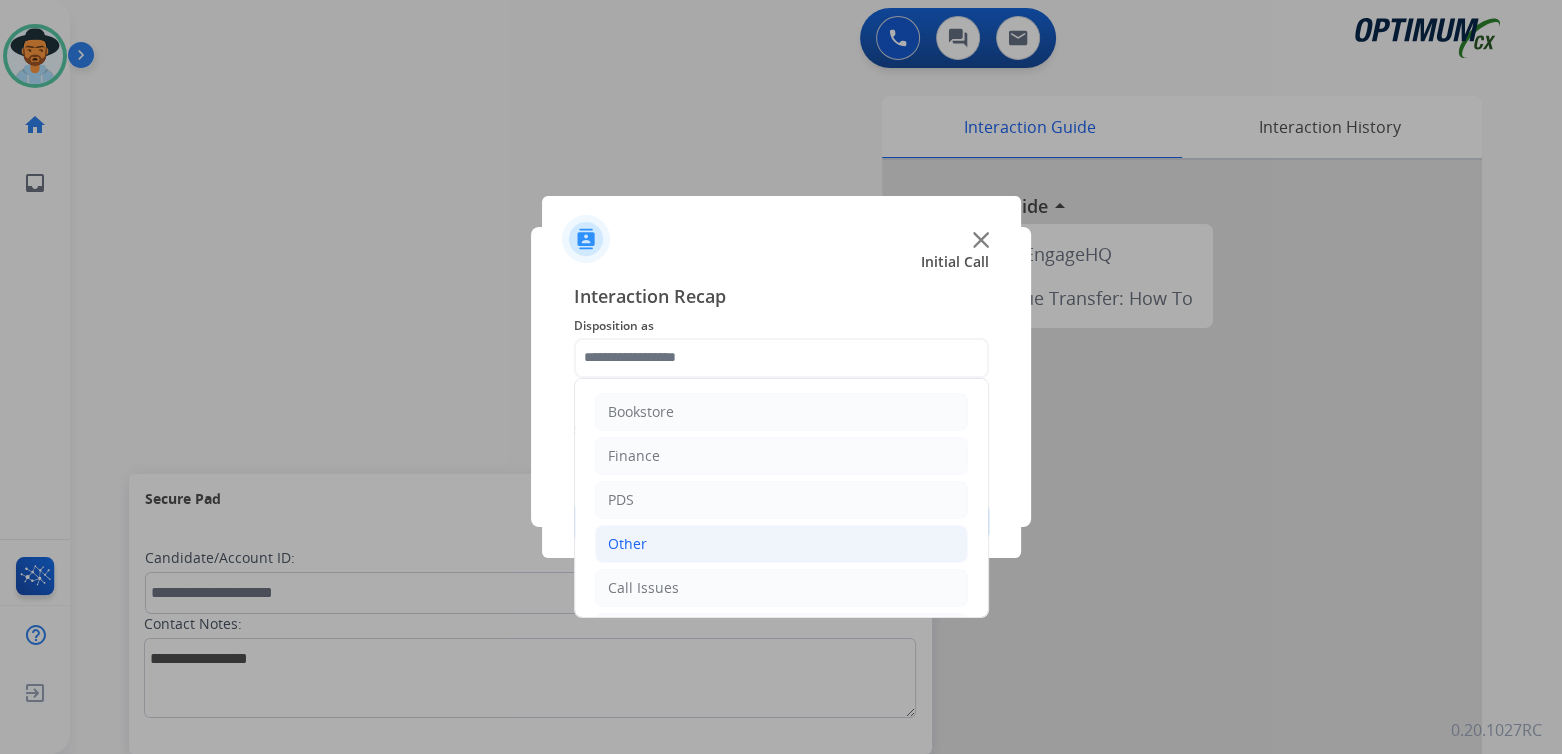 click on "Other" 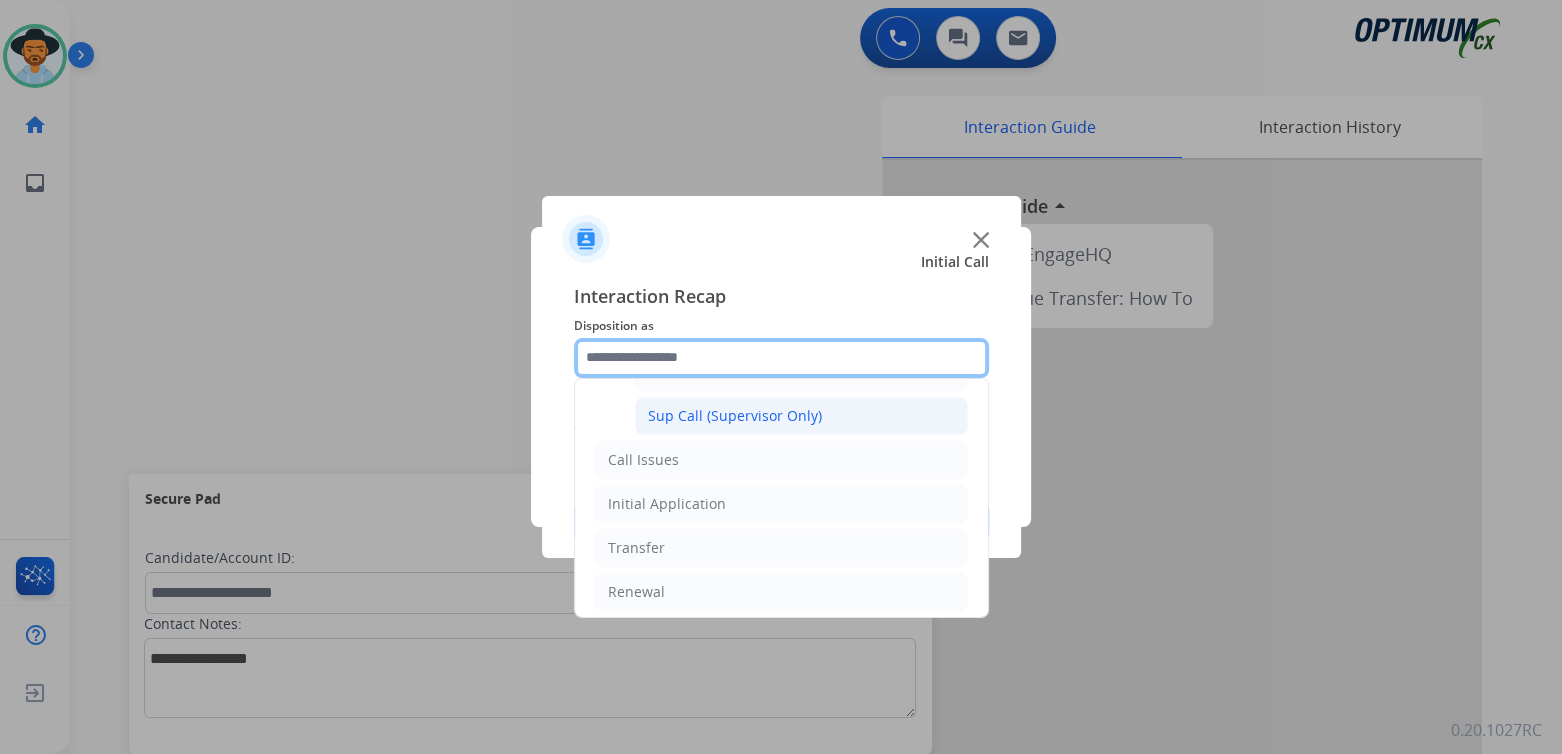 scroll, scrollTop: 481, scrollLeft: 0, axis: vertical 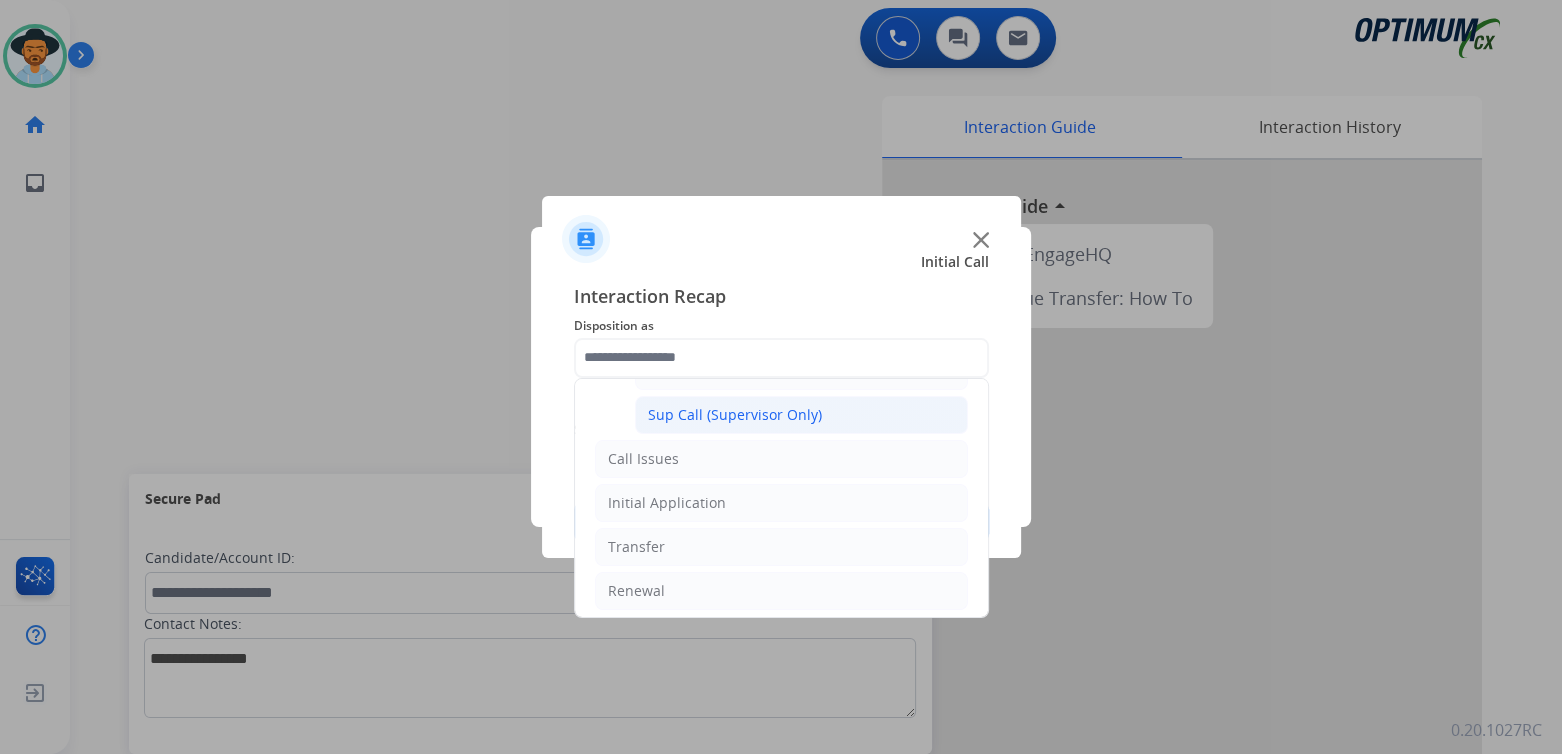 click on "Sup Call (Supervisor Only)" 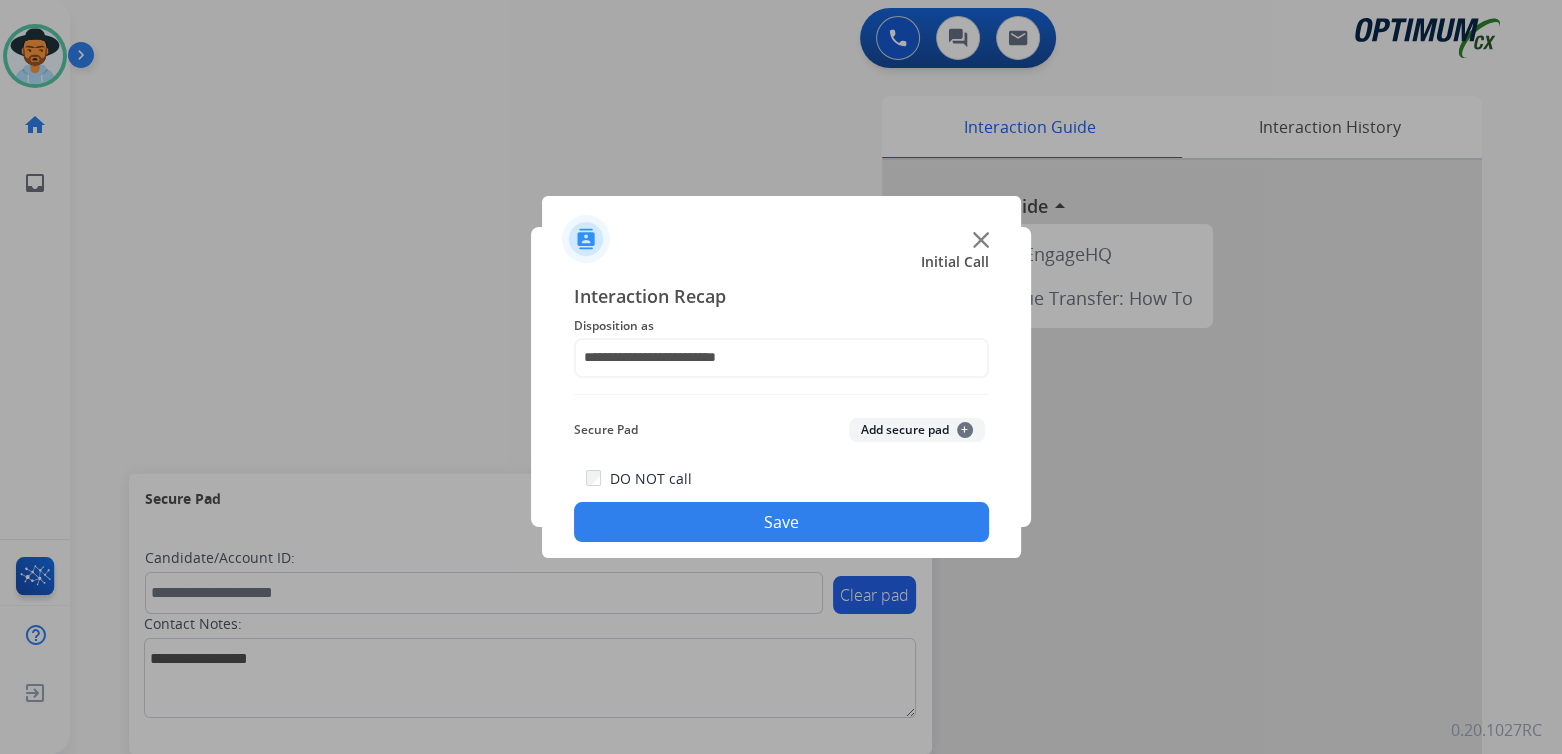 click on "Save" 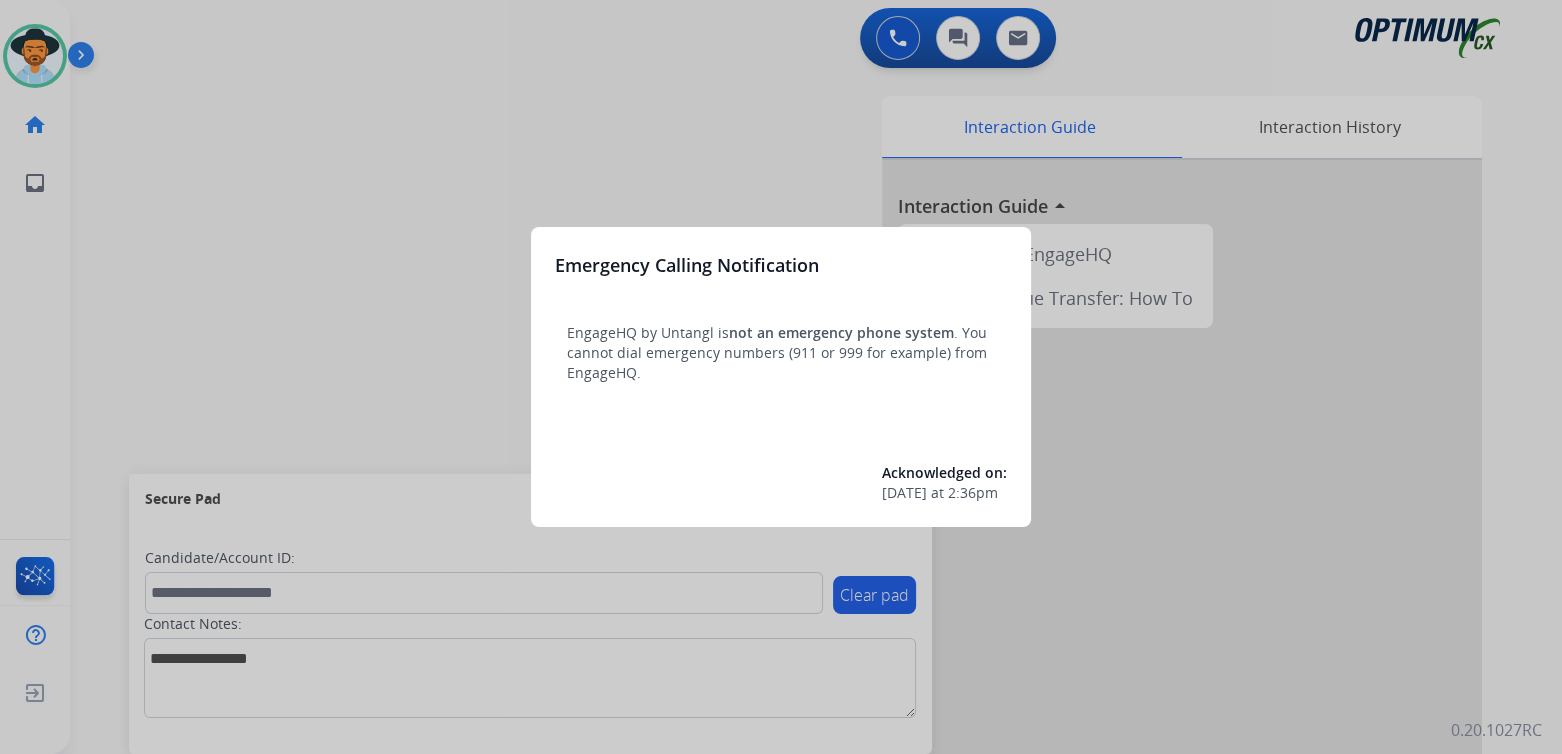 click at bounding box center (781, 377) 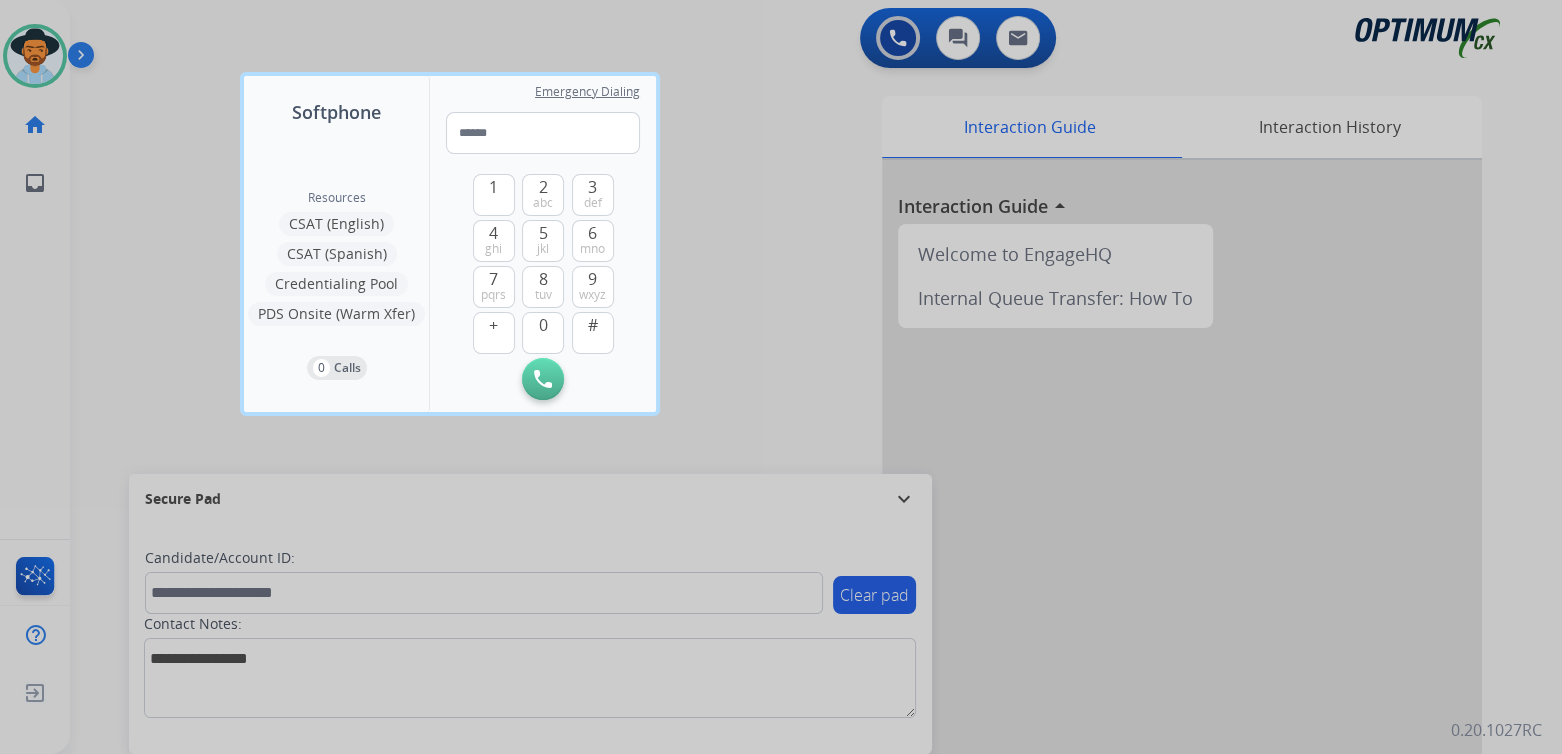 click at bounding box center (781, 377) 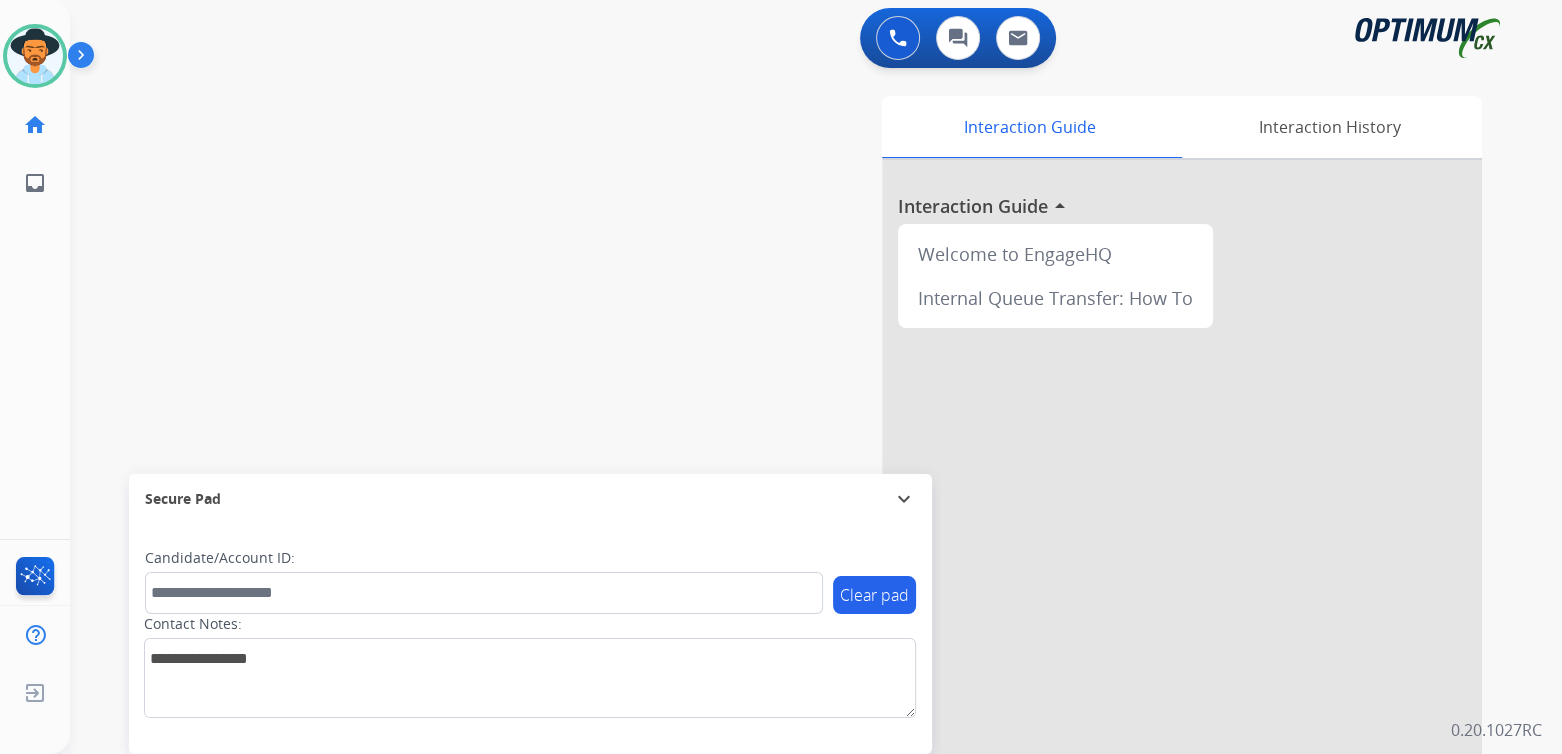click on "expand_more" at bounding box center (904, 499) 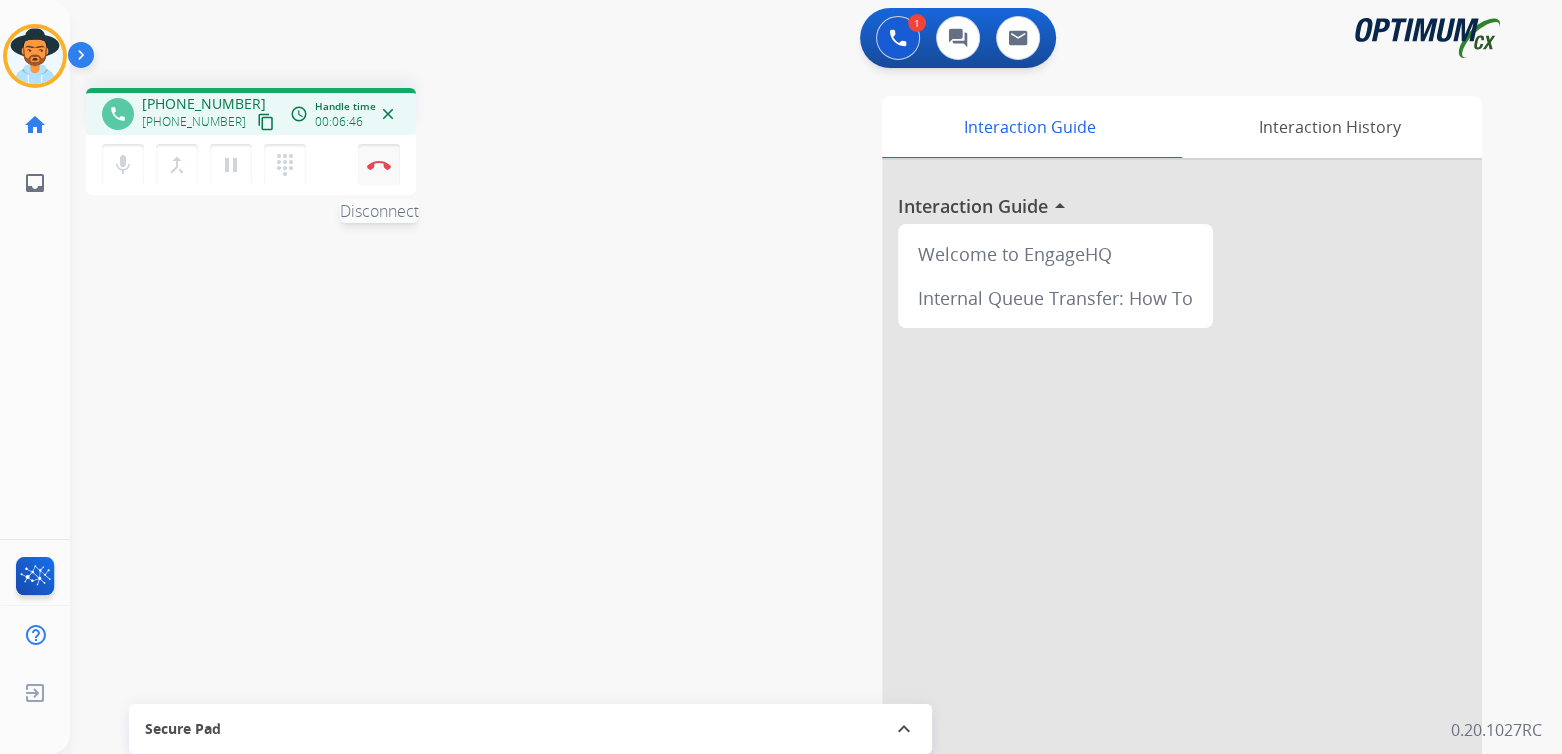 drag, startPoint x: 380, startPoint y: 166, endPoint x: 396, endPoint y: 179, distance: 20.615528 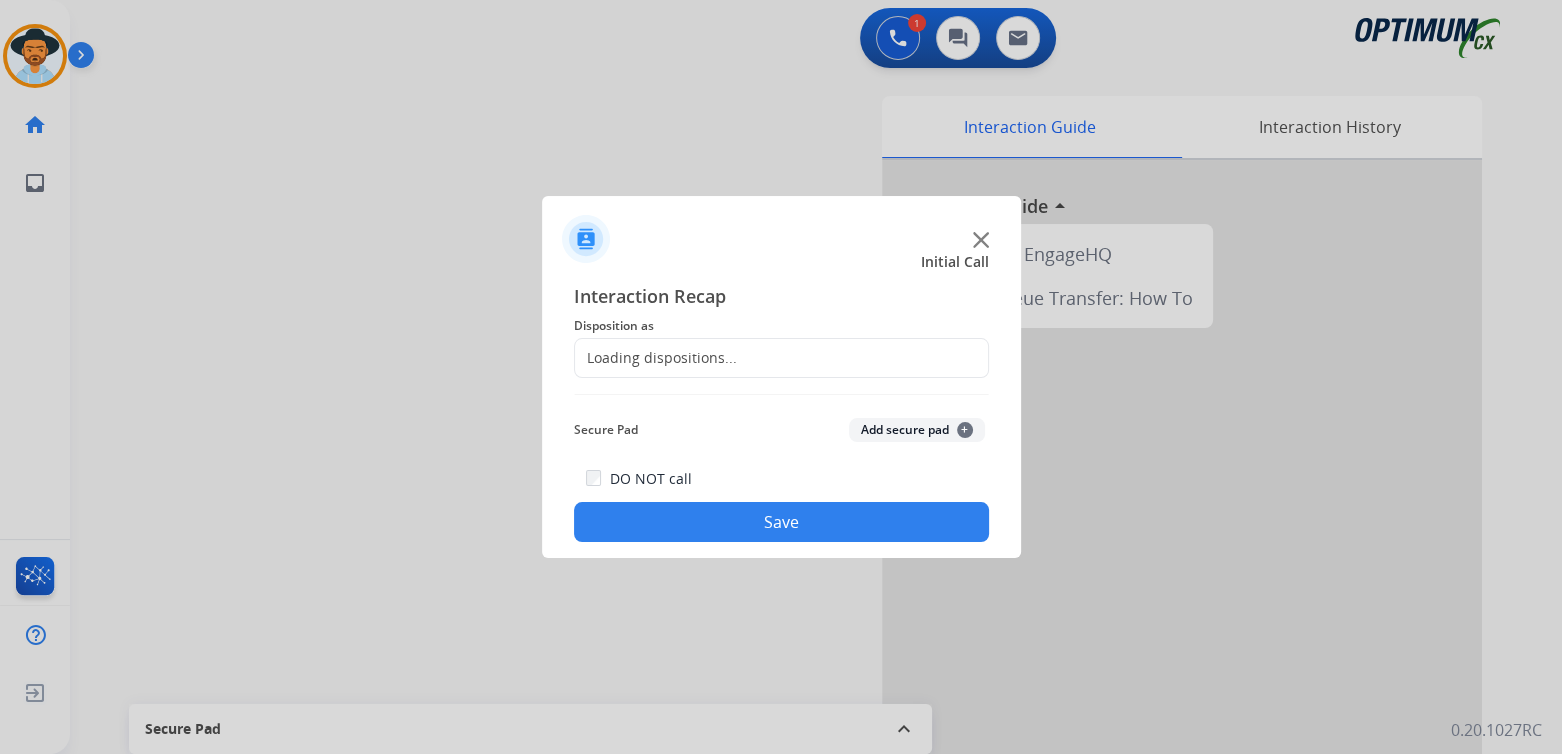 click on "Loading dispositions..." 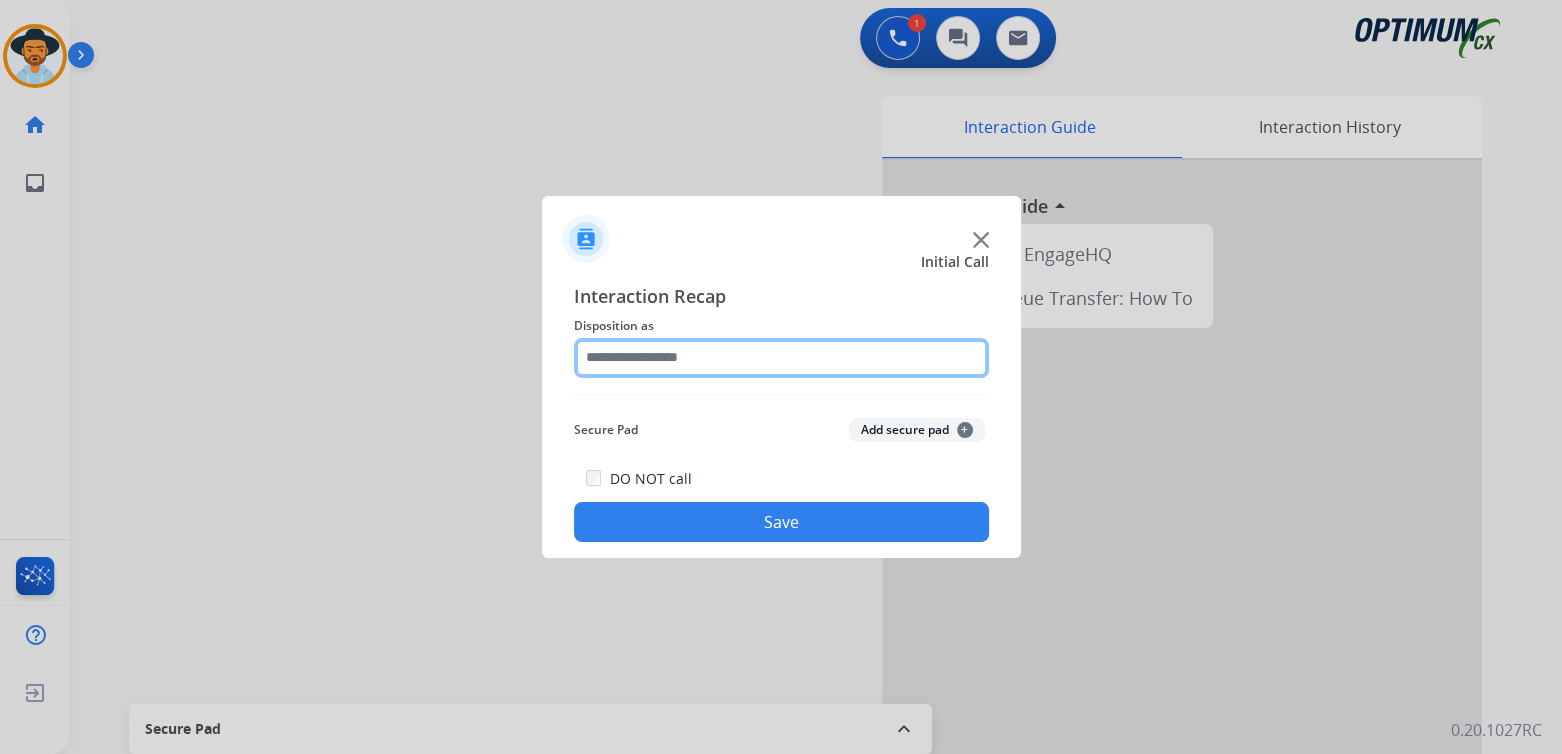 click 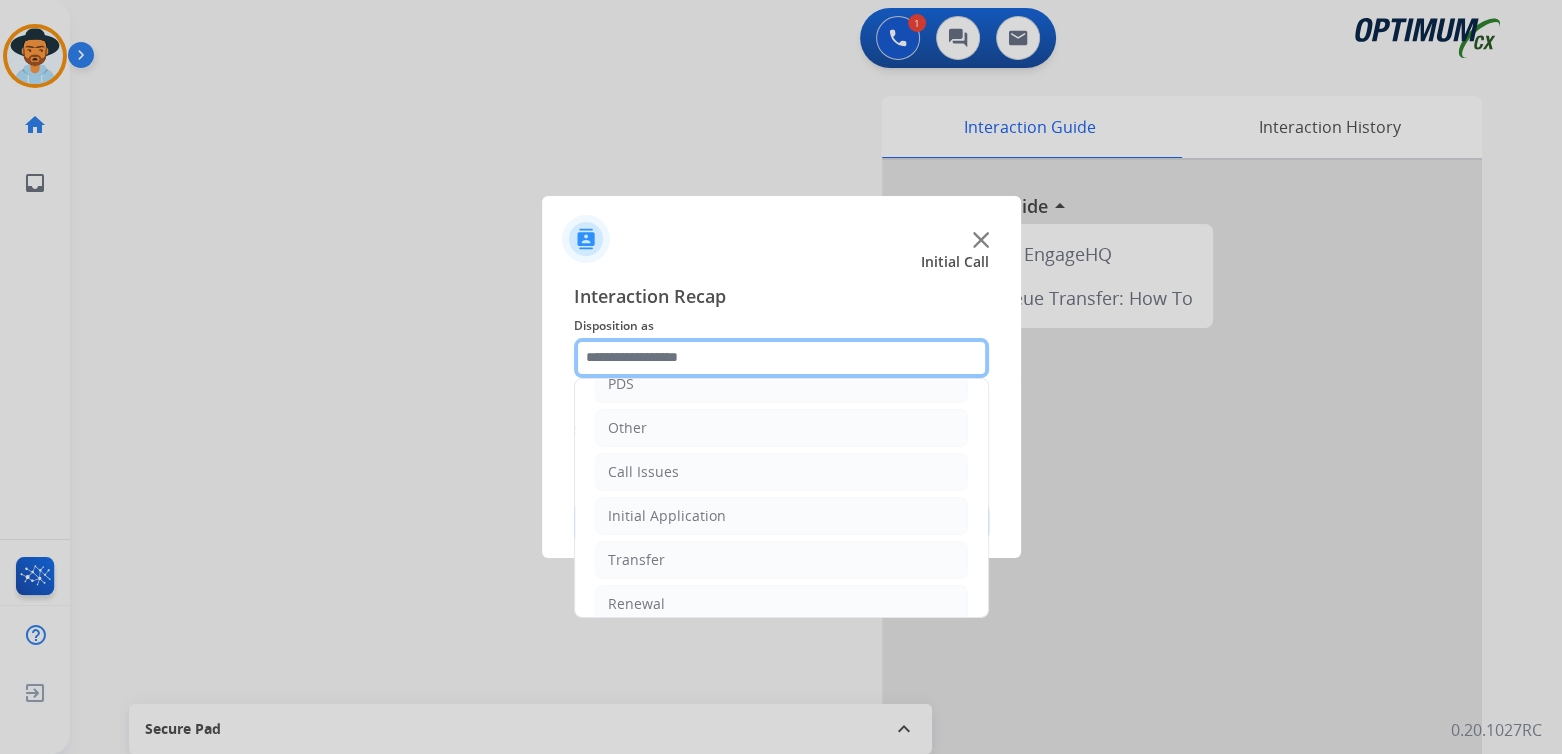 scroll, scrollTop: 132, scrollLeft: 0, axis: vertical 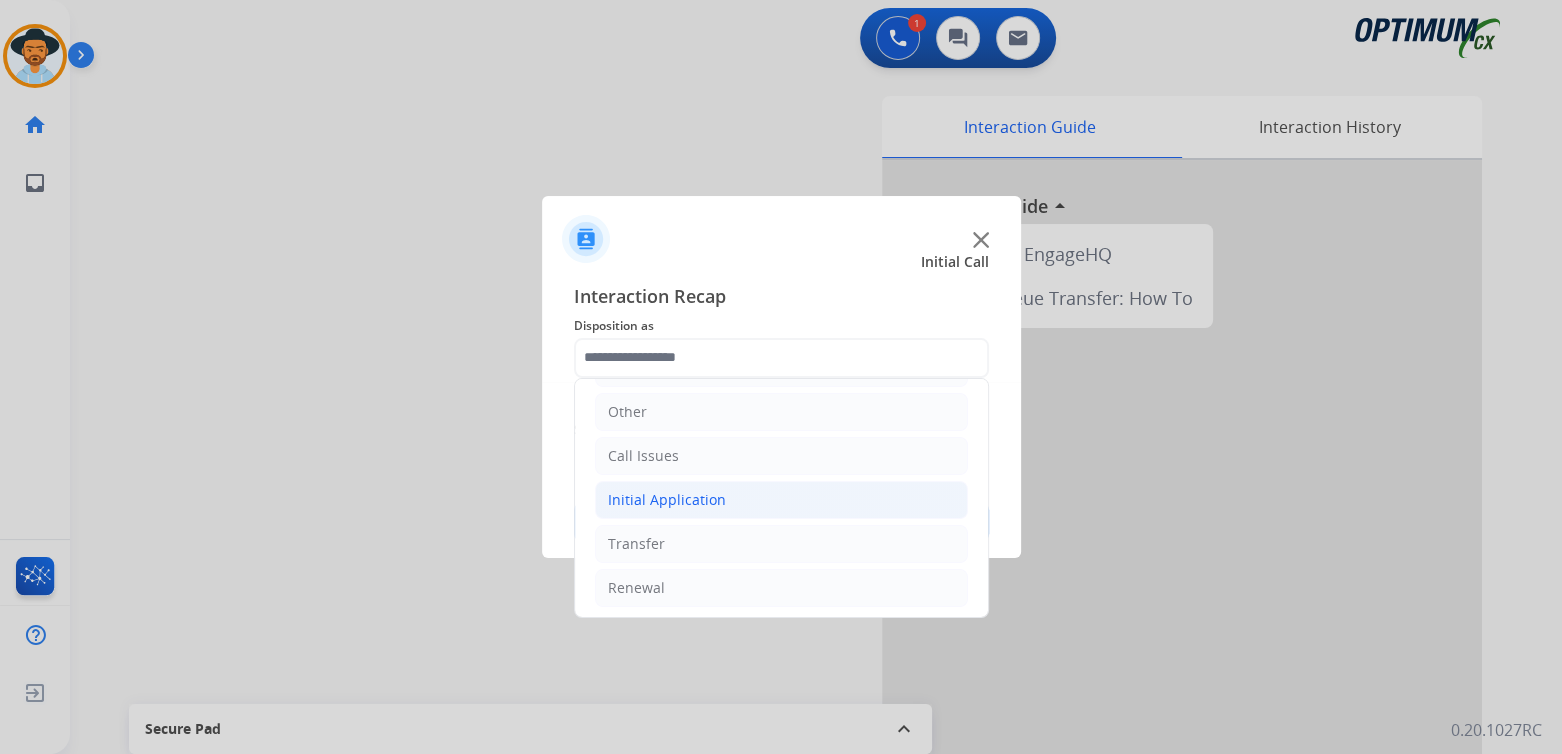 click on "Initial Application" 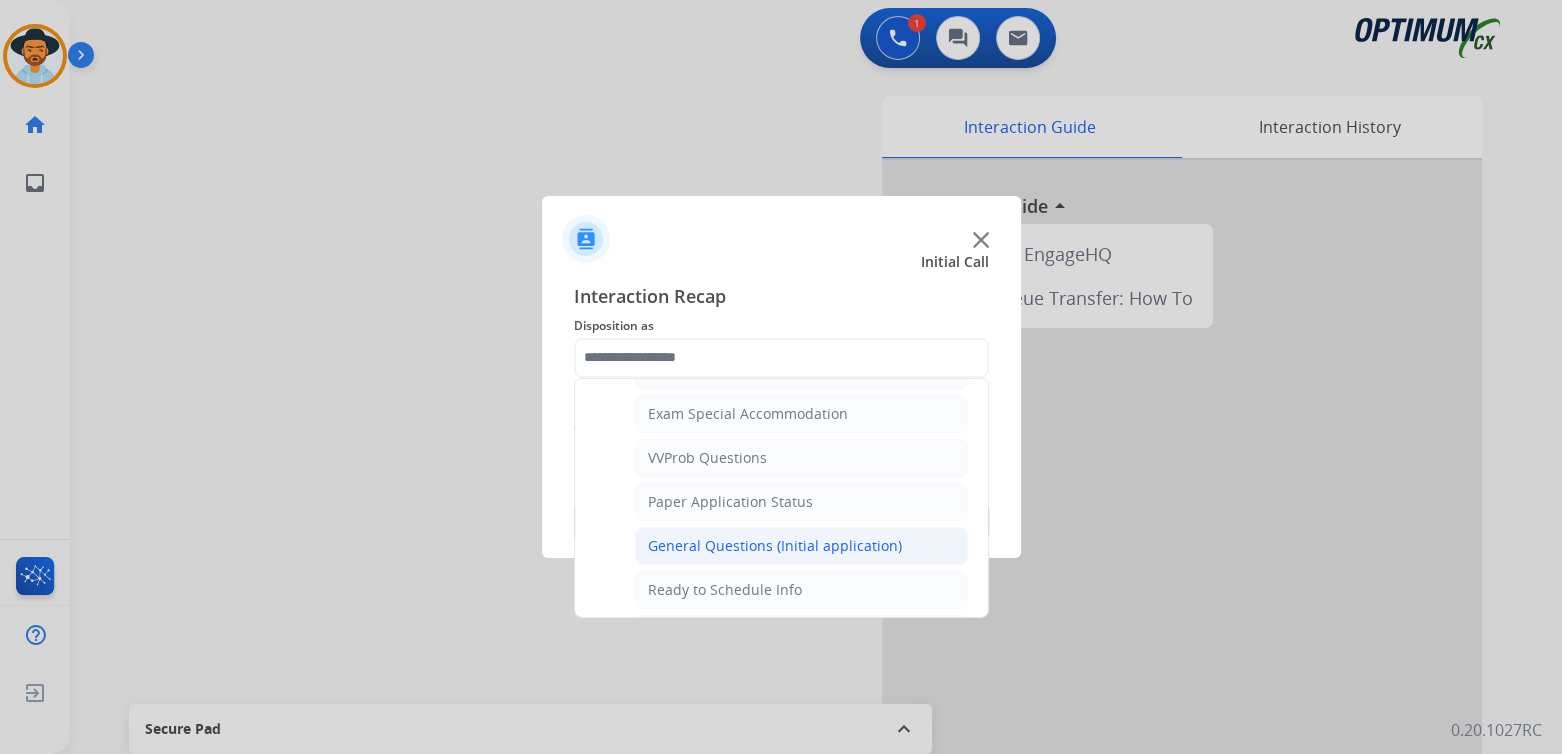 scroll, scrollTop: 1030, scrollLeft: 0, axis: vertical 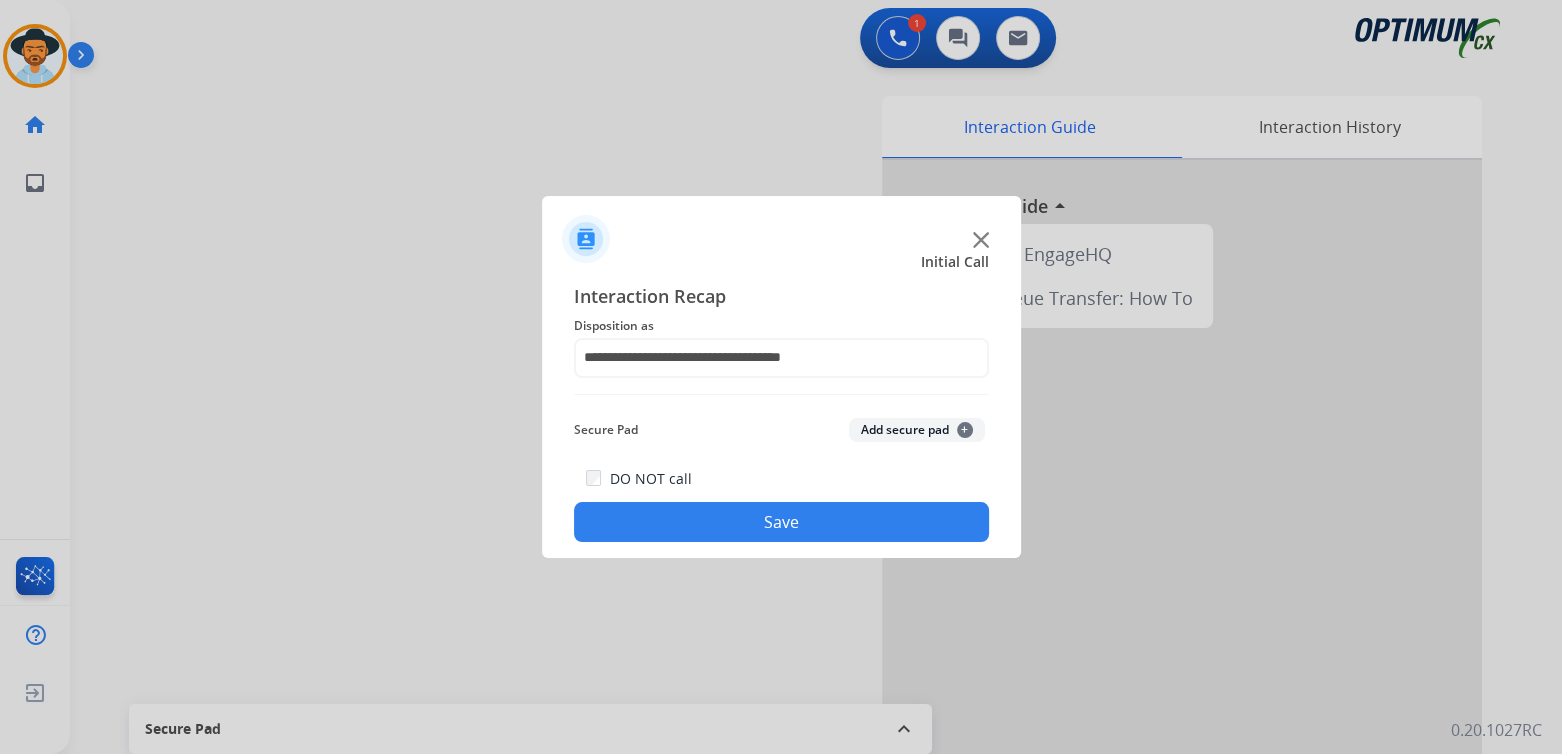 click on "Save" 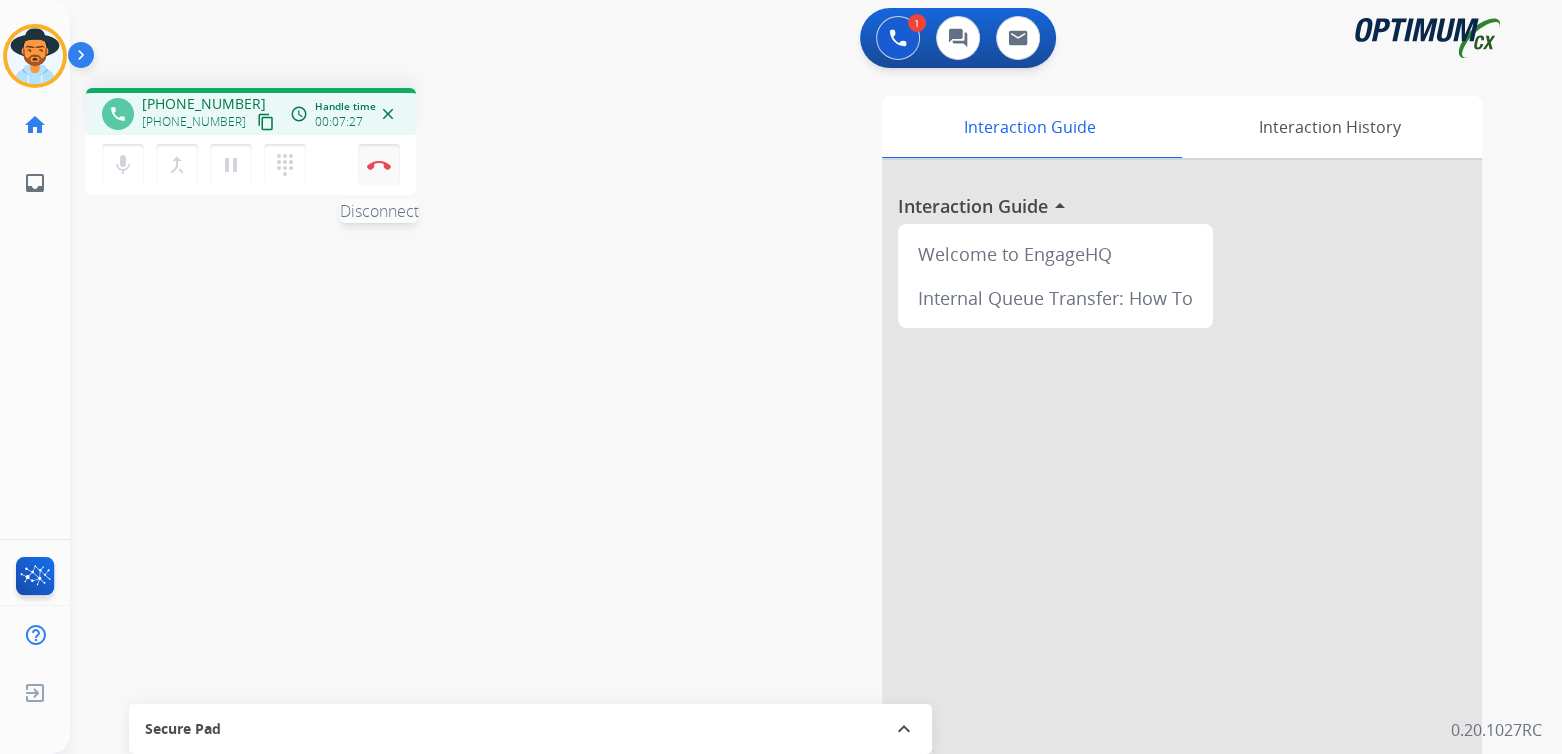 click at bounding box center [379, 165] 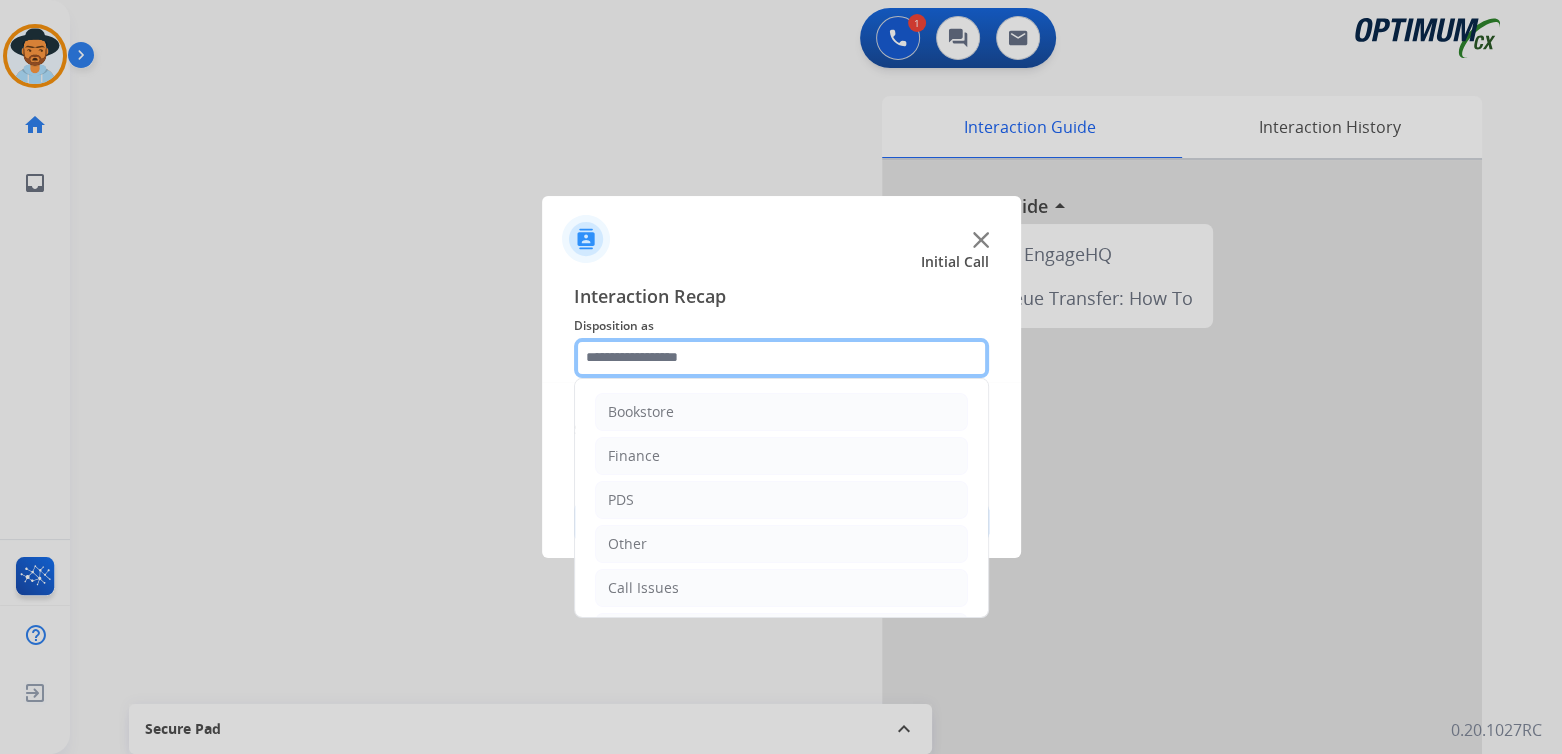 click 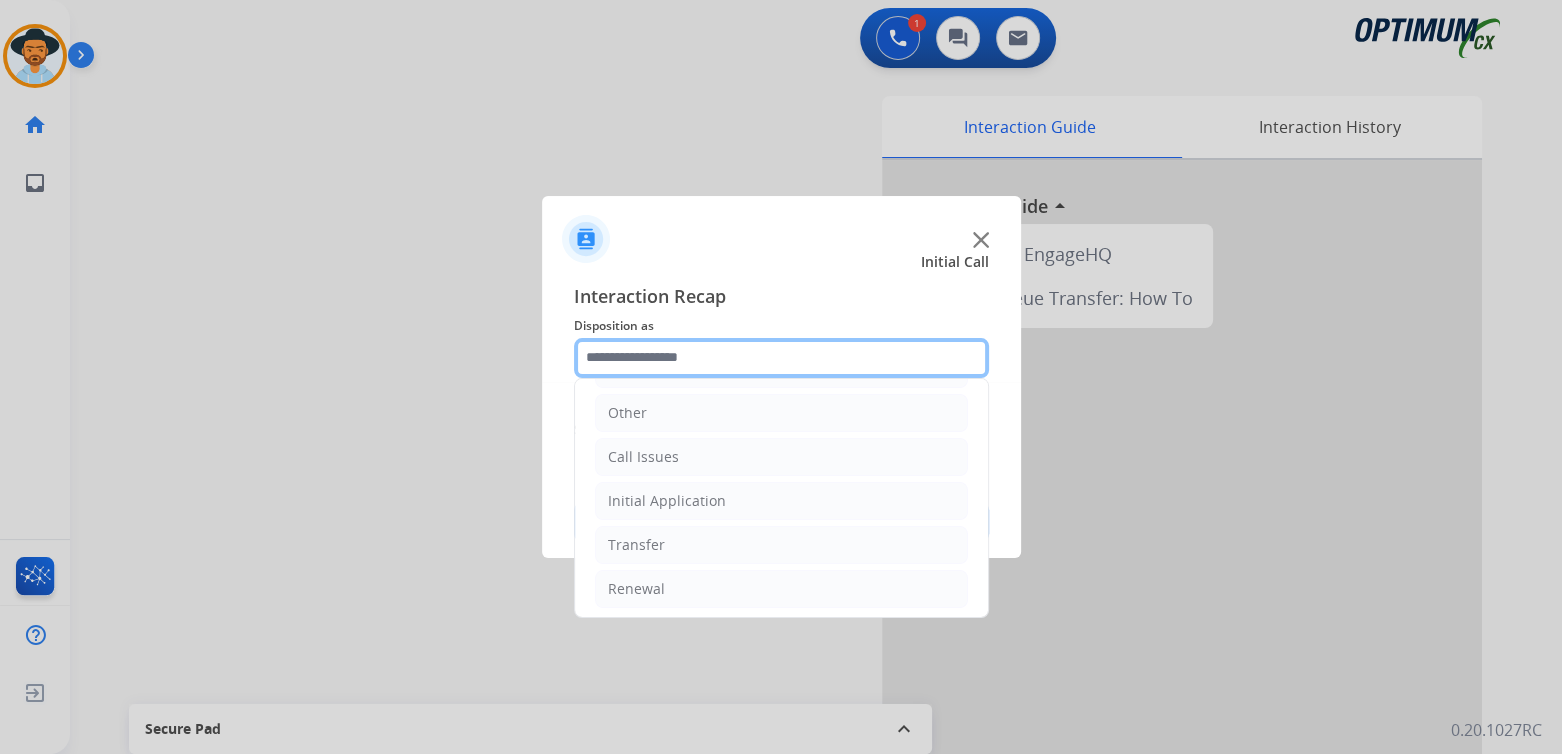 scroll, scrollTop: 132, scrollLeft: 0, axis: vertical 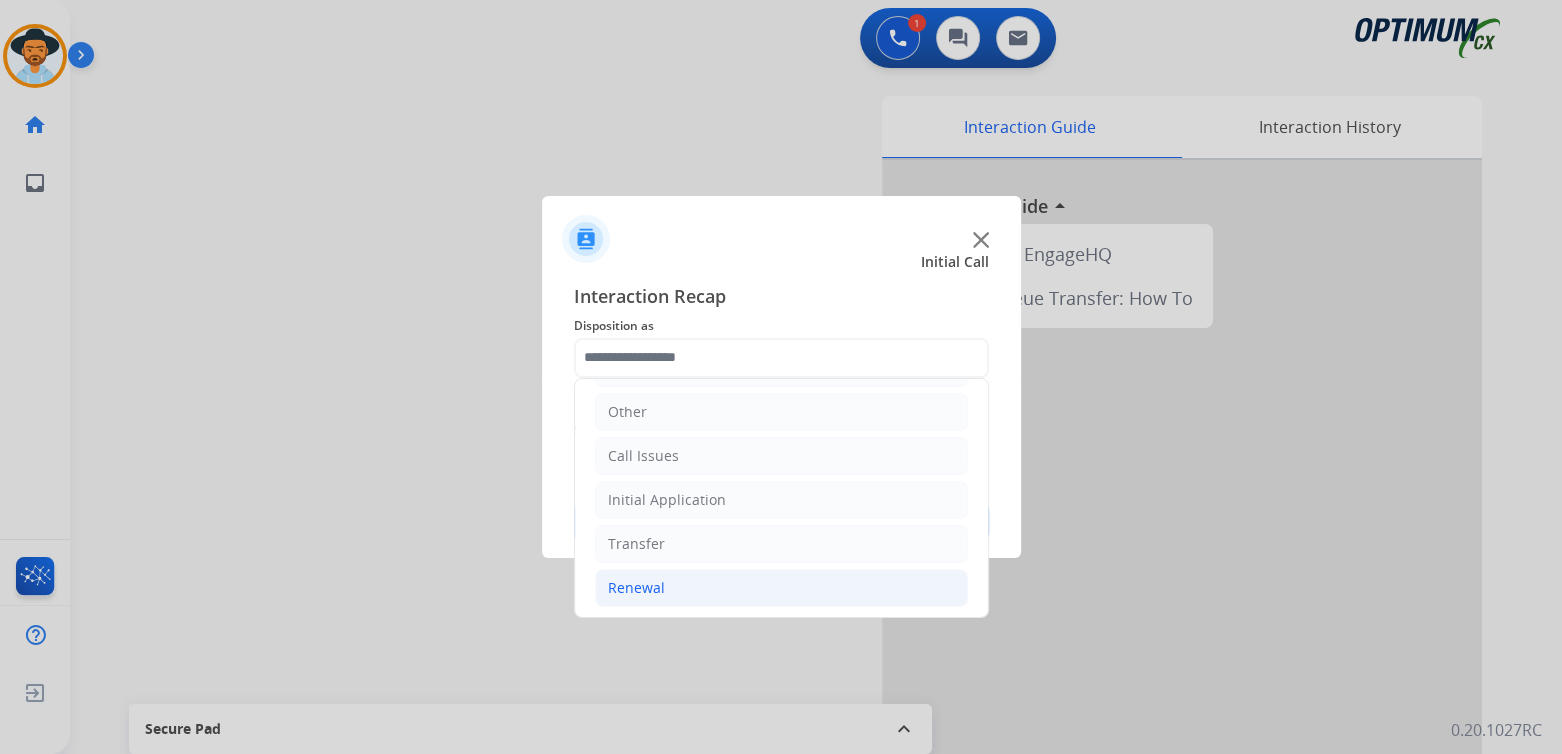 click on "Renewal" 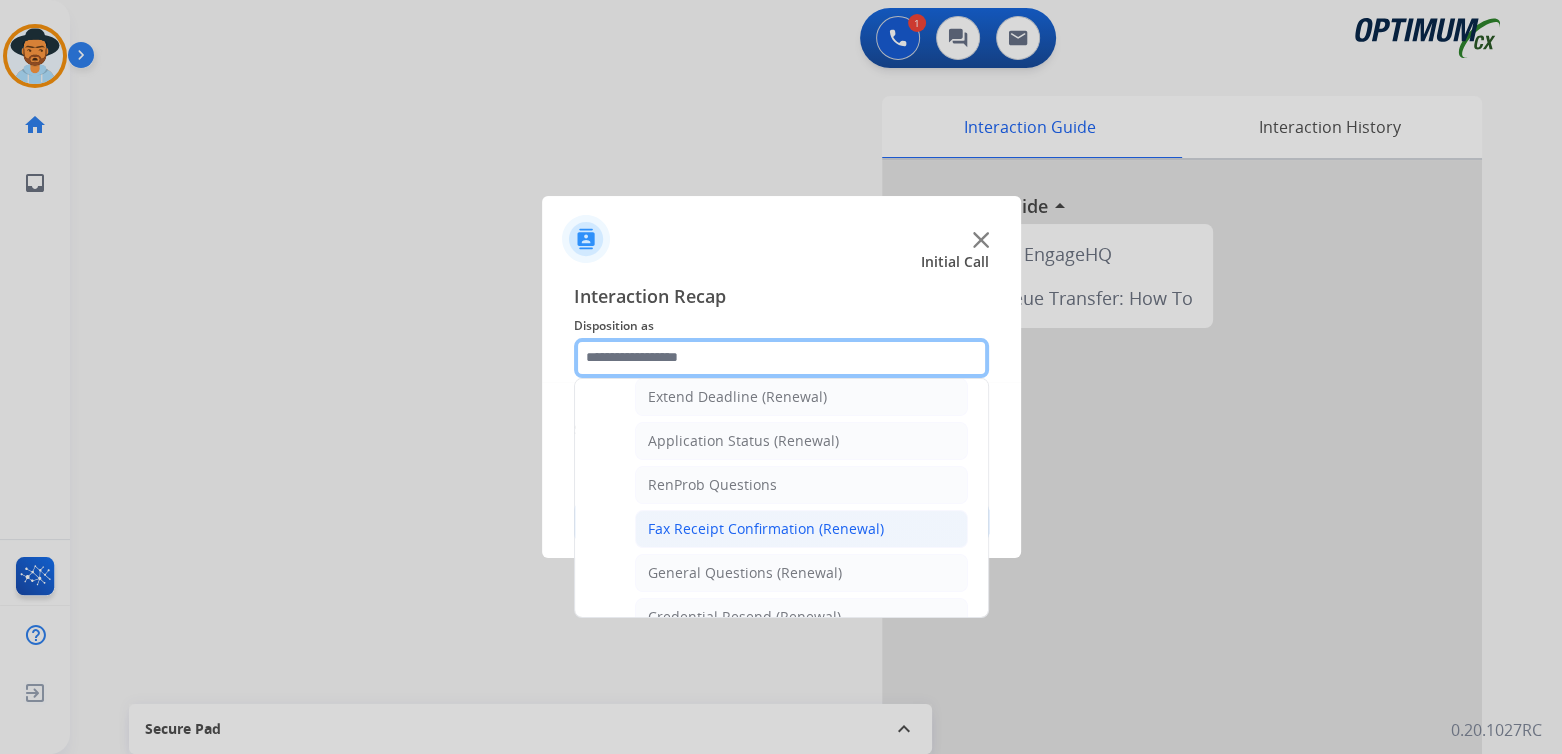 scroll, scrollTop: 432, scrollLeft: 0, axis: vertical 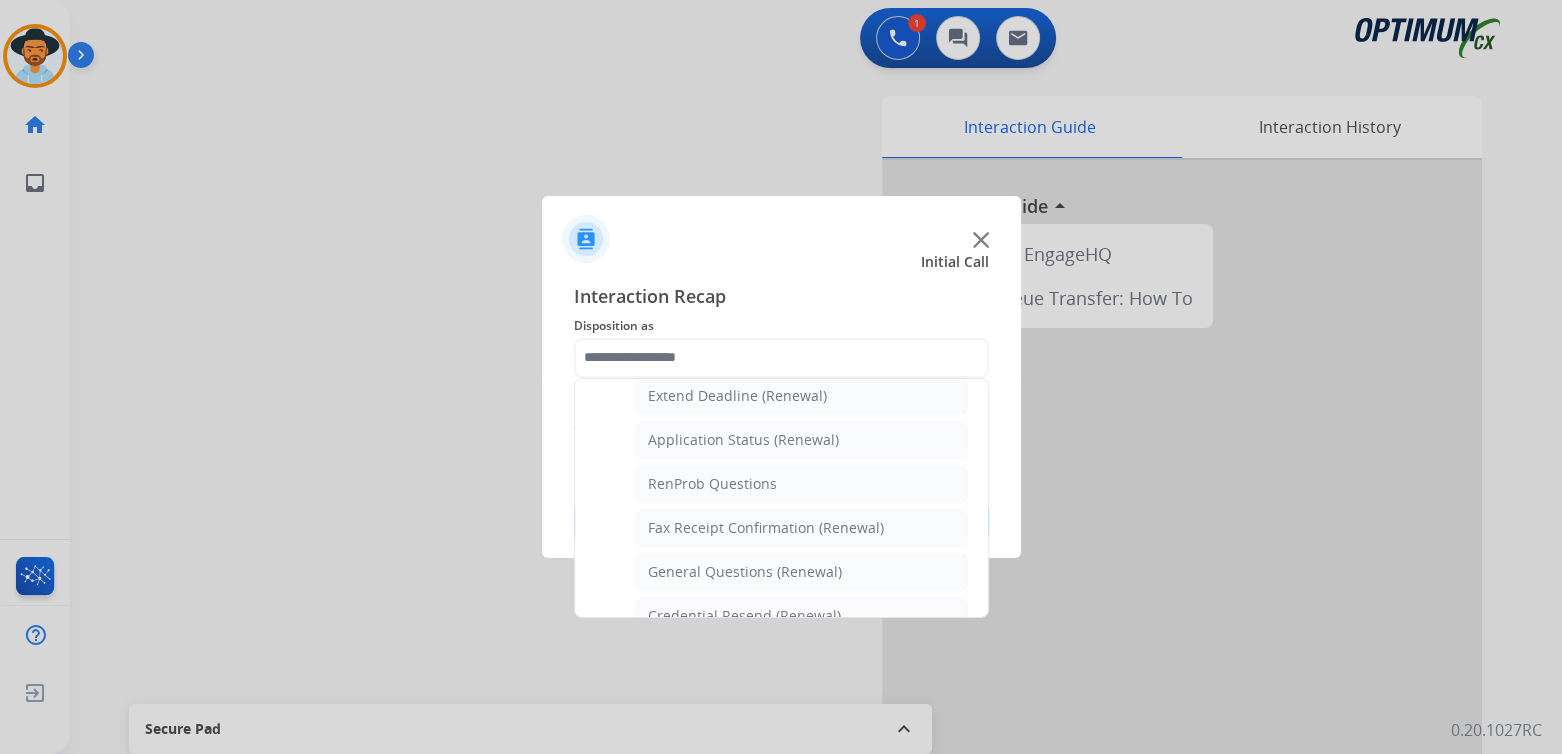click on "General Questions (Renewal)" 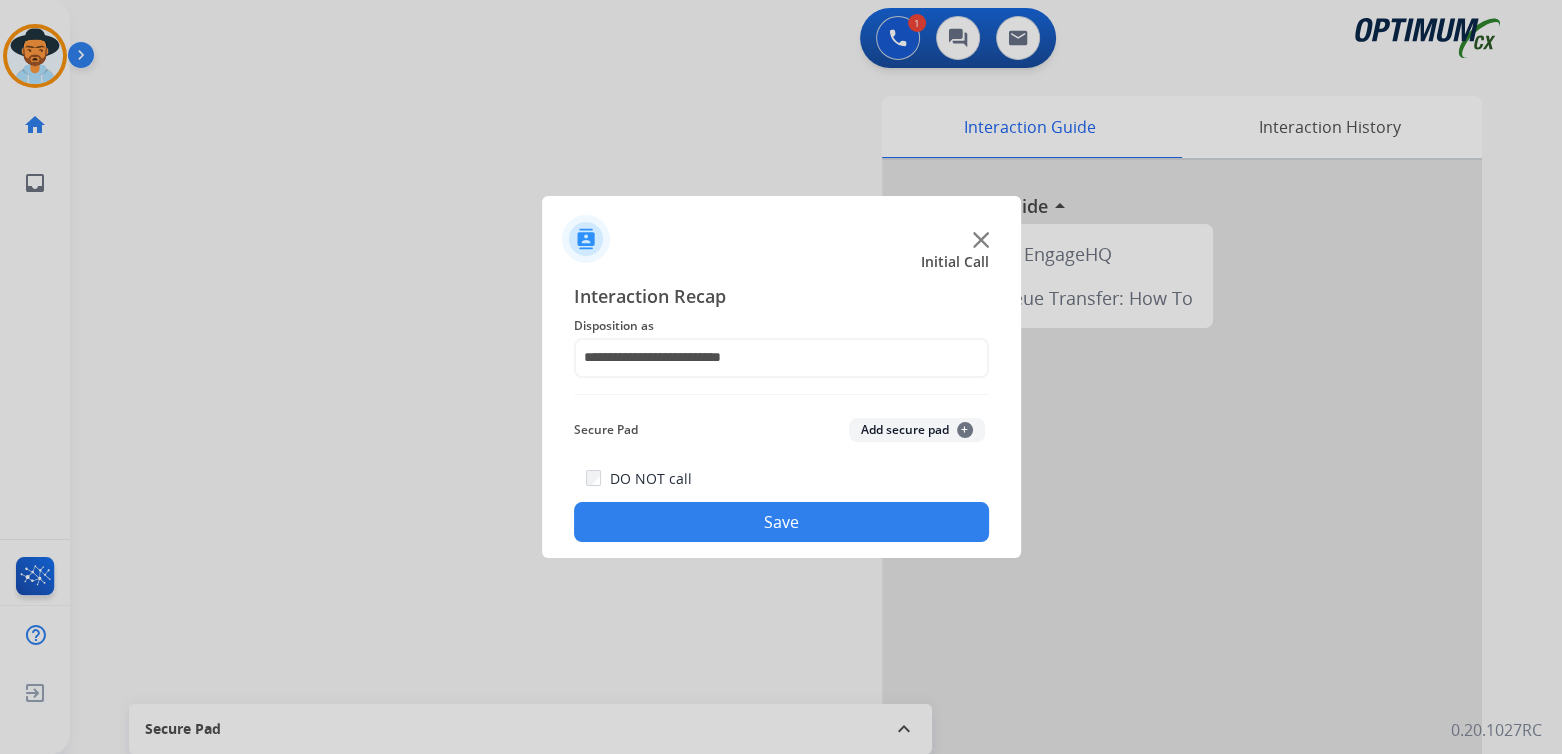drag, startPoint x: 778, startPoint y: 504, endPoint x: 828, endPoint y: 532, distance: 57.306194 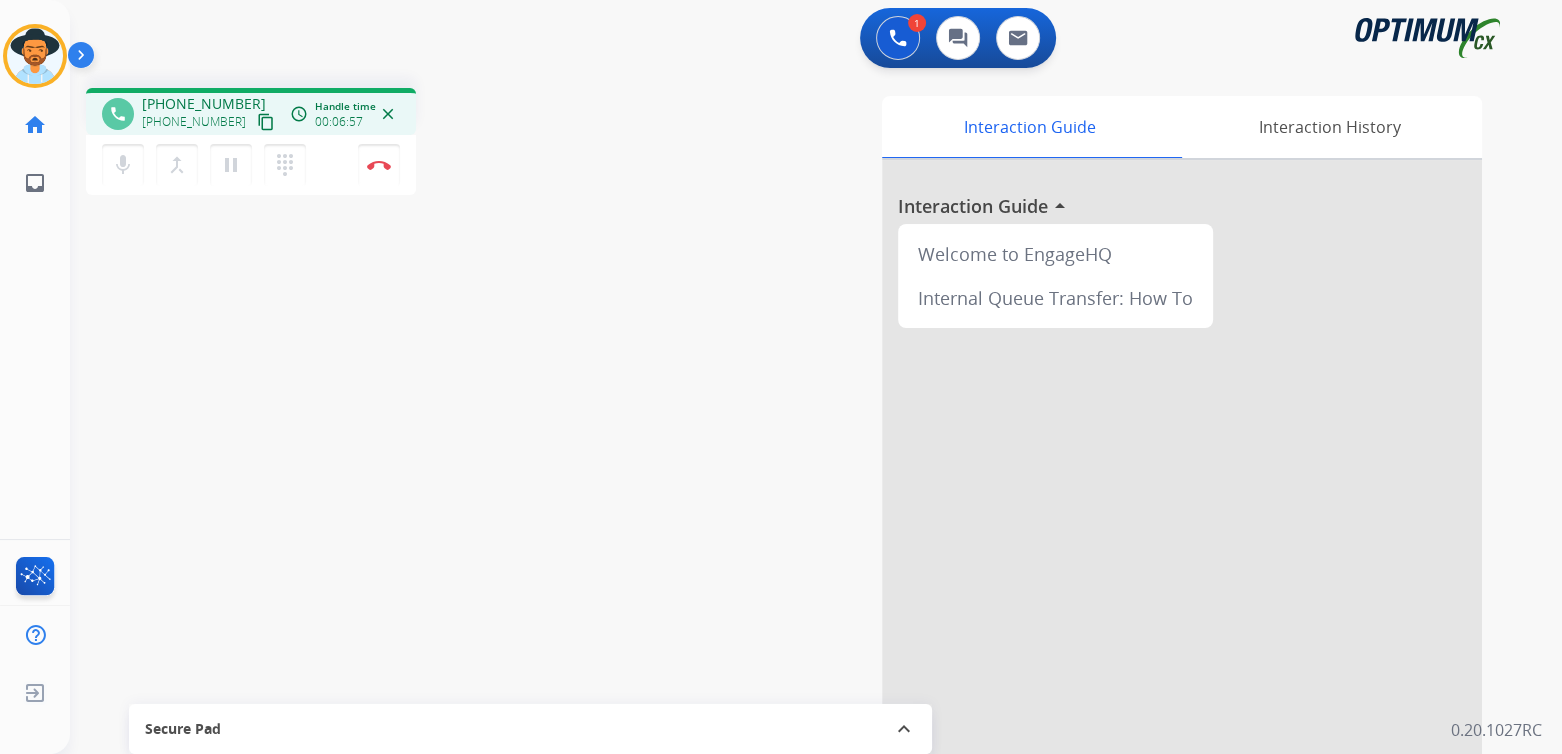 drag, startPoint x: 384, startPoint y: 166, endPoint x: 466, endPoint y: 177, distance: 82.73451 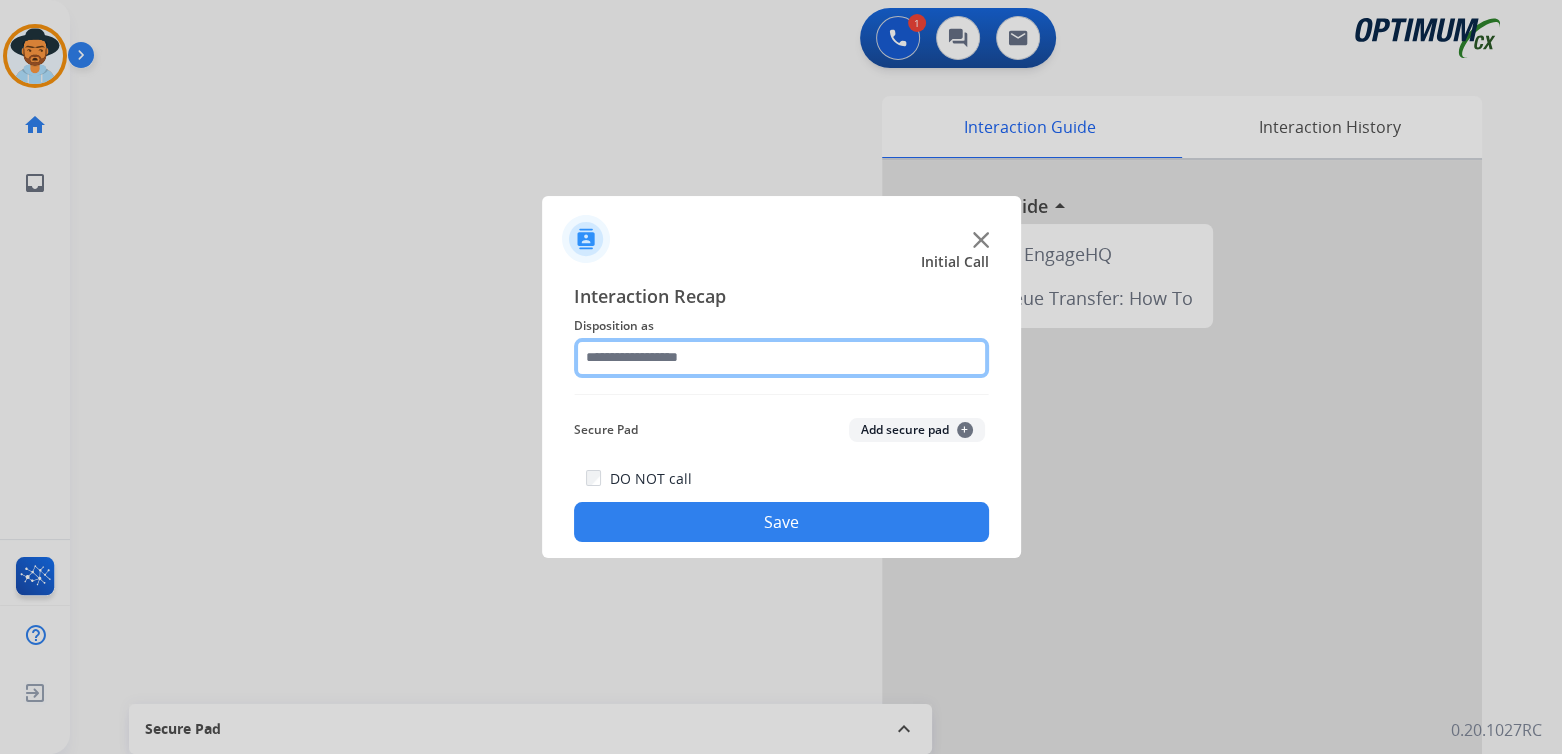 click 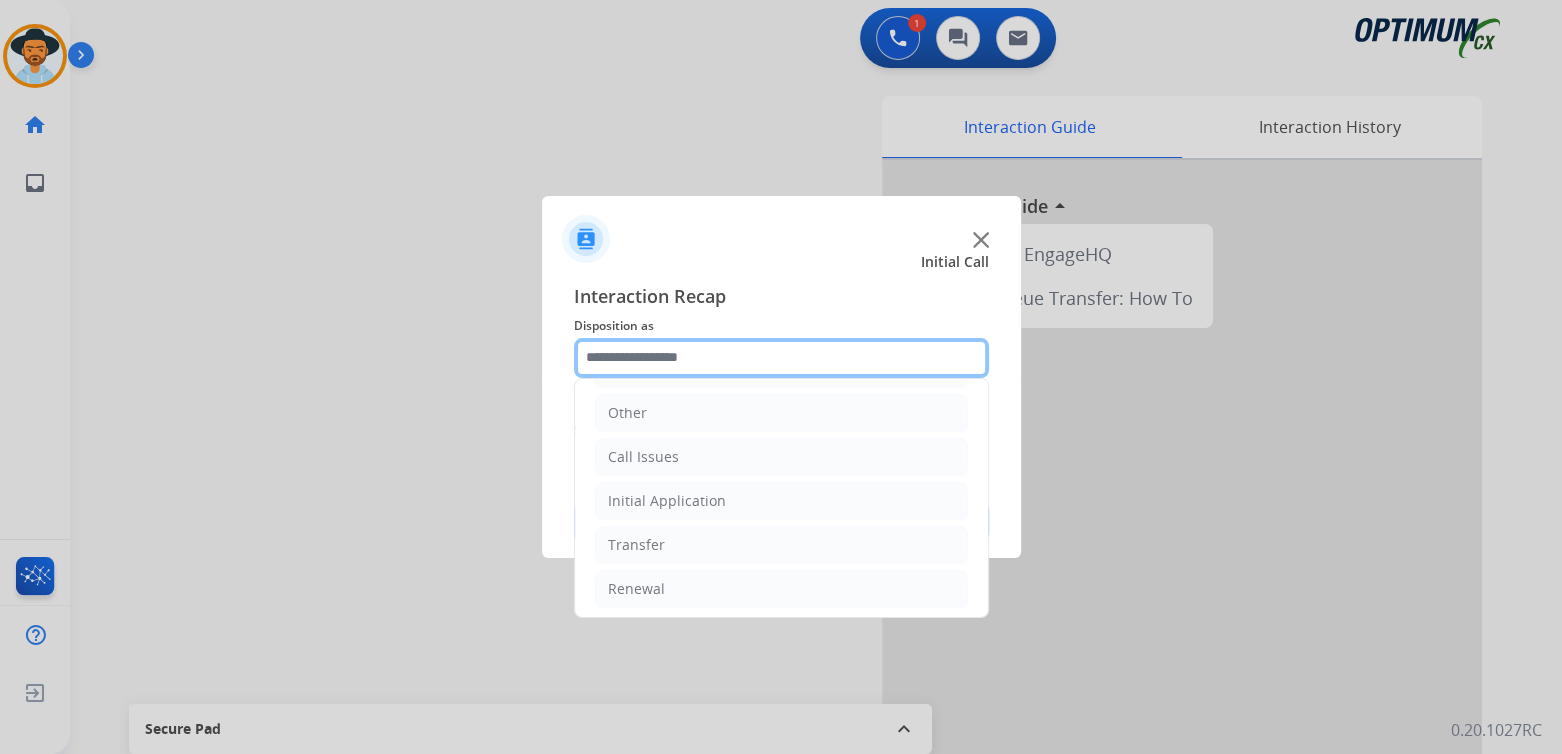 scroll, scrollTop: 132, scrollLeft: 0, axis: vertical 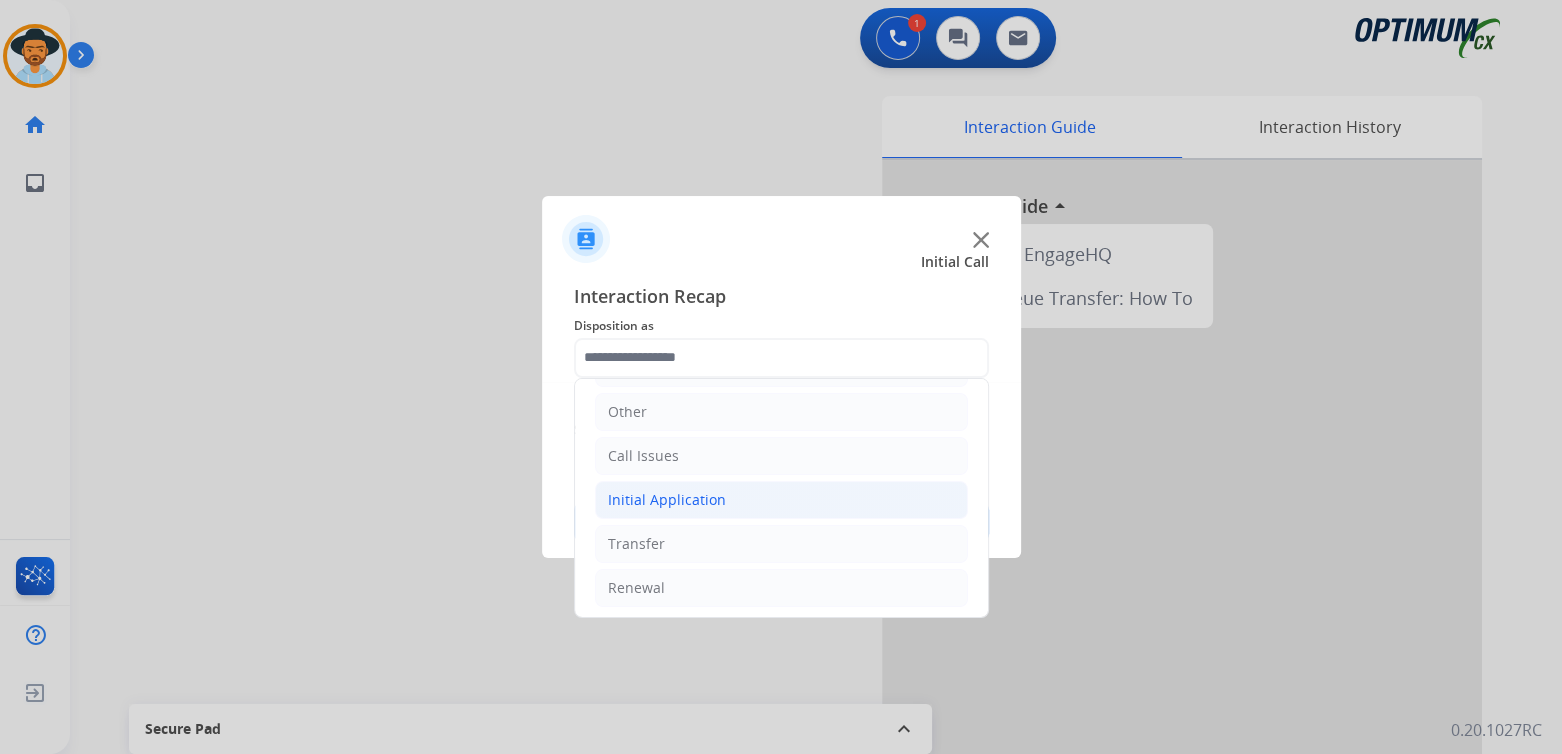 click on "Initial Application" 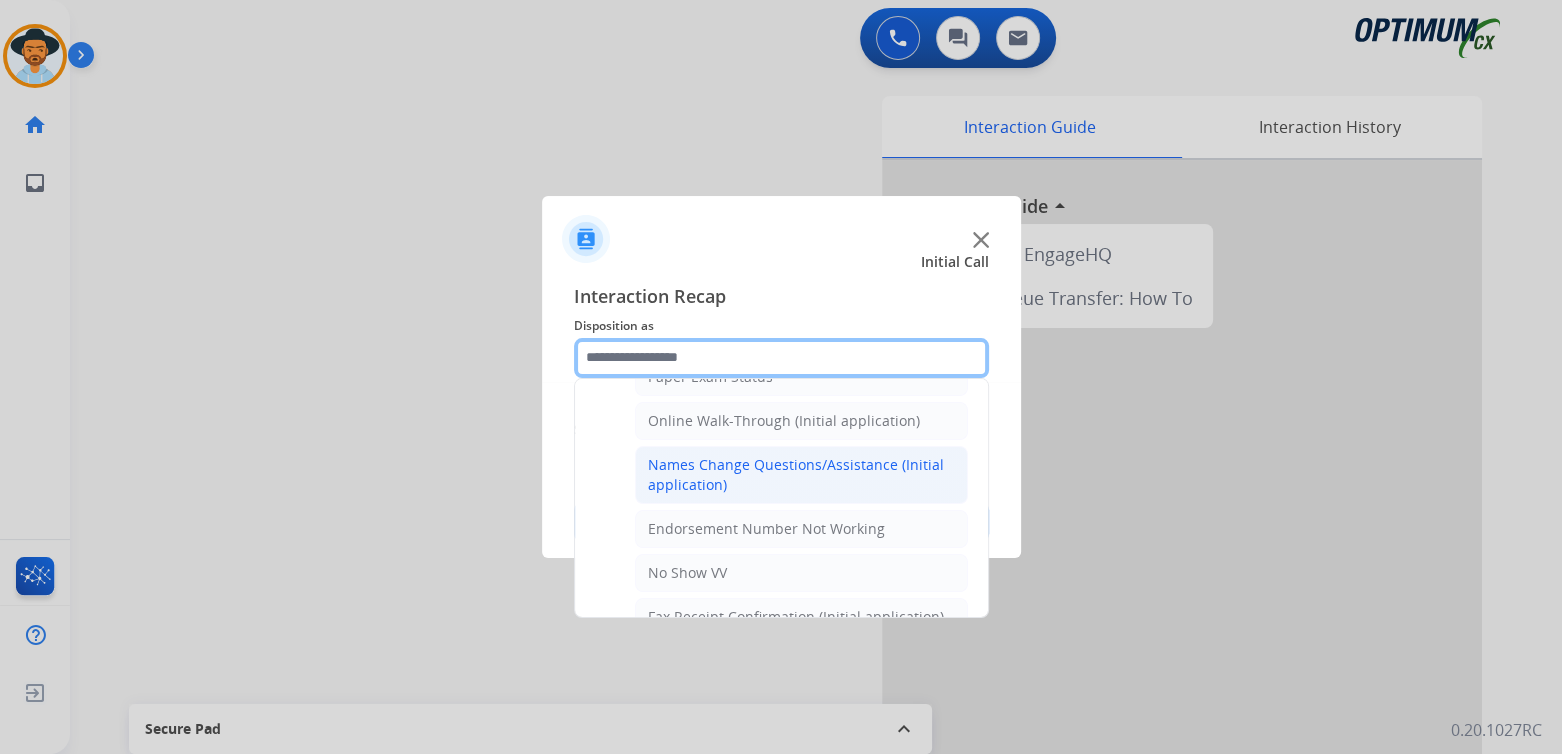 scroll, scrollTop: 432, scrollLeft: 0, axis: vertical 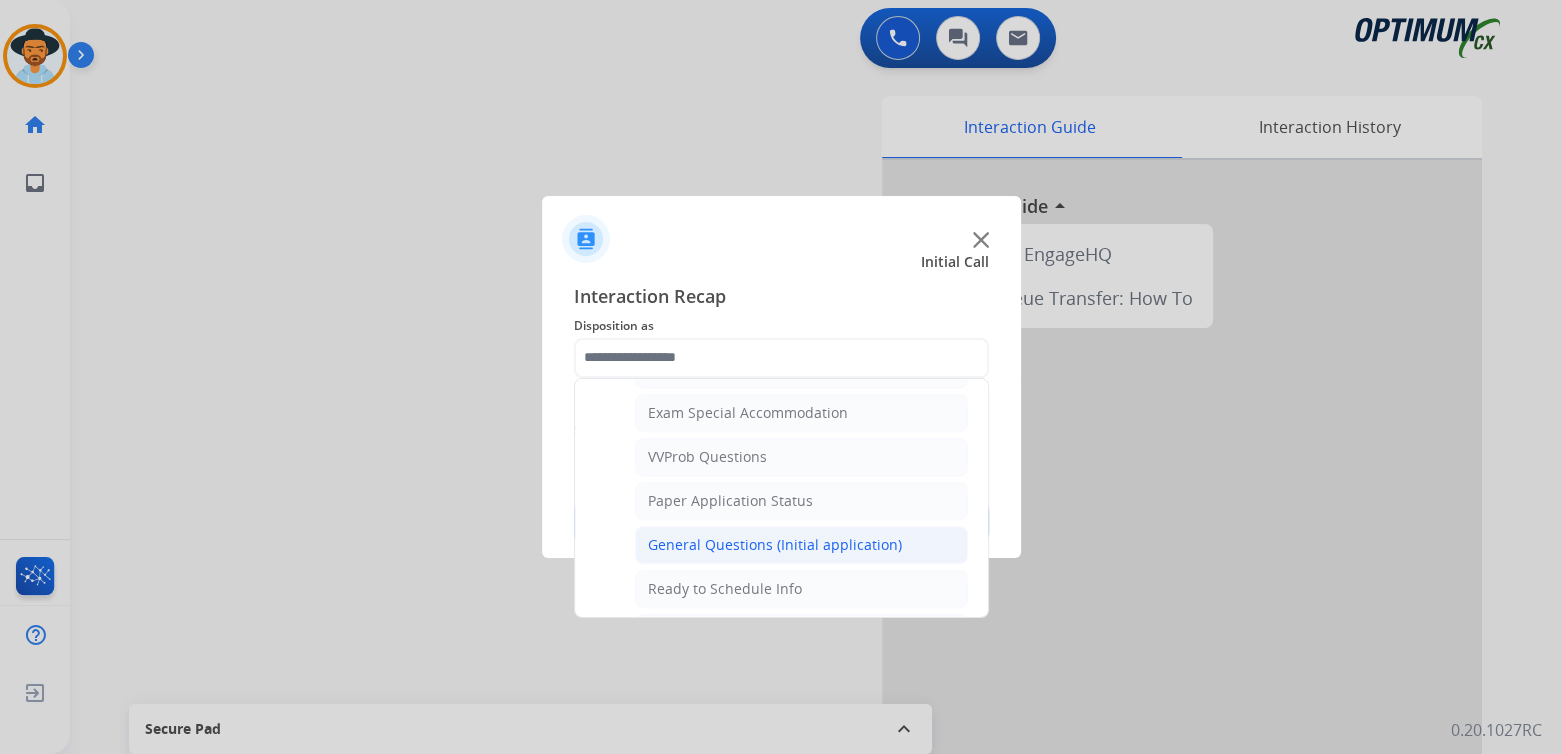 click on "General Questions (Initial application)" 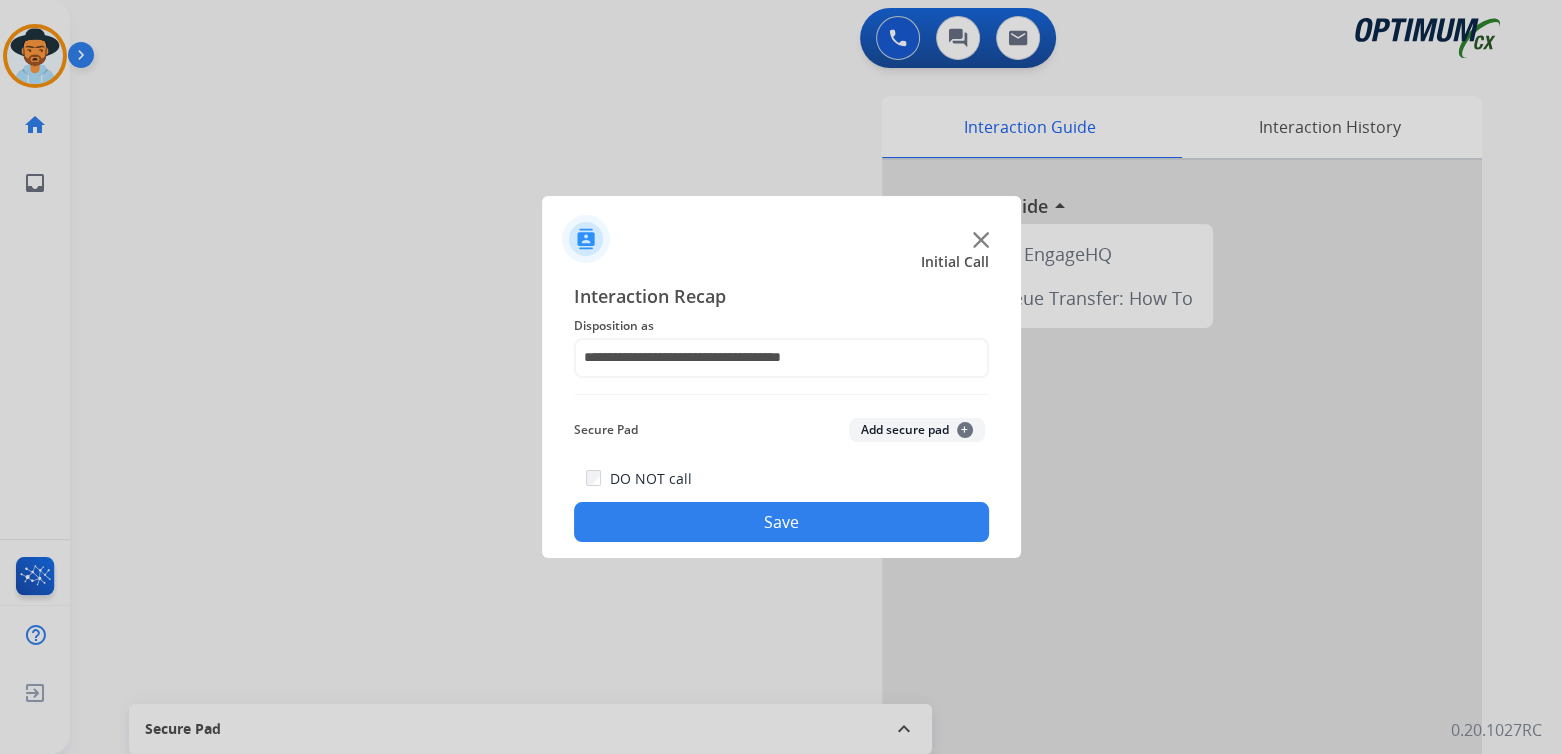 click on "Save" 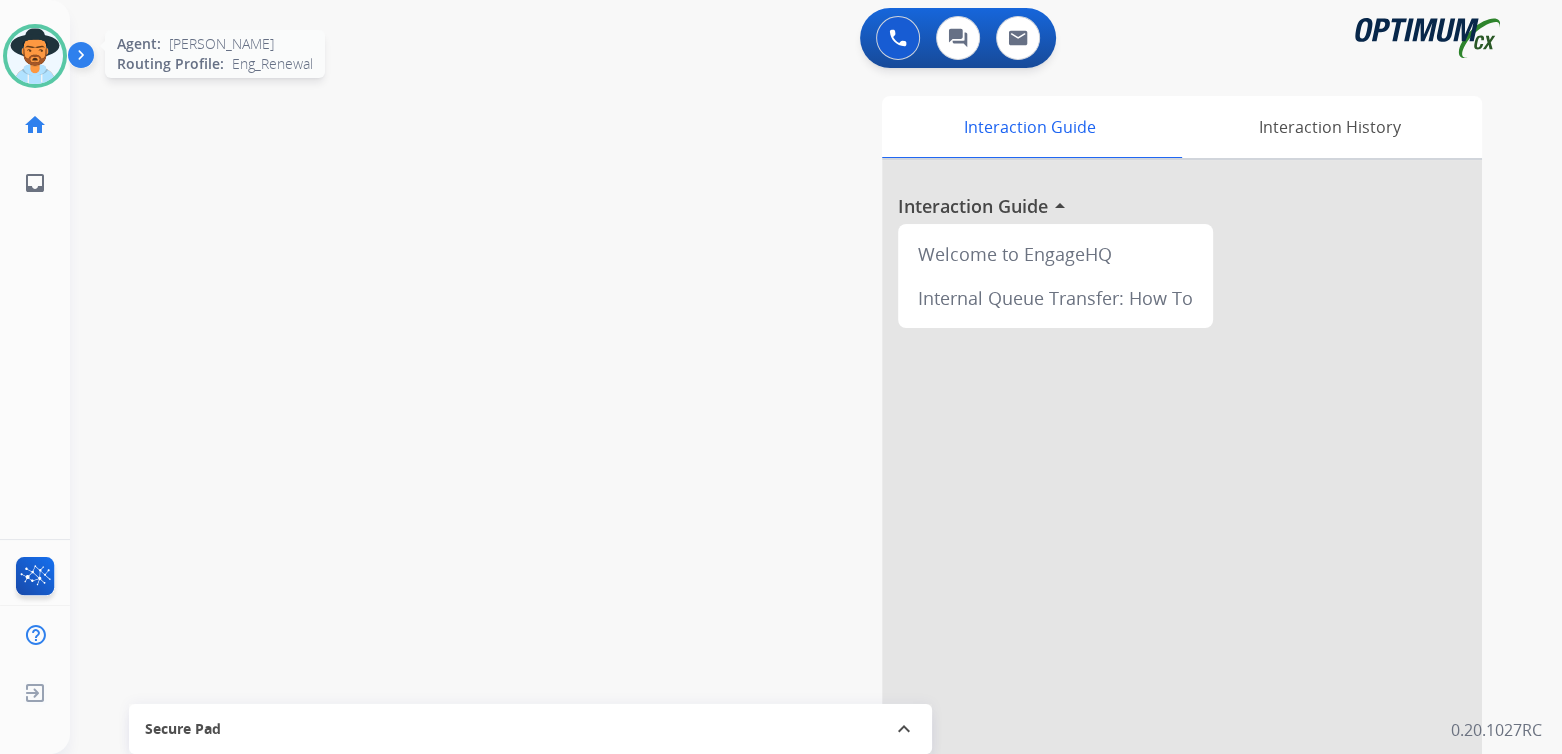 drag, startPoint x: 67, startPoint y: 44, endPoint x: 153, endPoint y: 102, distance: 103.73042 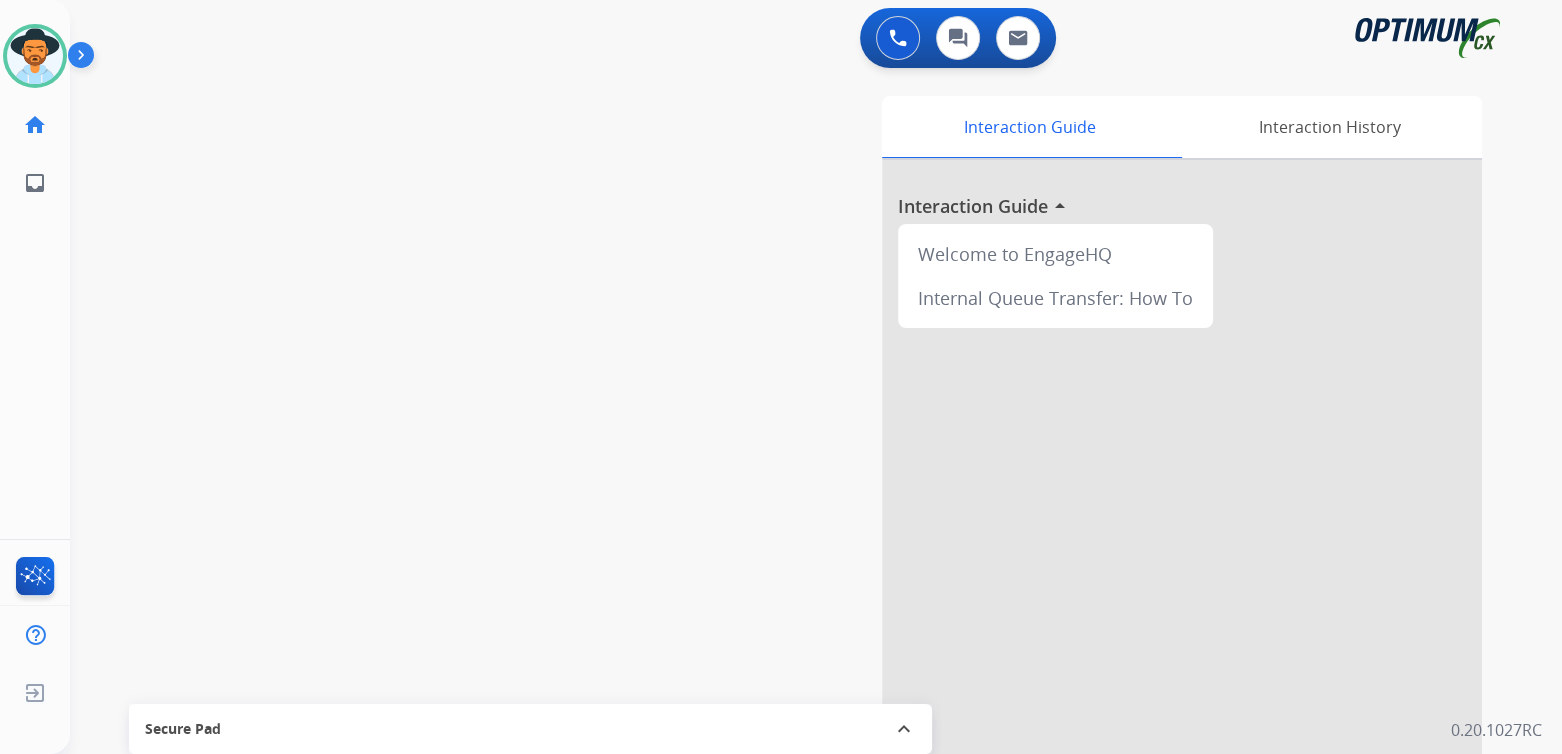 click on "Cindy   Available  Edit Avatar  Agent:   Cindy  Routing Profile:  Eng_Renewal home  Home  Home inbox  Emails  Emails  FocalPoints  Help Center  Help Center  Log out  Log out" 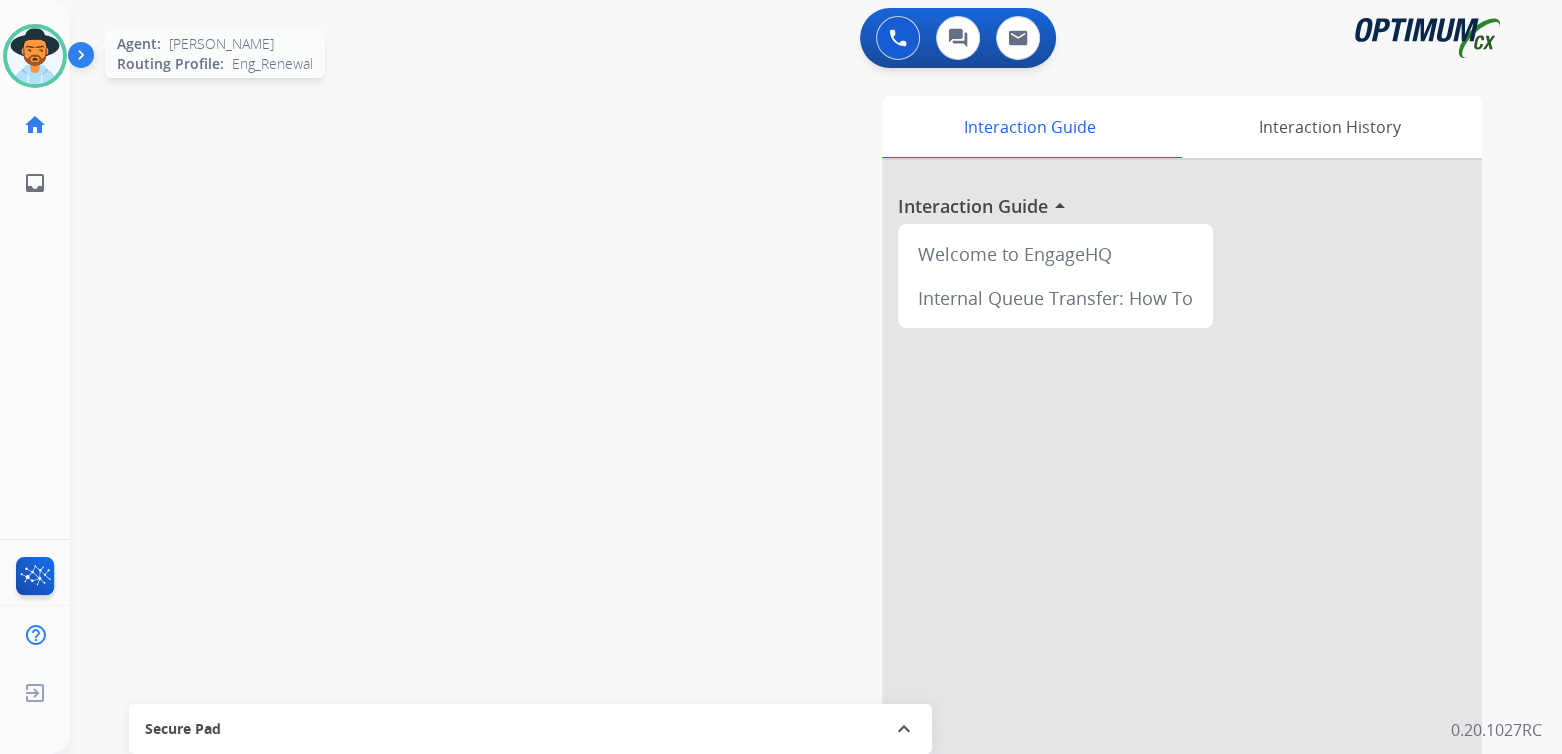 click at bounding box center (35, 56) 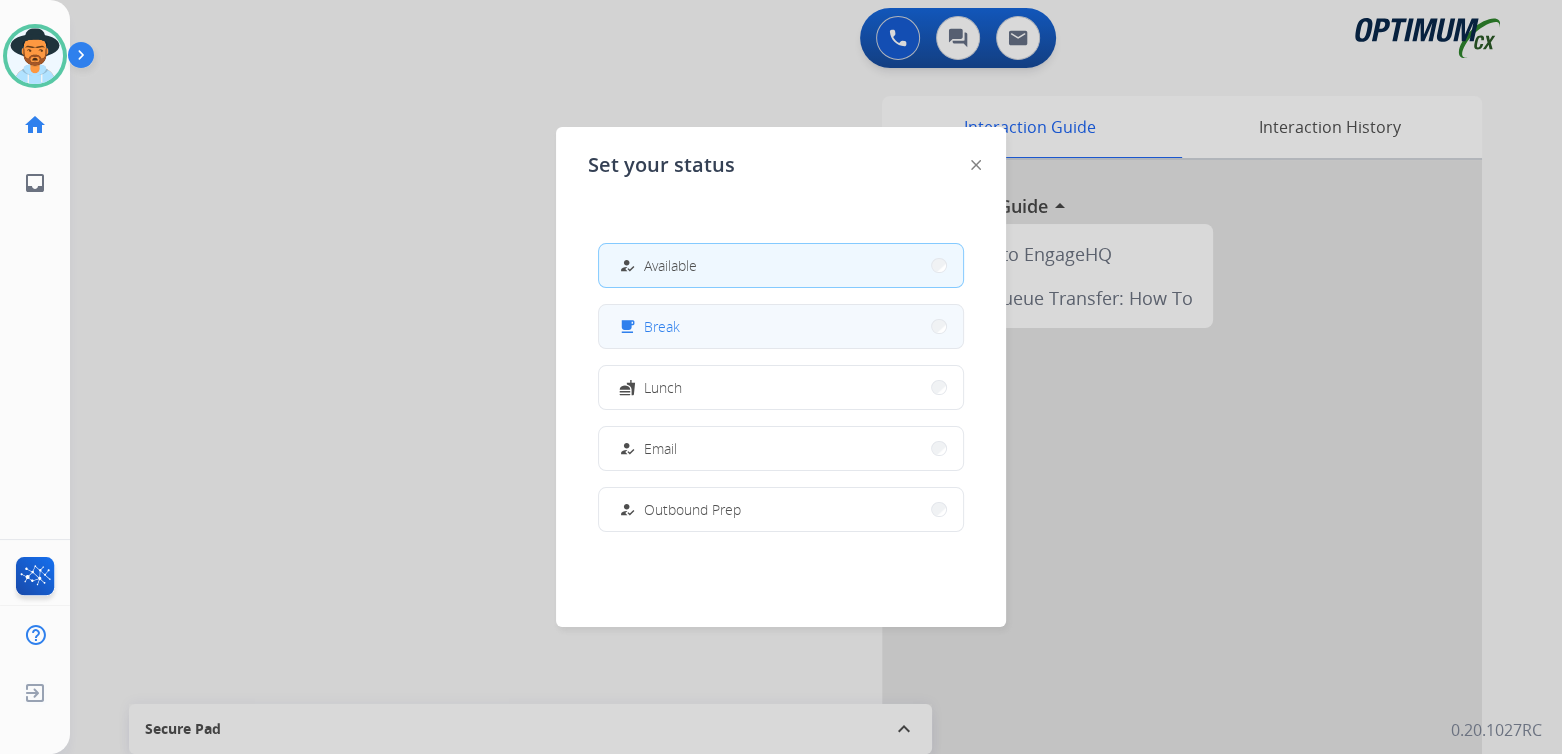 click on "free_breakfast Break" at bounding box center (781, 326) 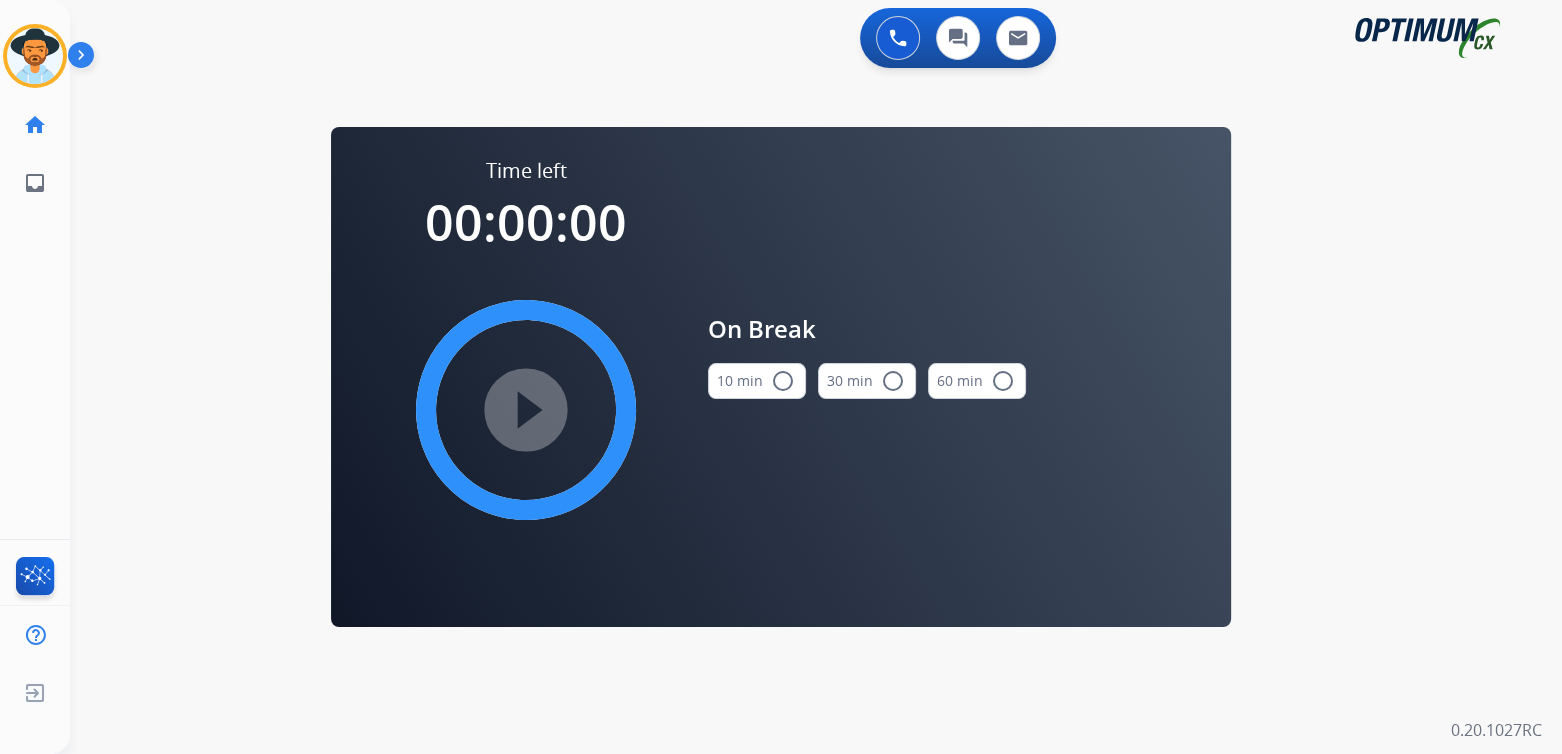 click on "radio_button_unchecked" at bounding box center [783, 381] 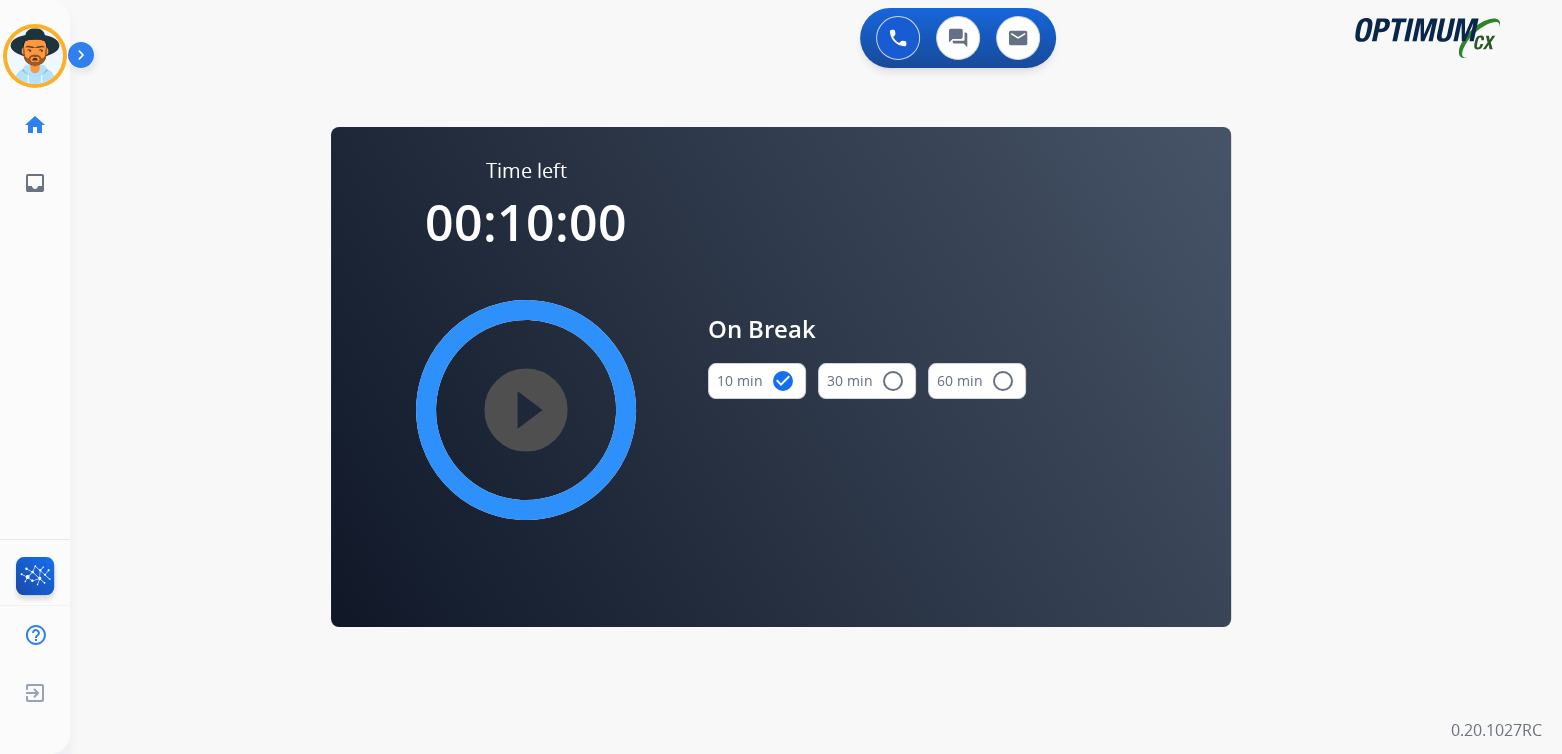 click on "play_circle_filled" at bounding box center [526, 410] 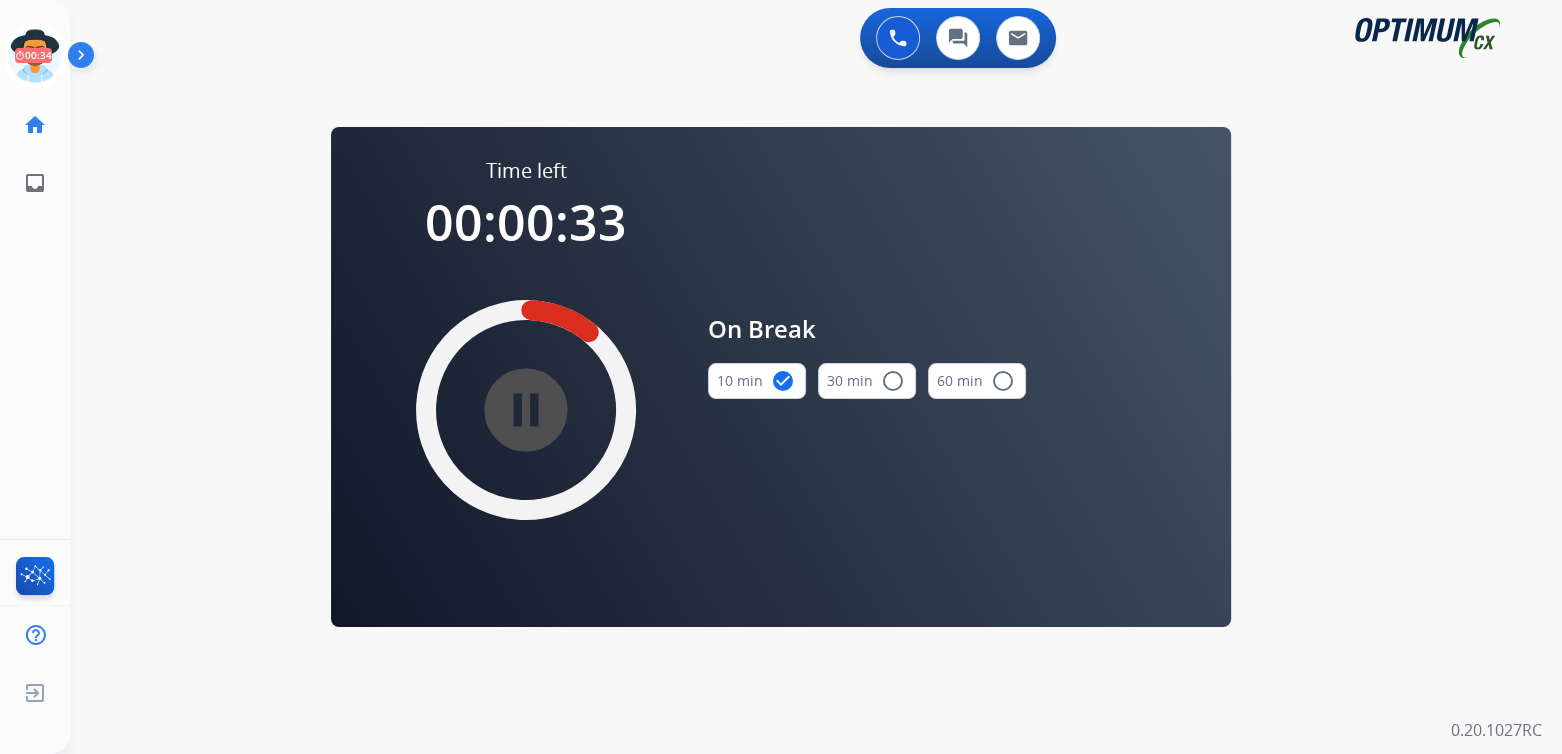 drag, startPoint x: 55, startPoint y: 56, endPoint x: 104, endPoint y: 59, distance: 49.09175 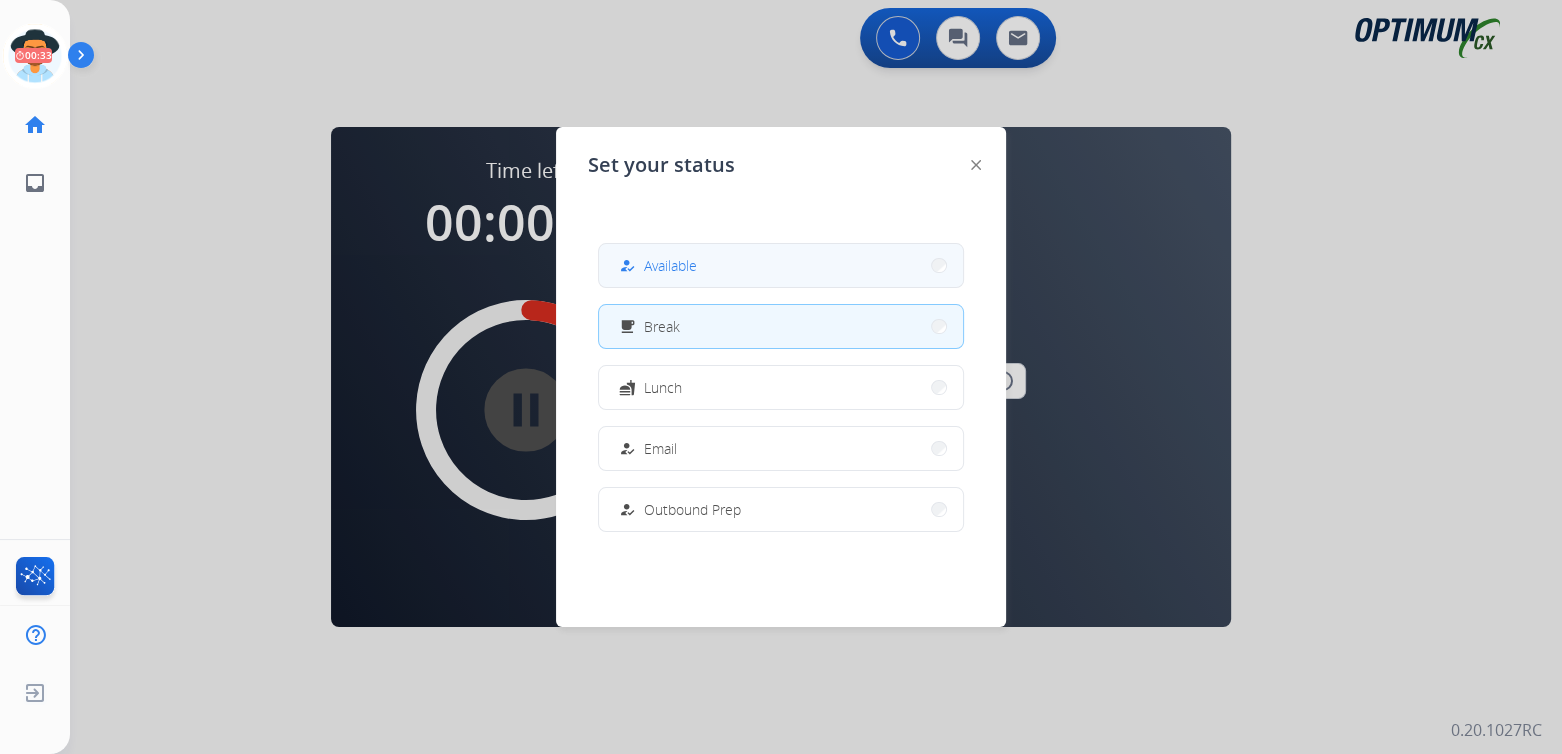 click on "how_to_reg Available" at bounding box center (781, 265) 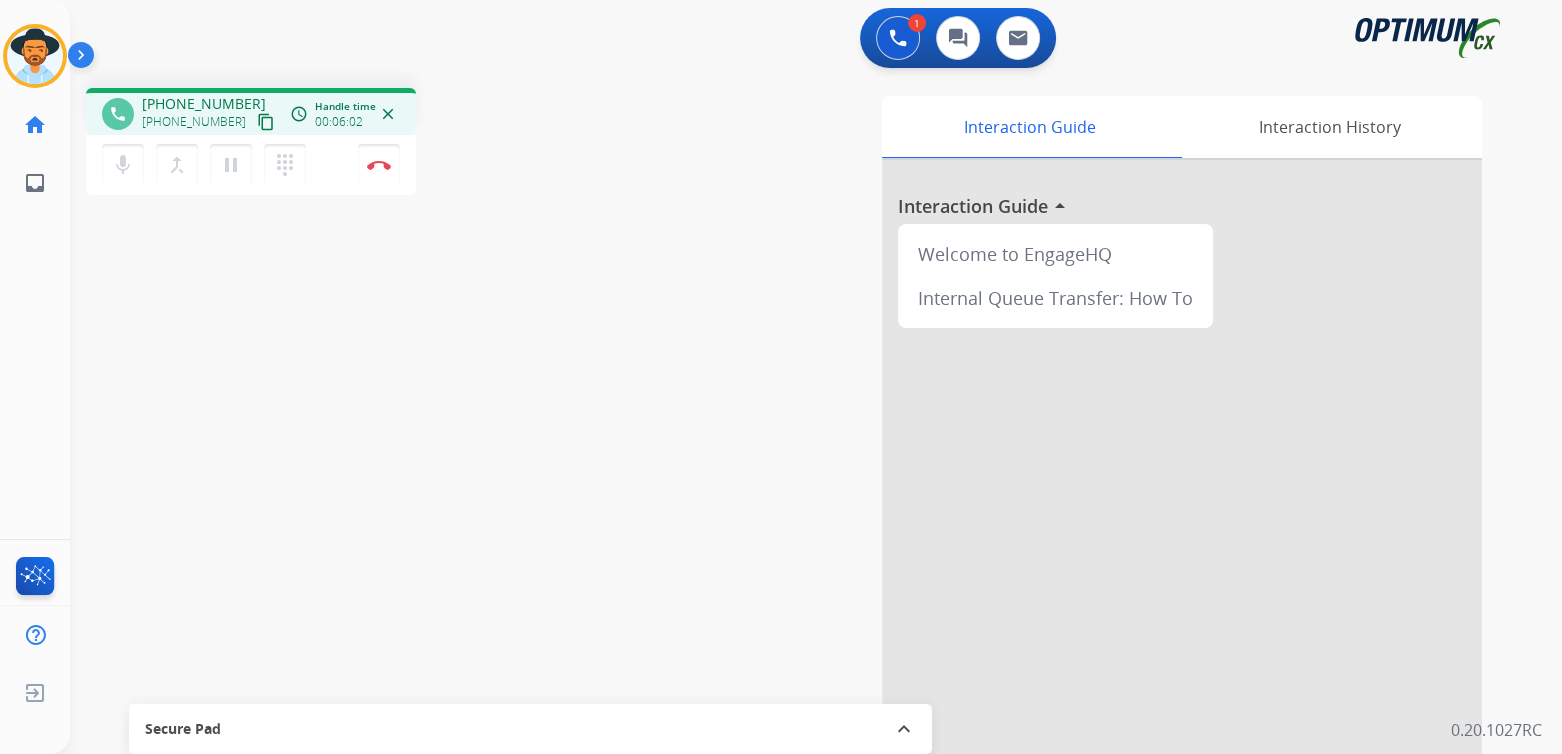 drag, startPoint x: 379, startPoint y: 162, endPoint x: 854, endPoint y: 126, distance: 476.36224 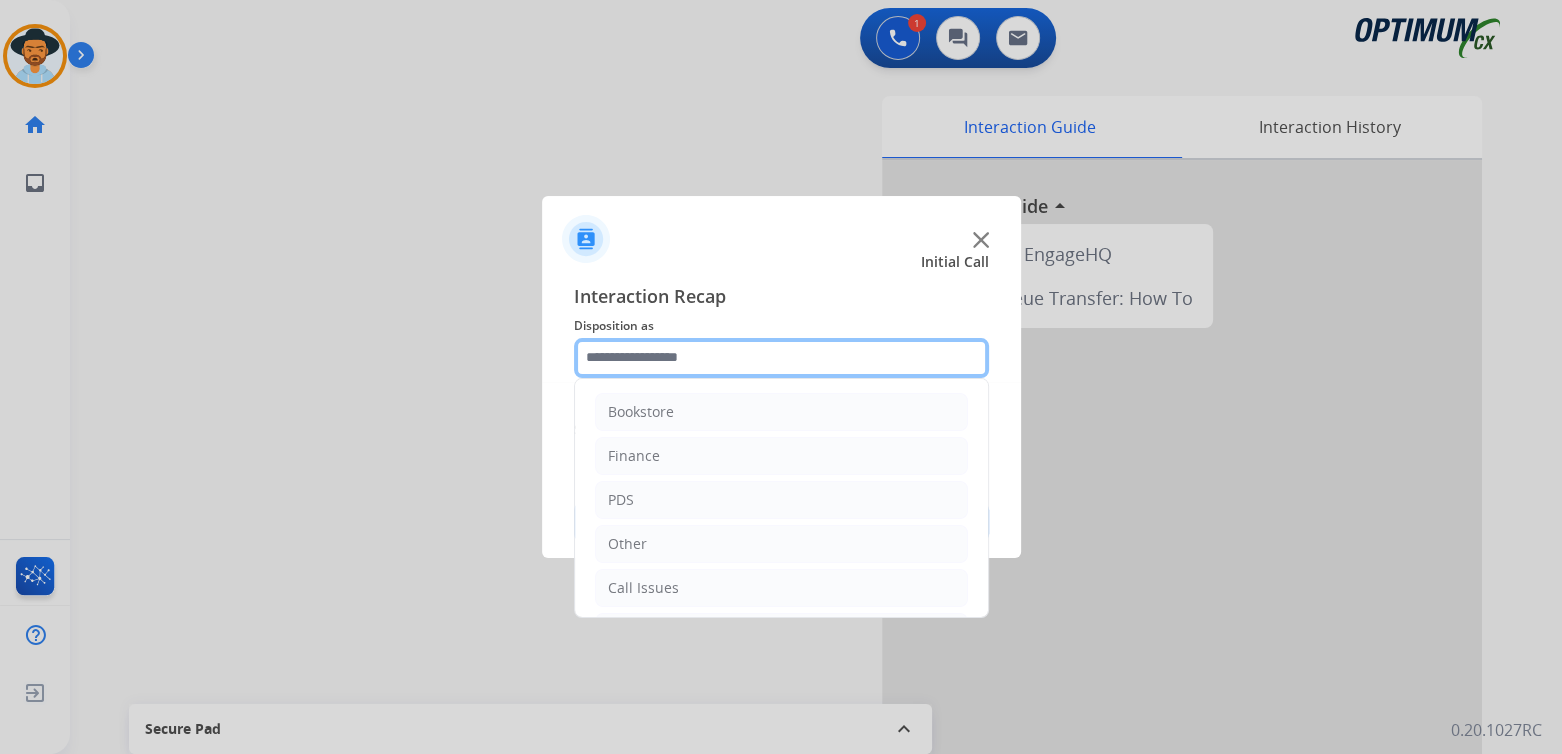 click 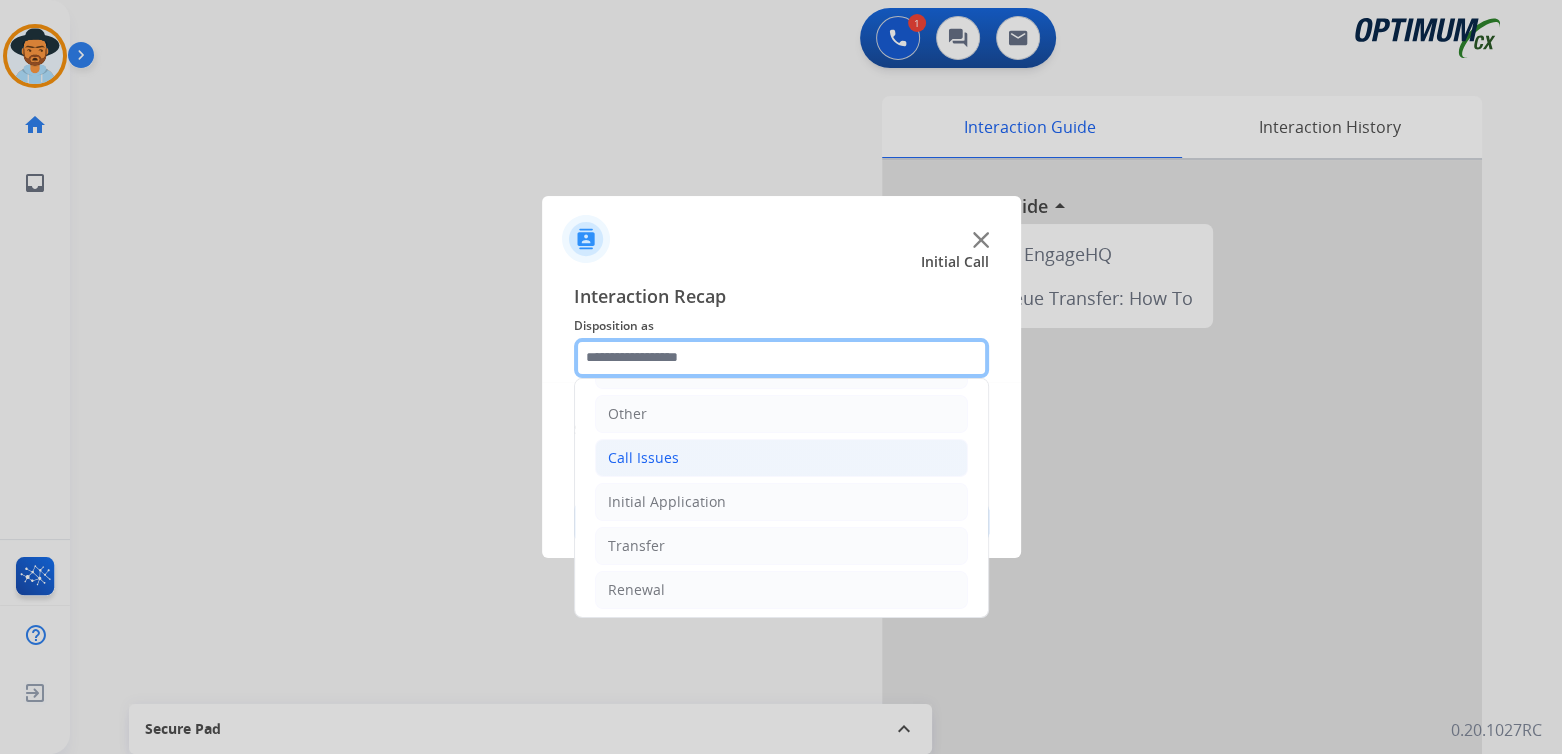 scroll, scrollTop: 132, scrollLeft: 0, axis: vertical 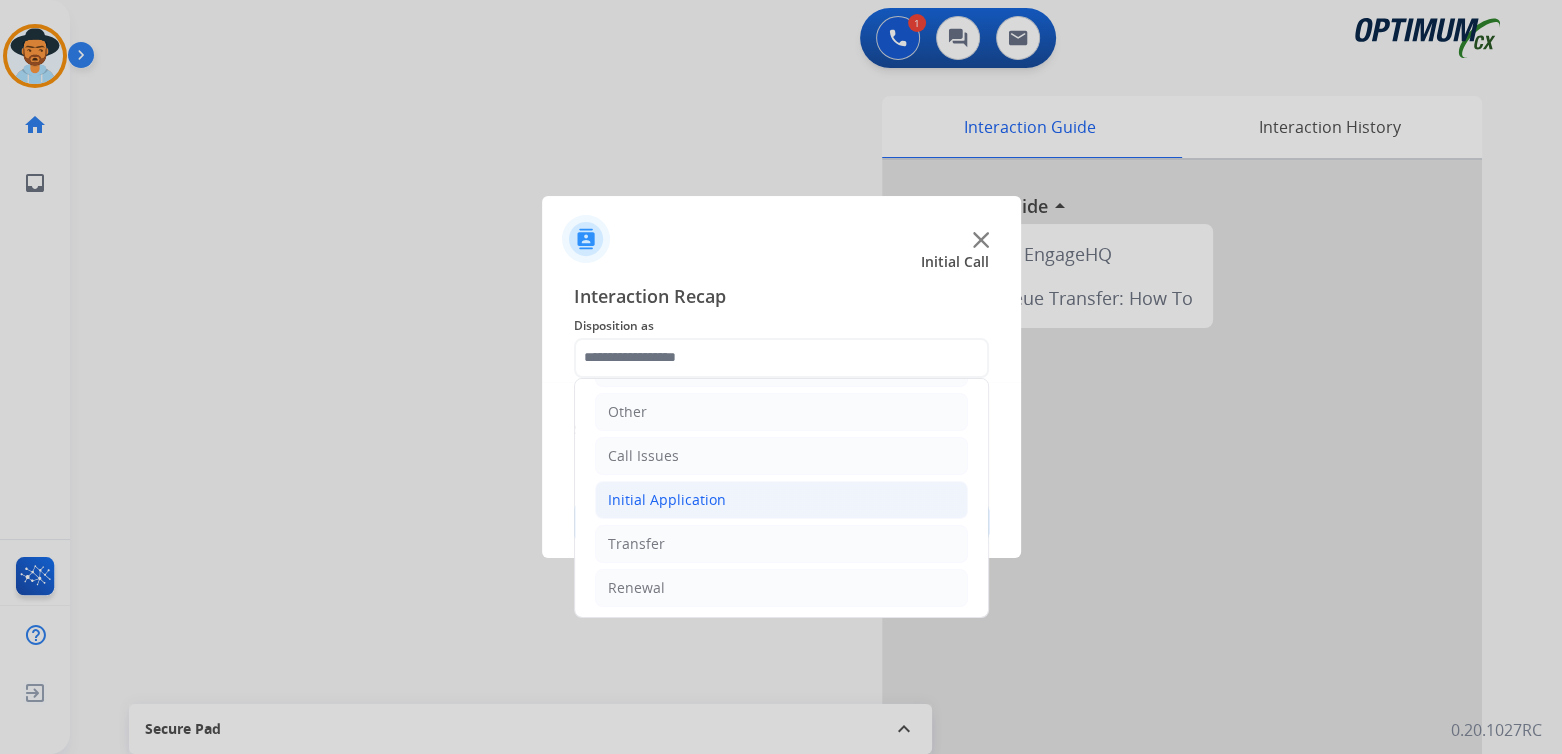 click on "Initial Application" 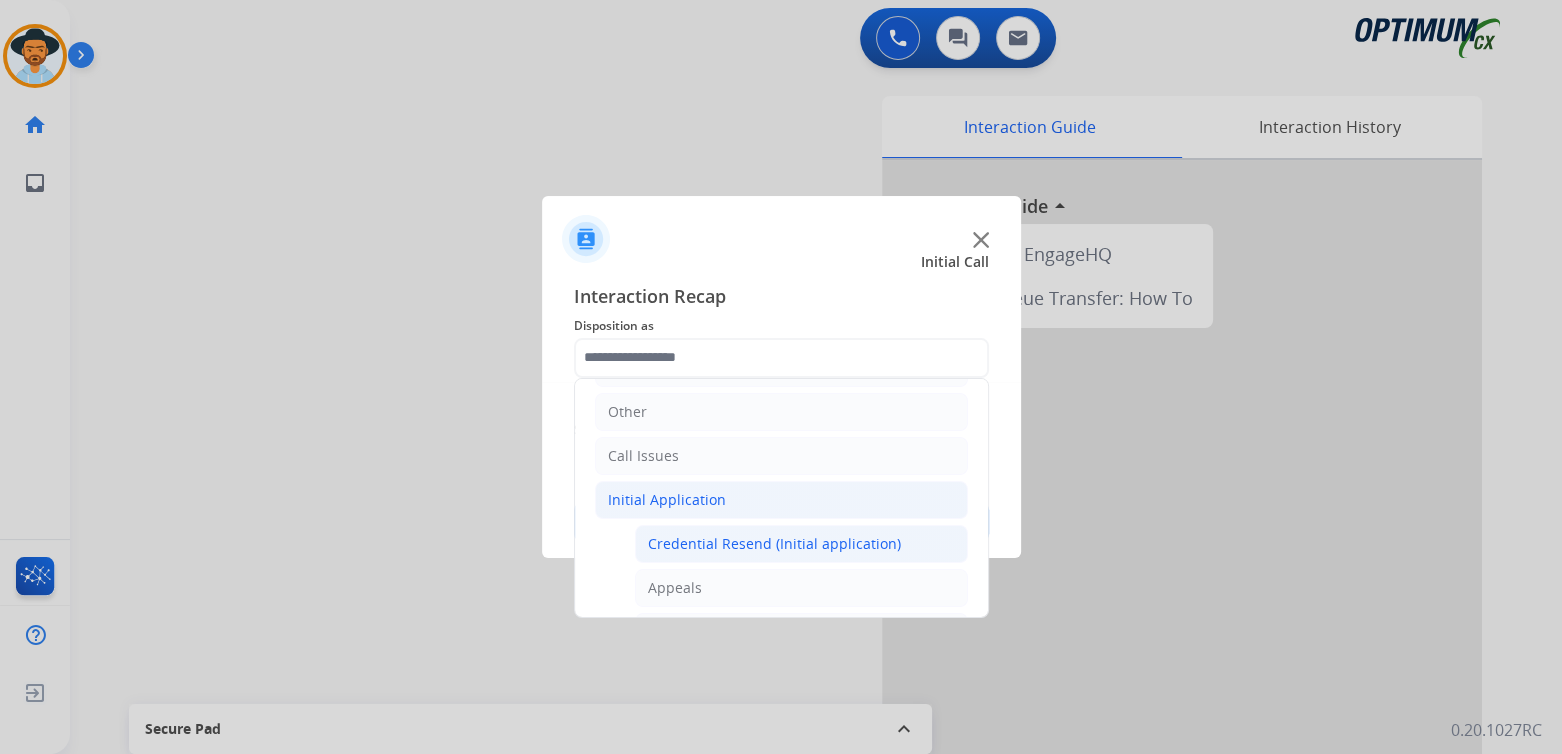 click on "Credential Resend (Initial application)" 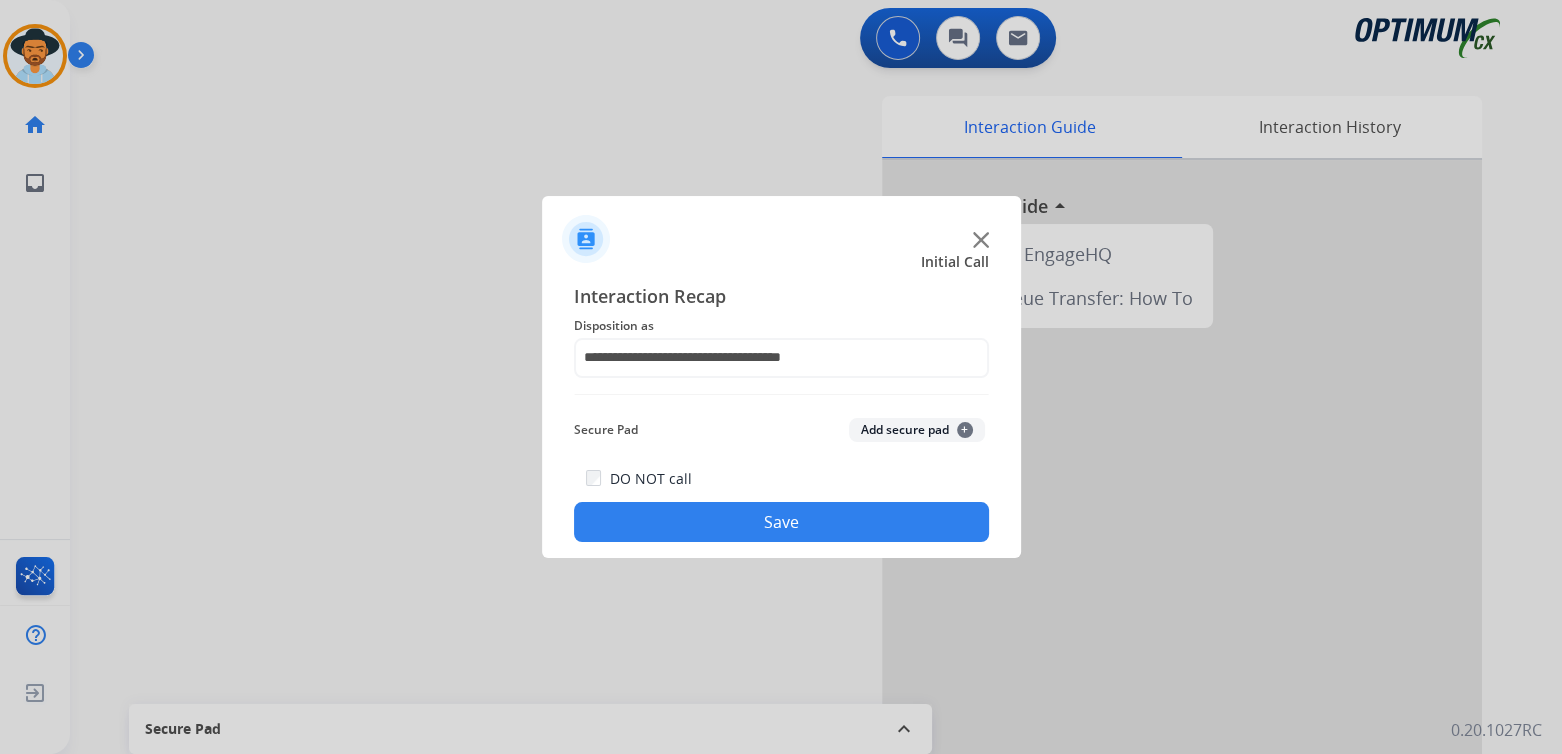 click on "Save" 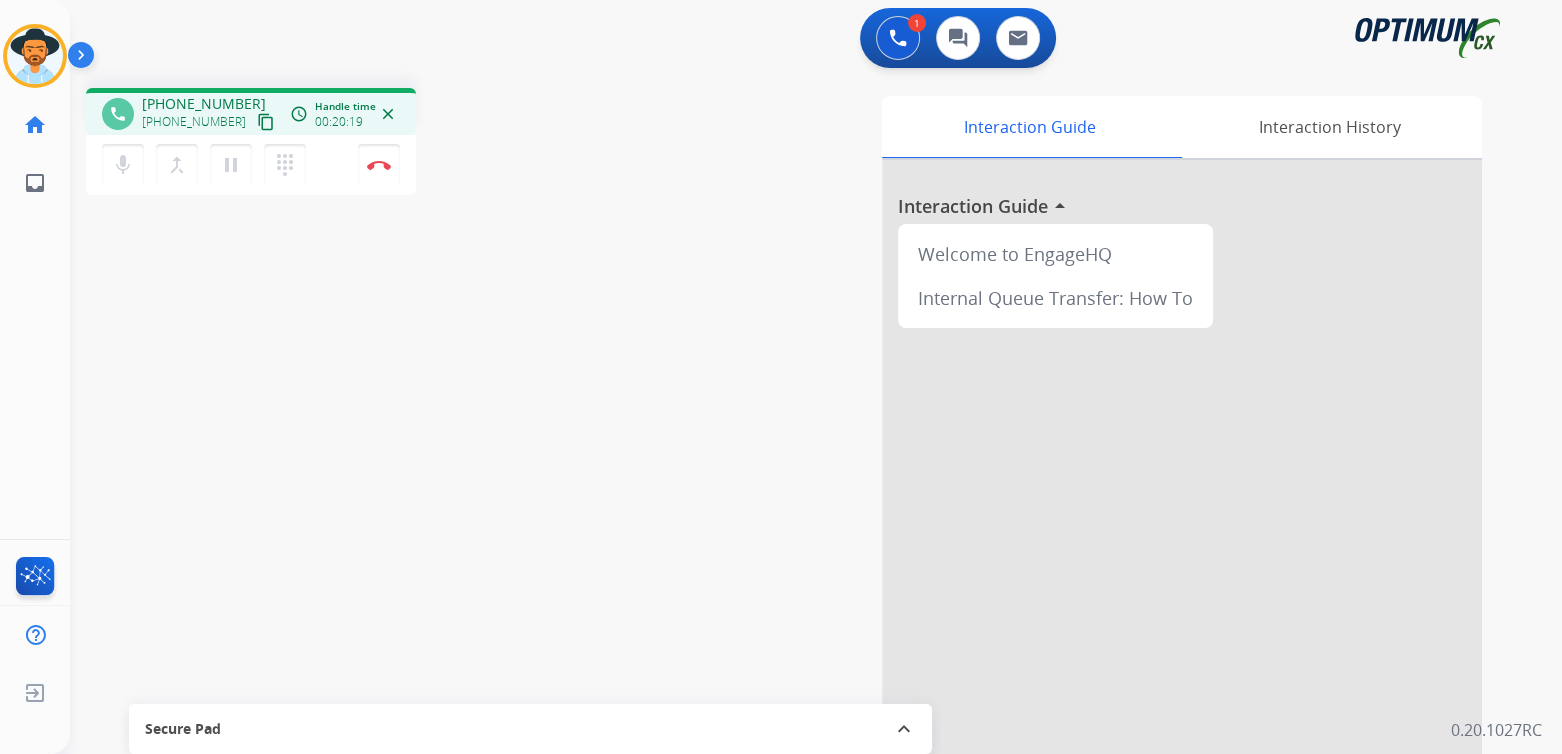 drag, startPoint x: 378, startPoint y: 165, endPoint x: 643, endPoint y: 293, distance: 294.29407 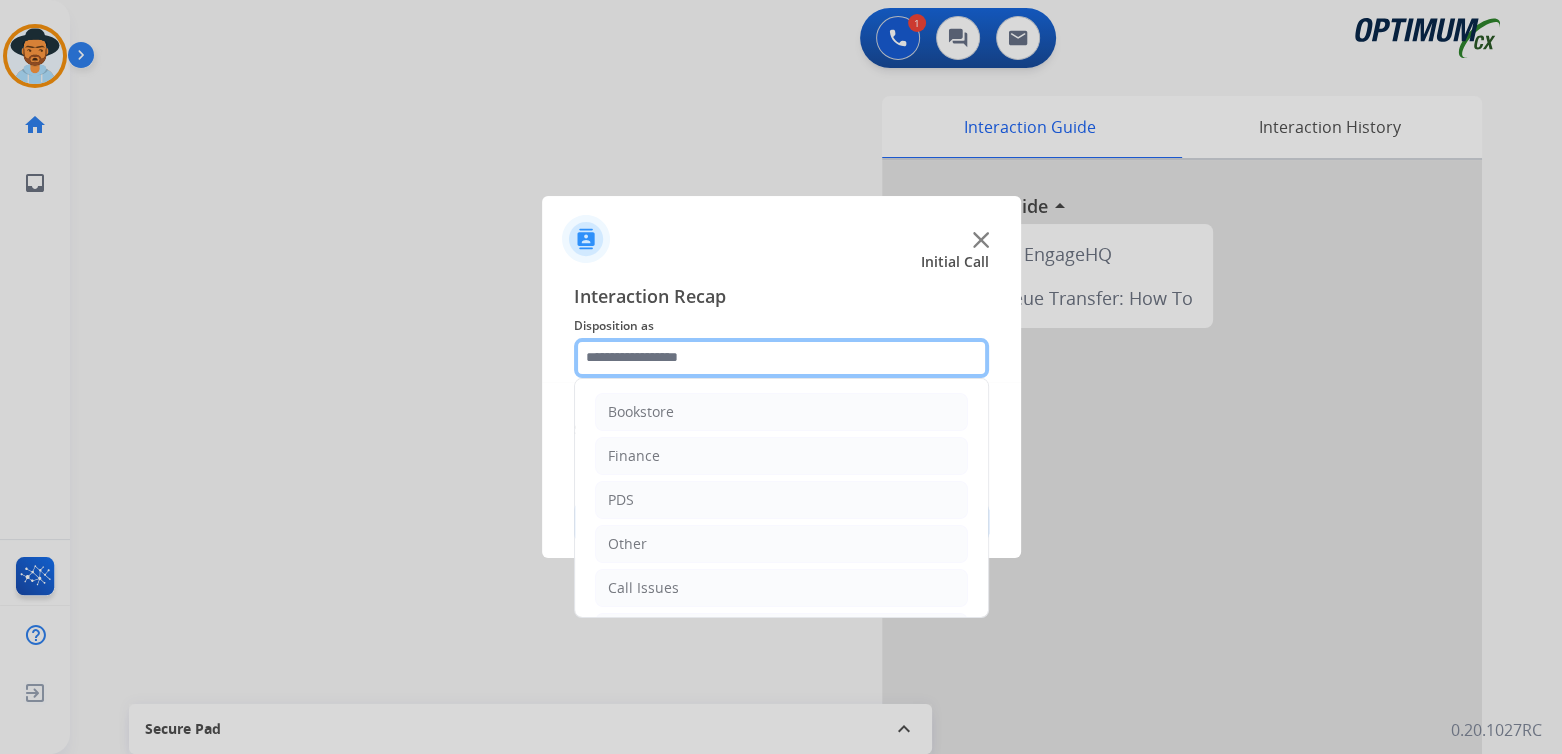 click 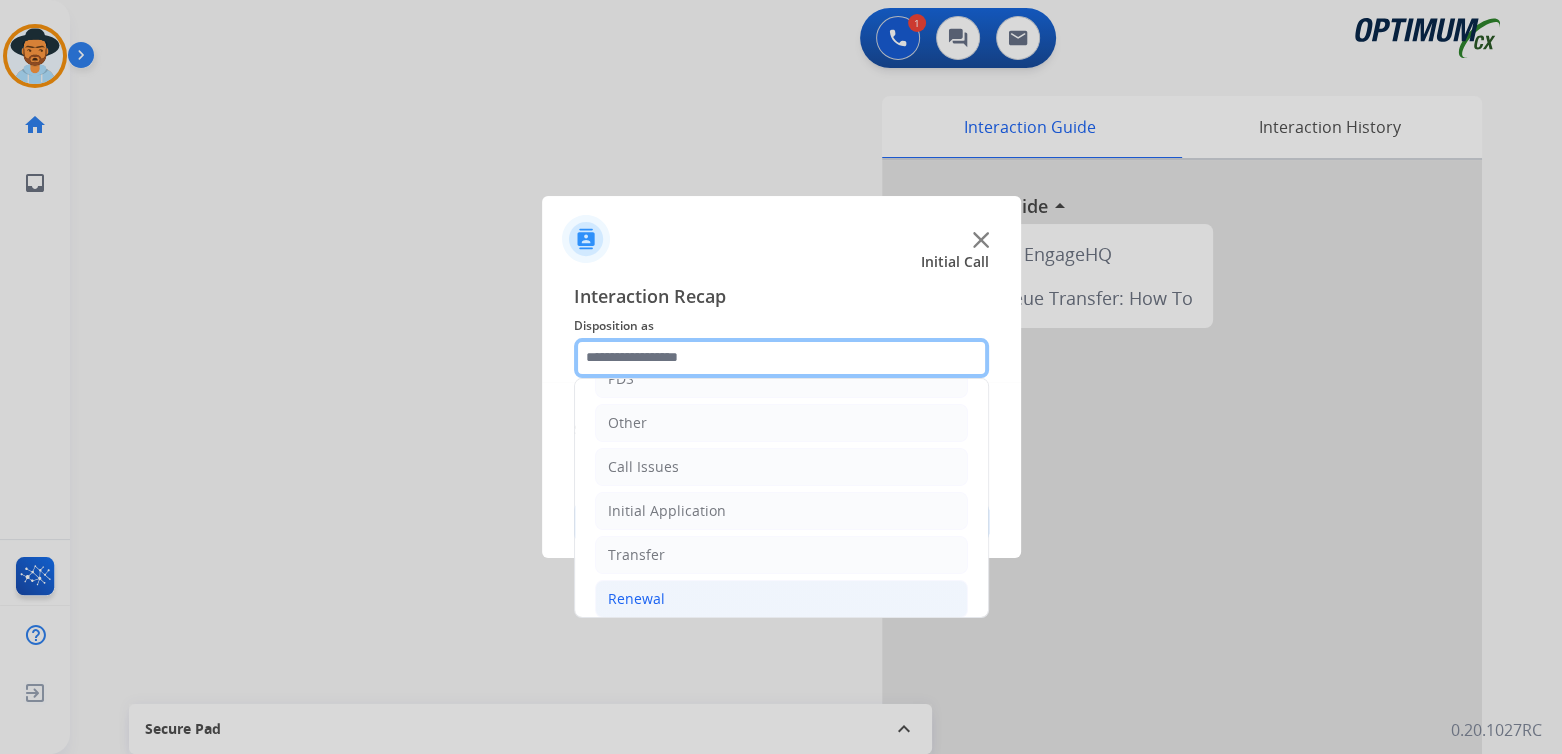 scroll, scrollTop: 132, scrollLeft: 0, axis: vertical 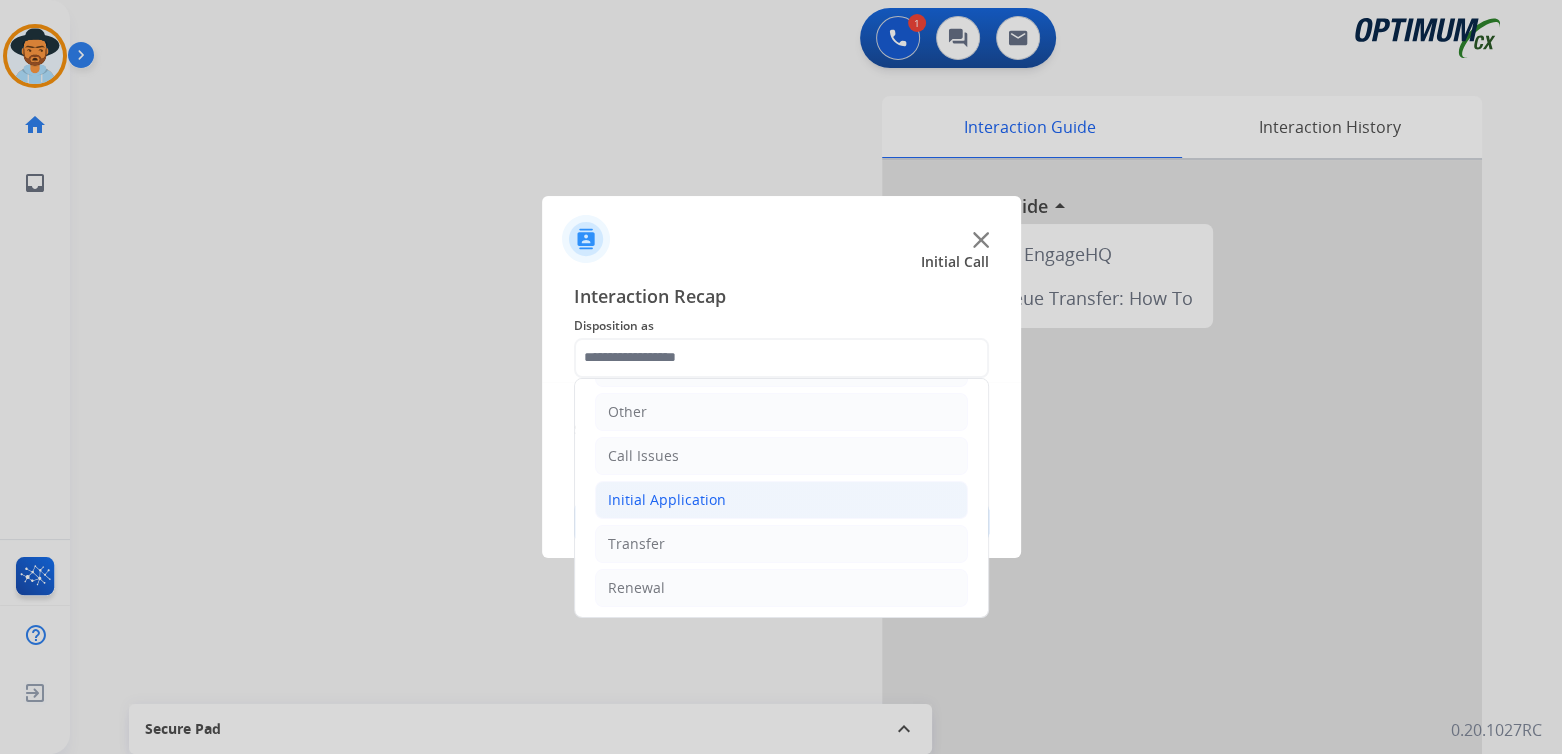 click on "Initial Application" 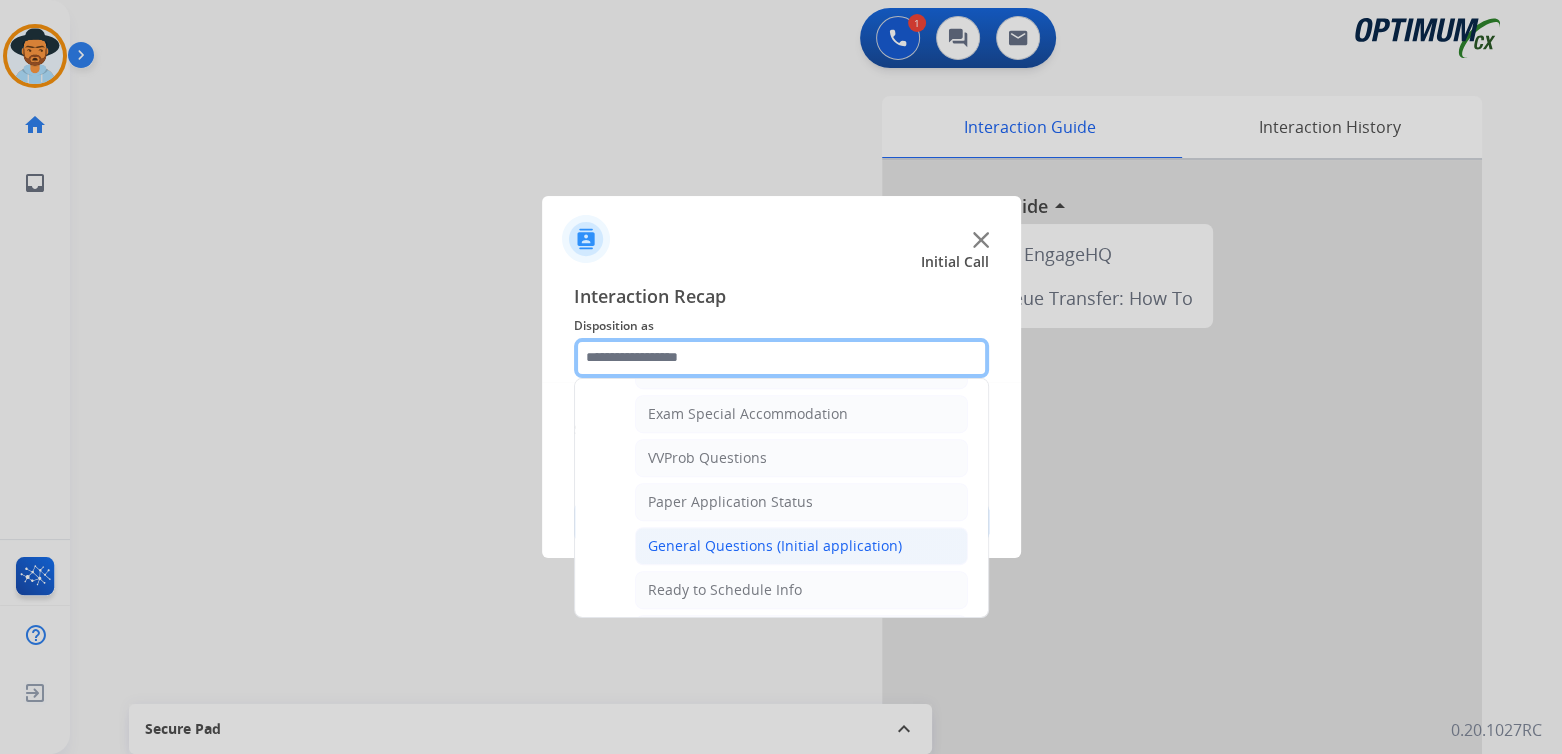 scroll, scrollTop: 1031, scrollLeft: 0, axis: vertical 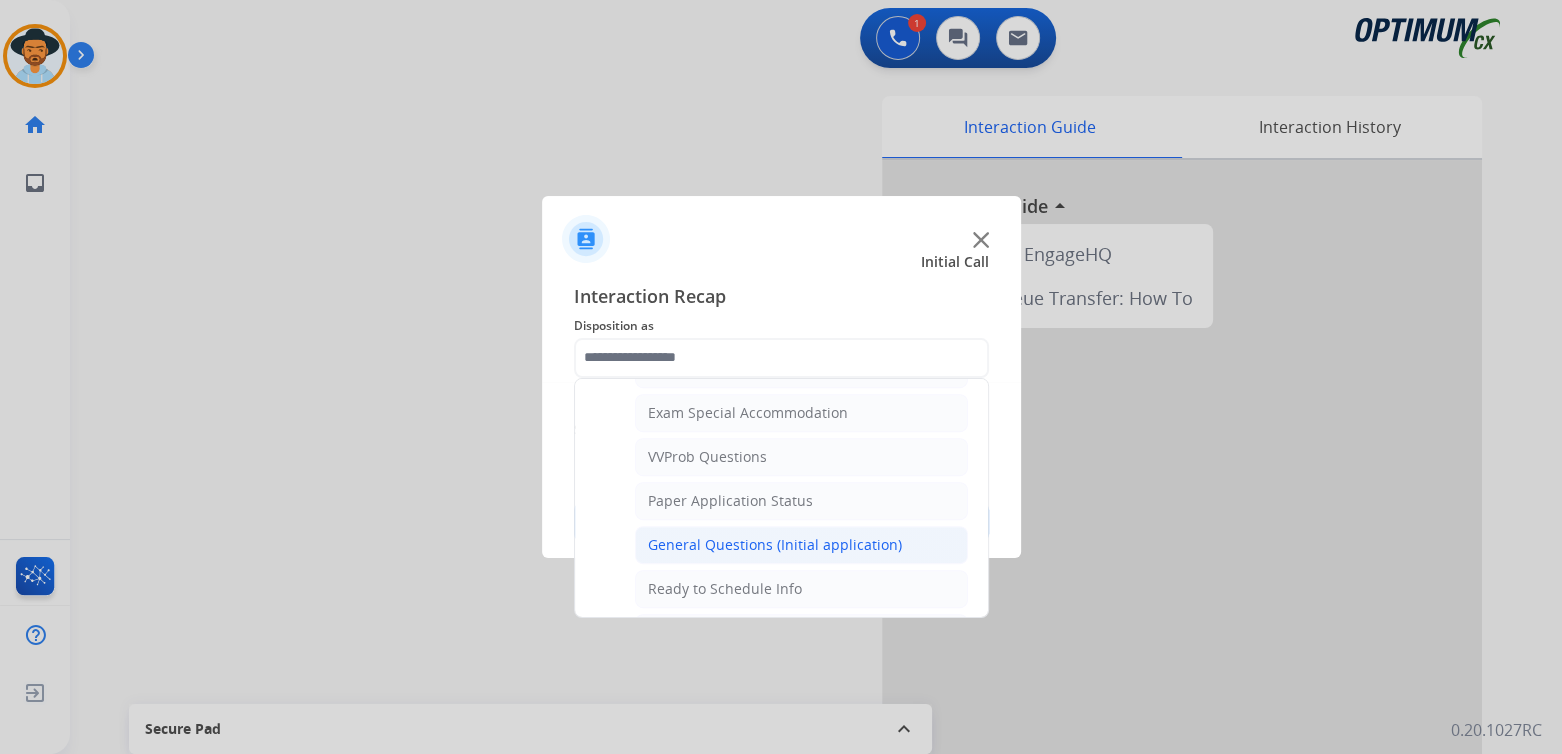 click on "General Questions (Initial application)" 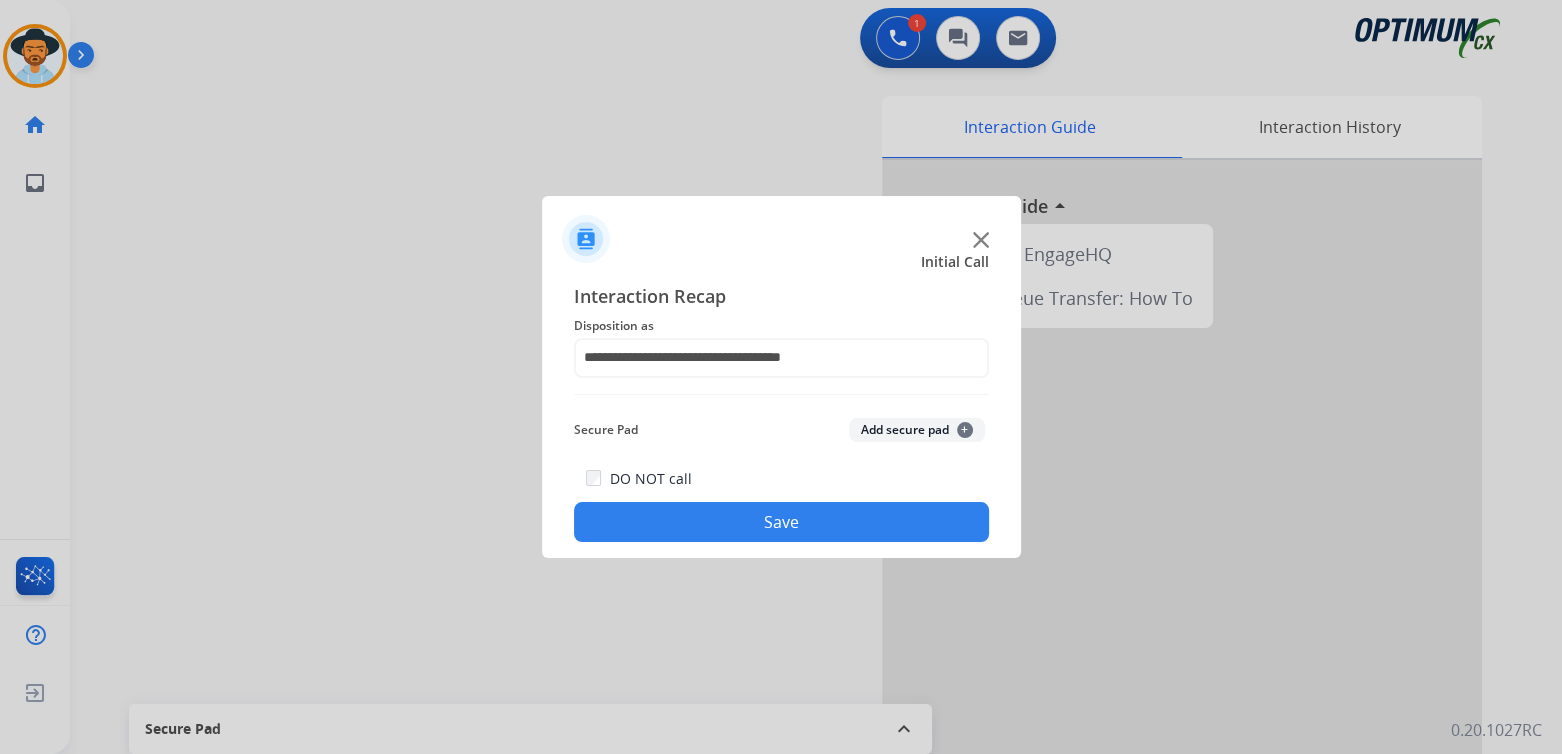 drag, startPoint x: 781, startPoint y: 527, endPoint x: 791, endPoint y: 521, distance: 11.661903 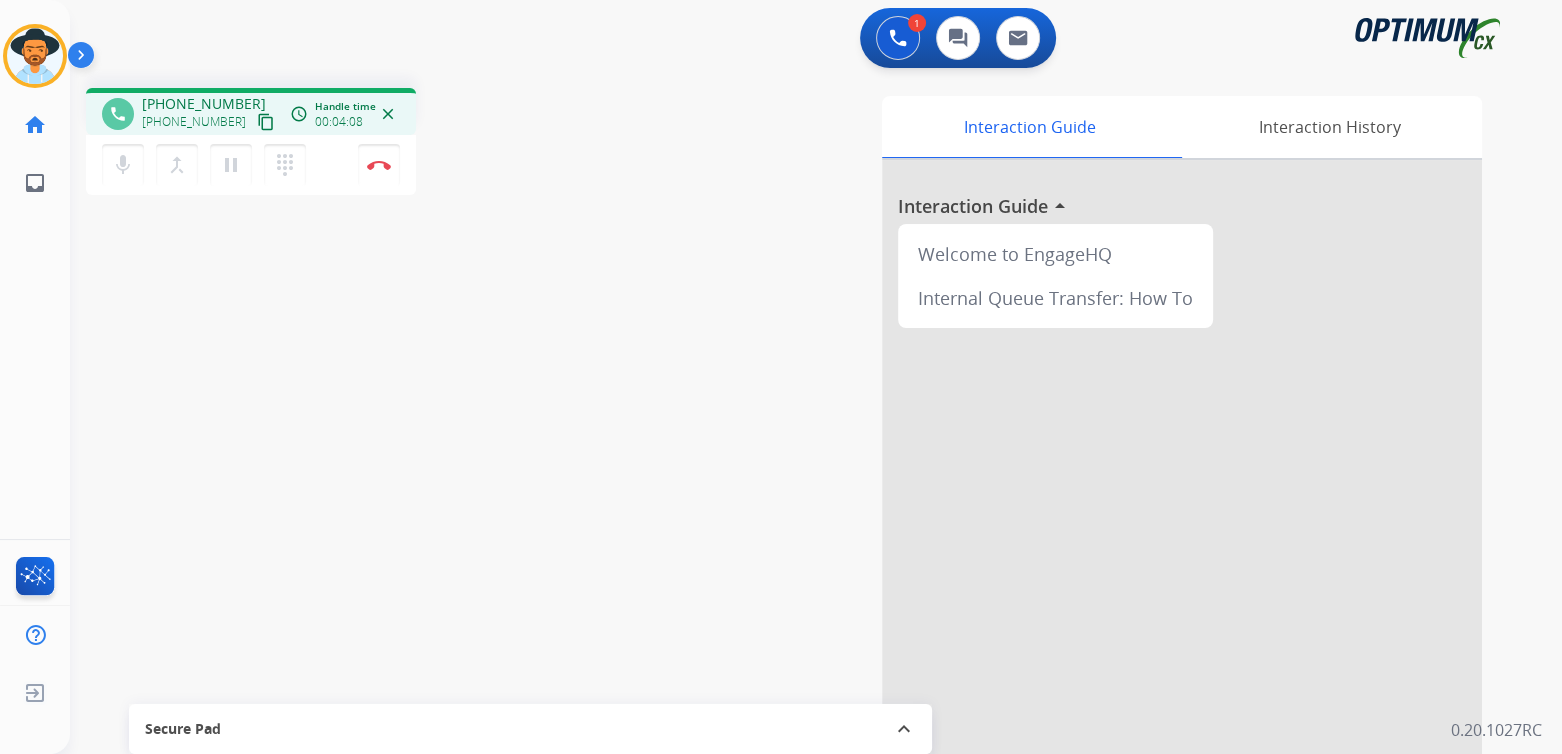 drag, startPoint x: 381, startPoint y: 169, endPoint x: 464, endPoint y: 171, distance: 83.02409 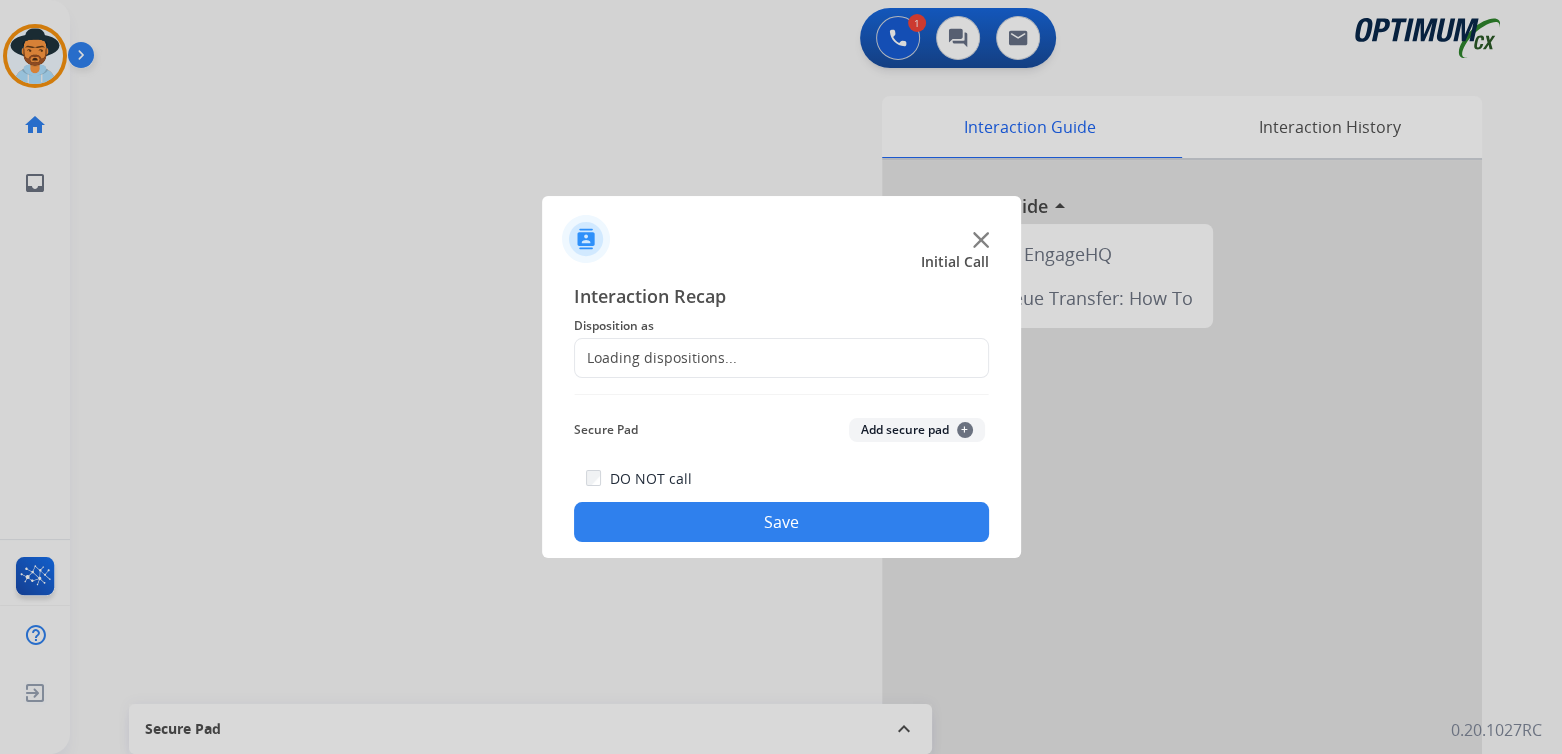 click on "Loading dispositions..." 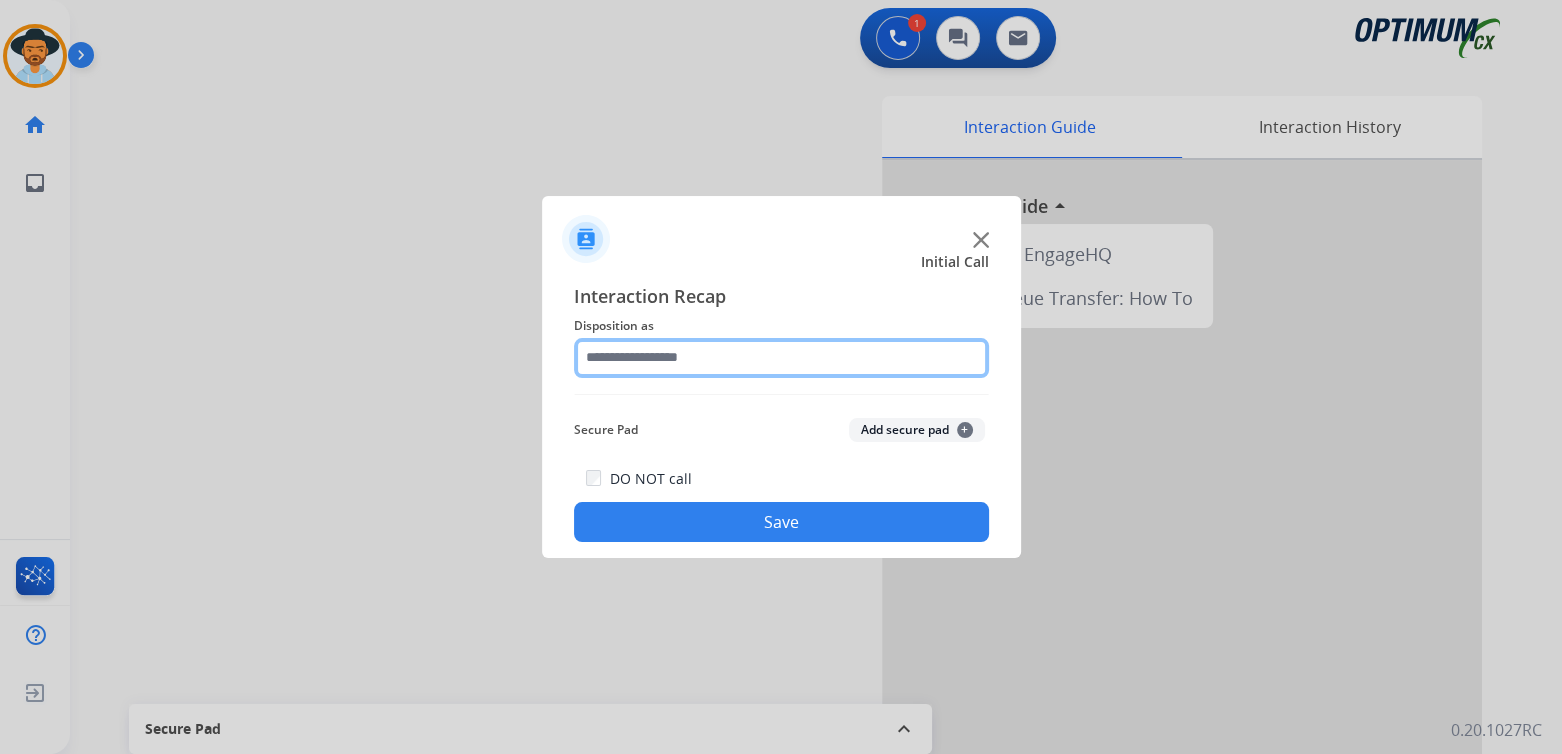 click 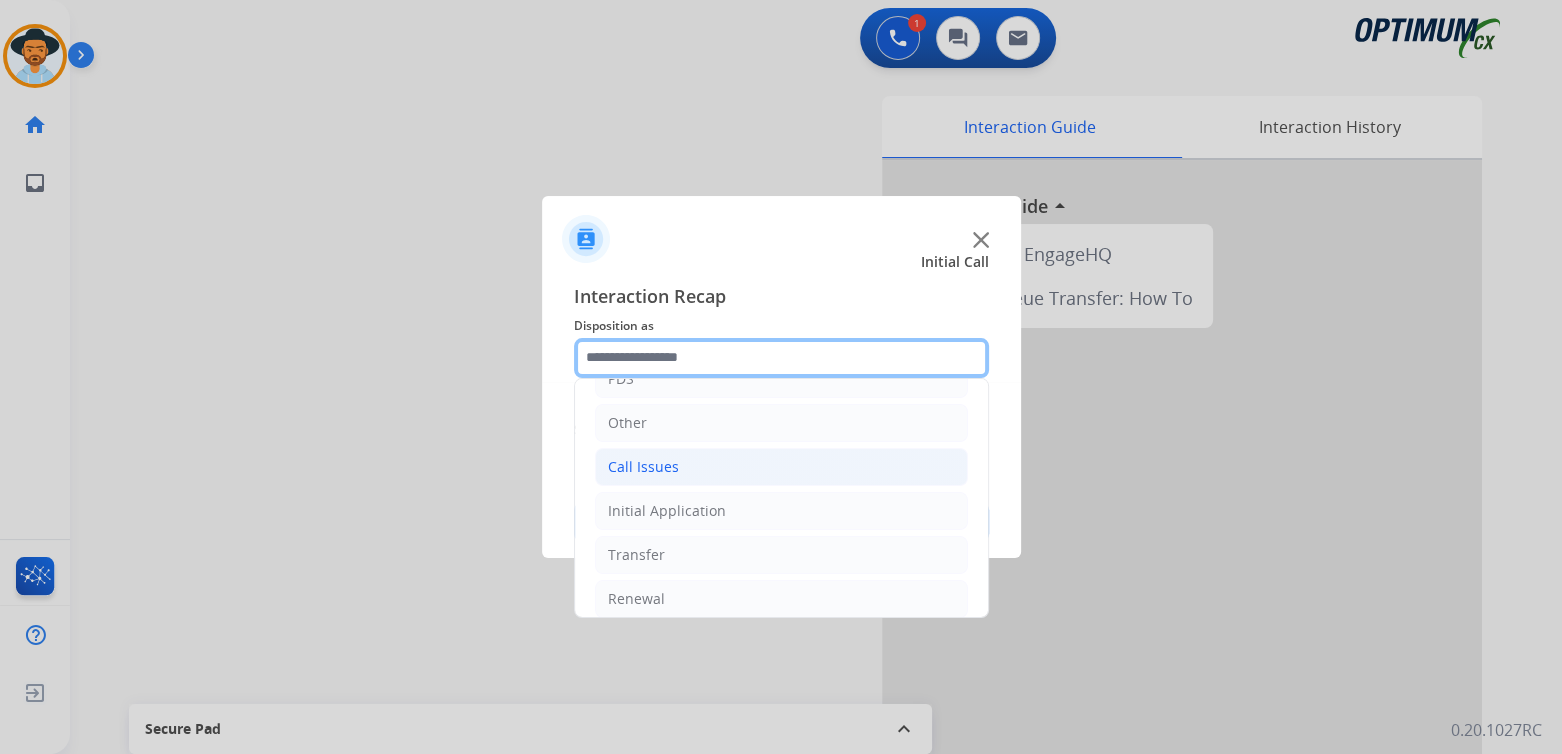 scroll, scrollTop: 132, scrollLeft: 0, axis: vertical 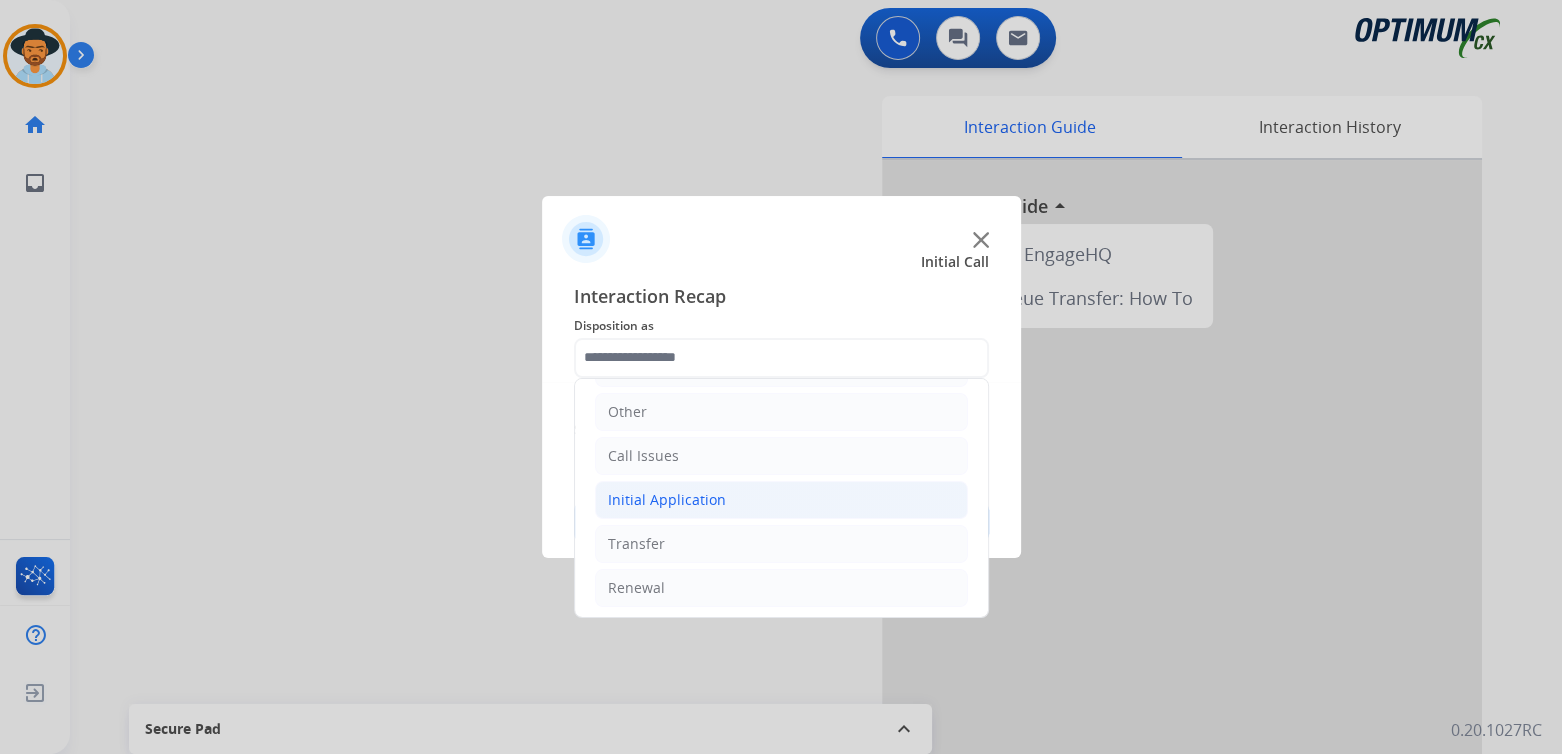 click on "Initial Application" 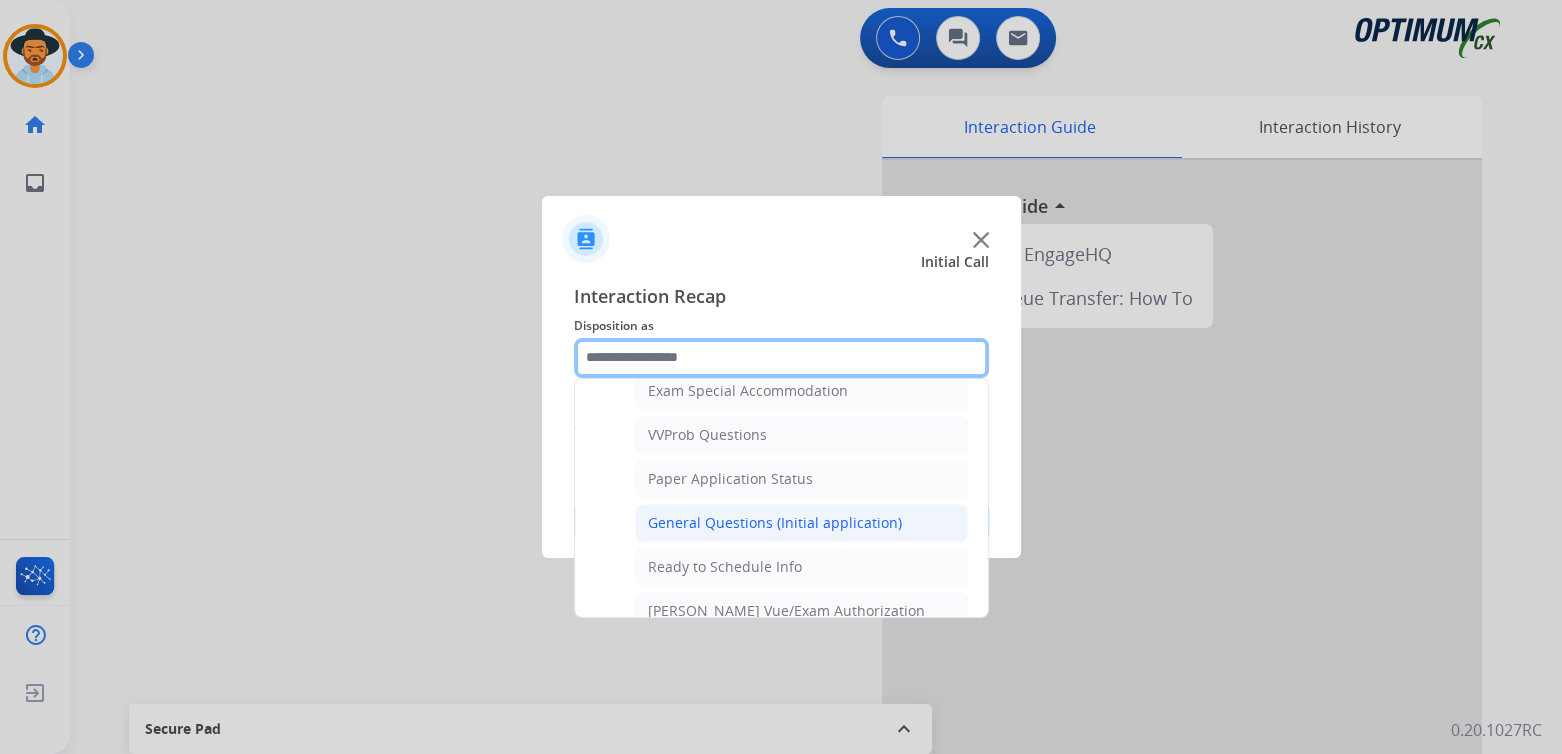 scroll, scrollTop: 1062, scrollLeft: 0, axis: vertical 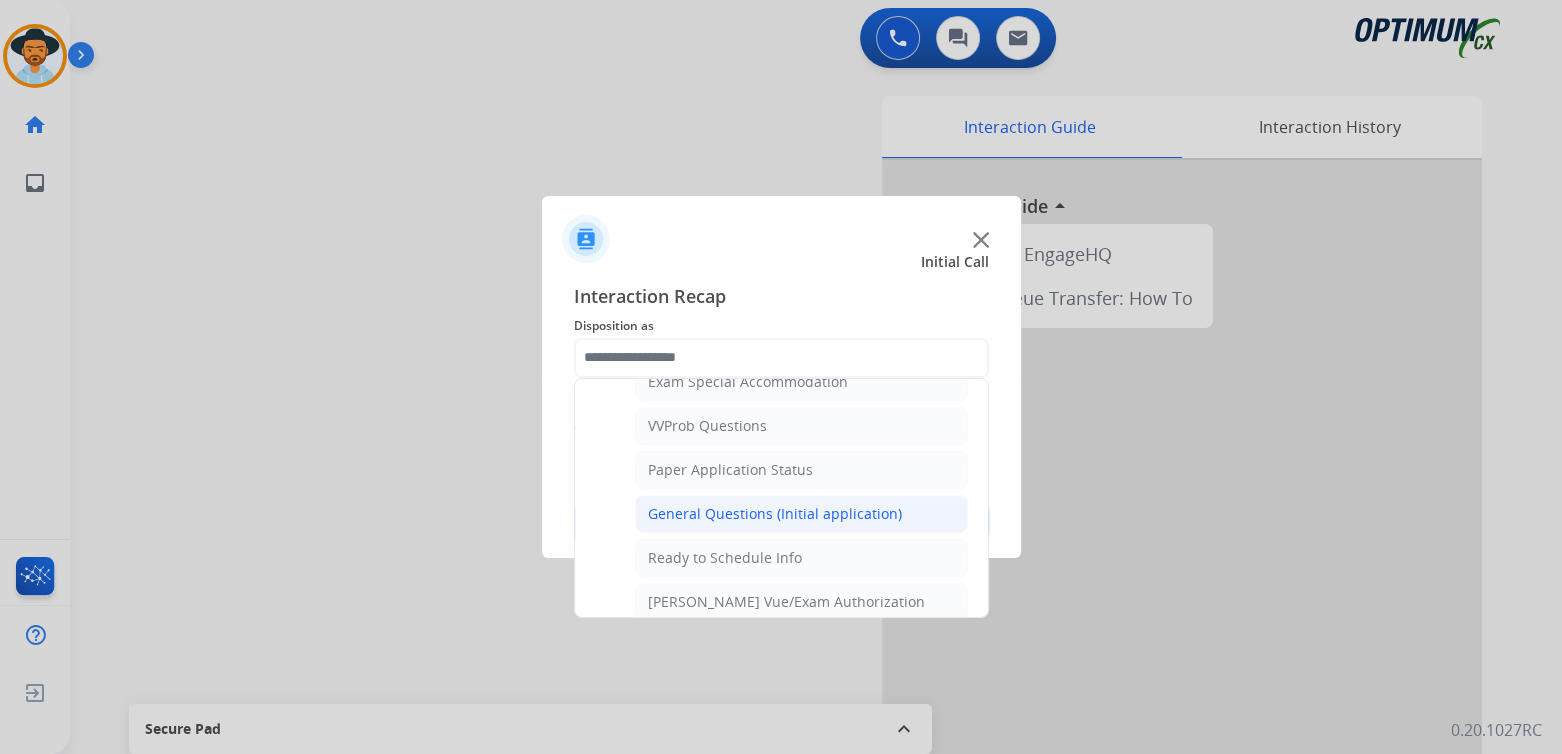 click on "General Questions (Initial application)" 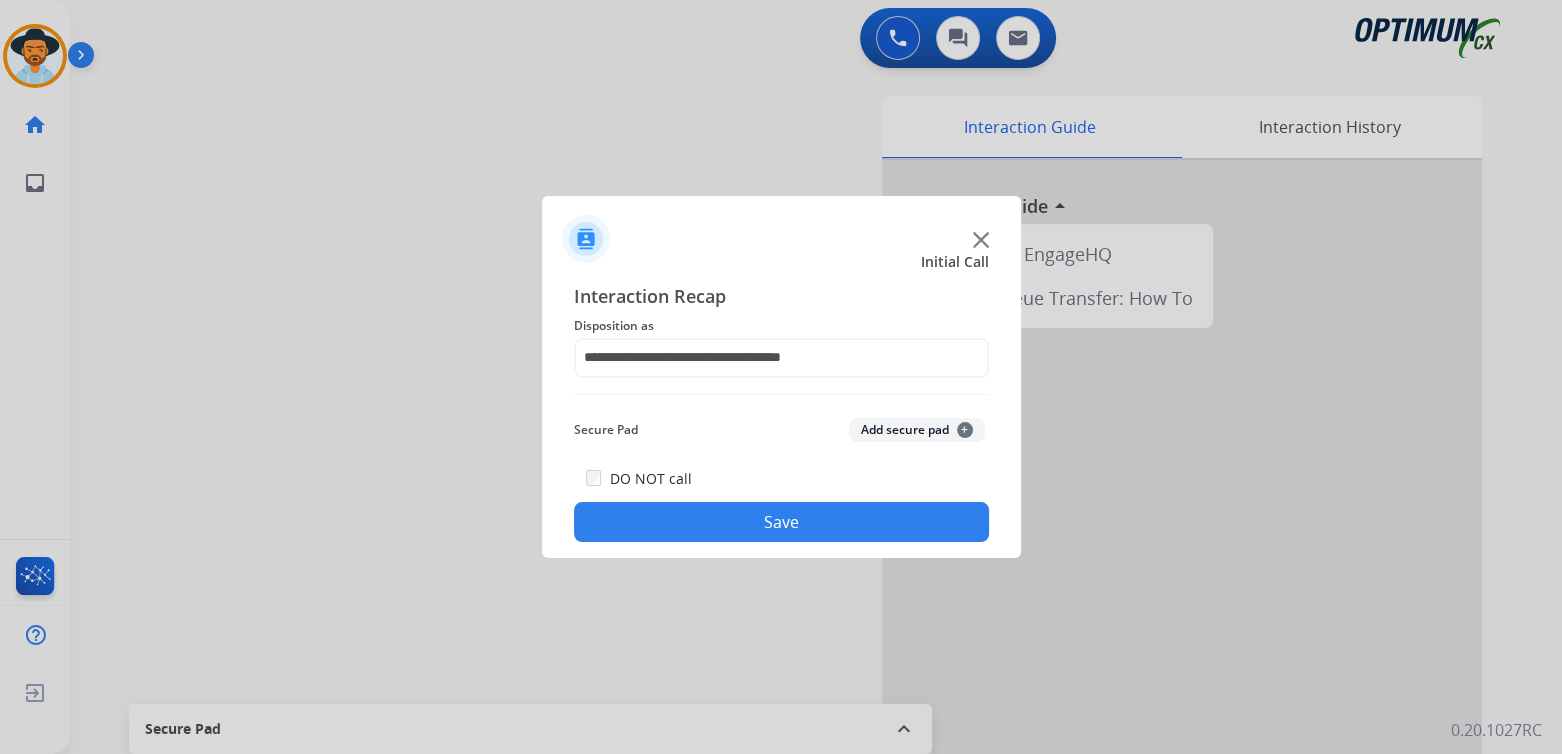 click on "Save" 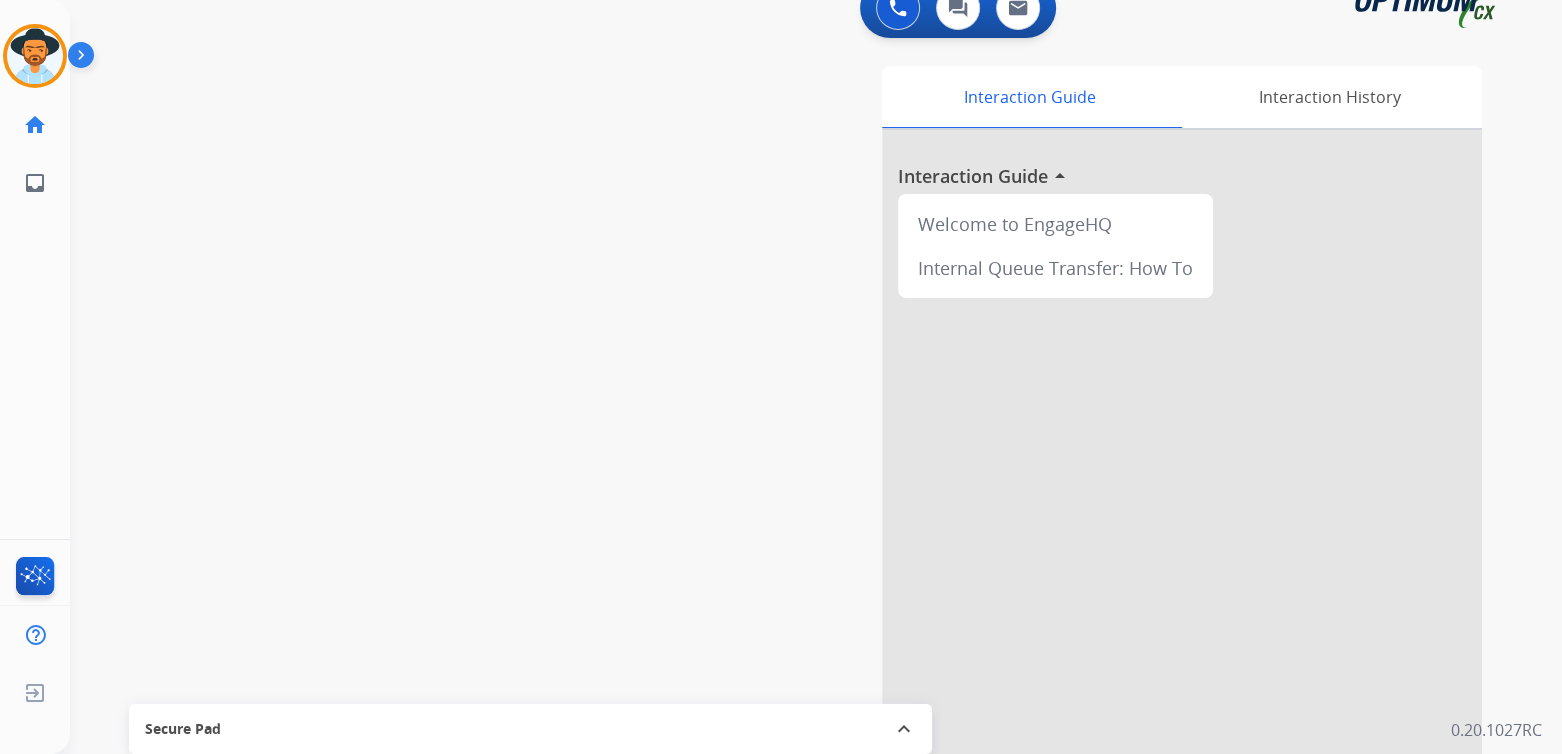 scroll, scrollTop: 31, scrollLeft: 0, axis: vertical 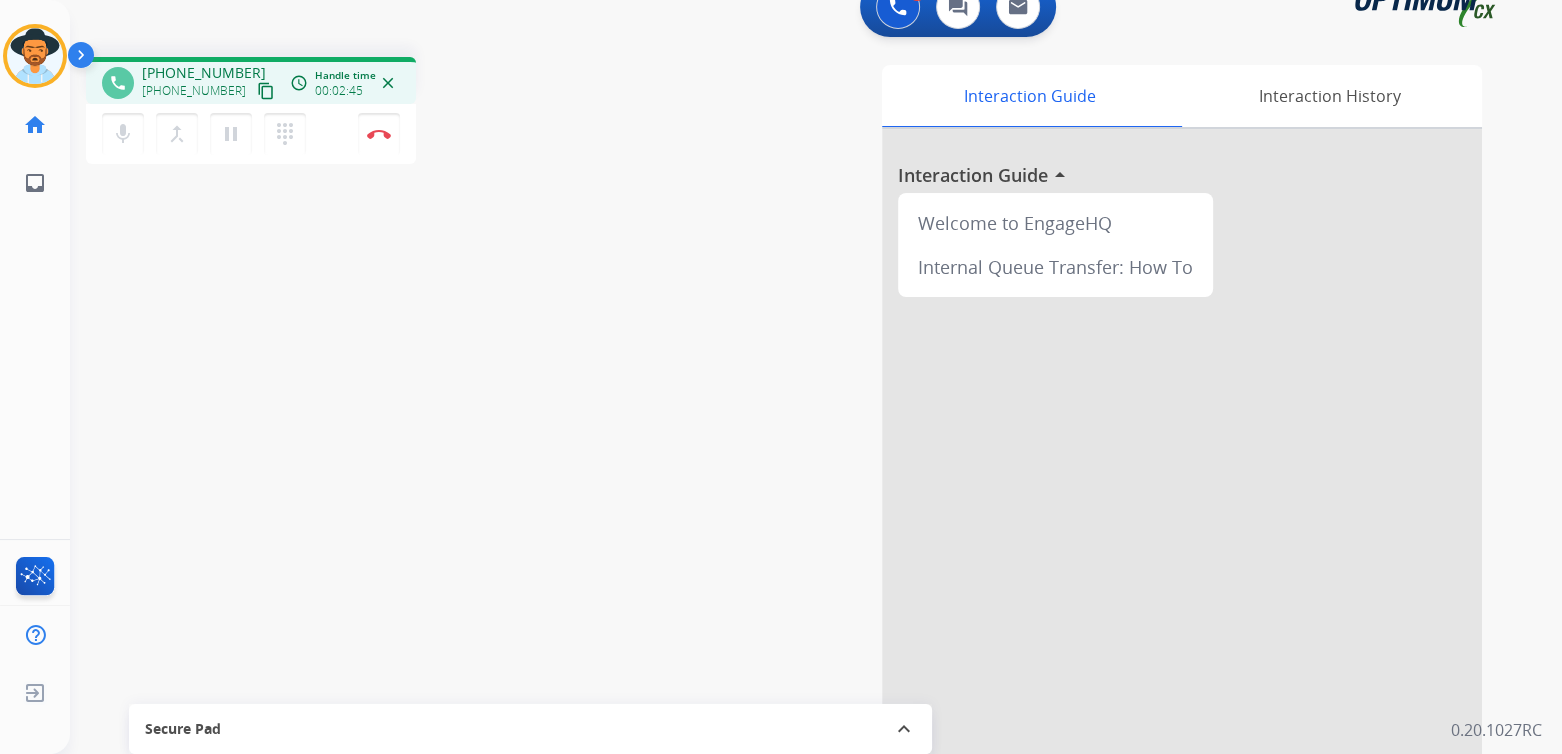 drag, startPoint x: 394, startPoint y: 119, endPoint x: 429, endPoint y: 156, distance: 50.931328 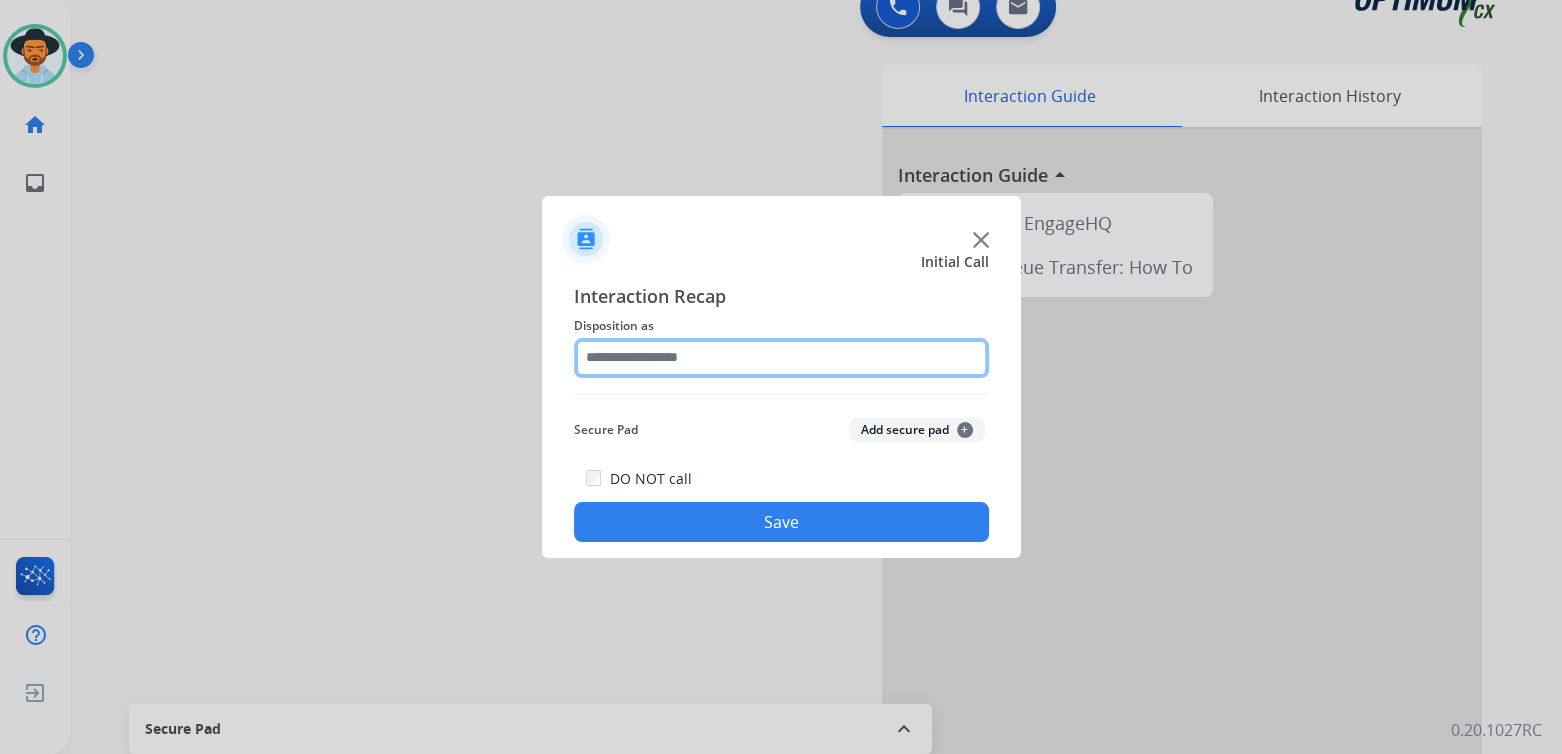 drag, startPoint x: 682, startPoint y: 363, endPoint x: 695, endPoint y: 357, distance: 14.3178215 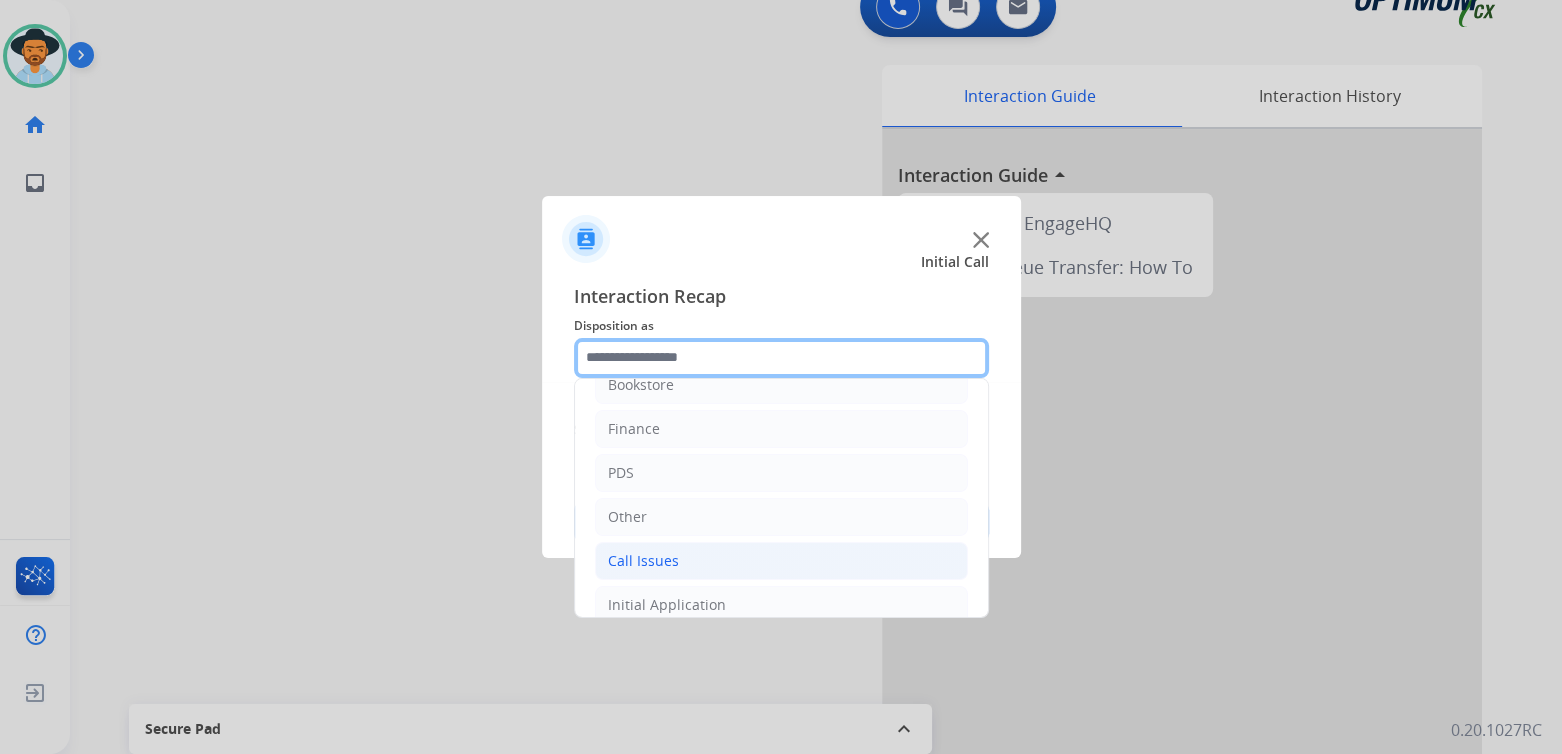 scroll, scrollTop: 28, scrollLeft: 0, axis: vertical 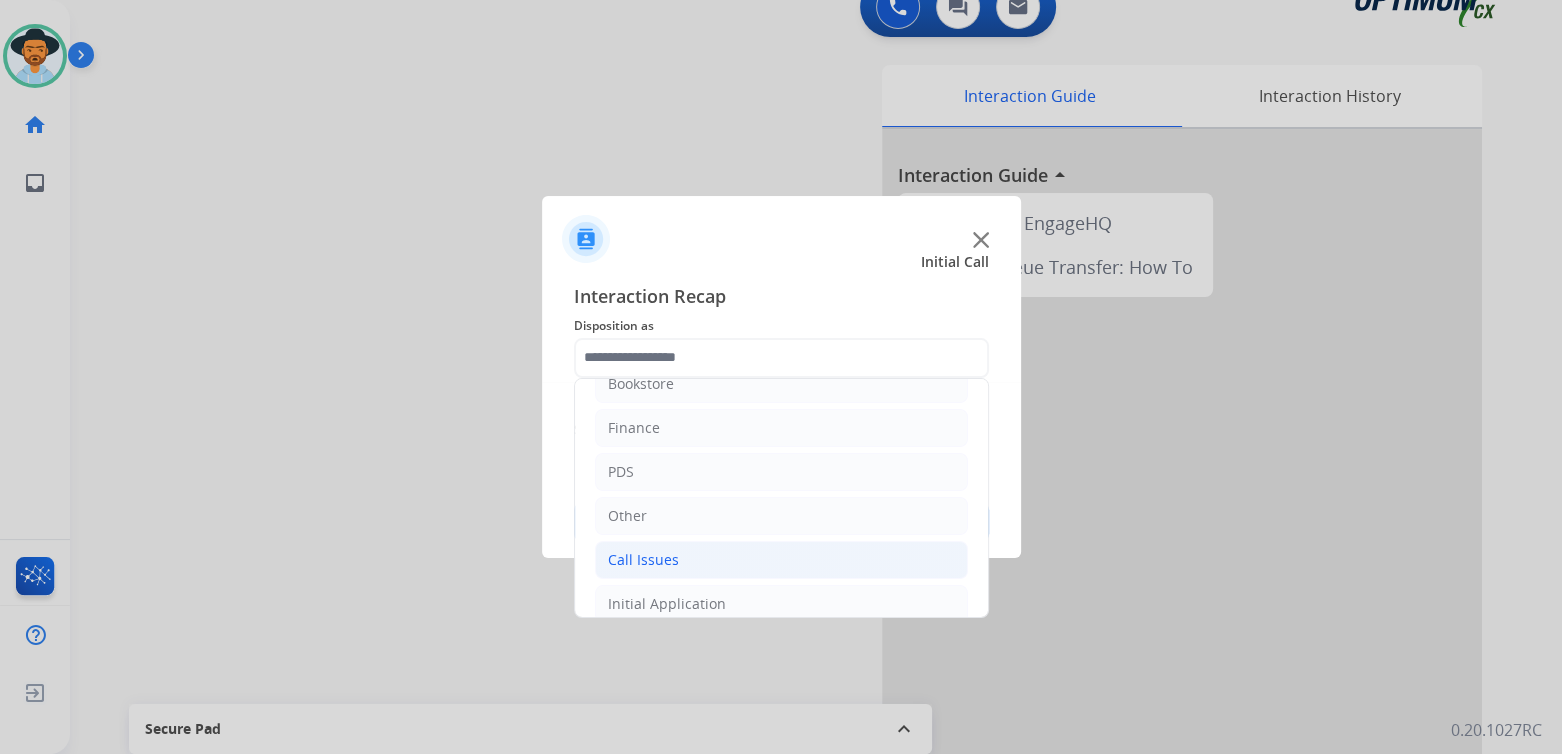 drag, startPoint x: 756, startPoint y: 567, endPoint x: 769, endPoint y: 557, distance: 16.40122 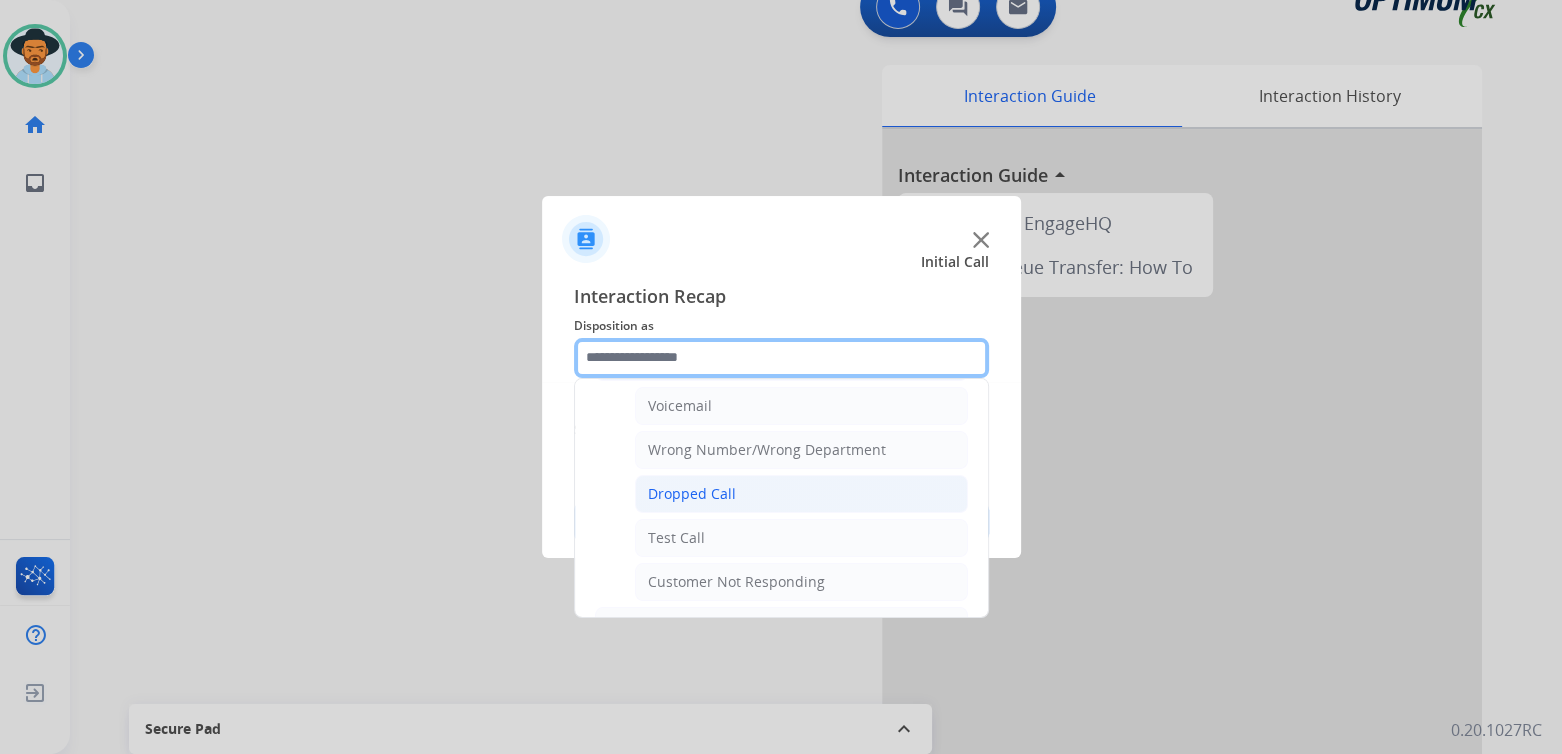 scroll, scrollTop: 226, scrollLeft: 0, axis: vertical 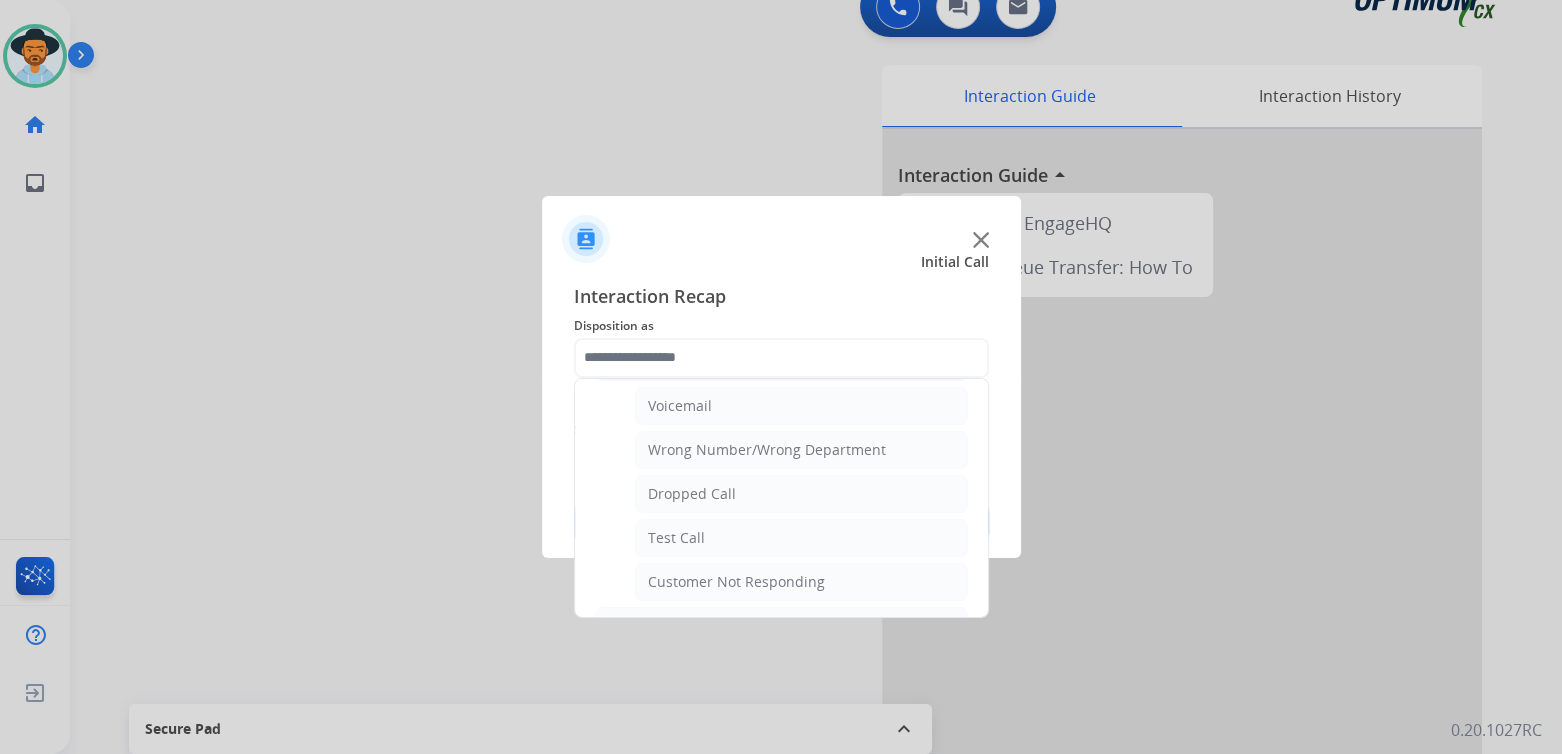 drag, startPoint x: 752, startPoint y: 486, endPoint x: 978, endPoint y: 446, distance: 229.51253 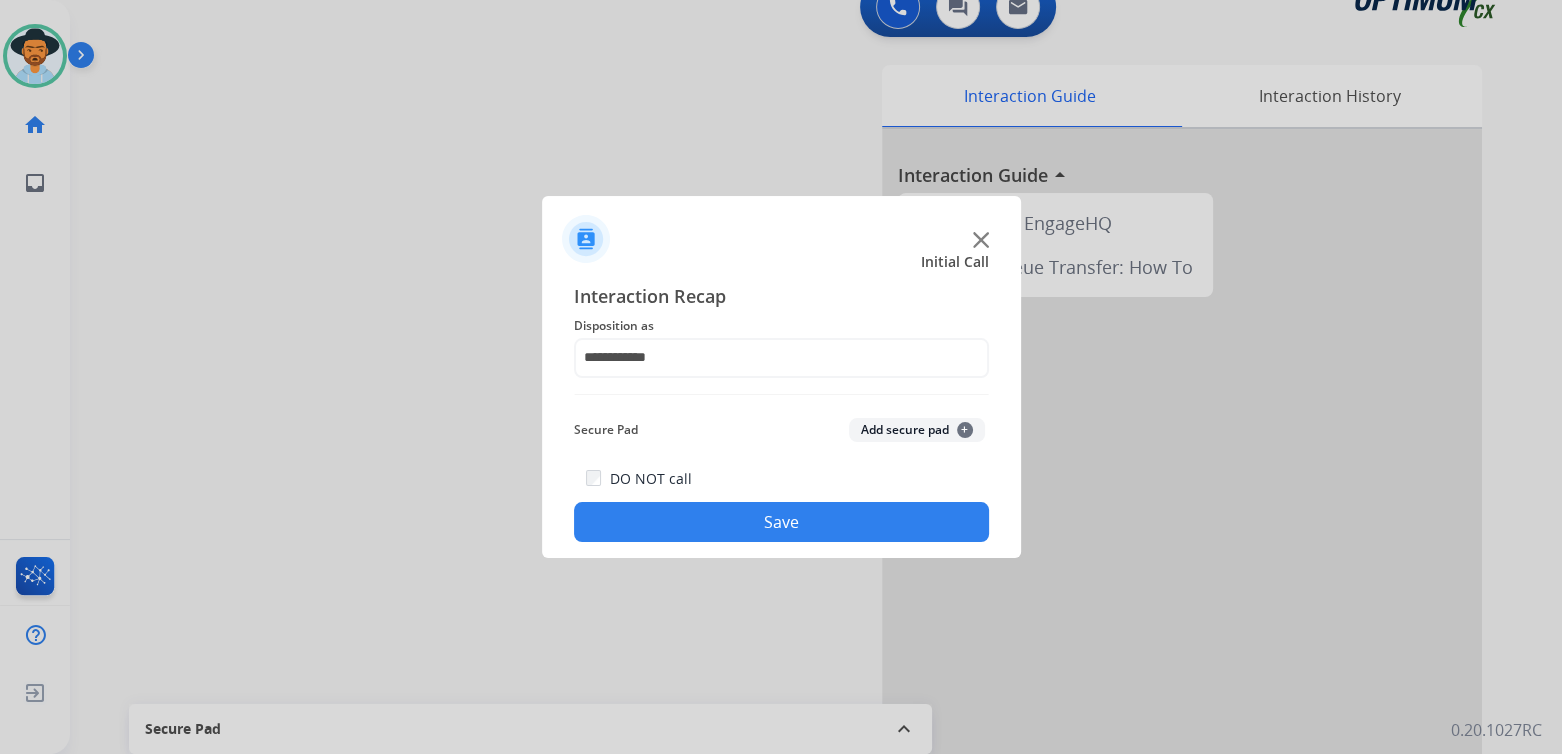 drag, startPoint x: 864, startPoint y: 523, endPoint x: 1467, endPoint y: 458, distance: 606.4932 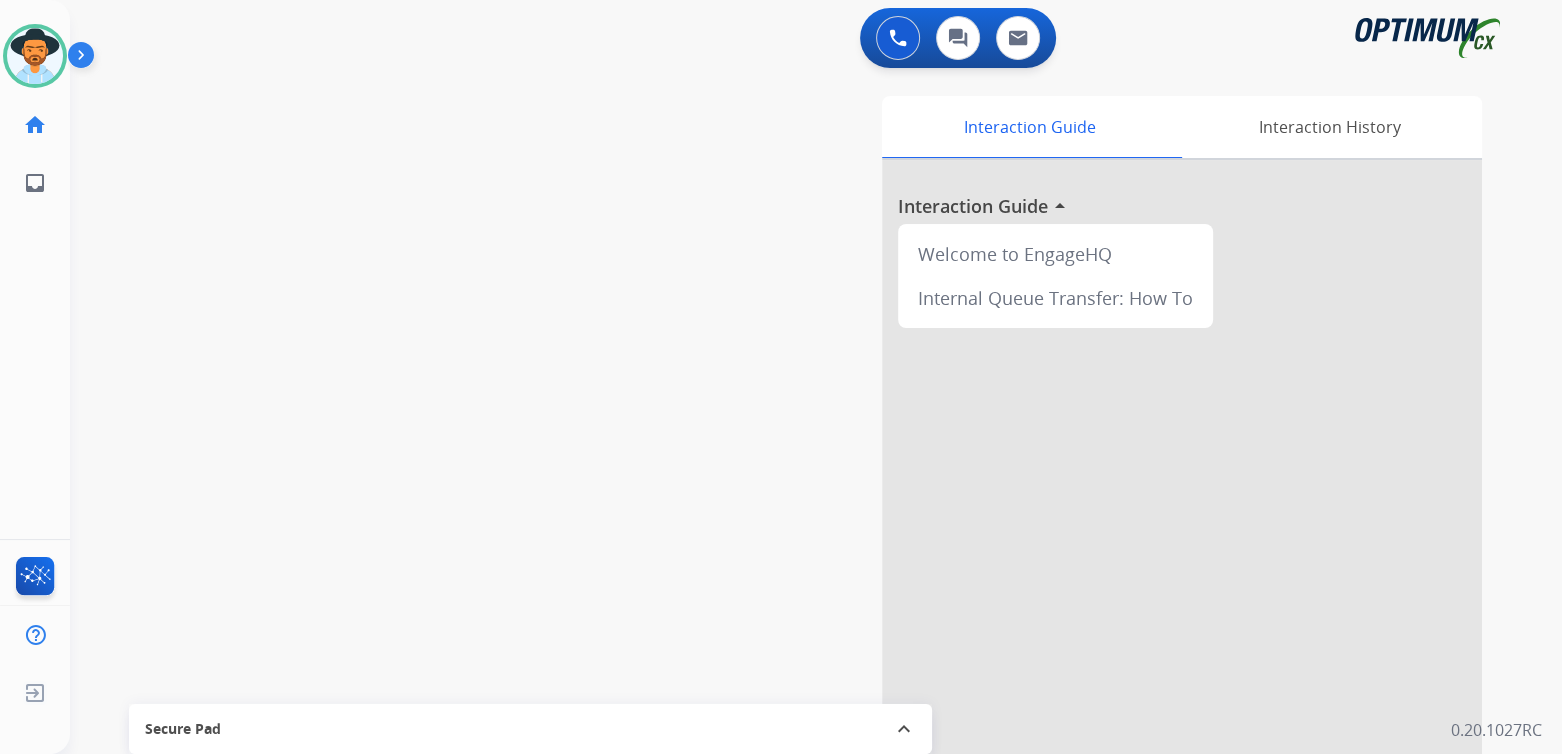 scroll, scrollTop: 0, scrollLeft: 0, axis: both 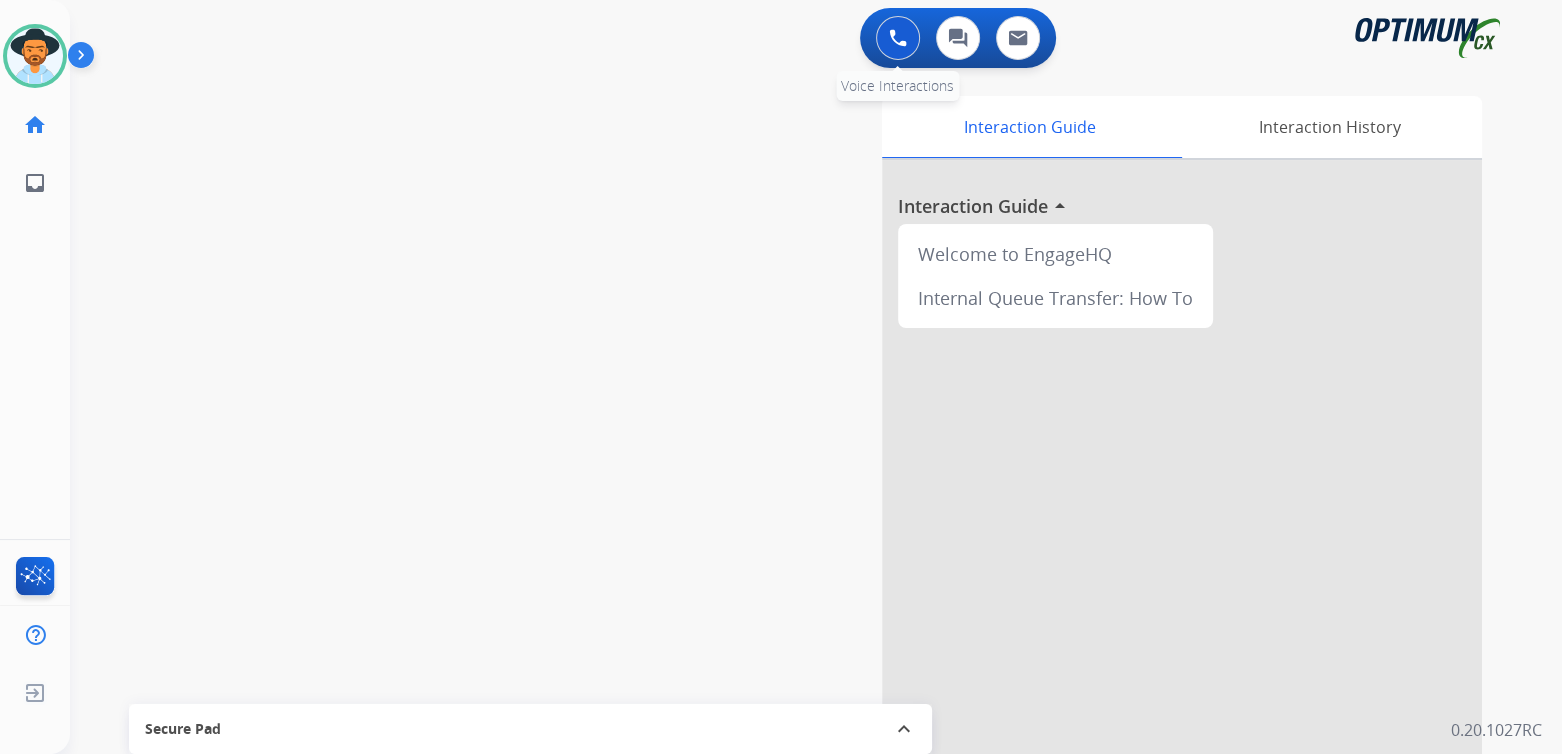 click at bounding box center [898, 38] 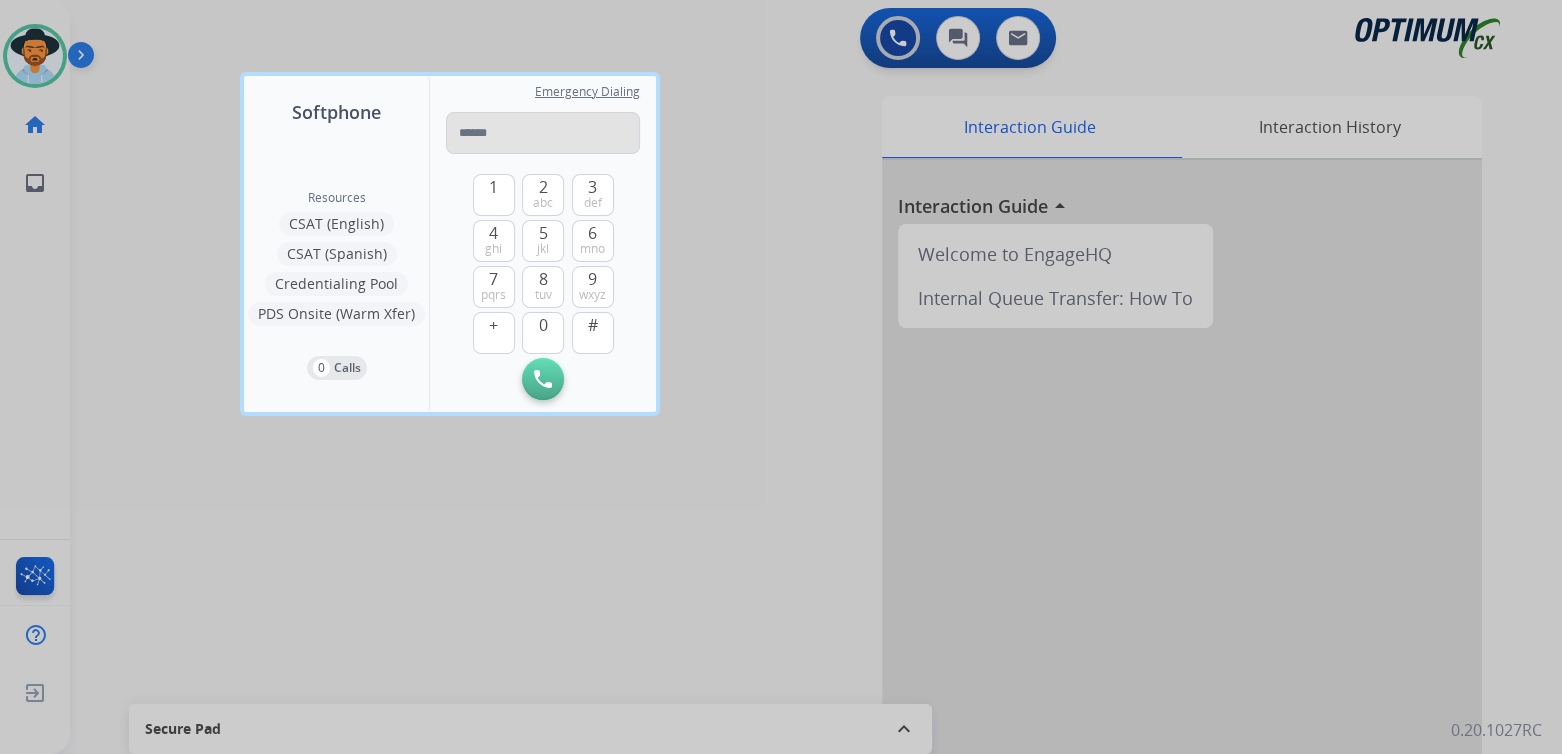 click at bounding box center (543, 133) 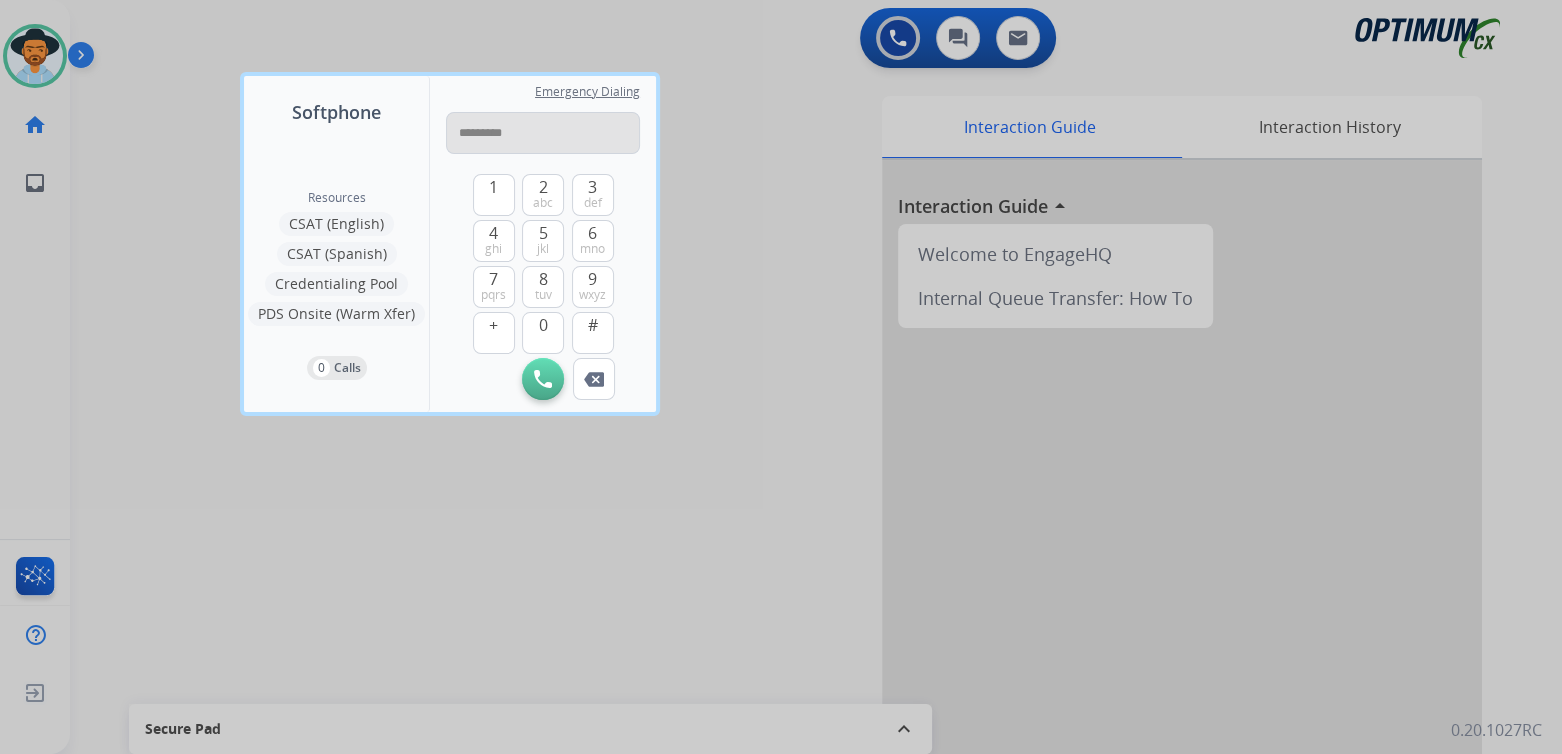 type on "**********" 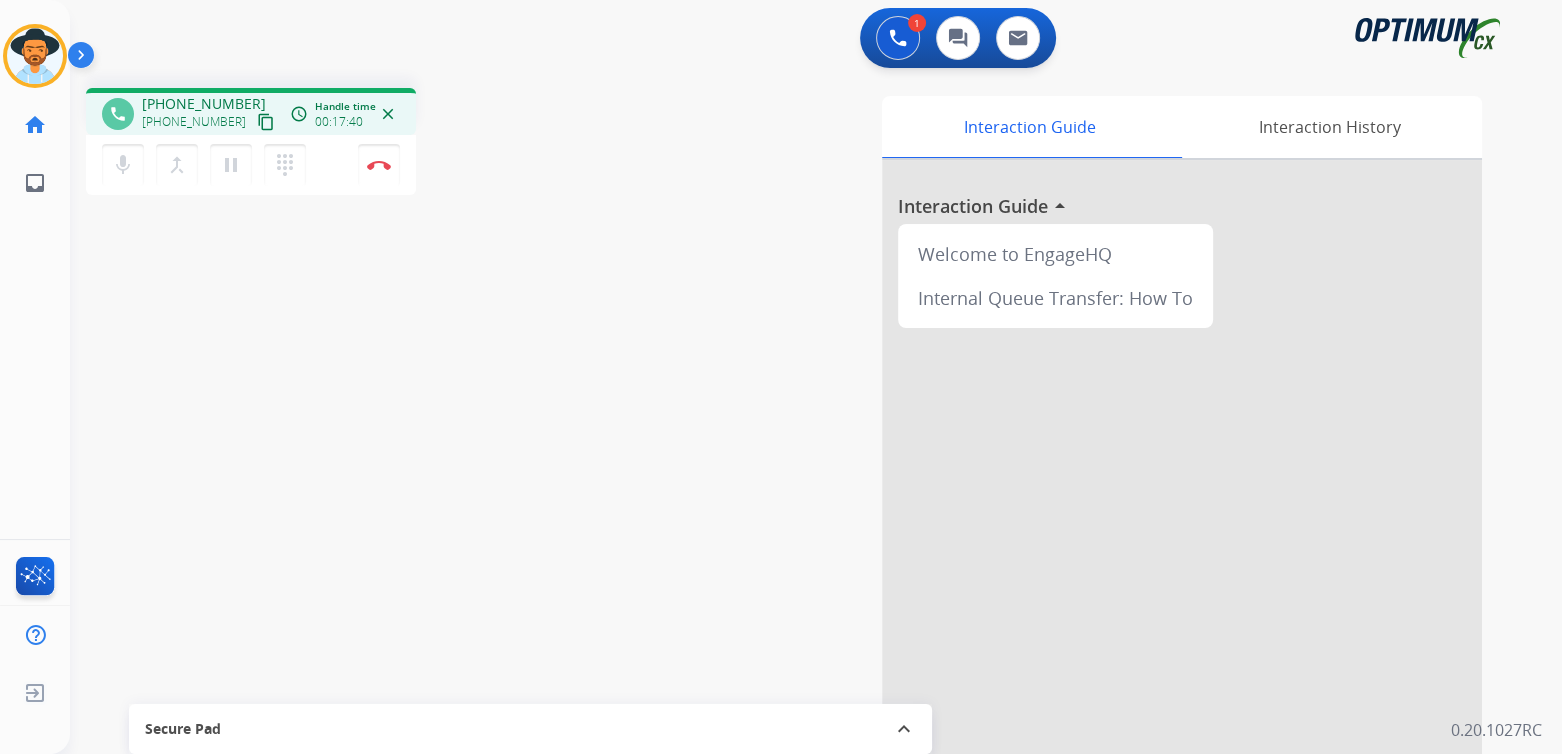 drag, startPoint x: 381, startPoint y: 164, endPoint x: 446, endPoint y: 218, distance: 84.50444 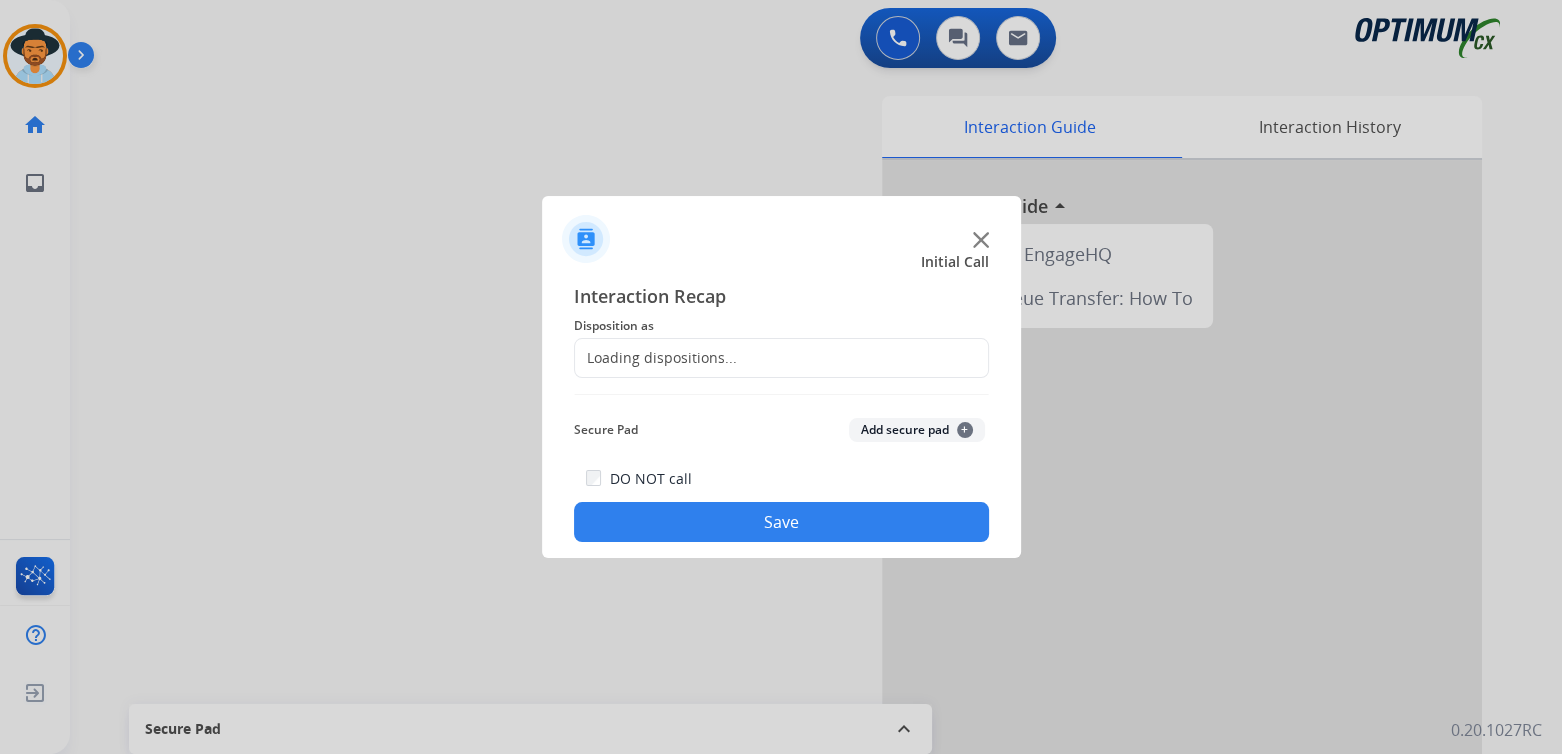 click on "Loading dispositions..." 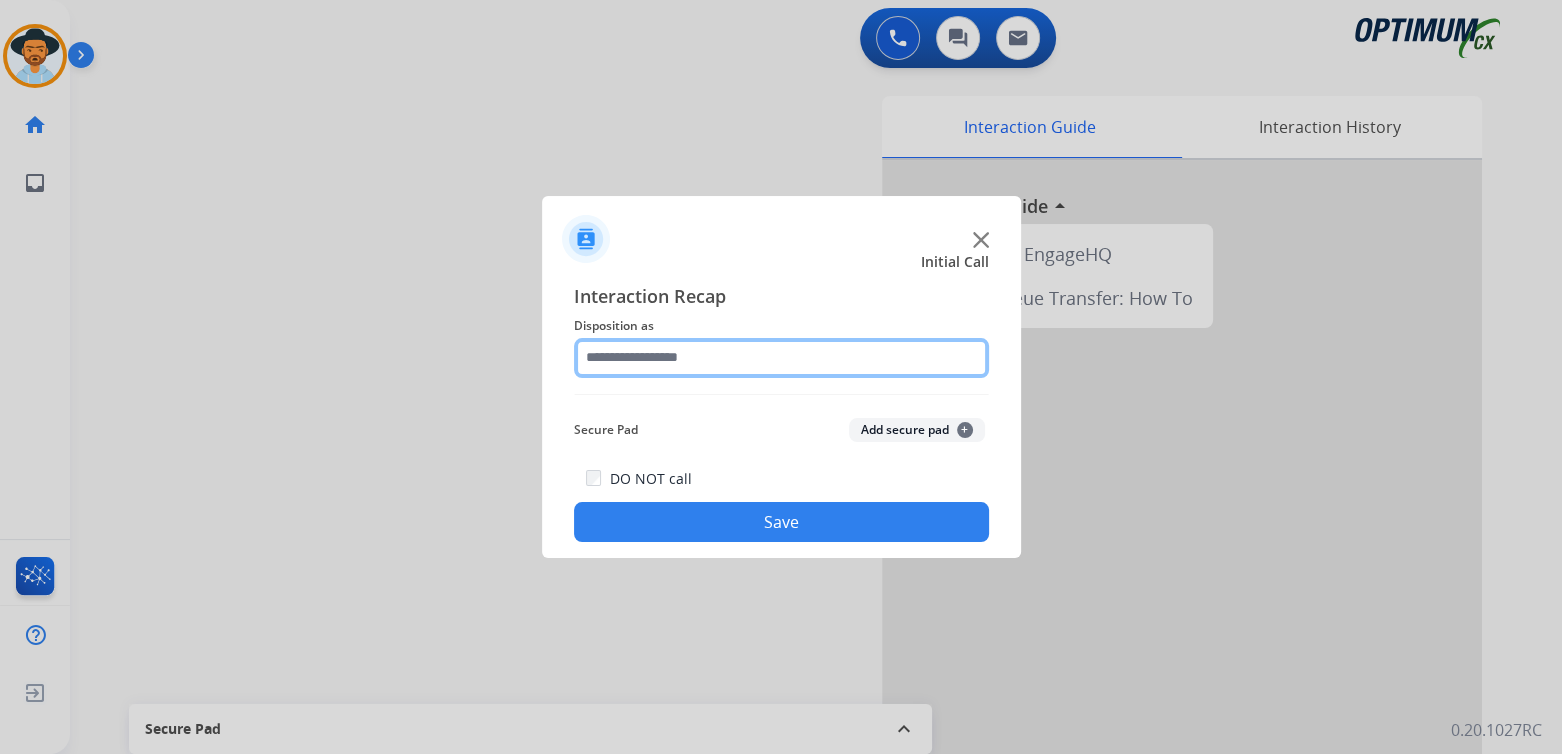 click 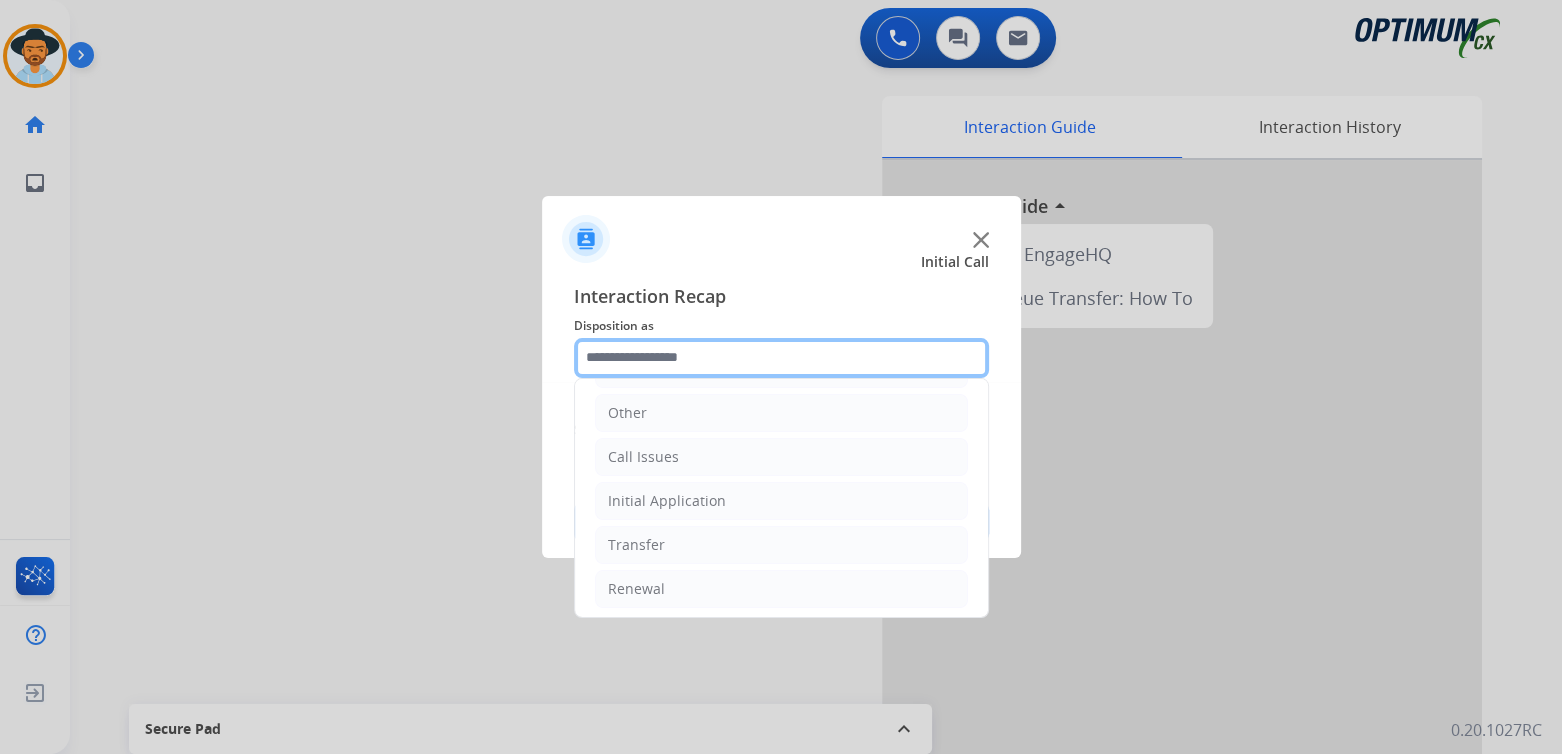 scroll, scrollTop: 132, scrollLeft: 0, axis: vertical 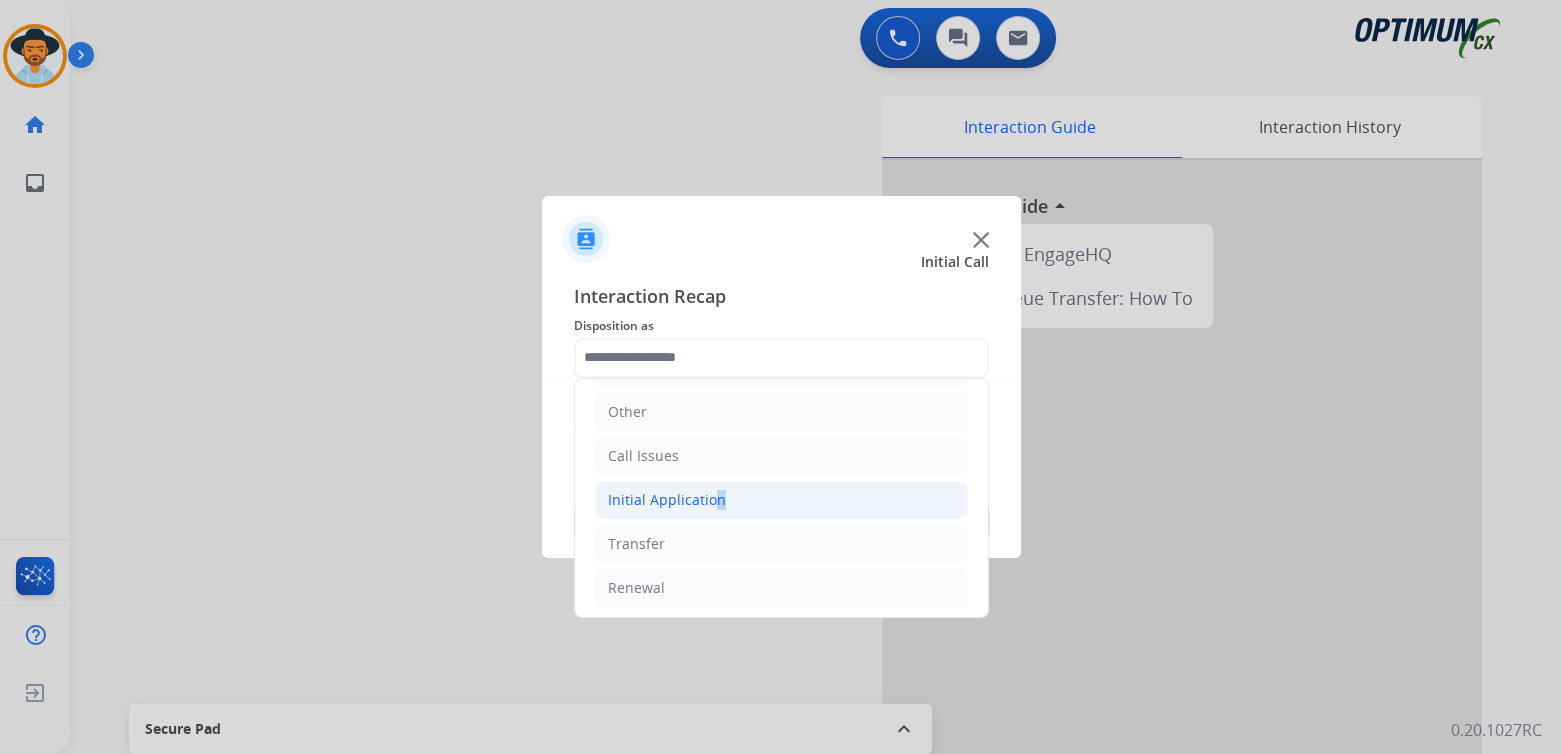 click on "Initial Application" 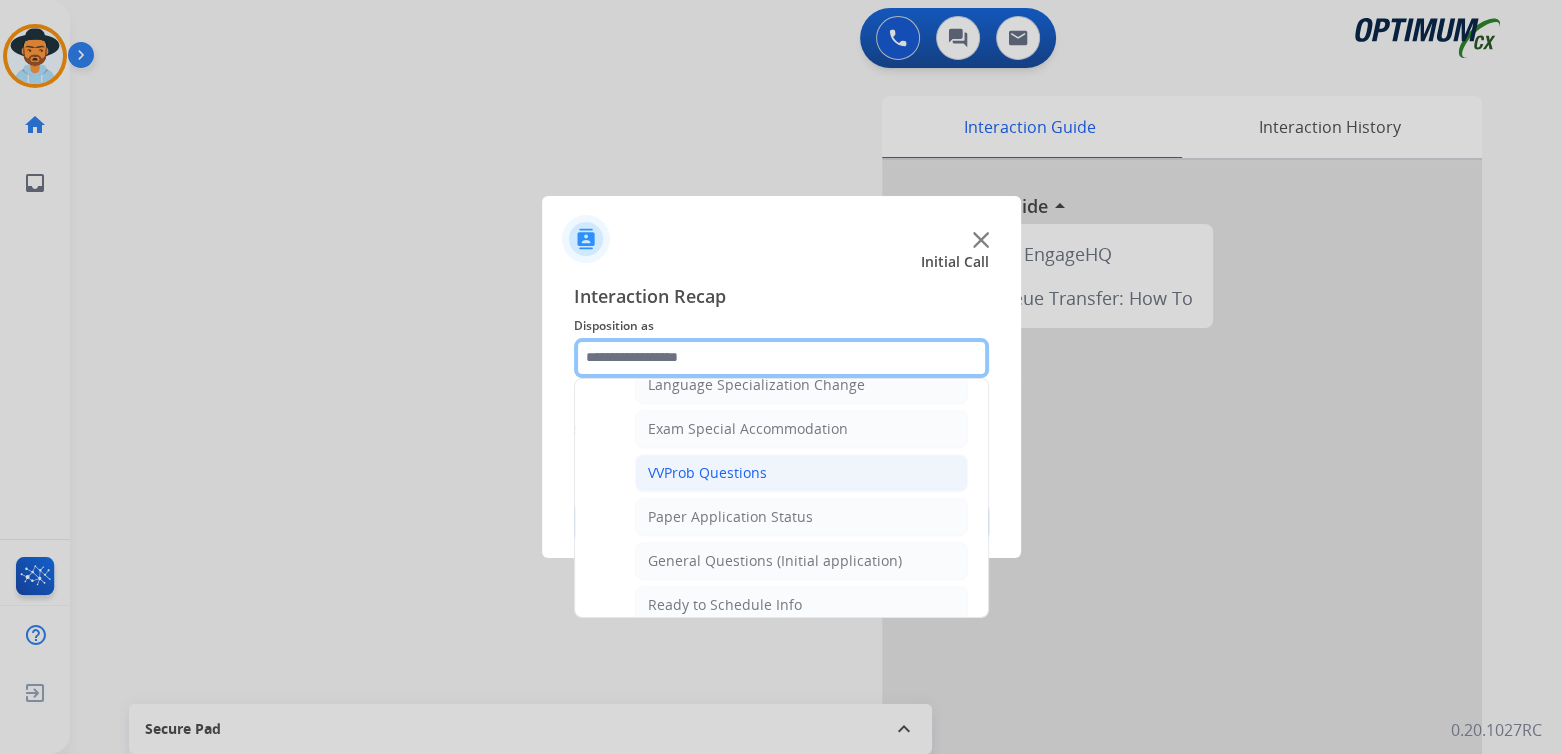 scroll, scrollTop: 1018, scrollLeft: 0, axis: vertical 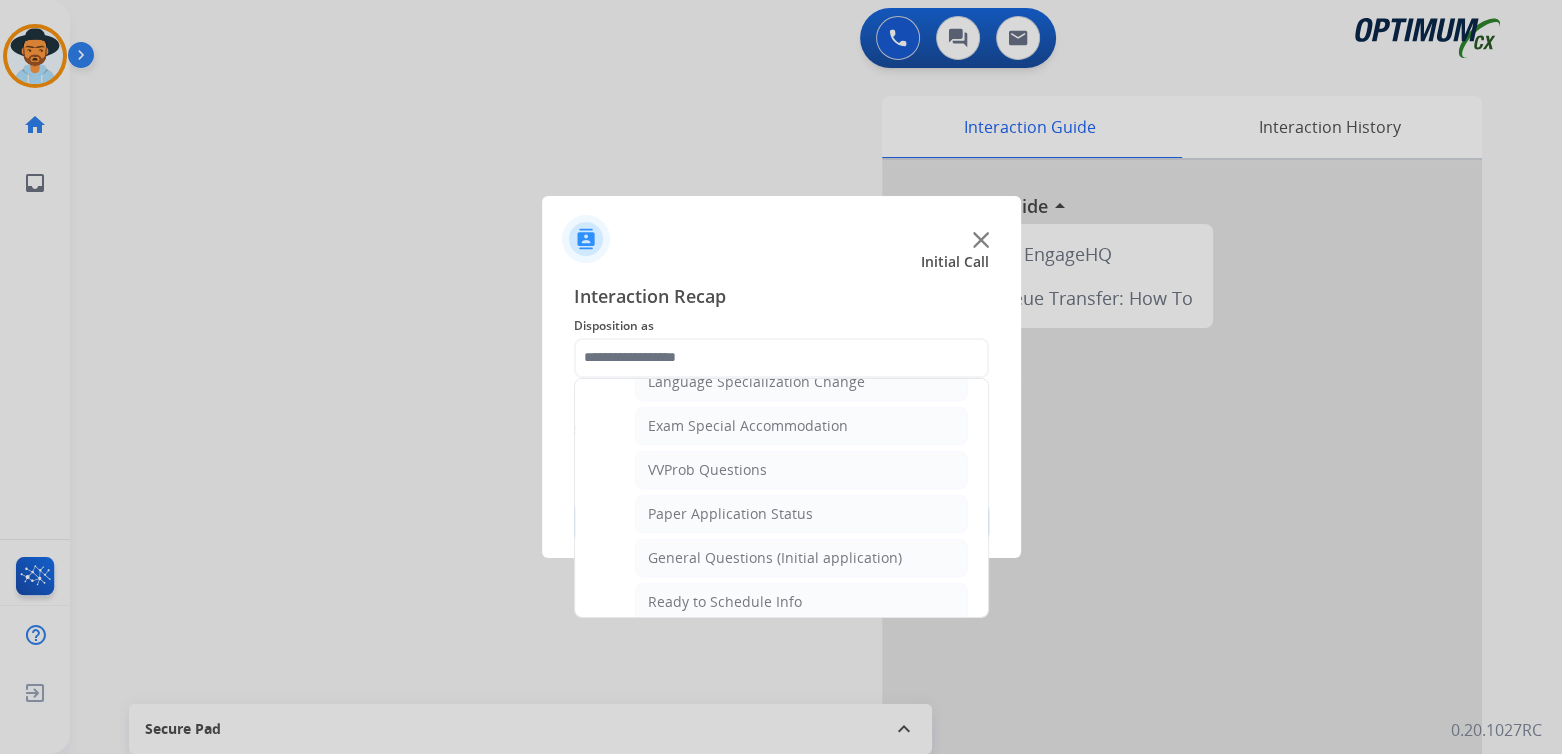 drag, startPoint x: 710, startPoint y: 456, endPoint x: 725, endPoint y: 465, distance: 17.492855 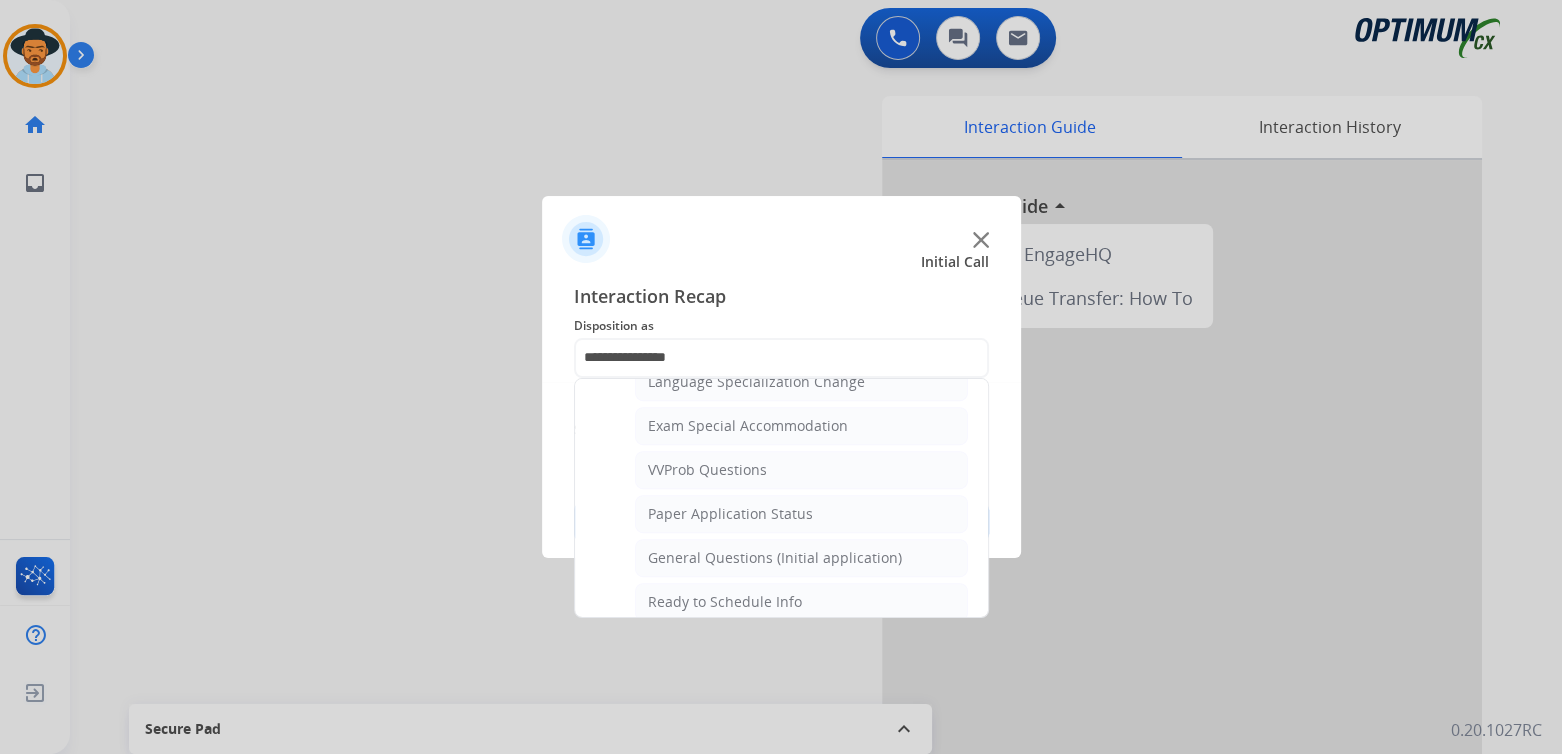scroll, scrollTop: 0, scrollLeft: 0, axis: both 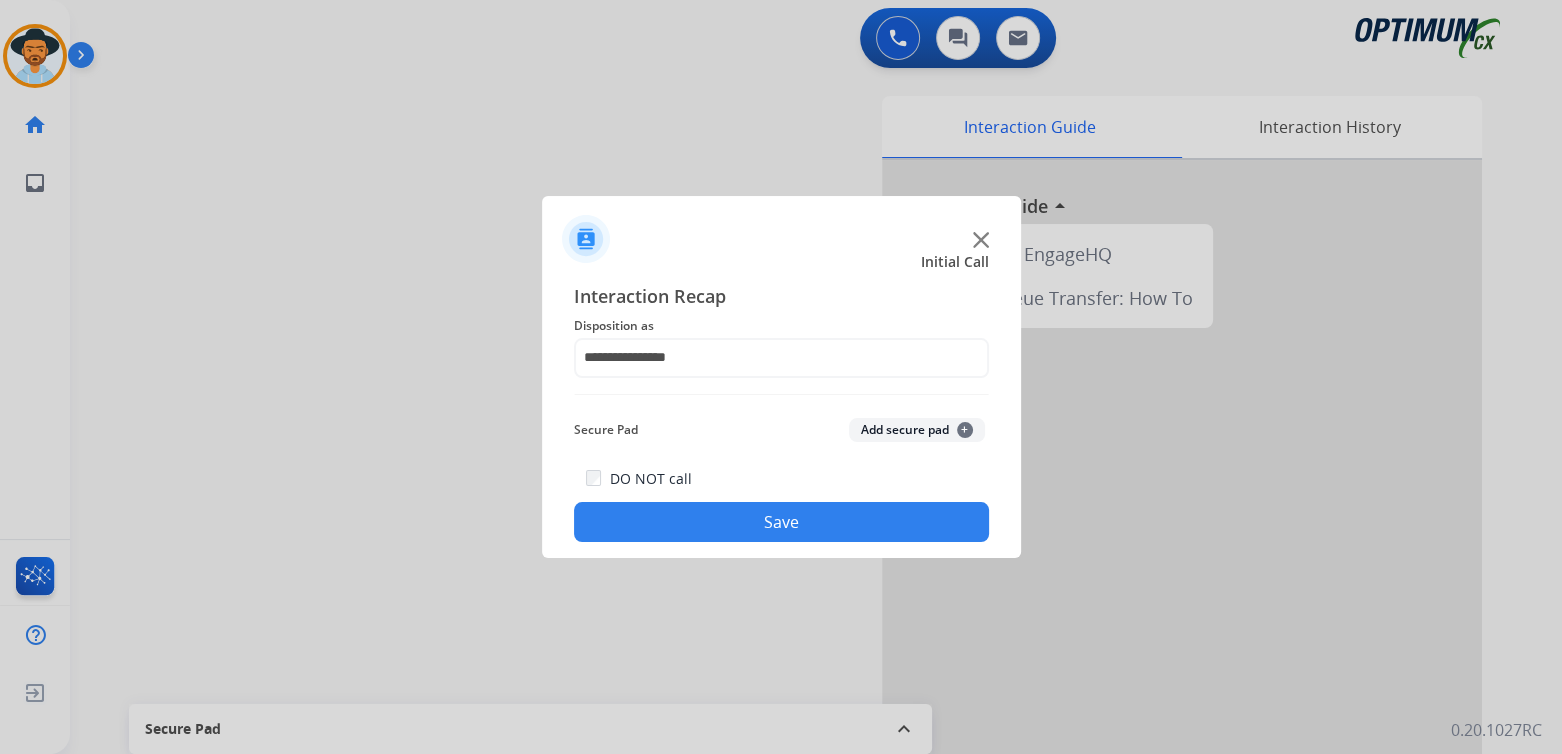 click on "Save" 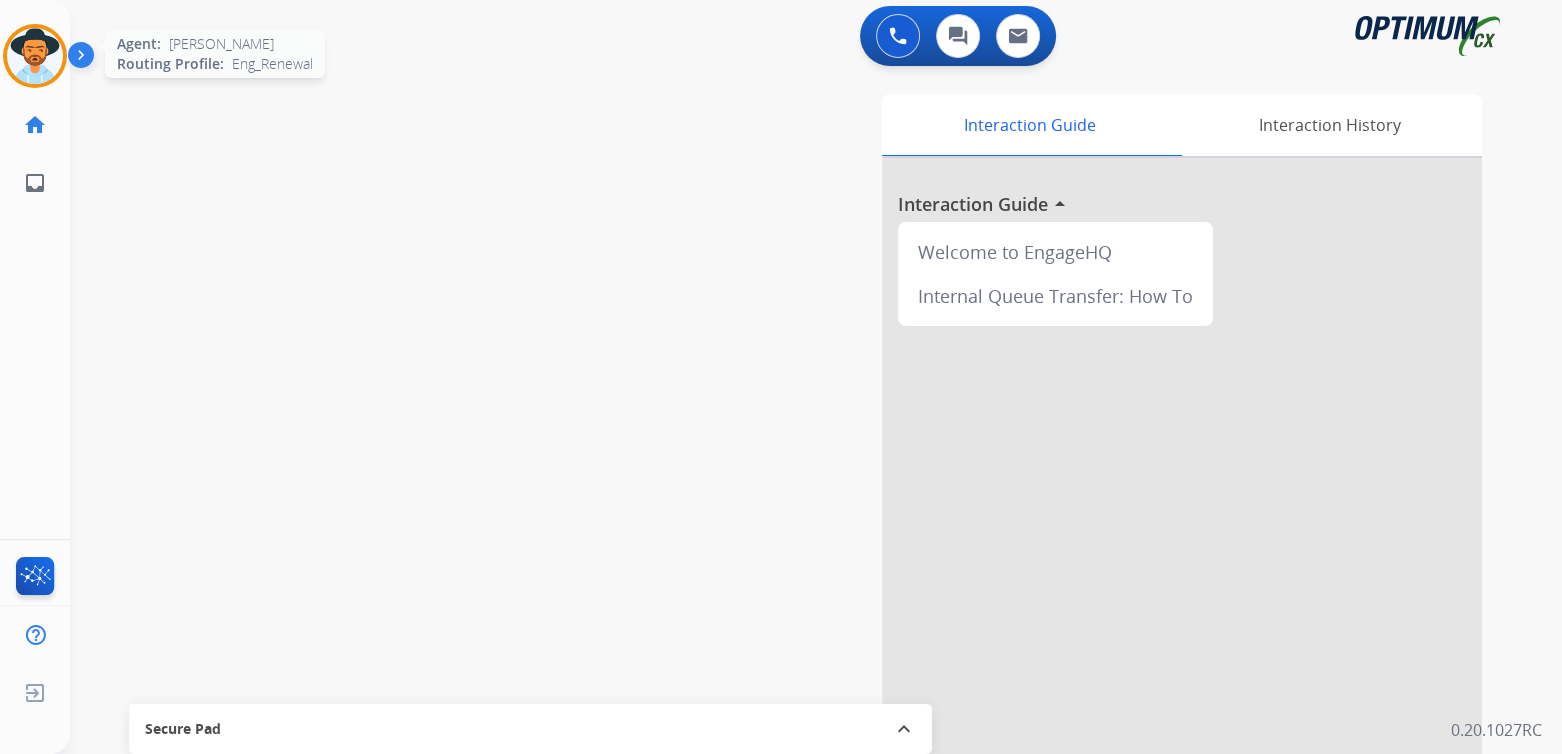 scroll, scrollTop: 3, scrollLeft: 0, axis: vertical 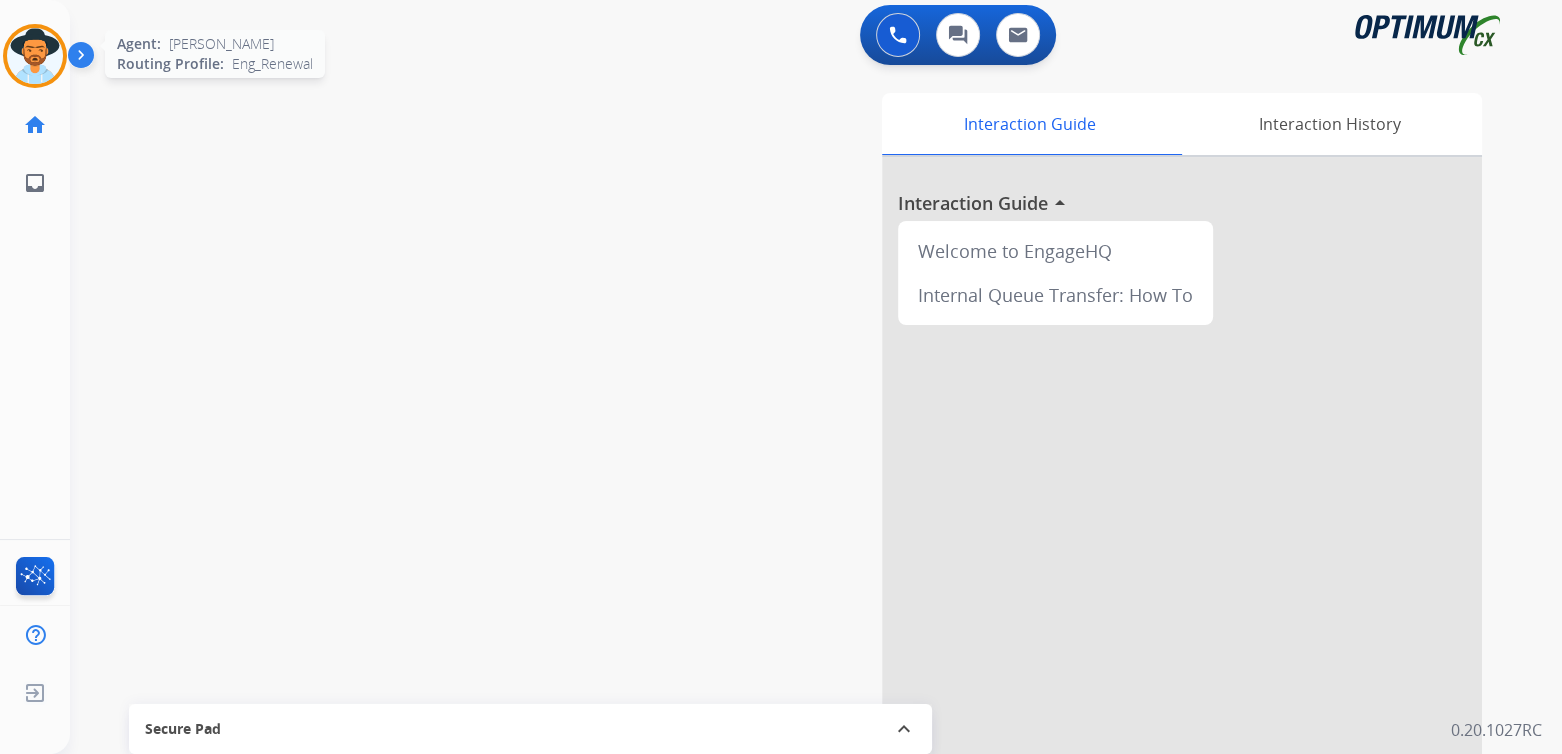 click at bounding box center [35, 56] 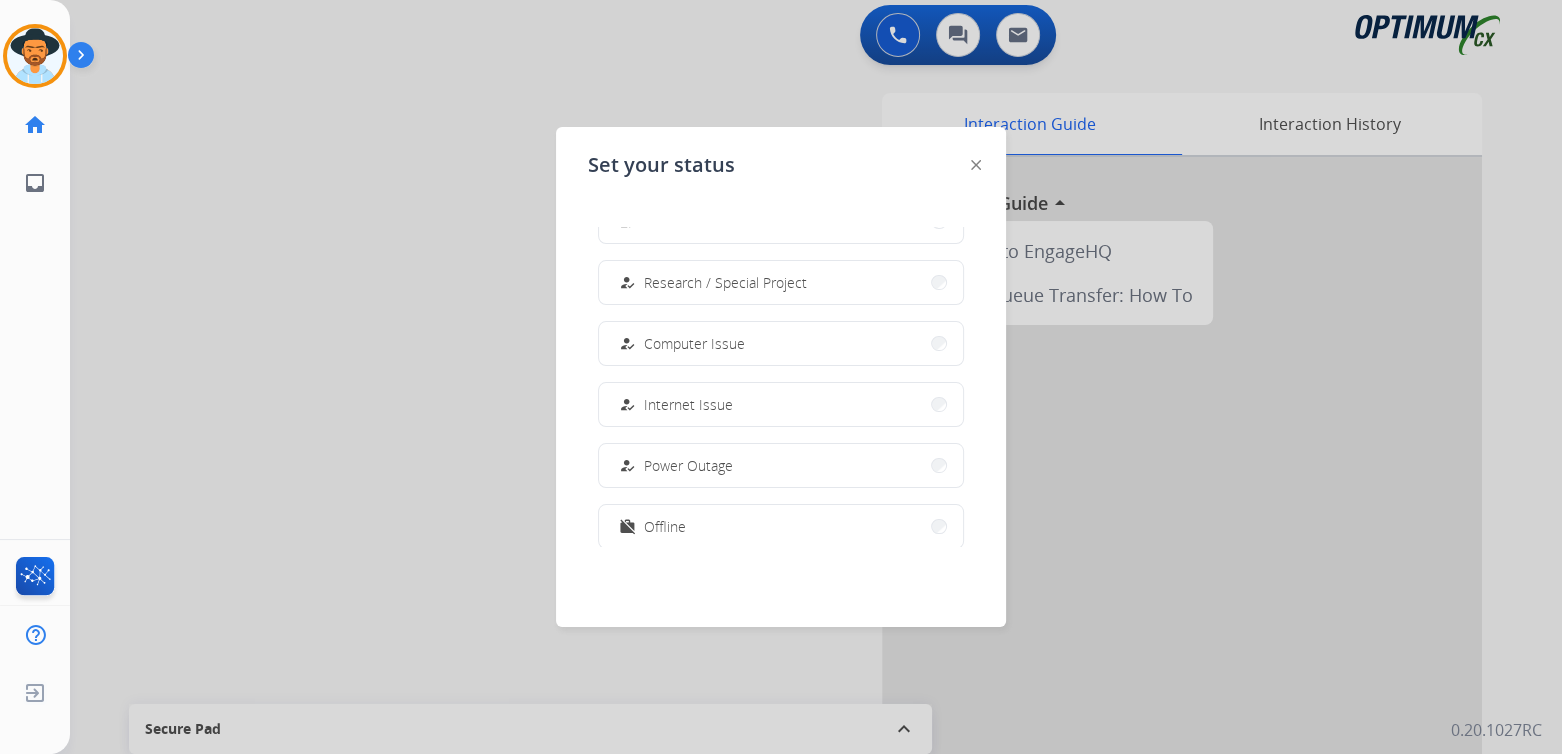 scroll, scrollTop: 498, scrollLeft: 0, axis: vertical 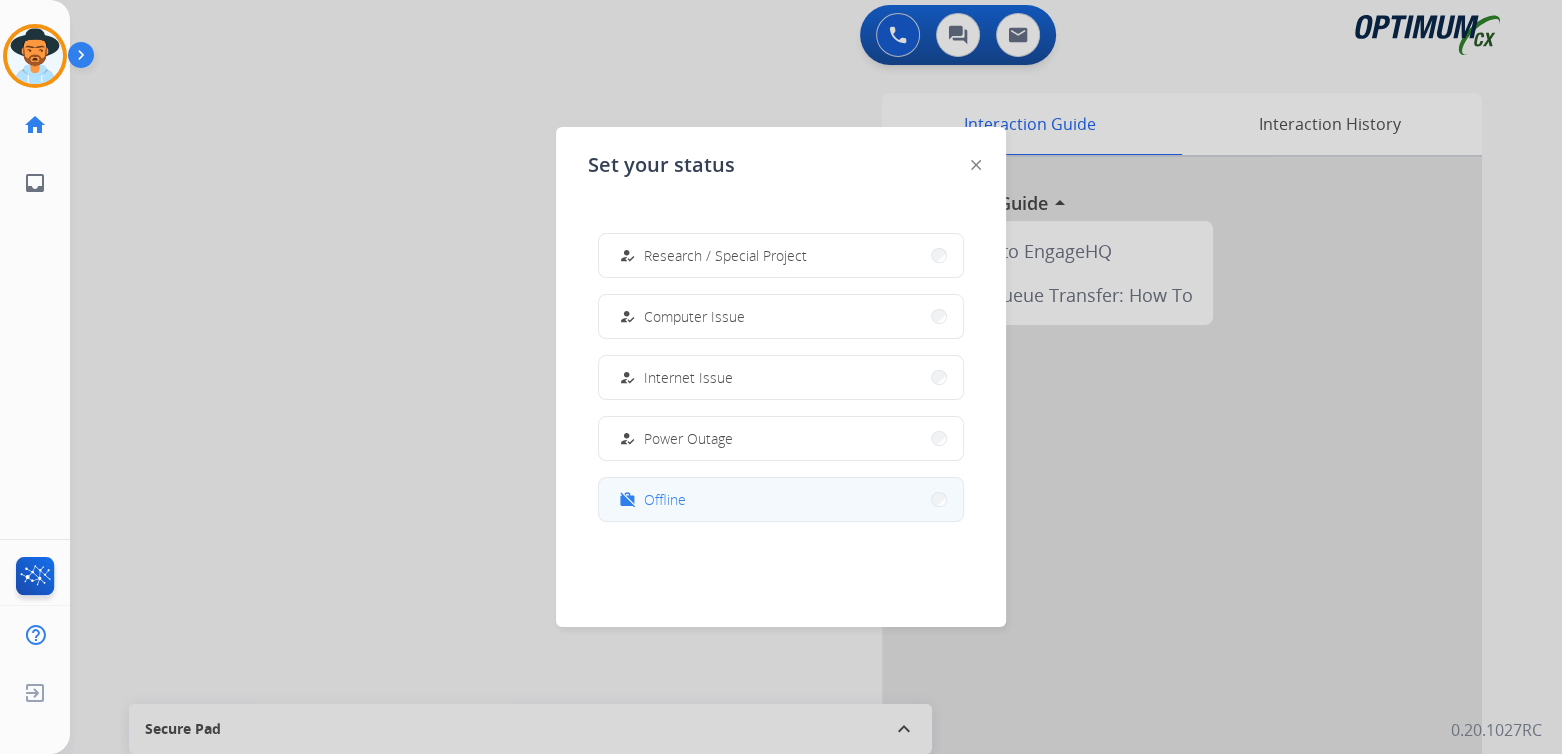 click on "Offline" at bounding box center (665, 499) 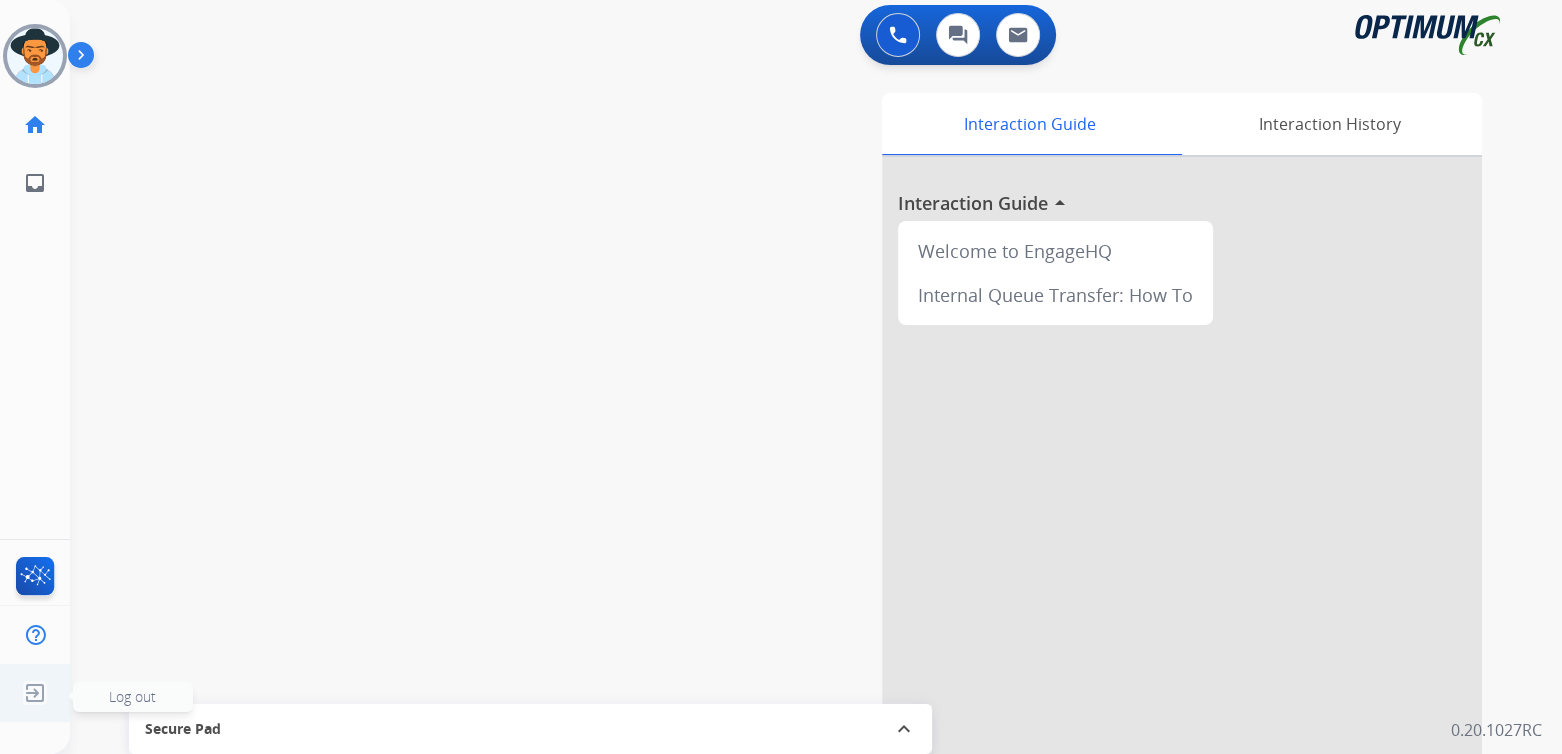 click on "Log out" 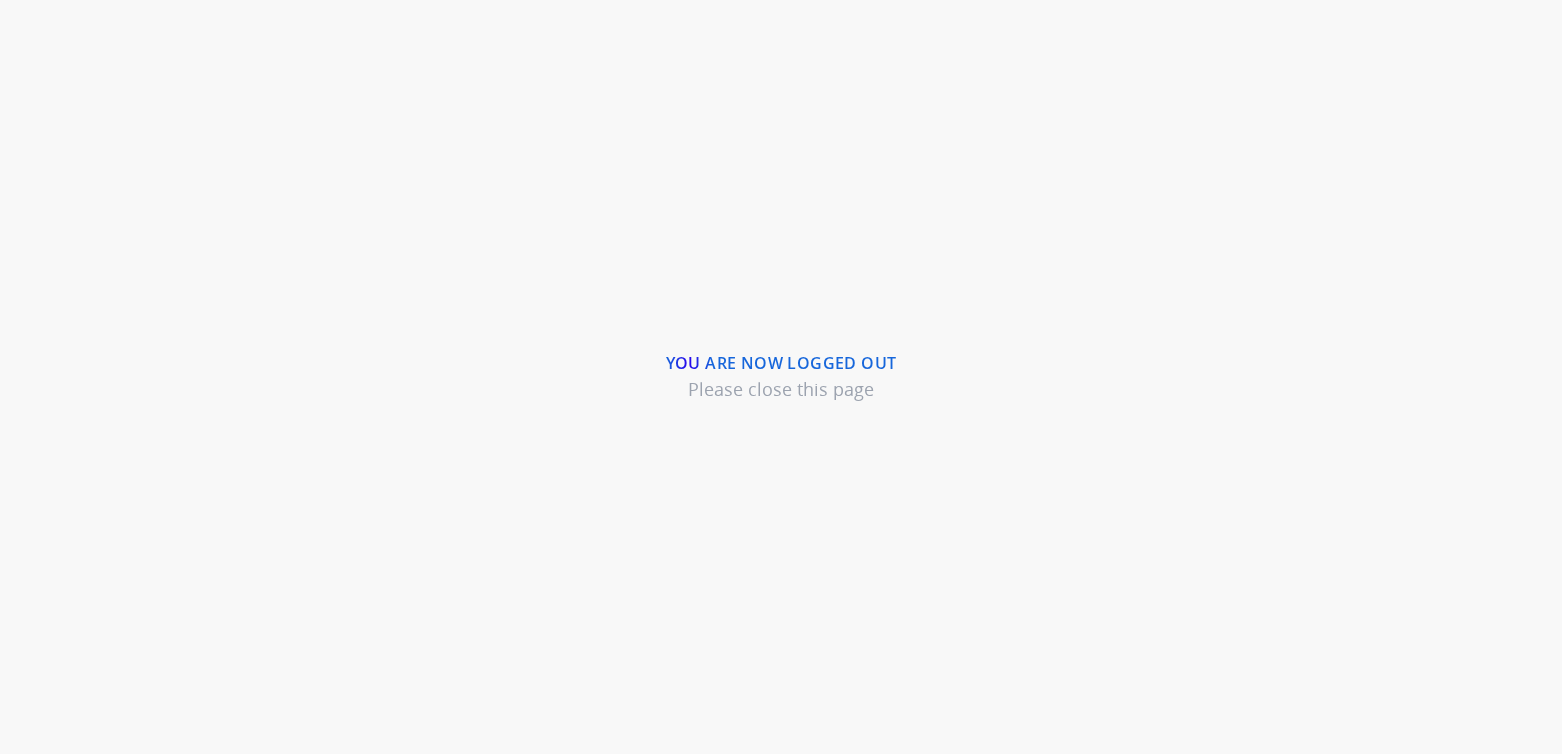 scroll, scrollTop: 0, scrollLeft: 0, axis: both 